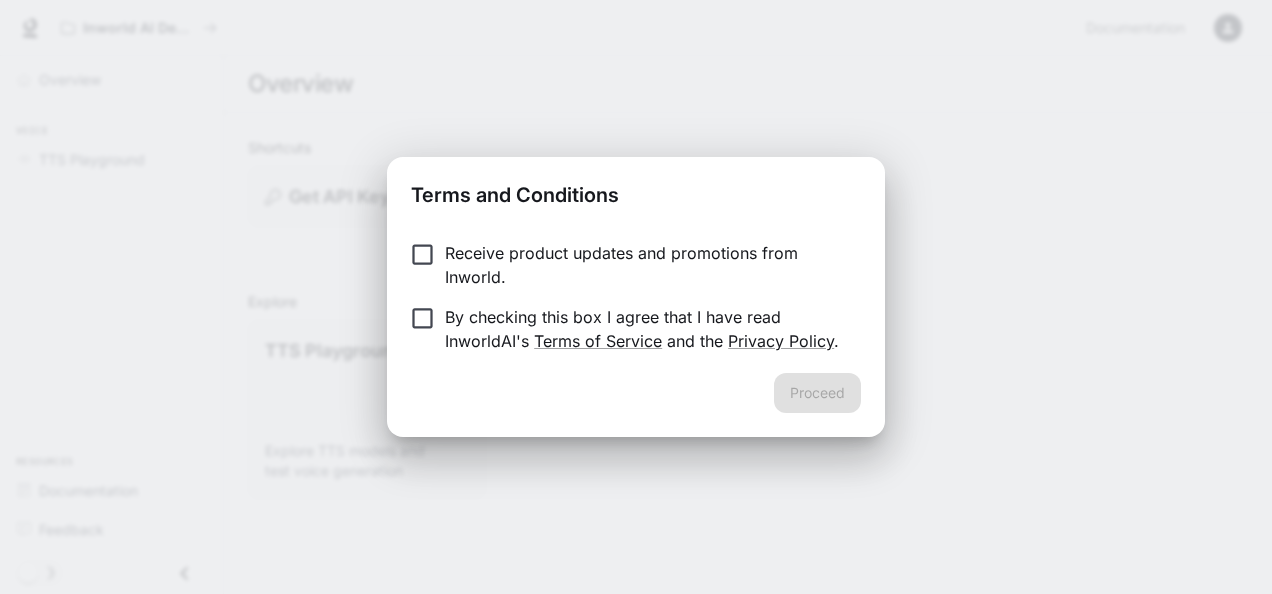 scroll, scrollTop: 0, scrollLeft: 0, axis: both 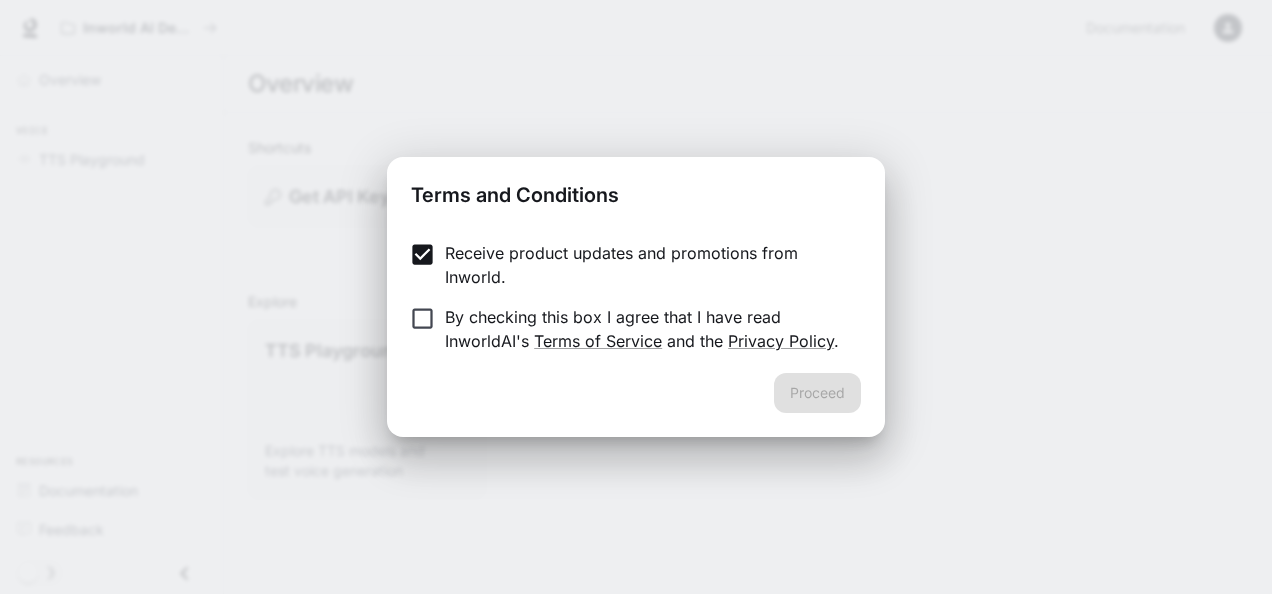 click on "By checking this box I agree that I have read InworldAI's   Terms of Service   and the   Privacy Policy ." at bounding box center (645, 329) 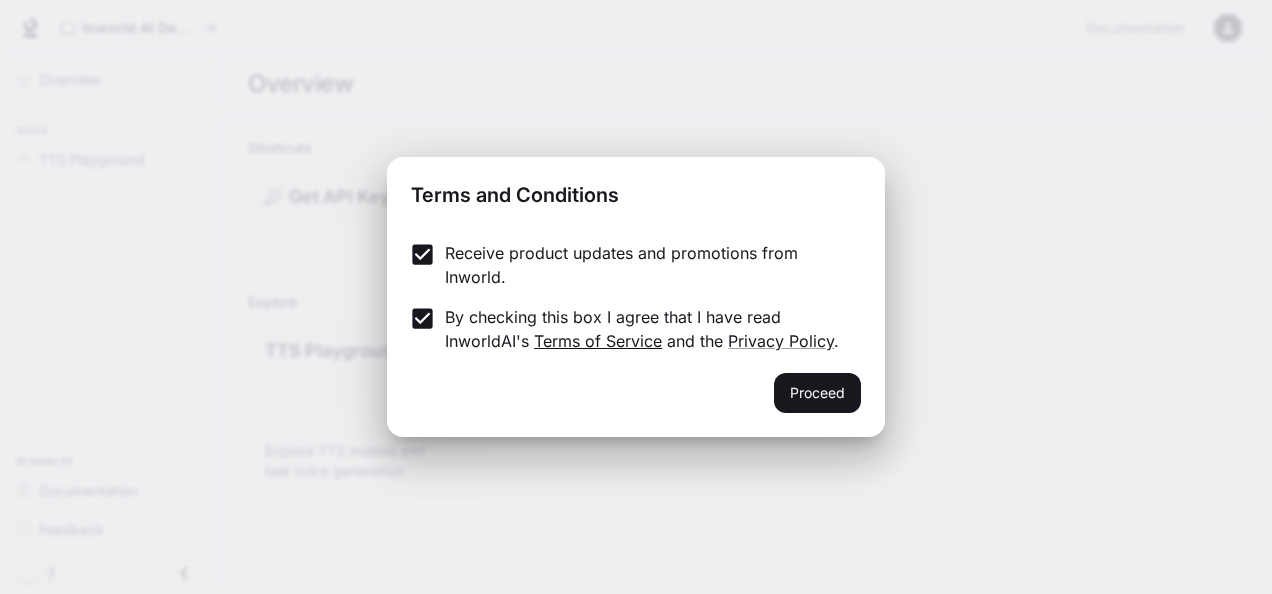 click on "Terms of Service" at bounding box center [598, 341] 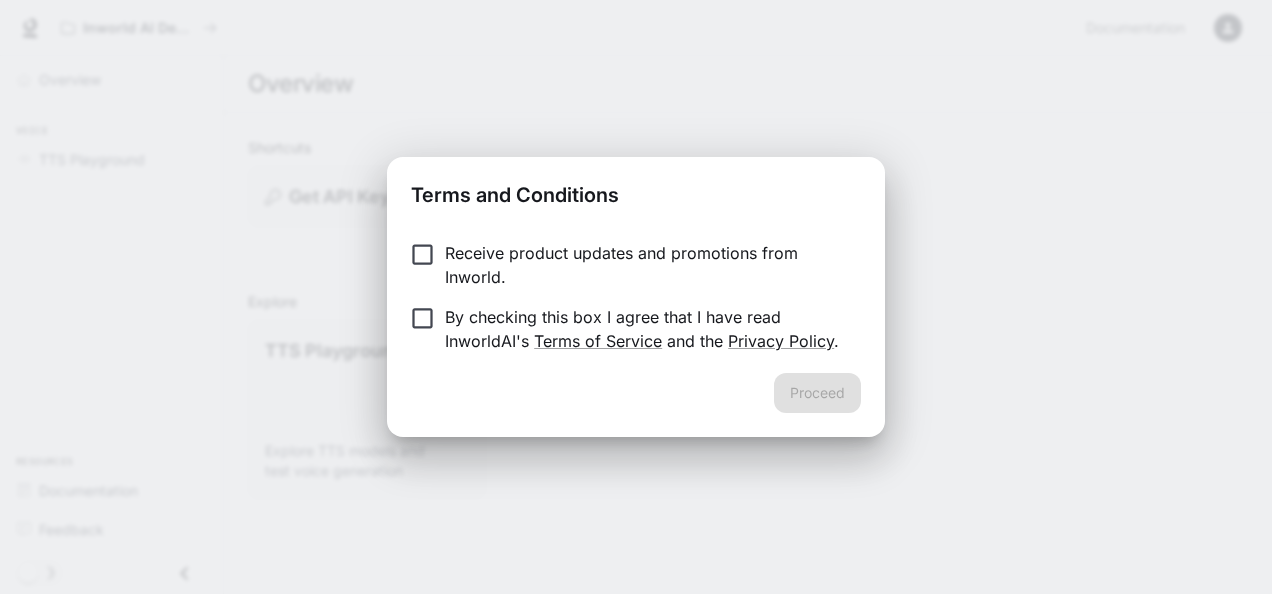 scroll, scrollTop: 0, scrollLeft: 0, axis: both 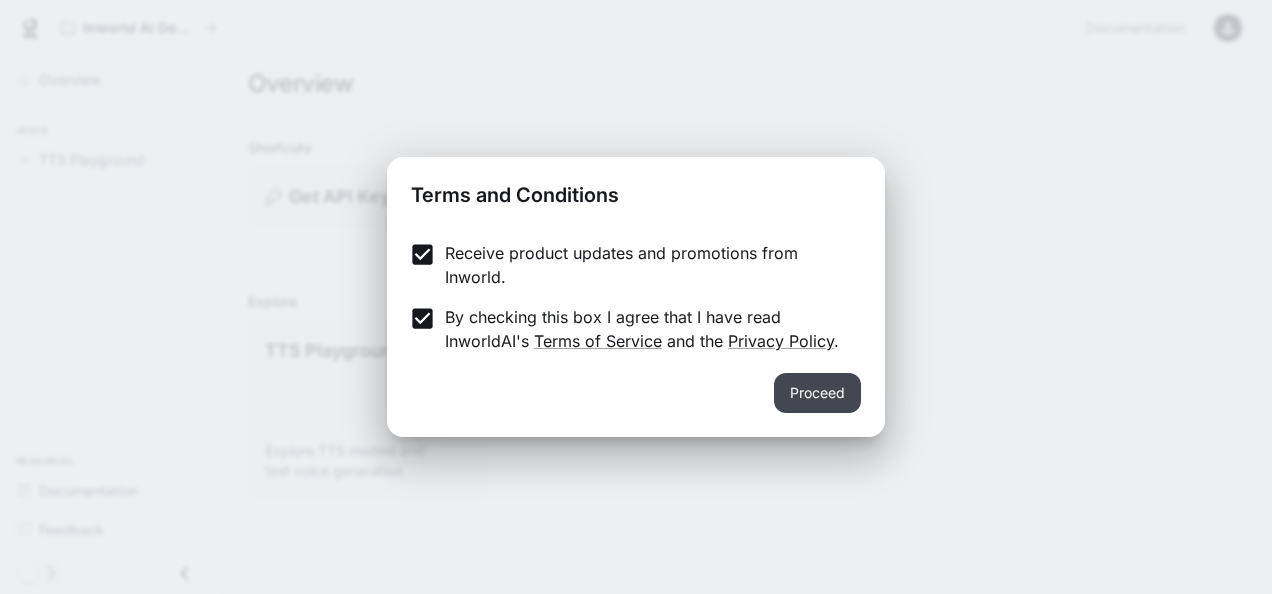 click on "Proceed" at bounding box center [817, 393] 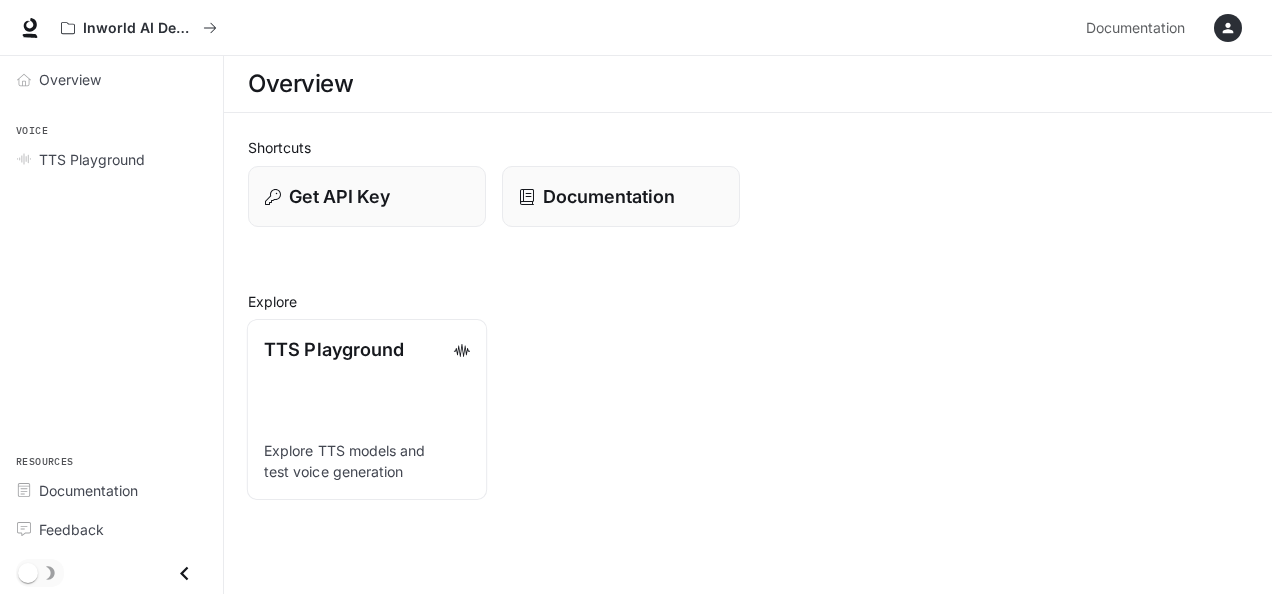 click on "Explore TTS models and test voice generation" at bounding box center (367, 462) 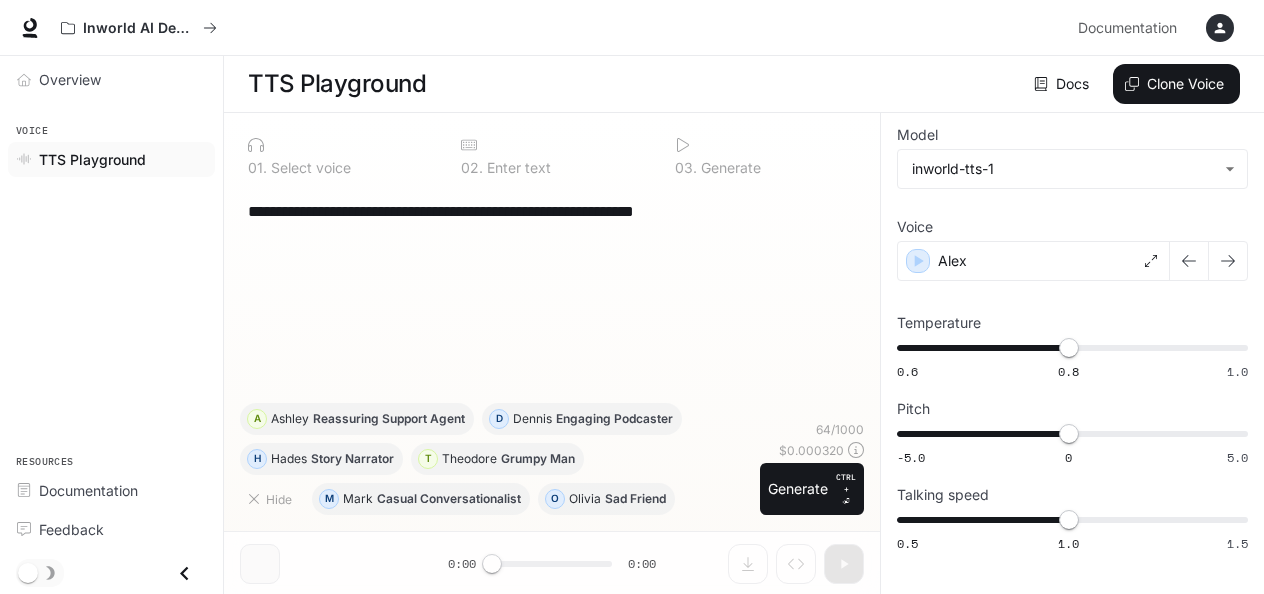 click on "**********" at bounding box center [552, 295] 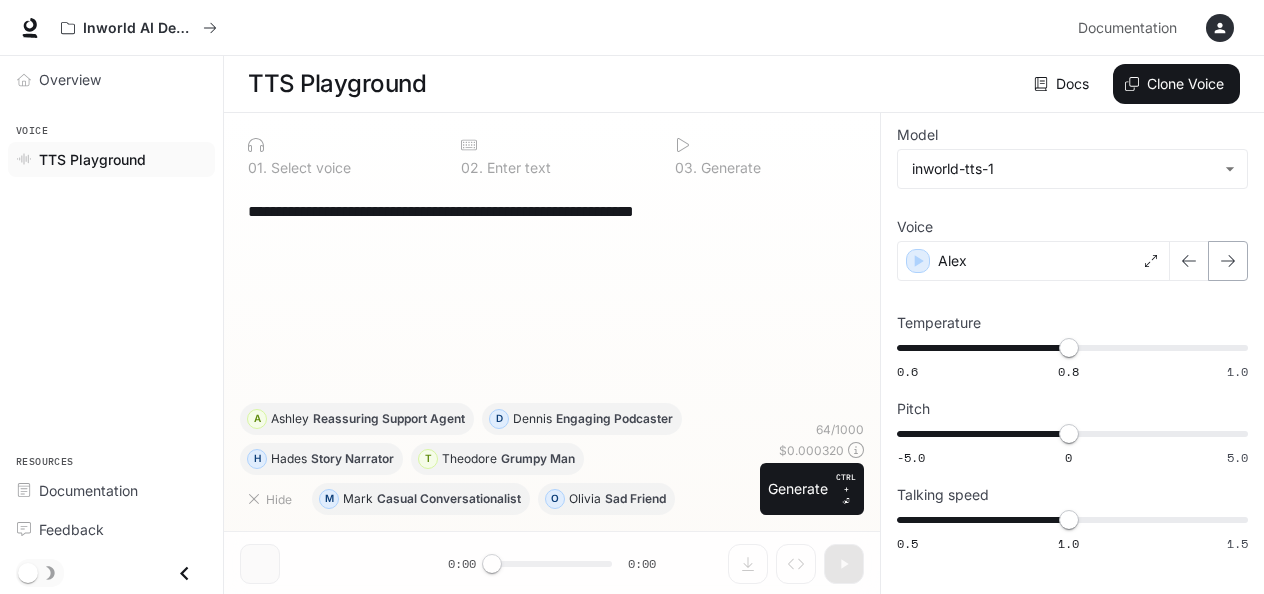 click at bounding box center (1228, 261) 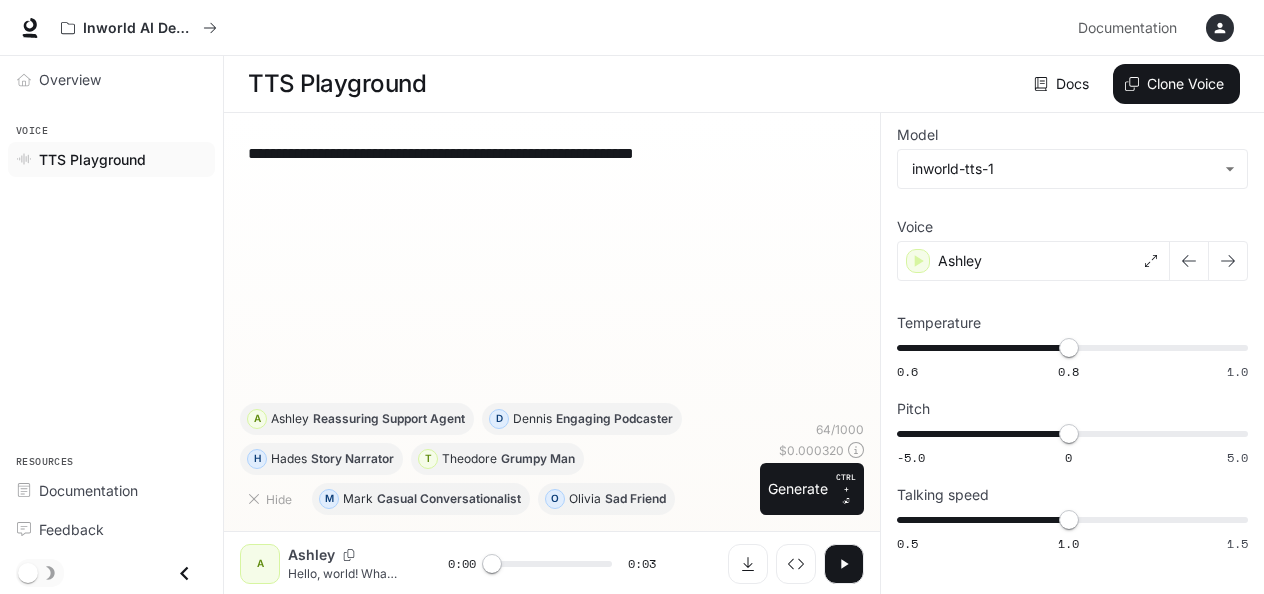click on "**********" at bounding box center [552, 266] 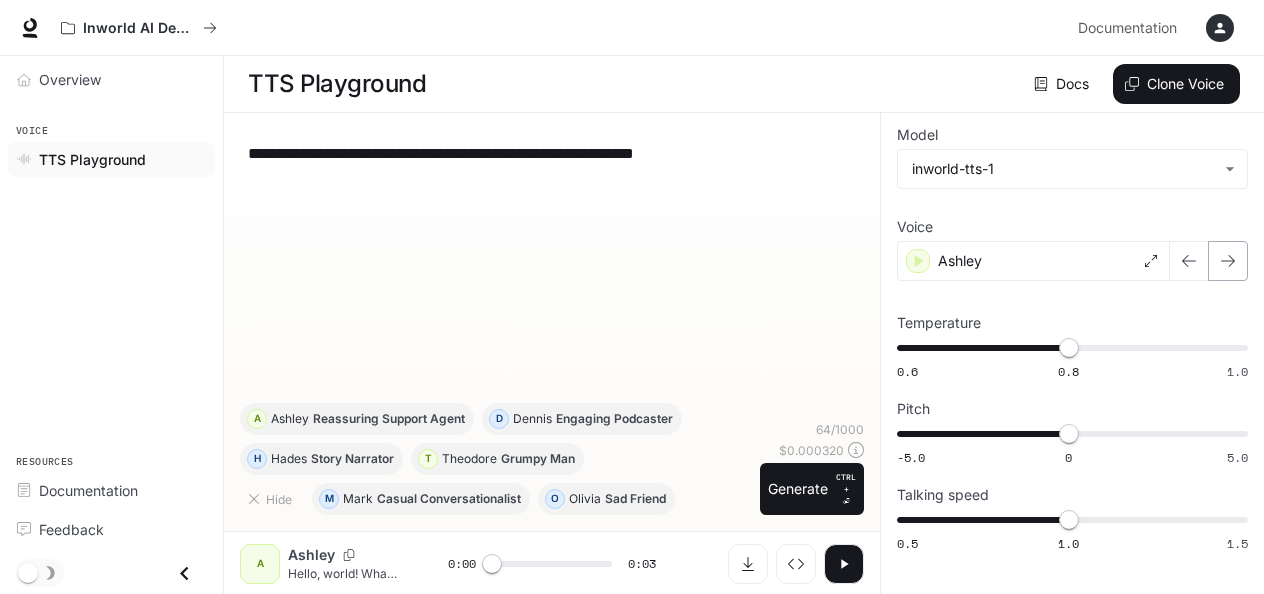 click at bounding box center (1228, 261) 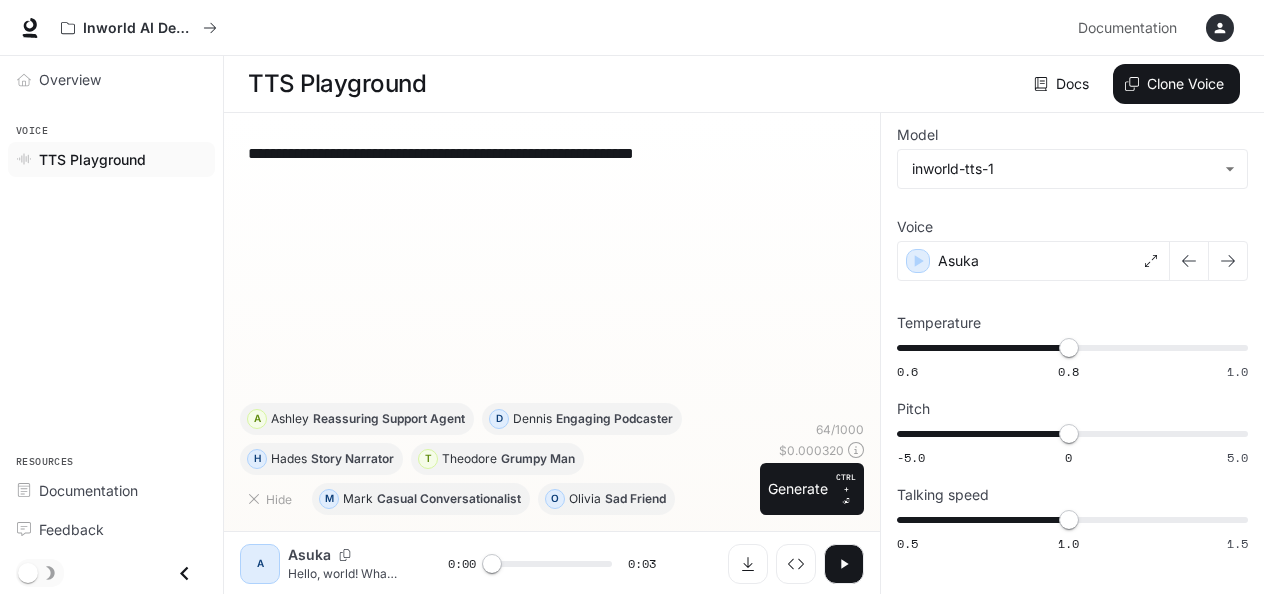 click on "**********" at bounding box center (552, 266) 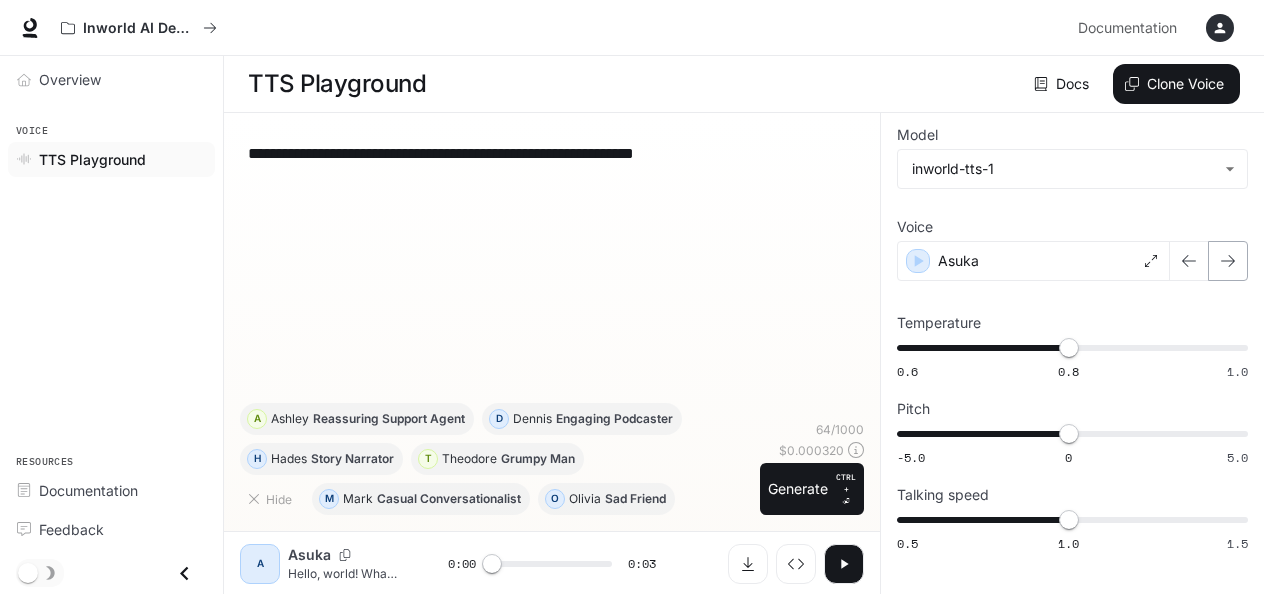 click 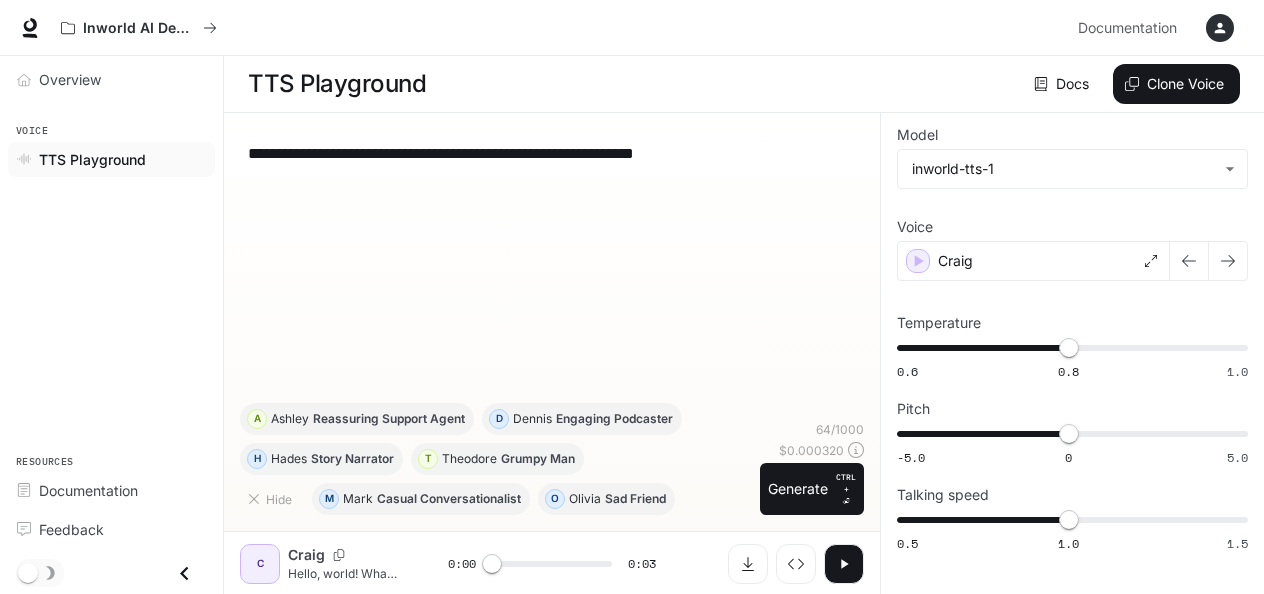 click on "**********" at bounding box center (552, 266) 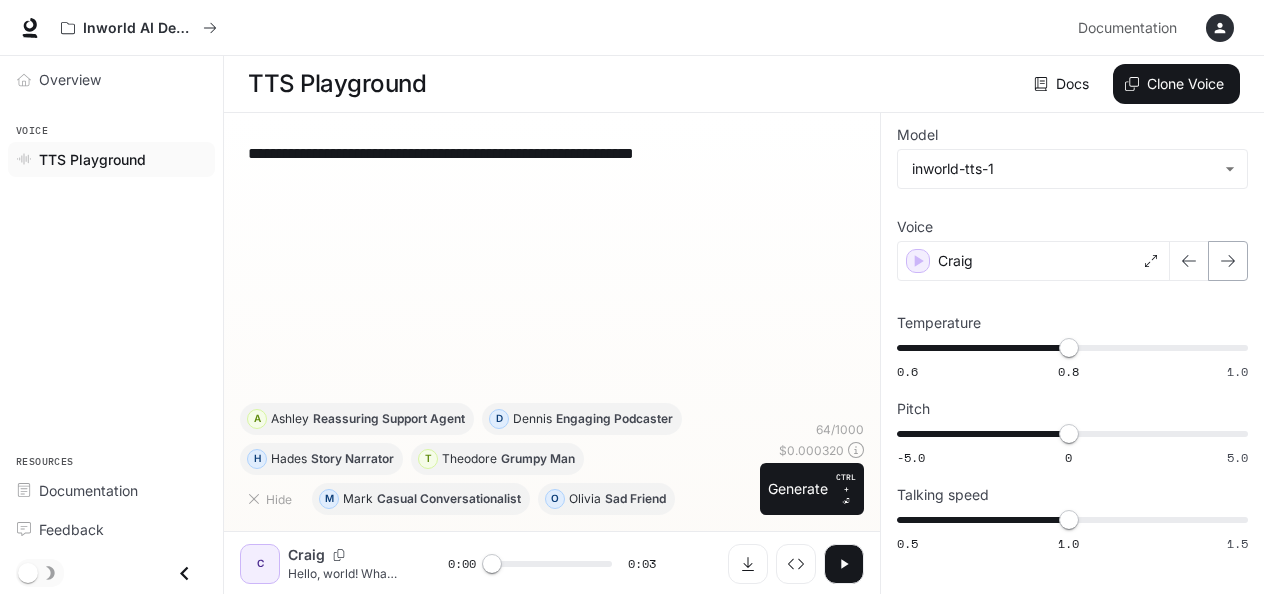 click 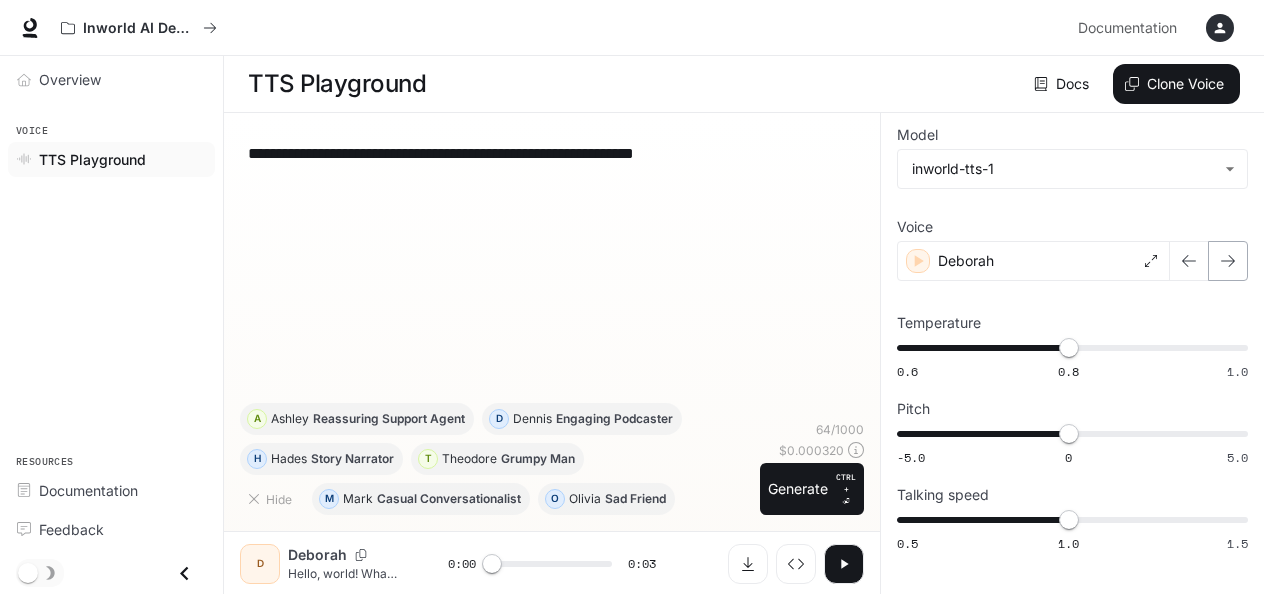 click 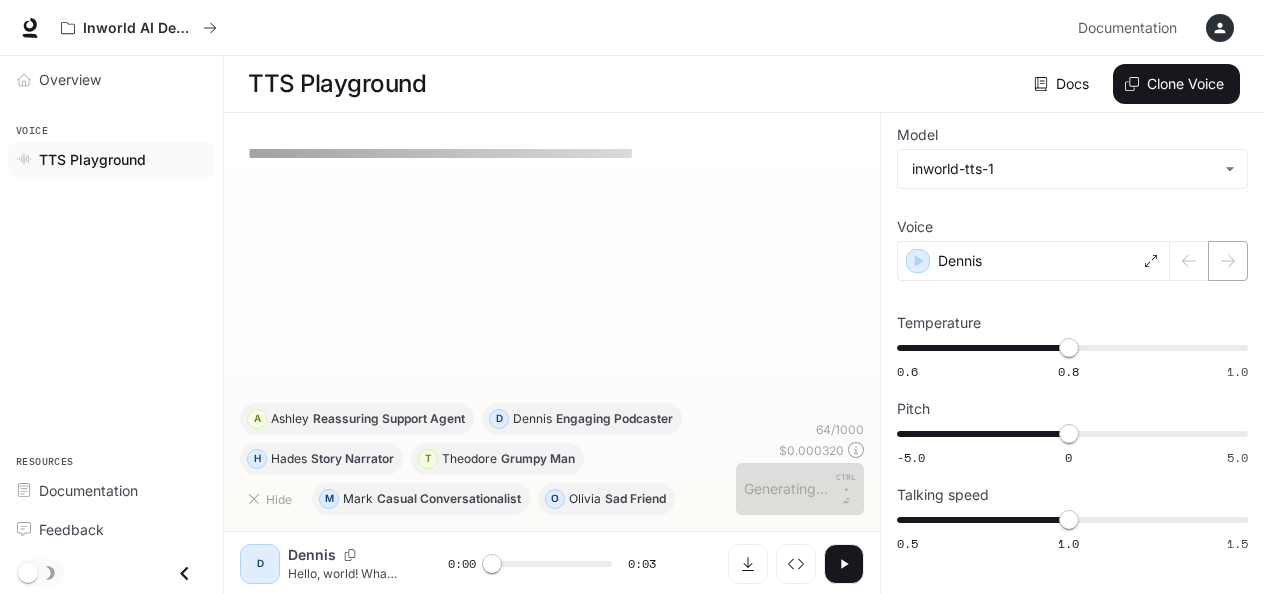 click at bounding box center [1209, 261] 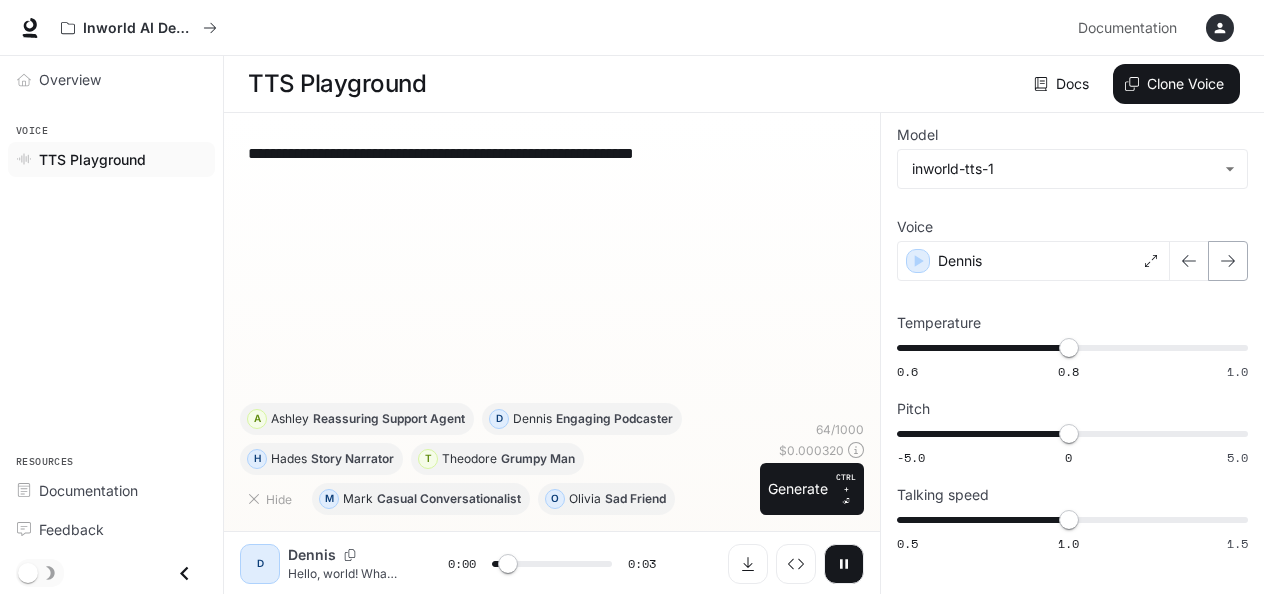 click 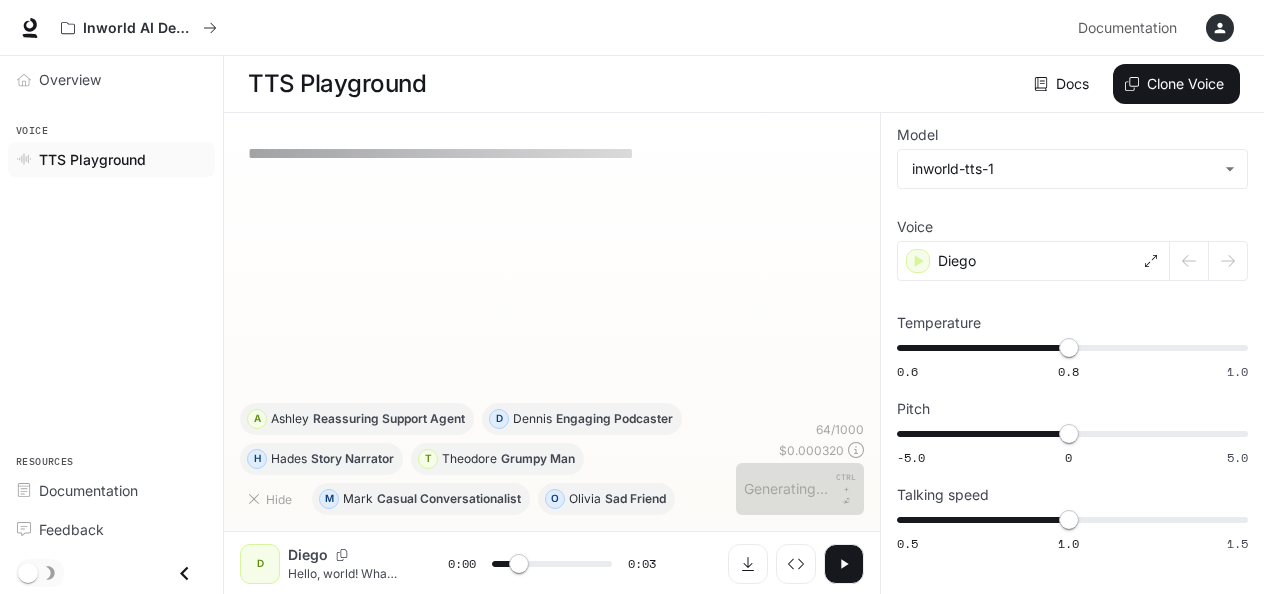 click at bounding box center [1209, 261] 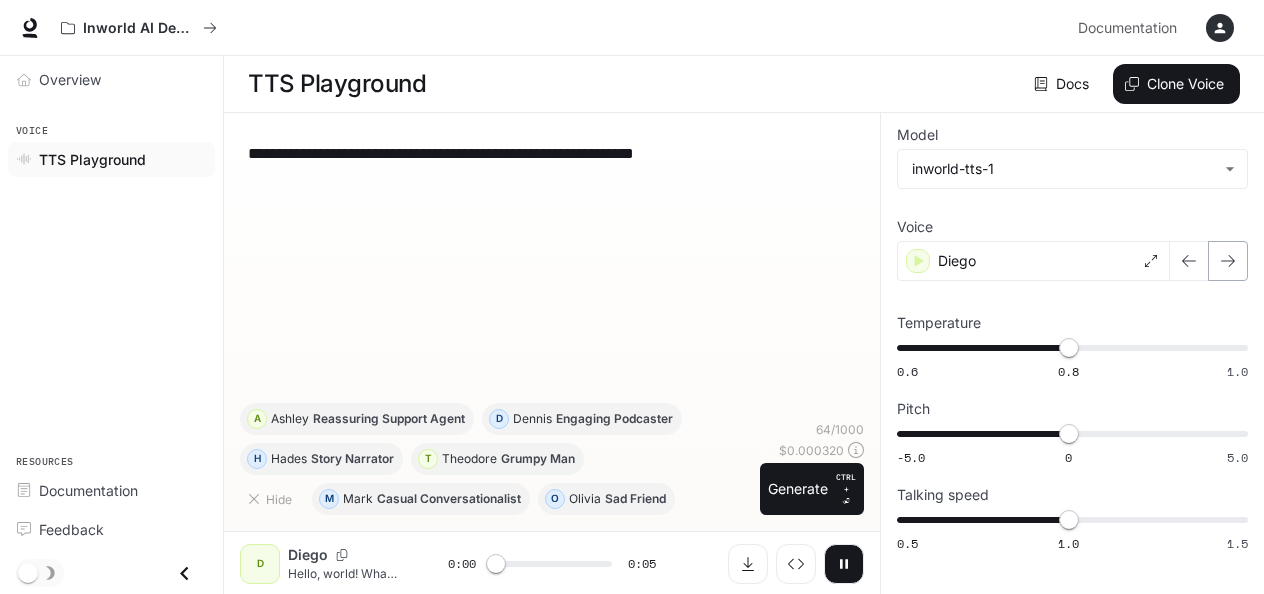 click 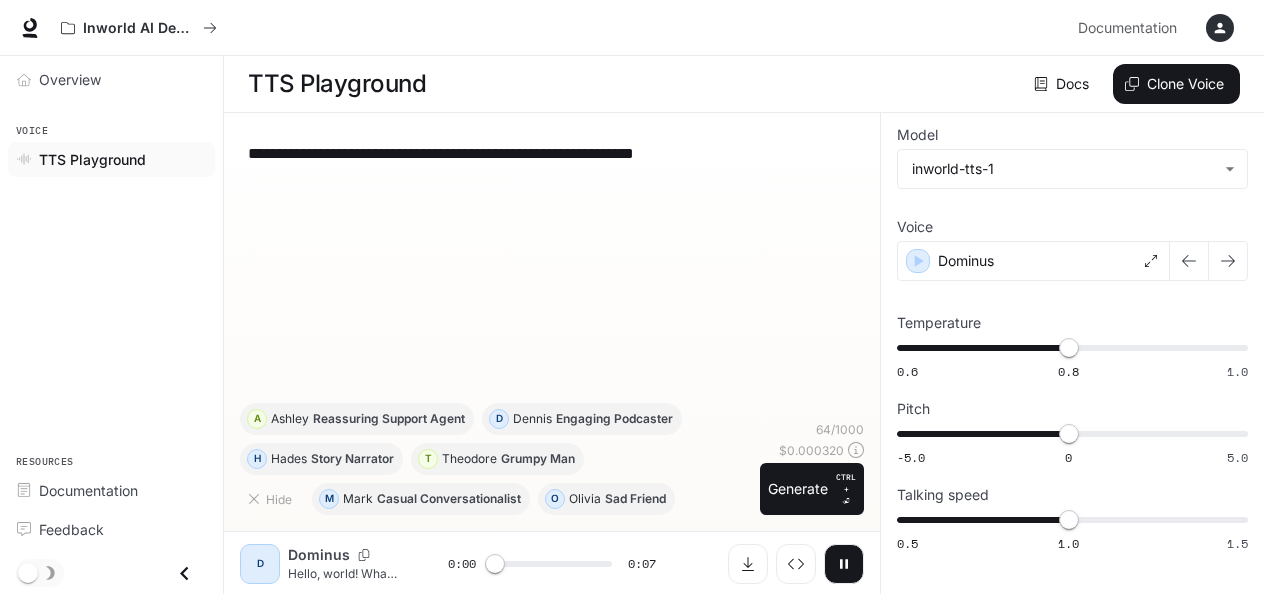 click 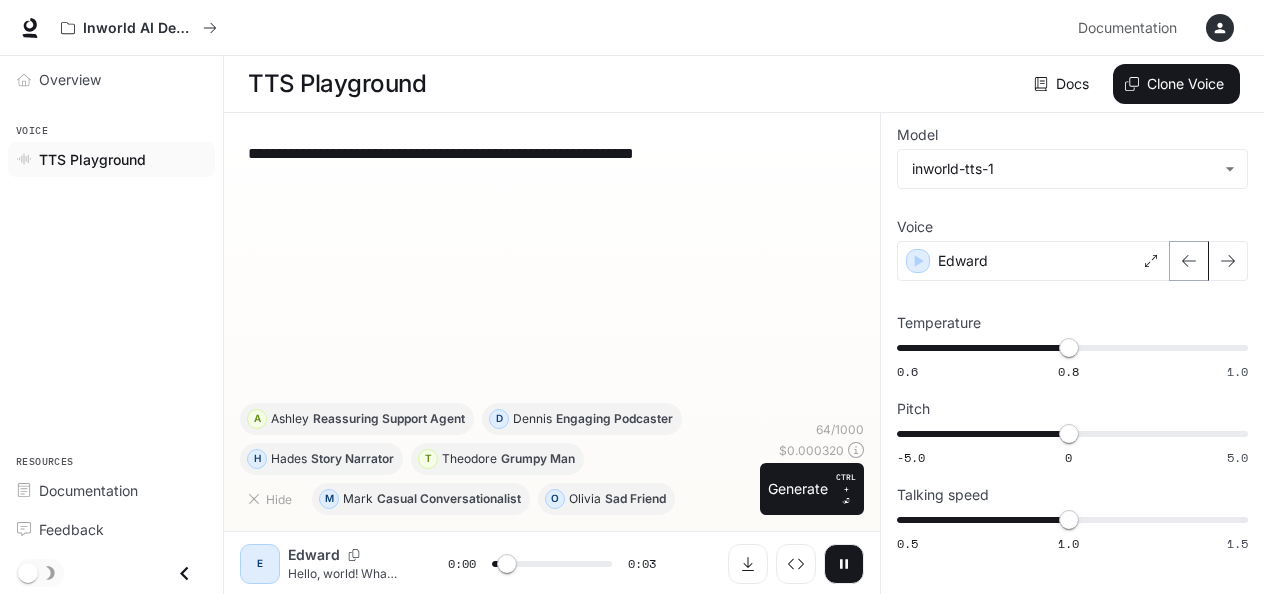 click 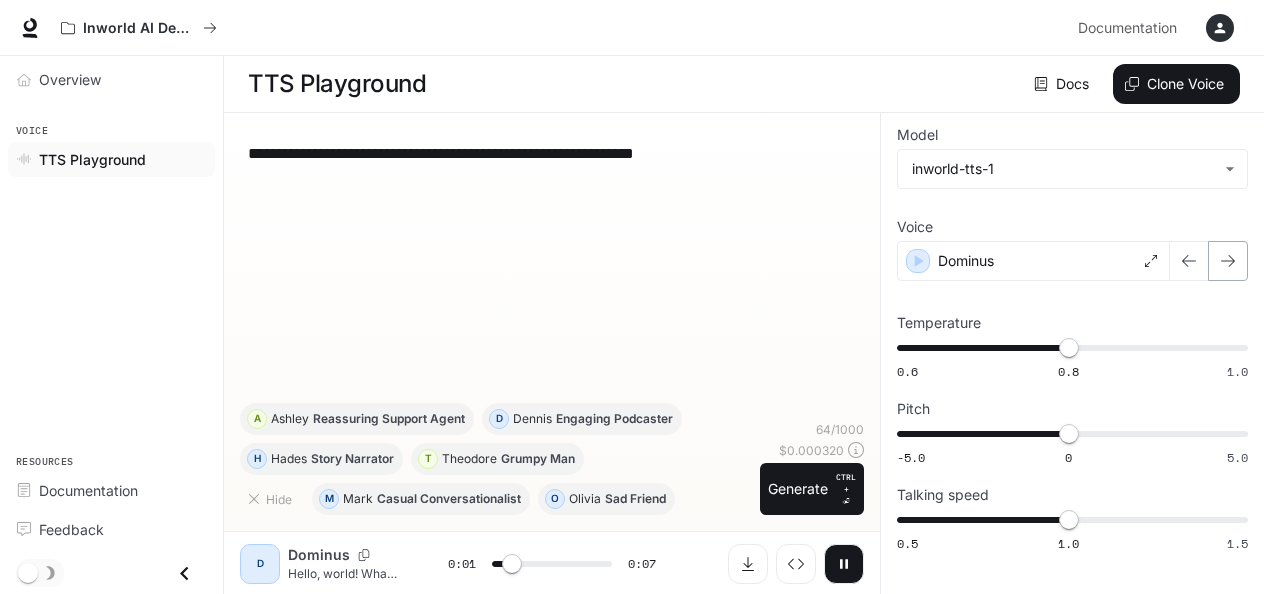 click 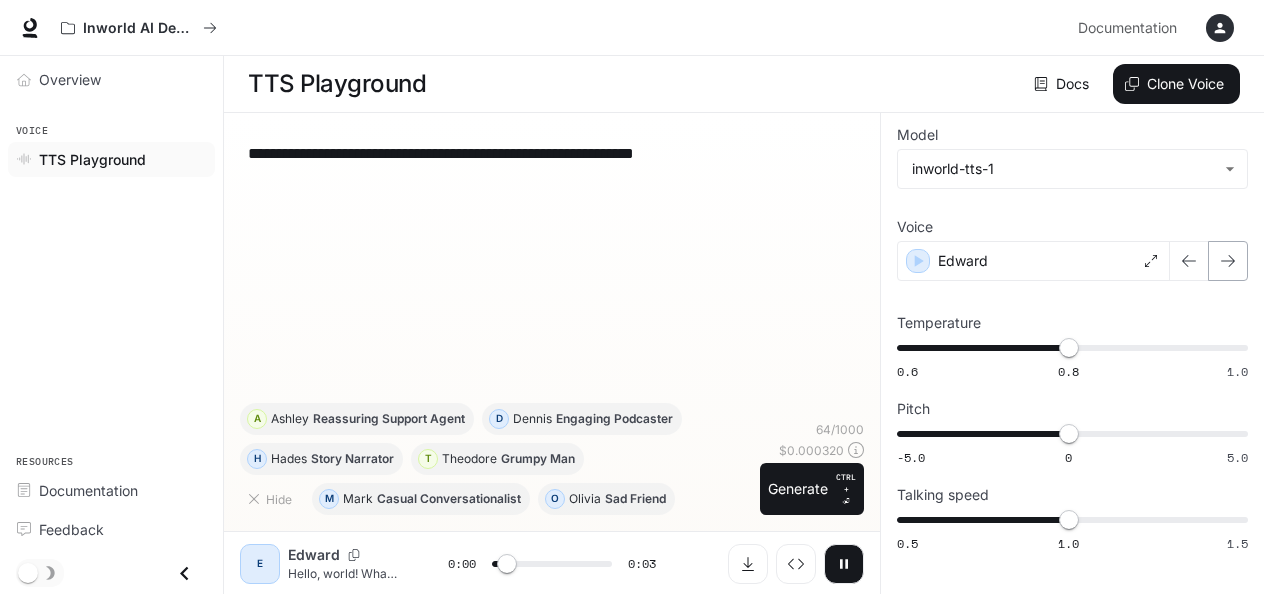 click 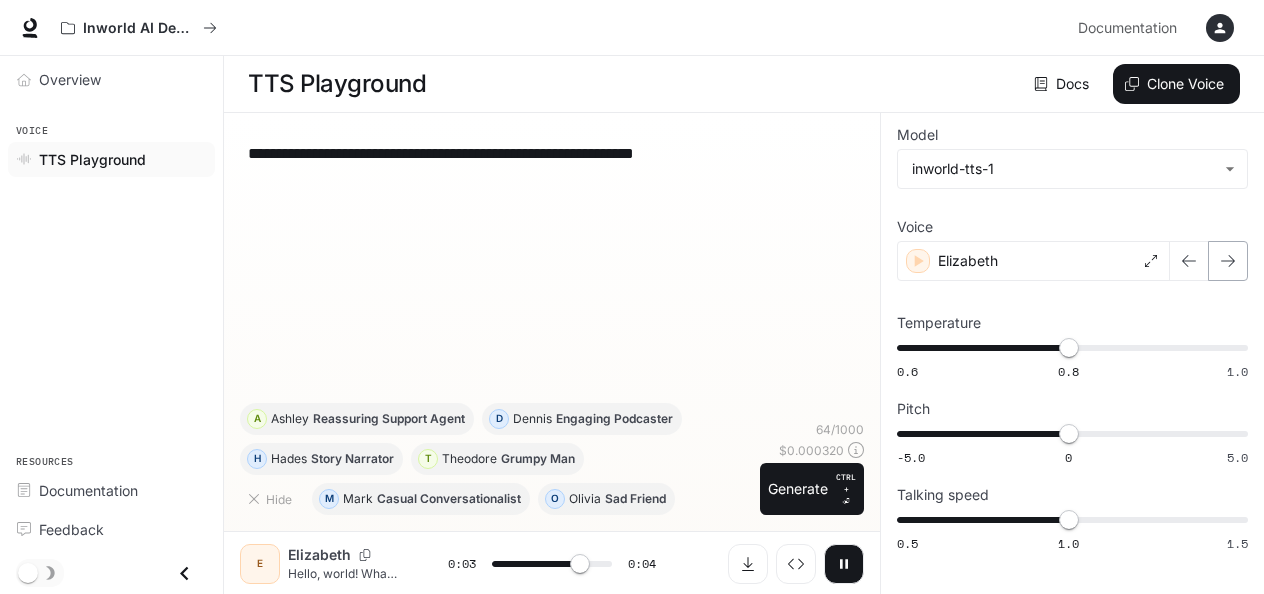 click 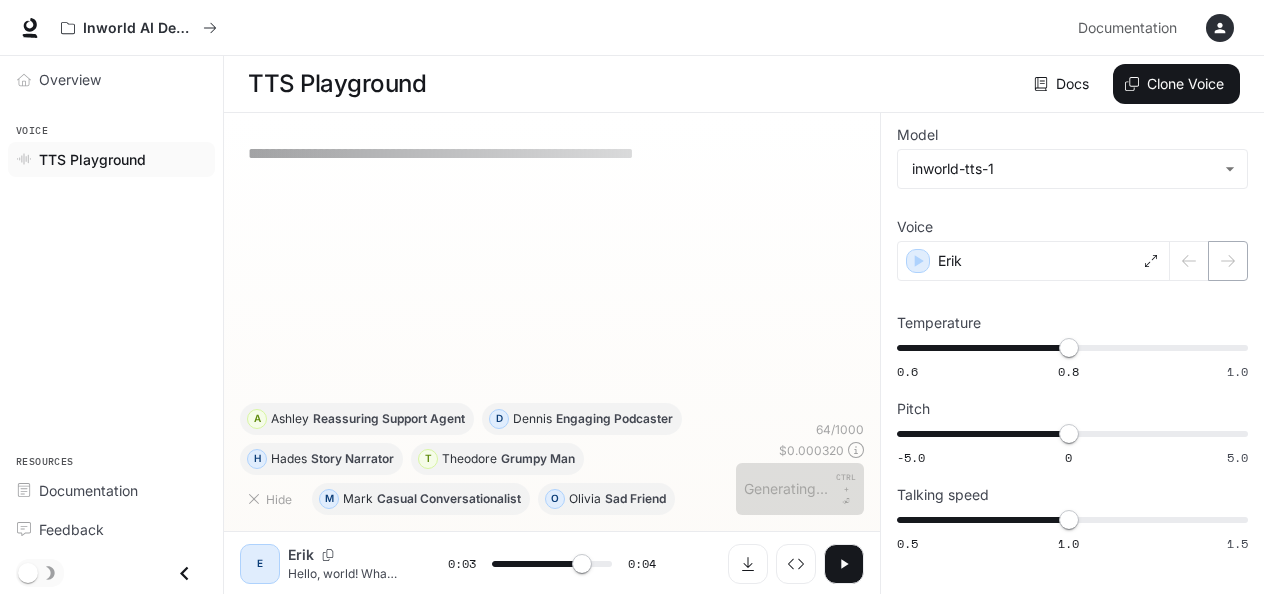 click 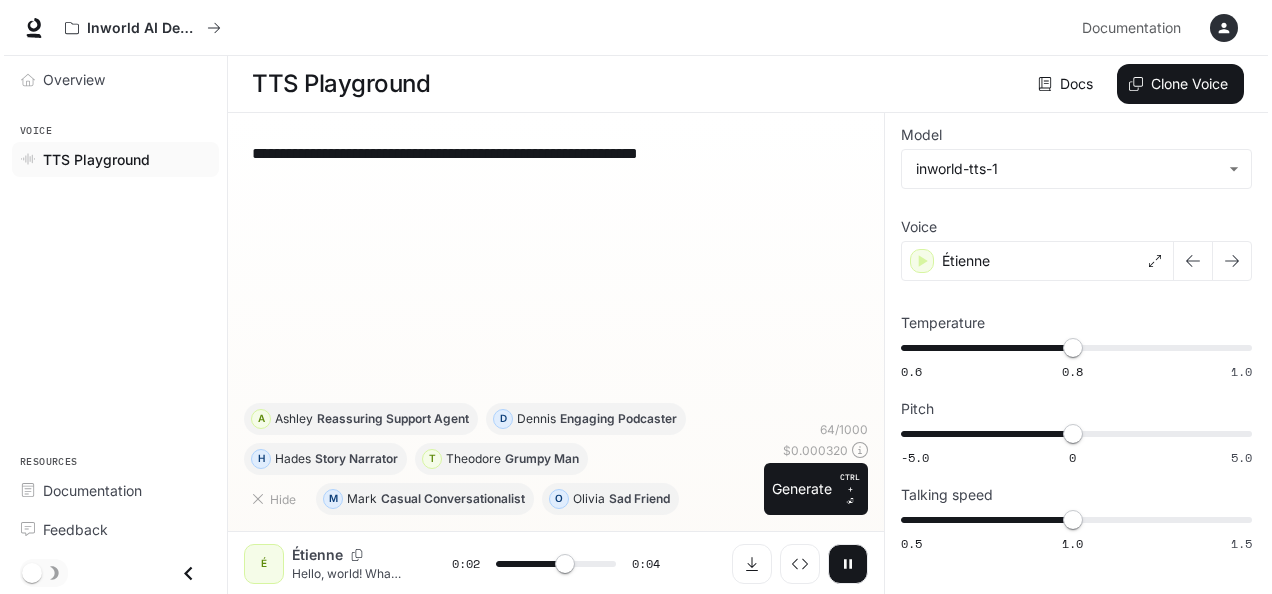 scroll, scrollTop: 0, scrollLeft: 0, axis: both 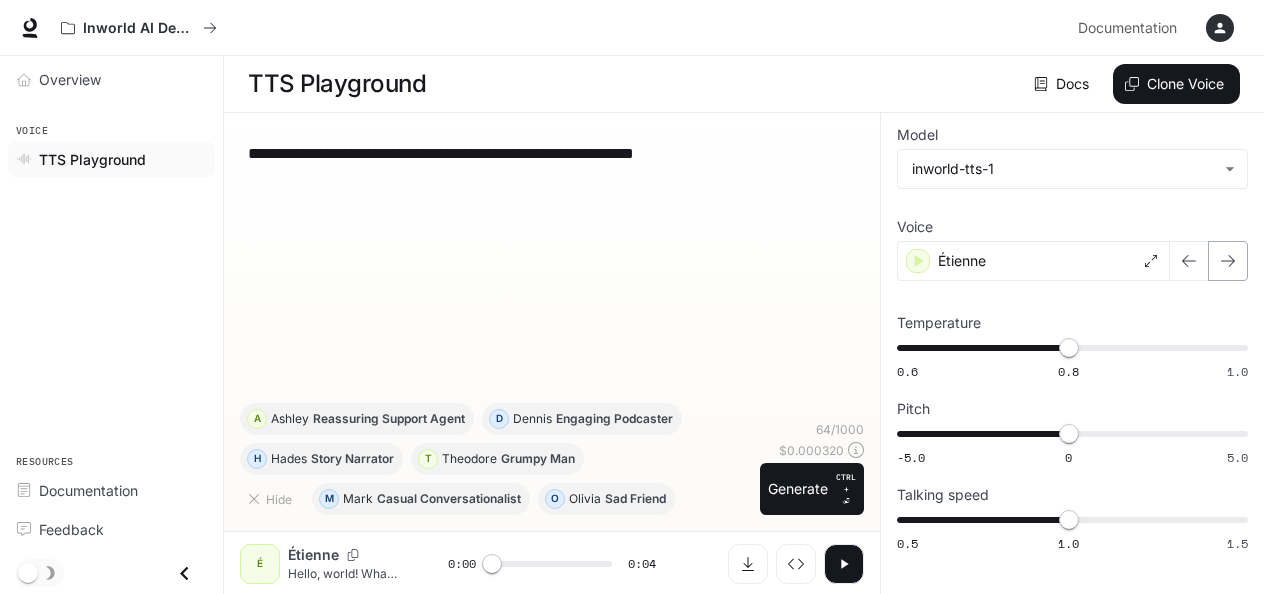 click at bounding box center (1228, 261) 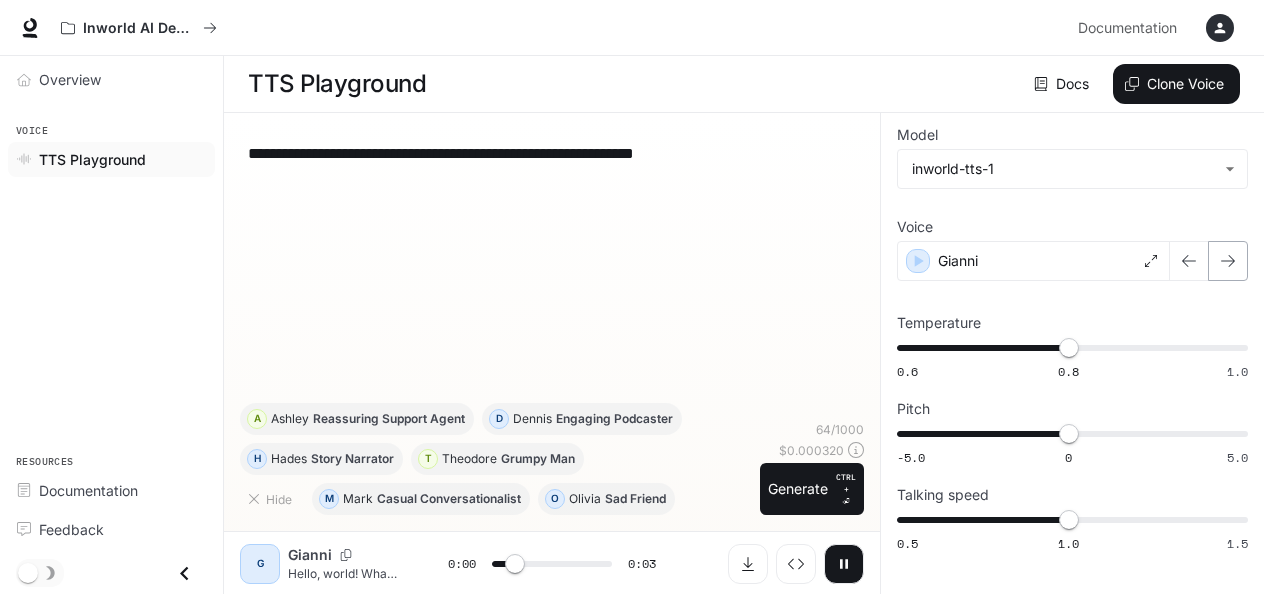 click 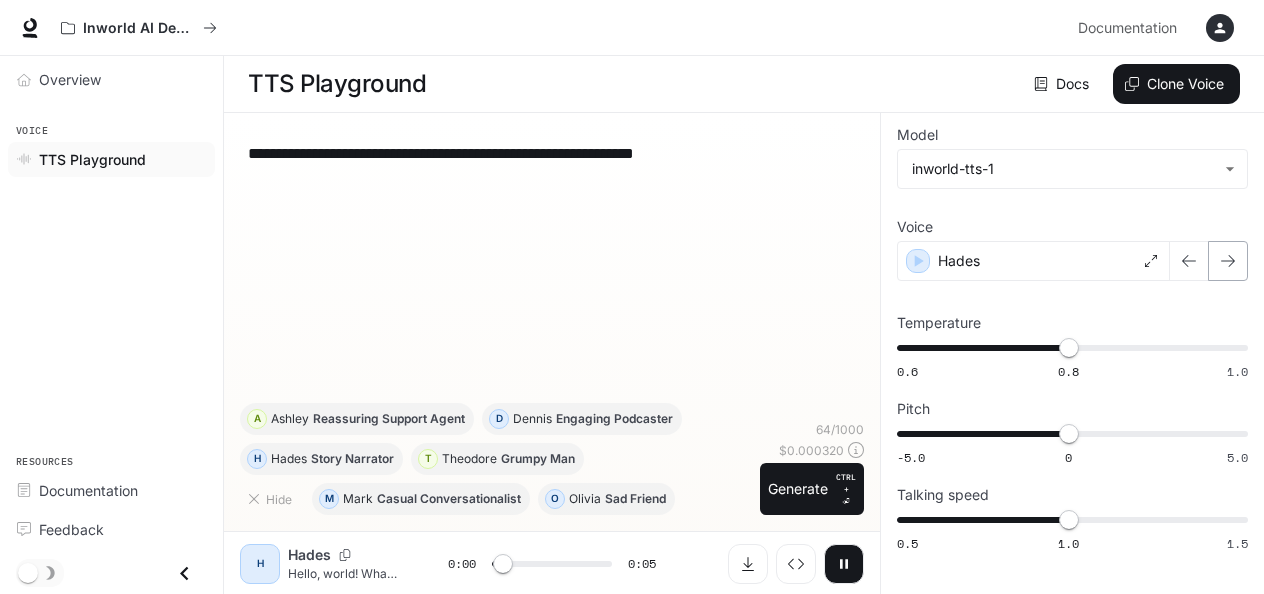 click 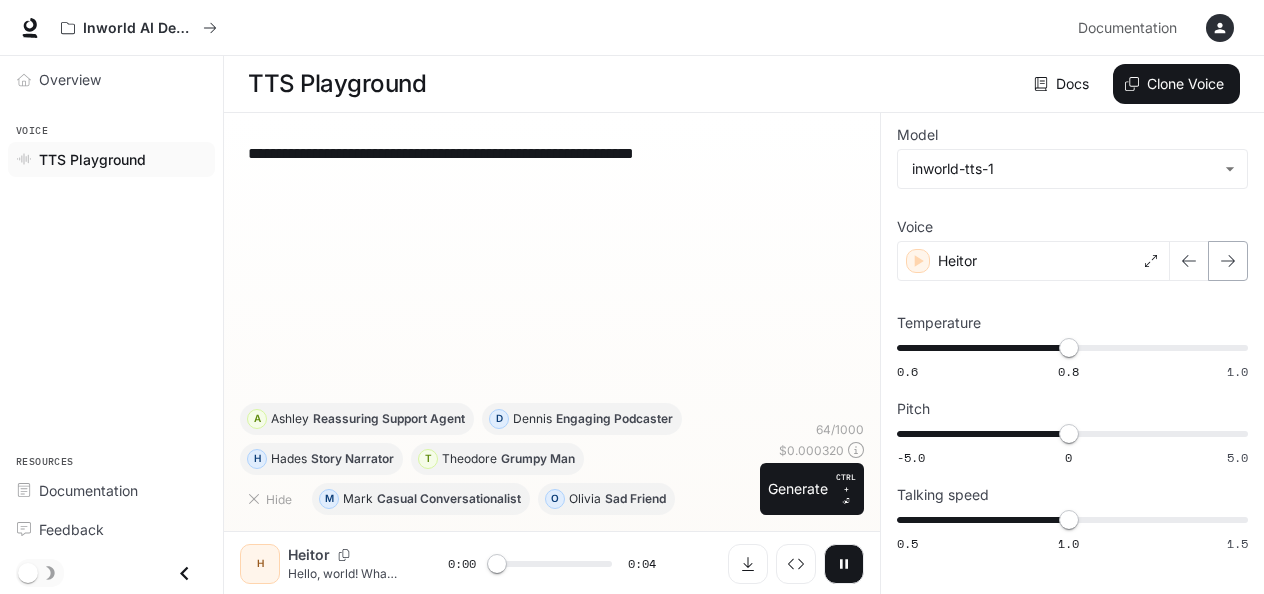 click 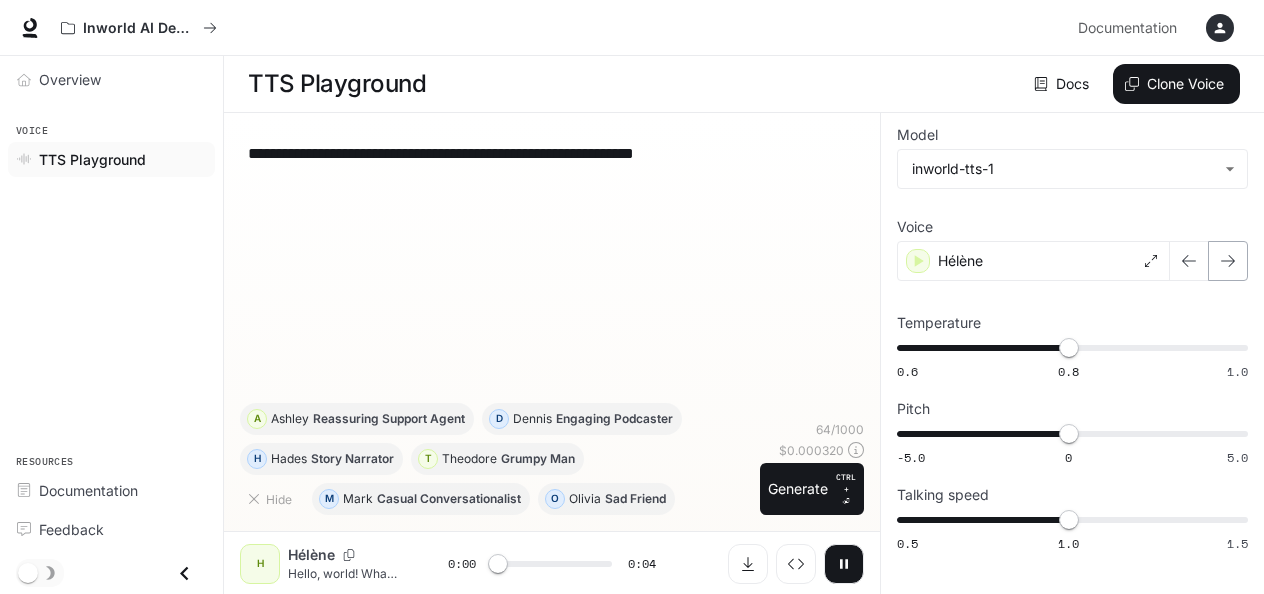 click 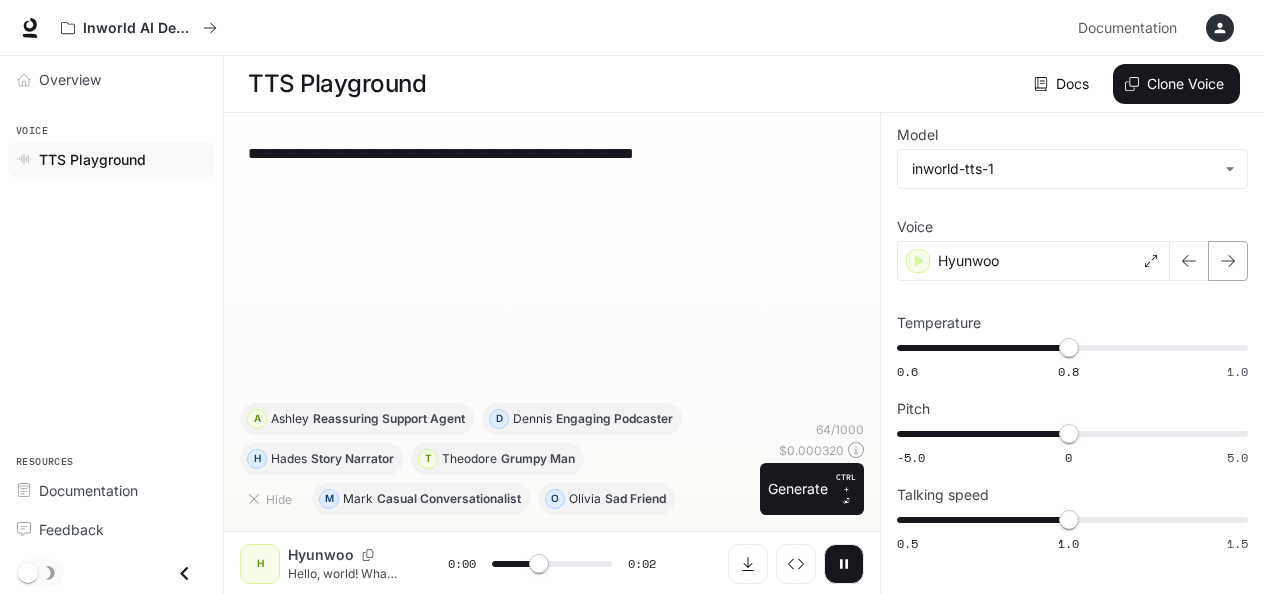 click 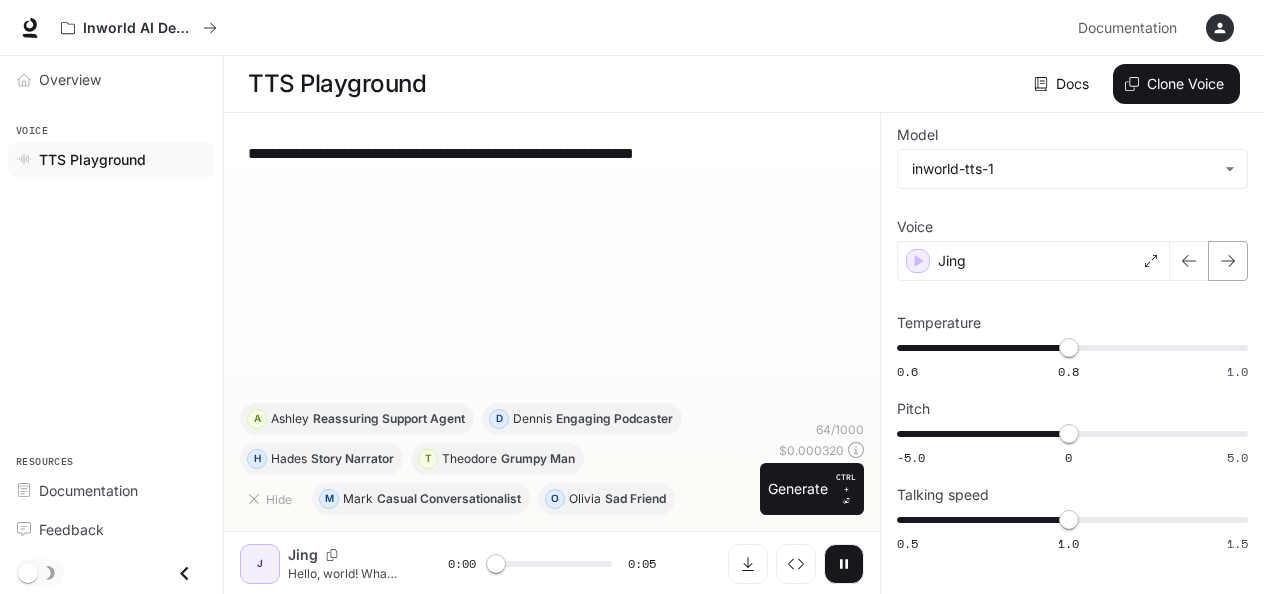 click 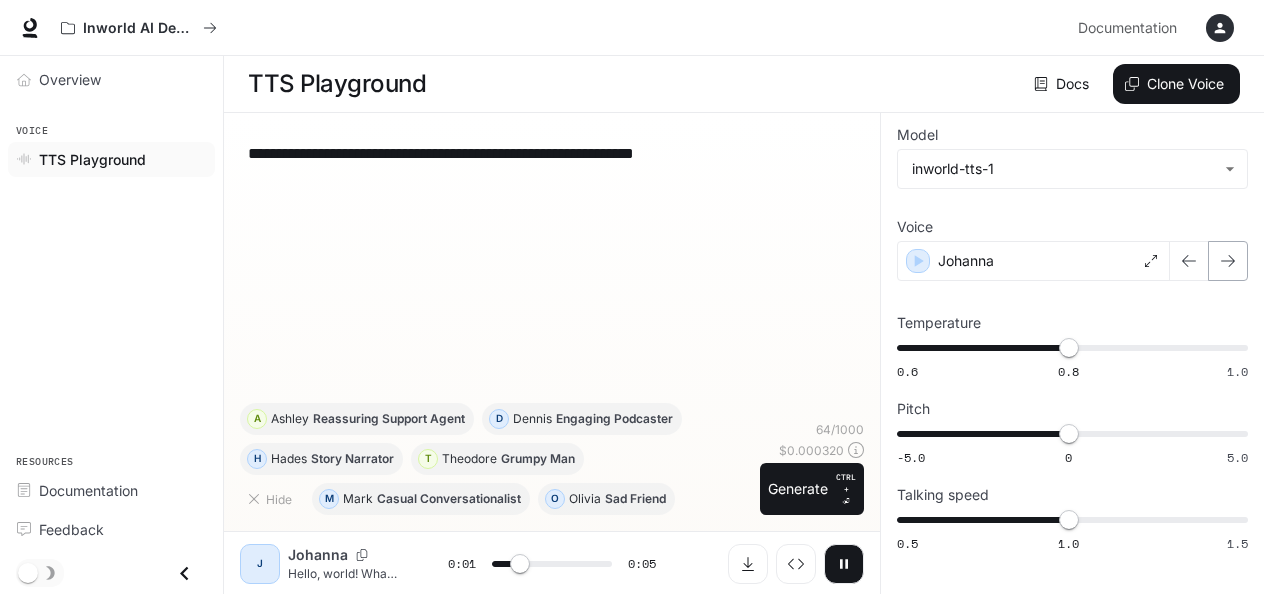 click 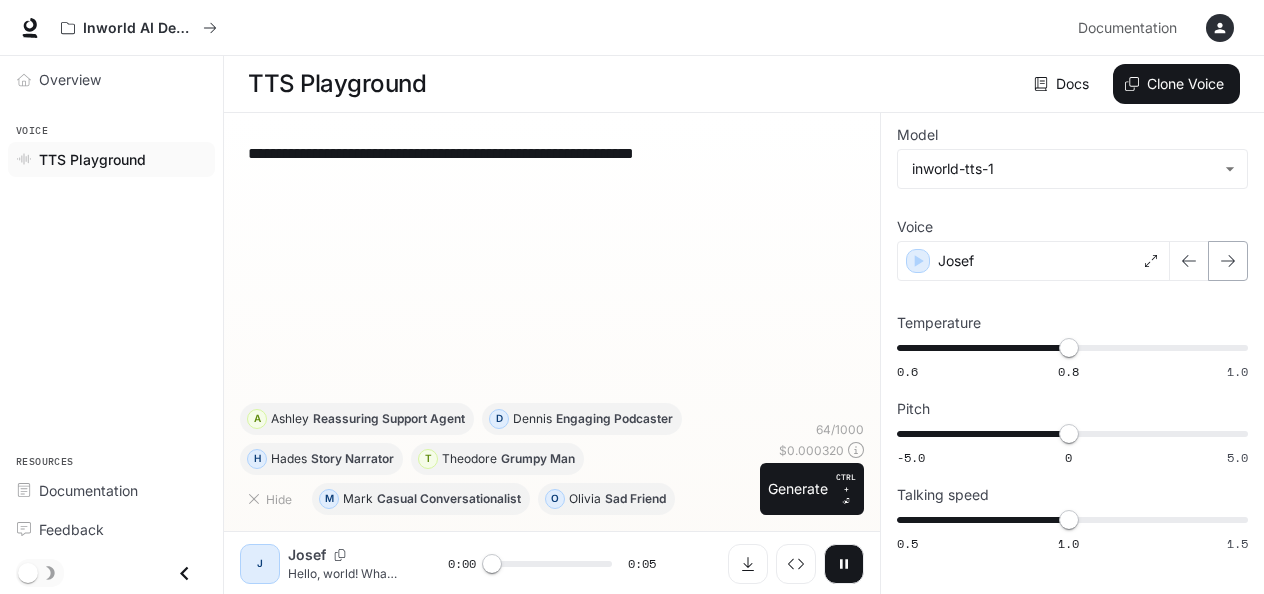 click 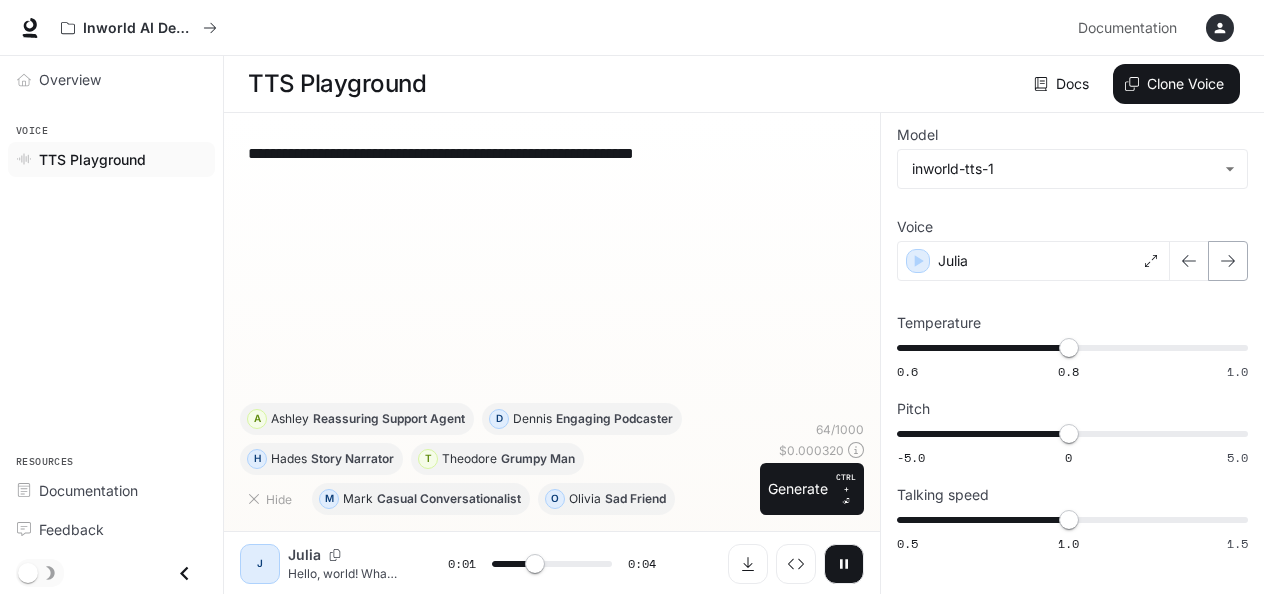 click 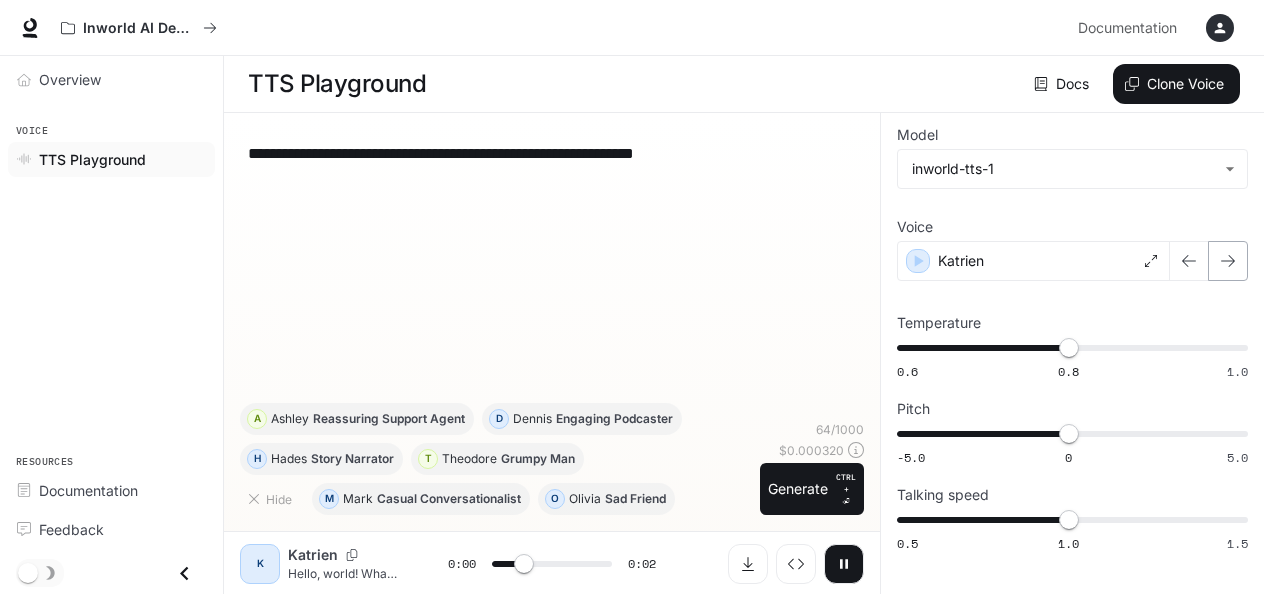 click 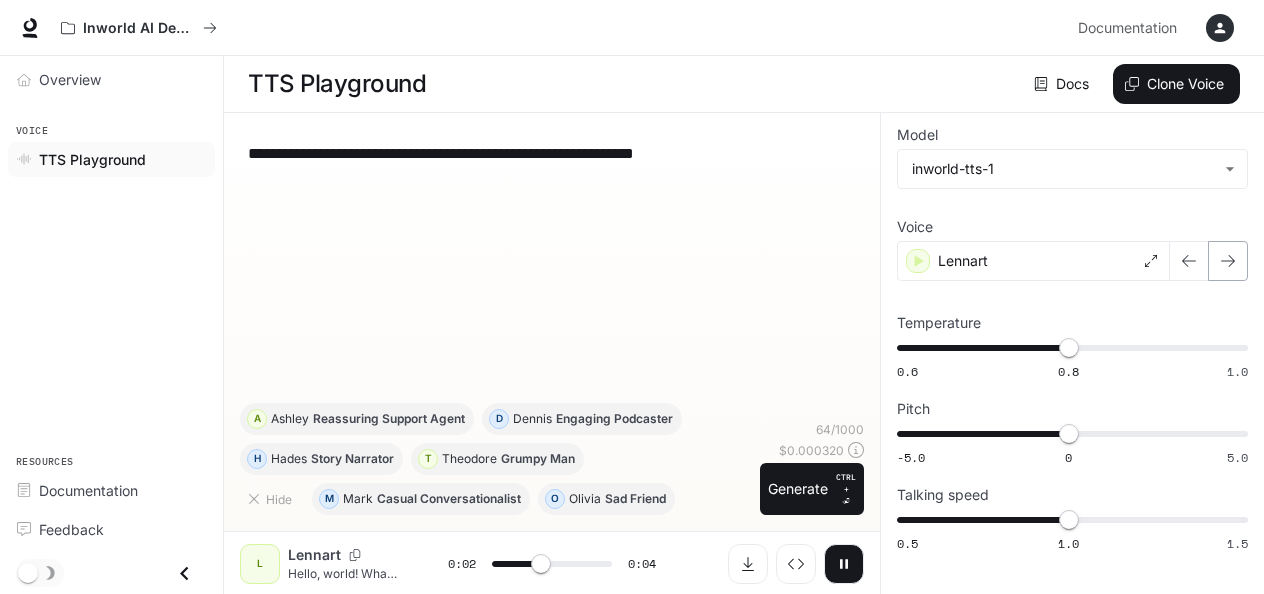 click 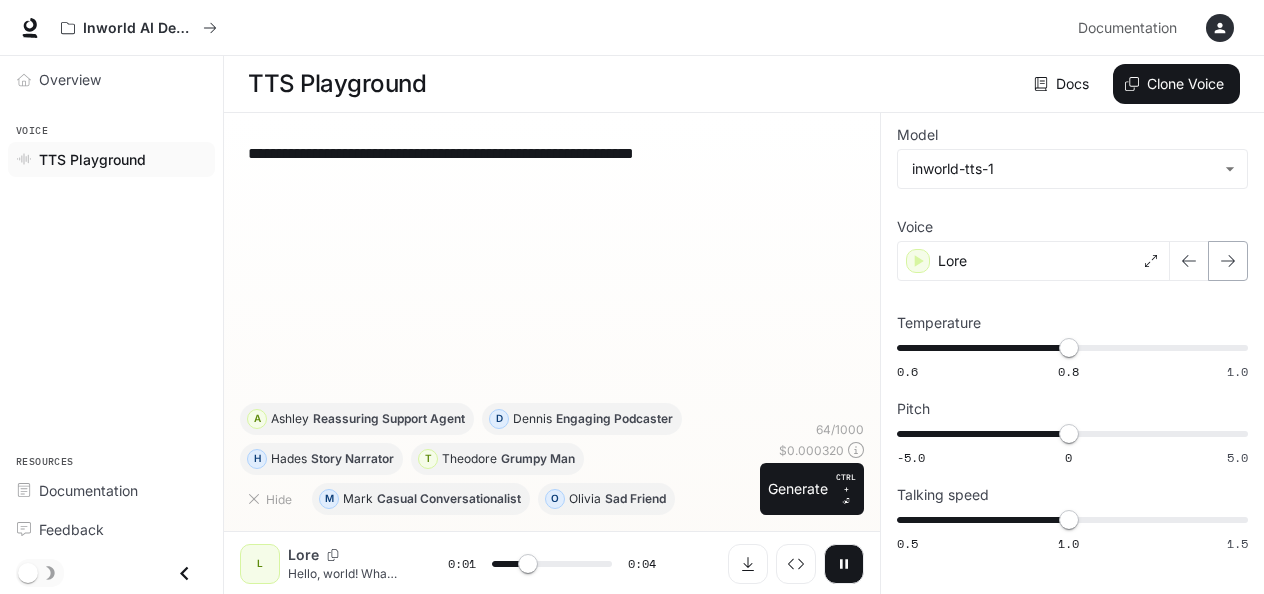 click 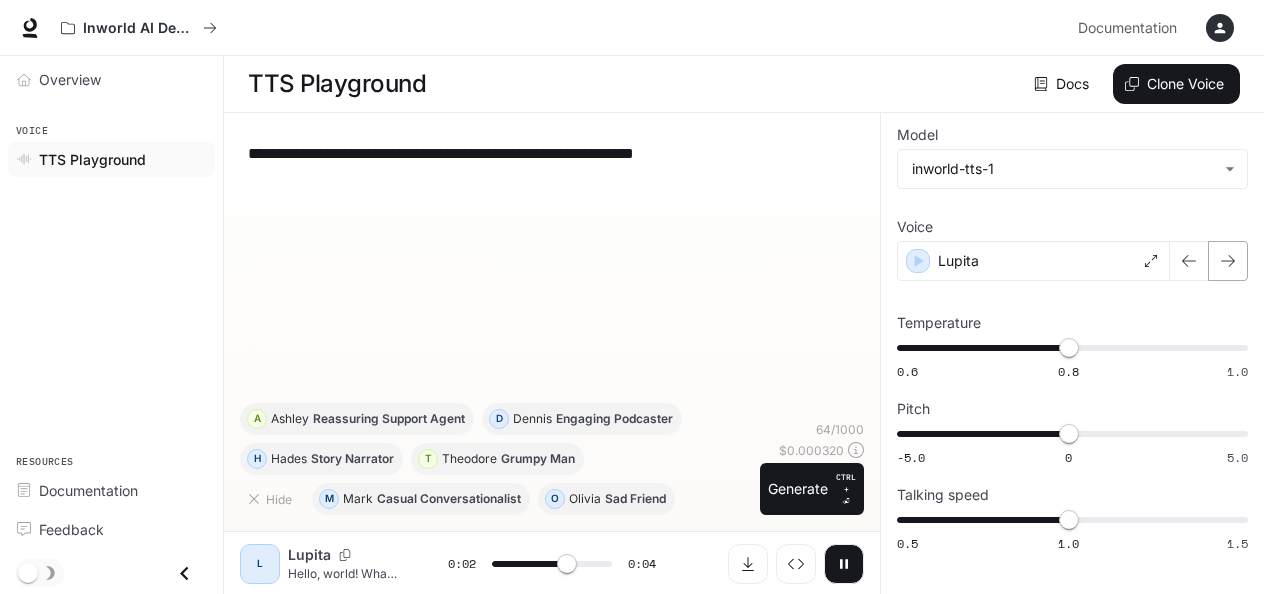 click 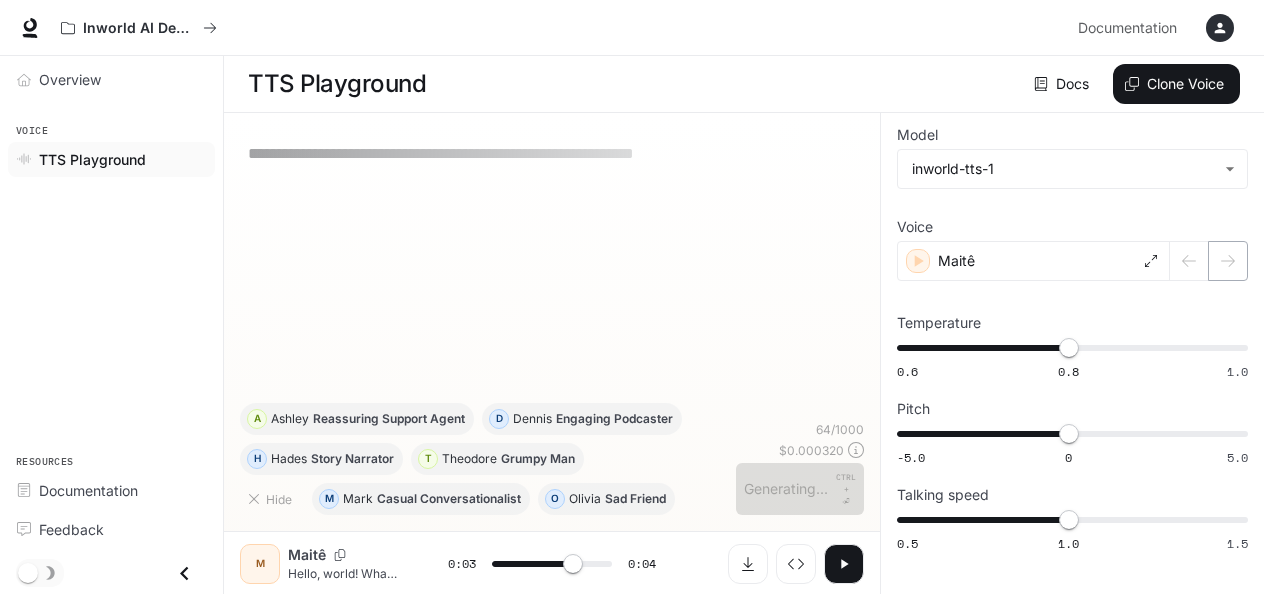 click at bounding box center [1209, 261] 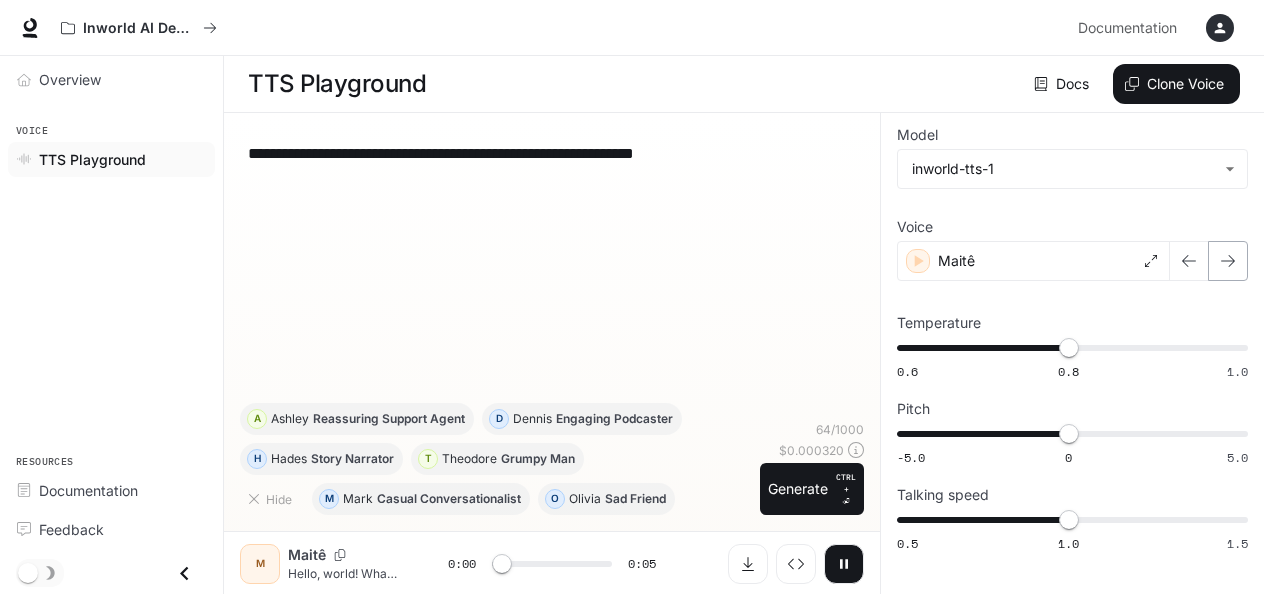 click 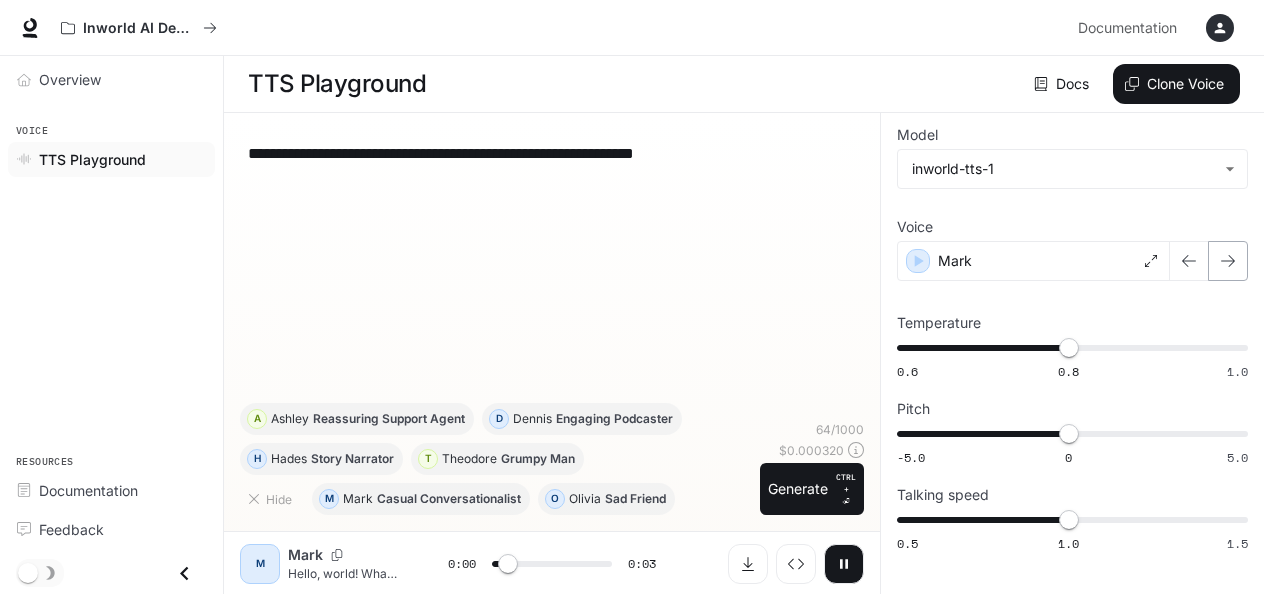 click 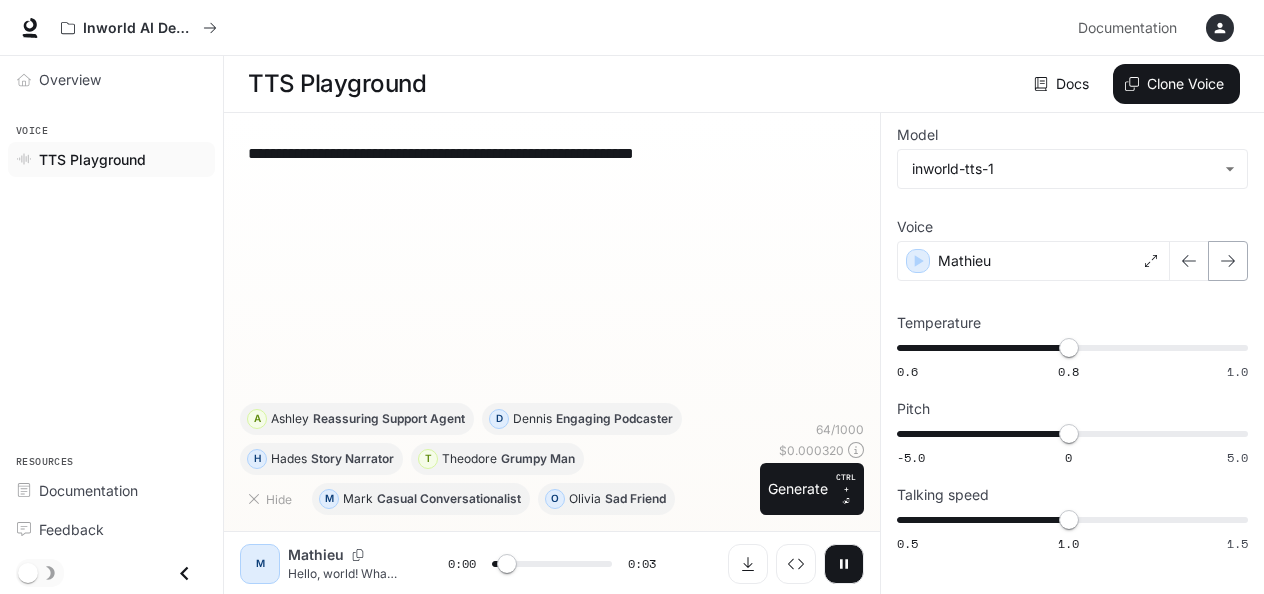 click 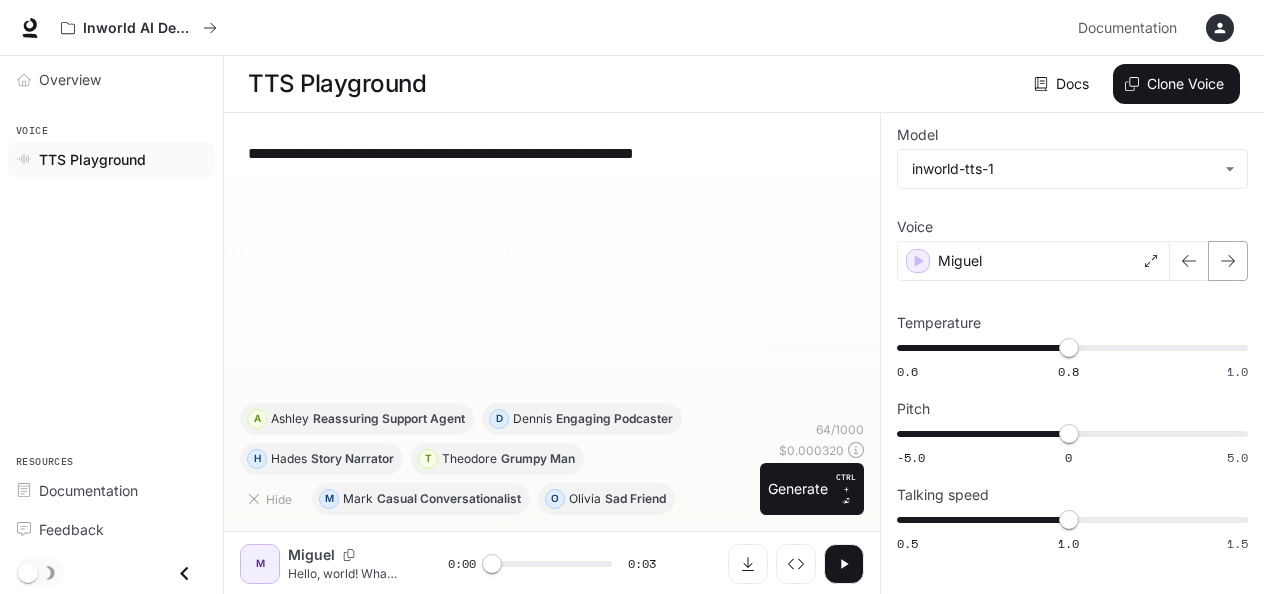 click at bounding box center (1228, 261) 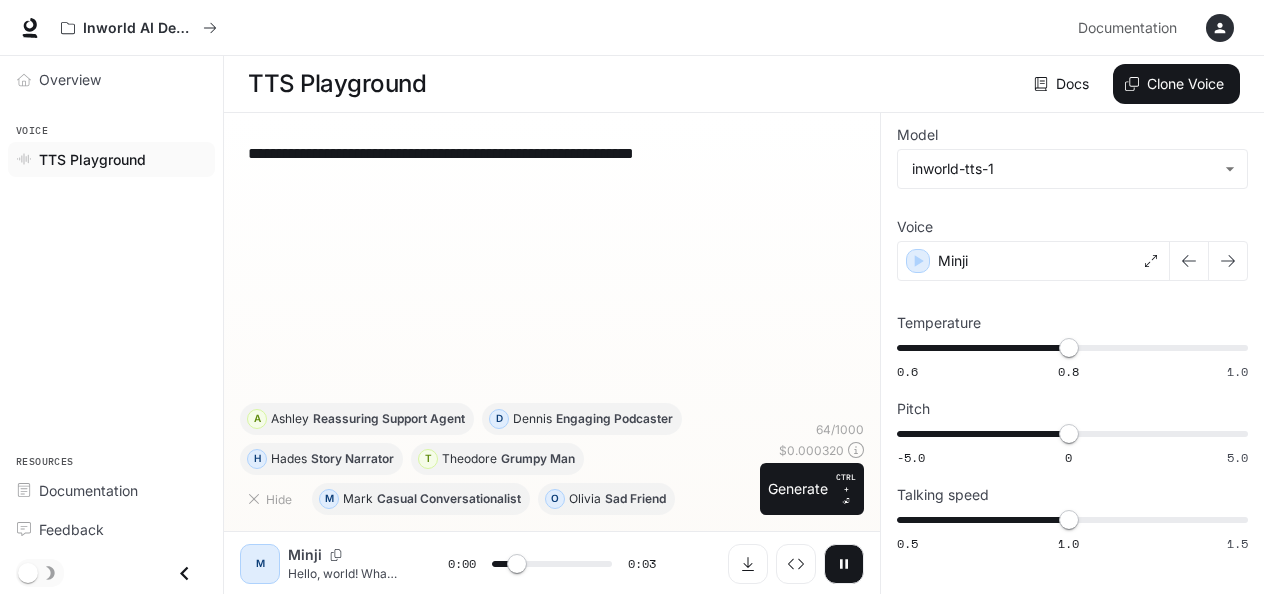 click 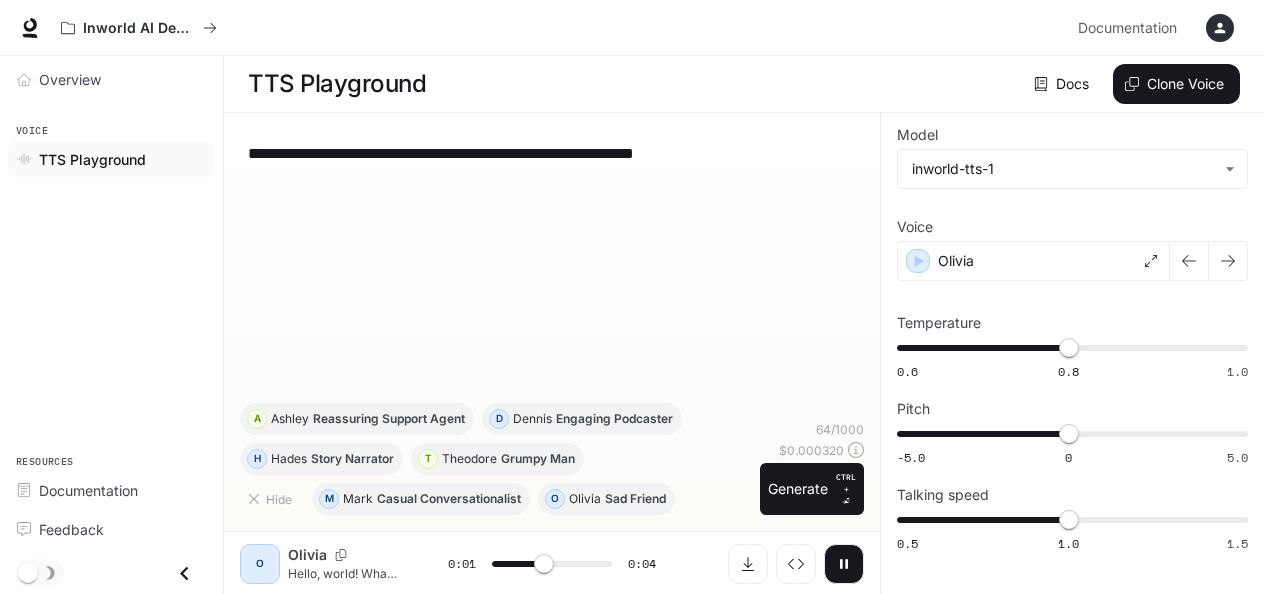 click 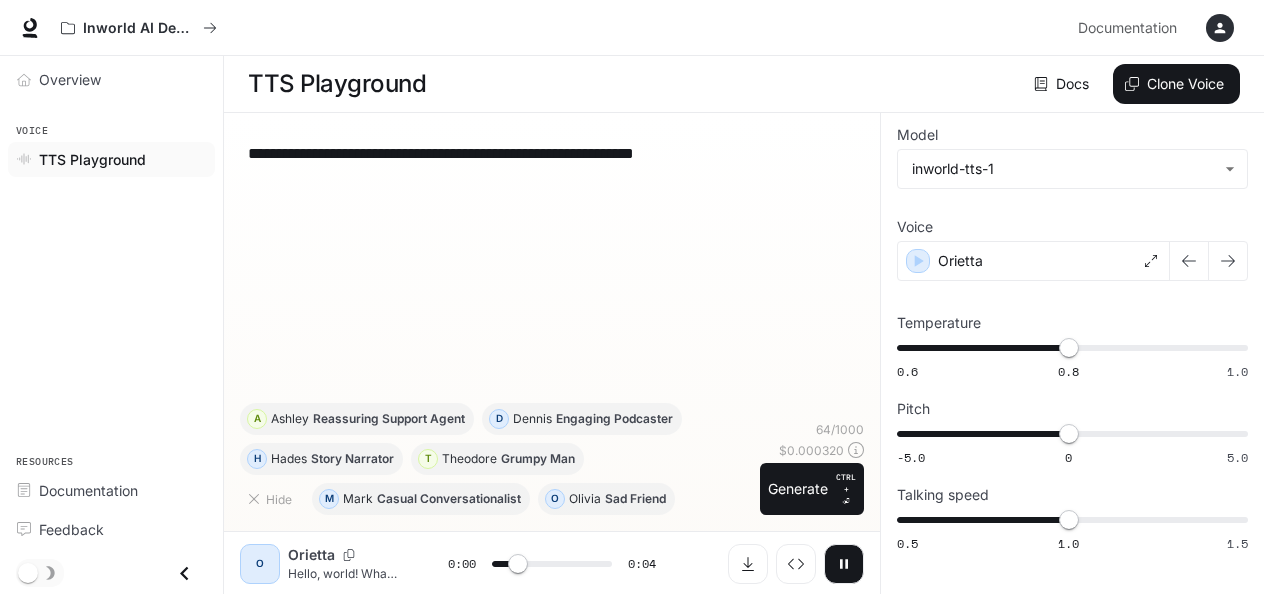 click 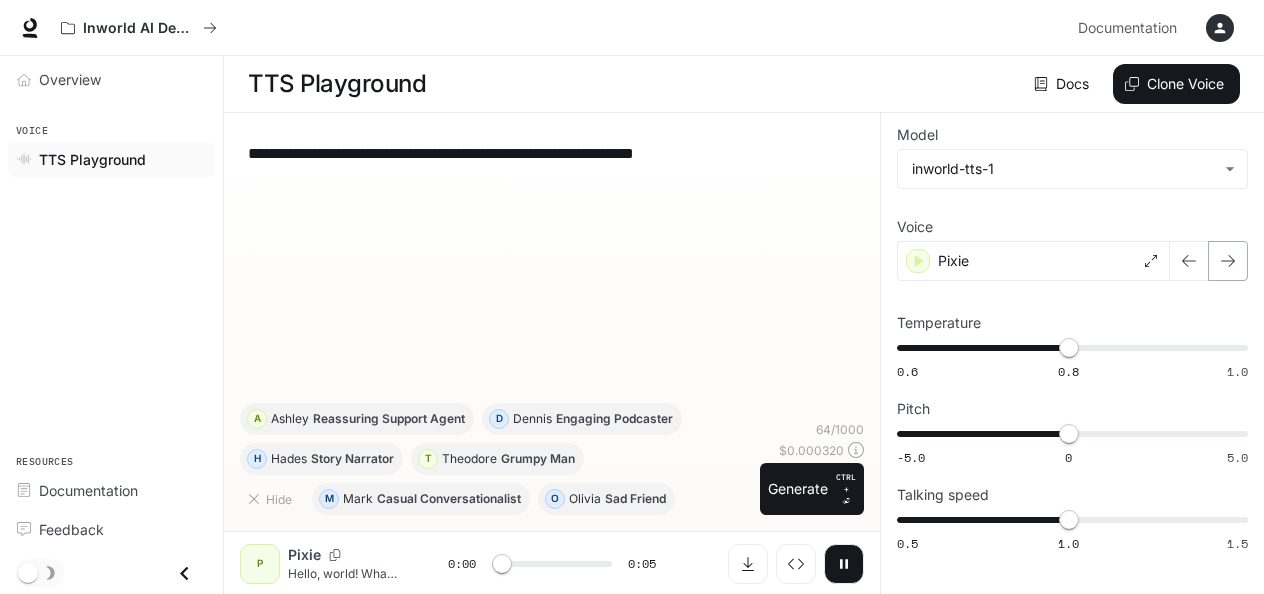click 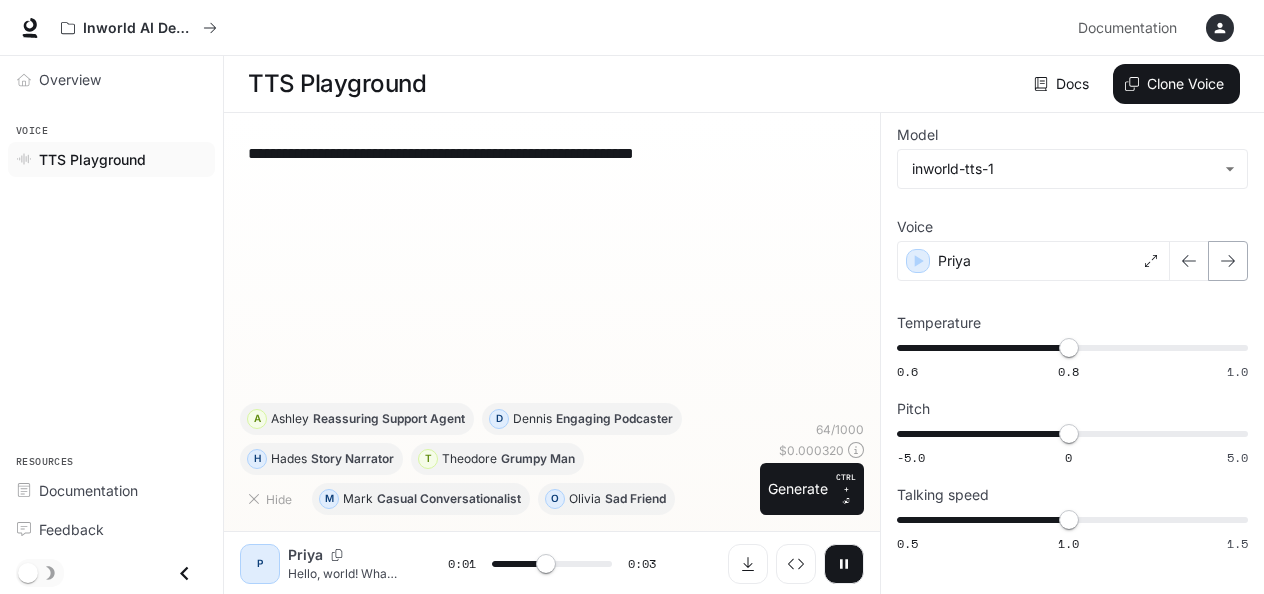 click 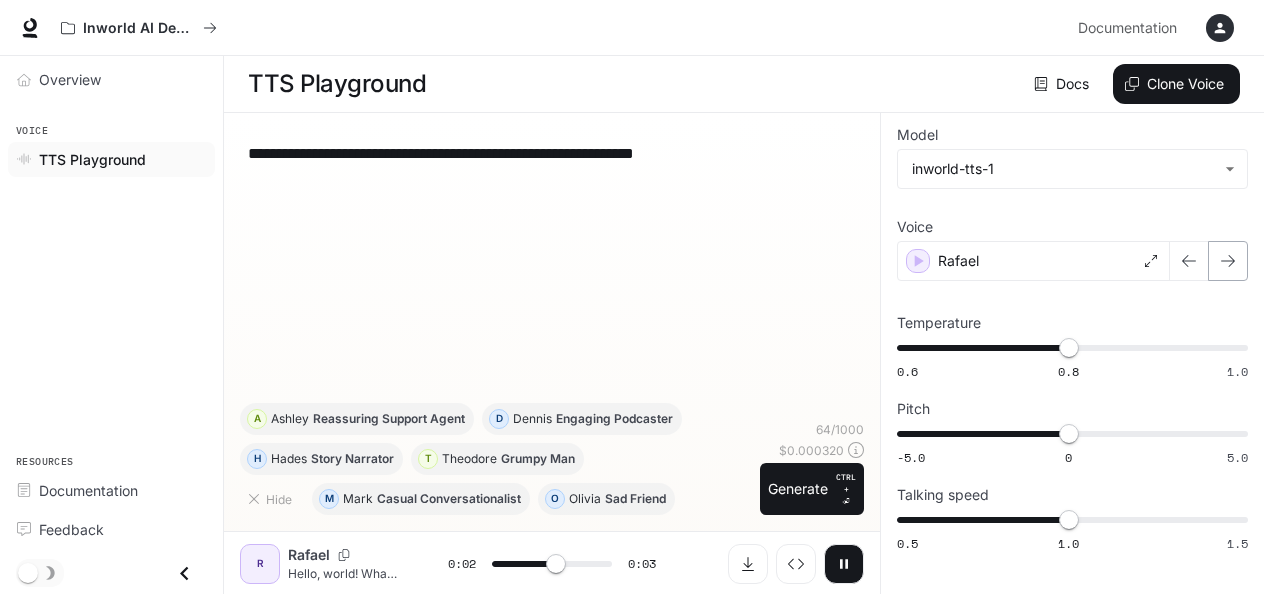 click 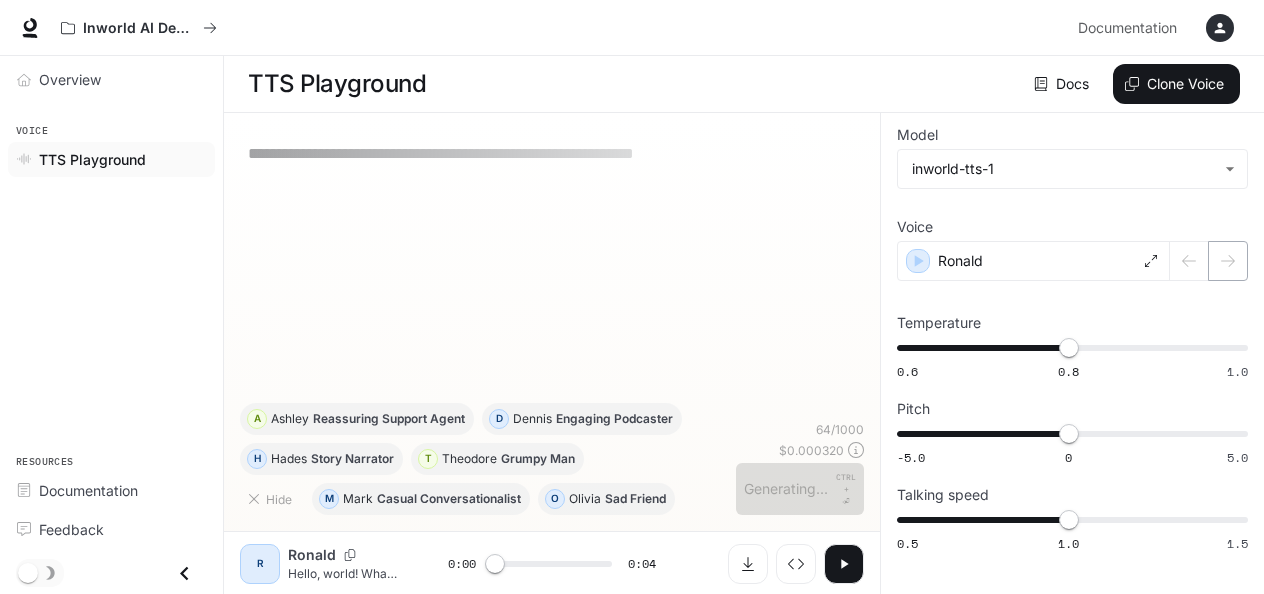 click at bounding box center (1209, 261) 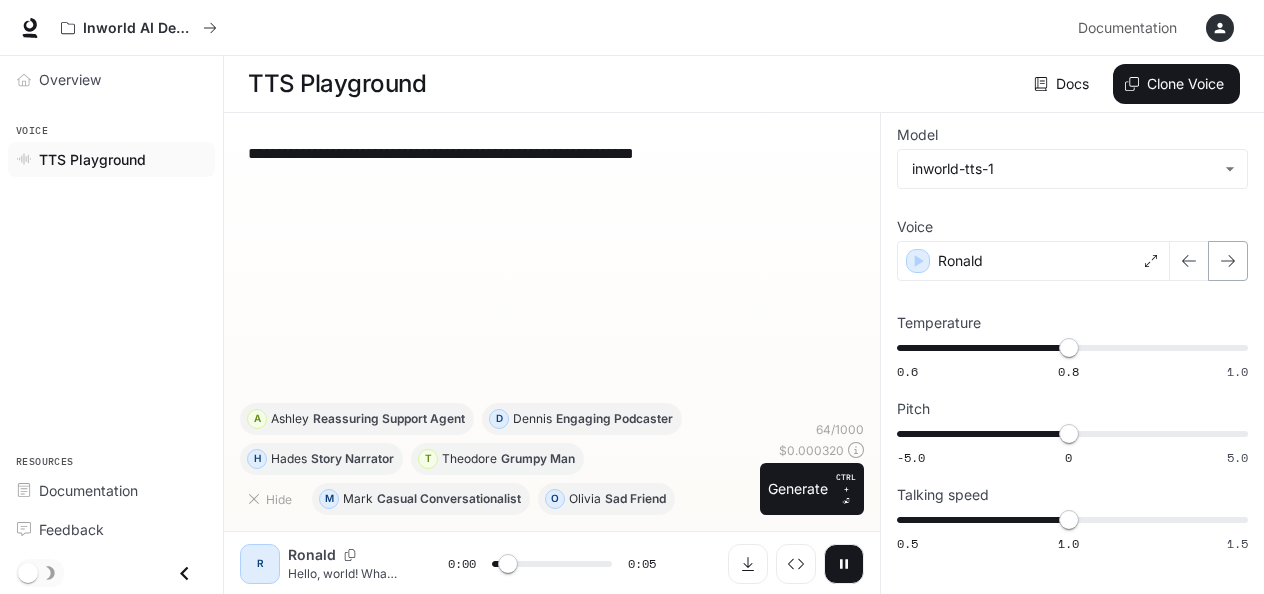 click 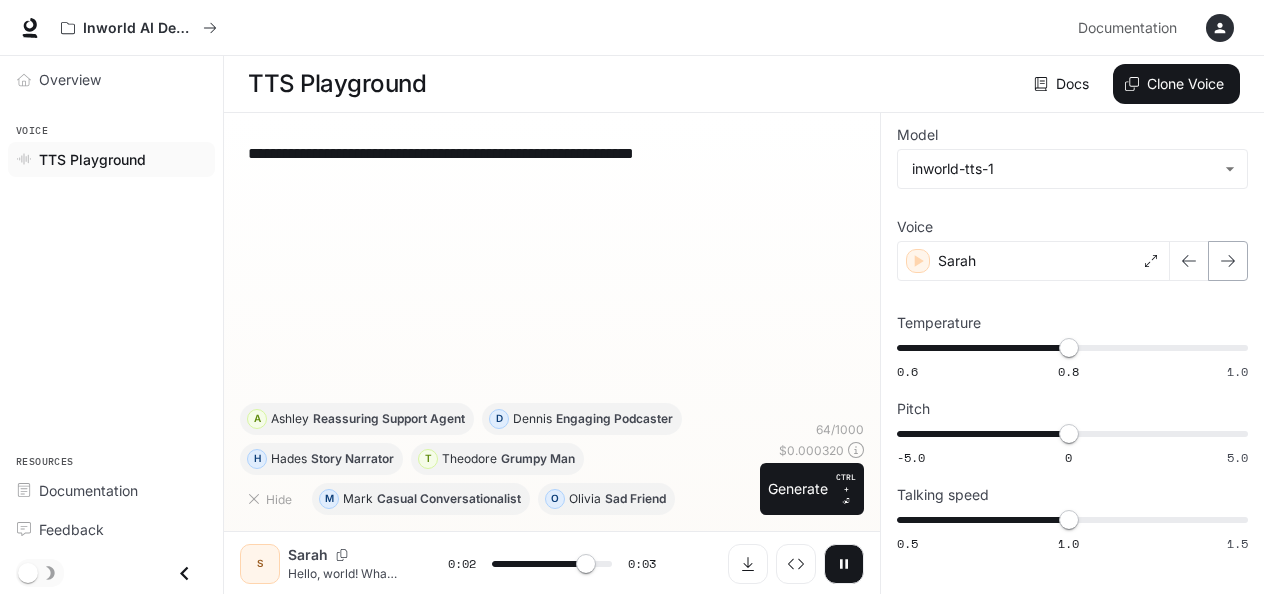click 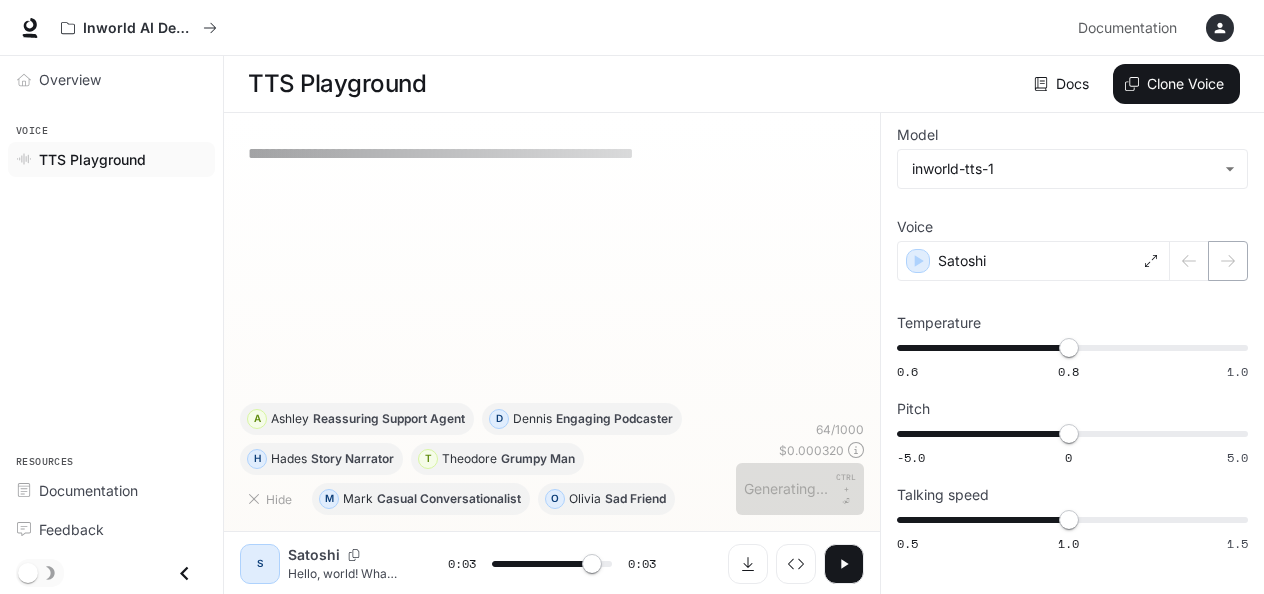 click 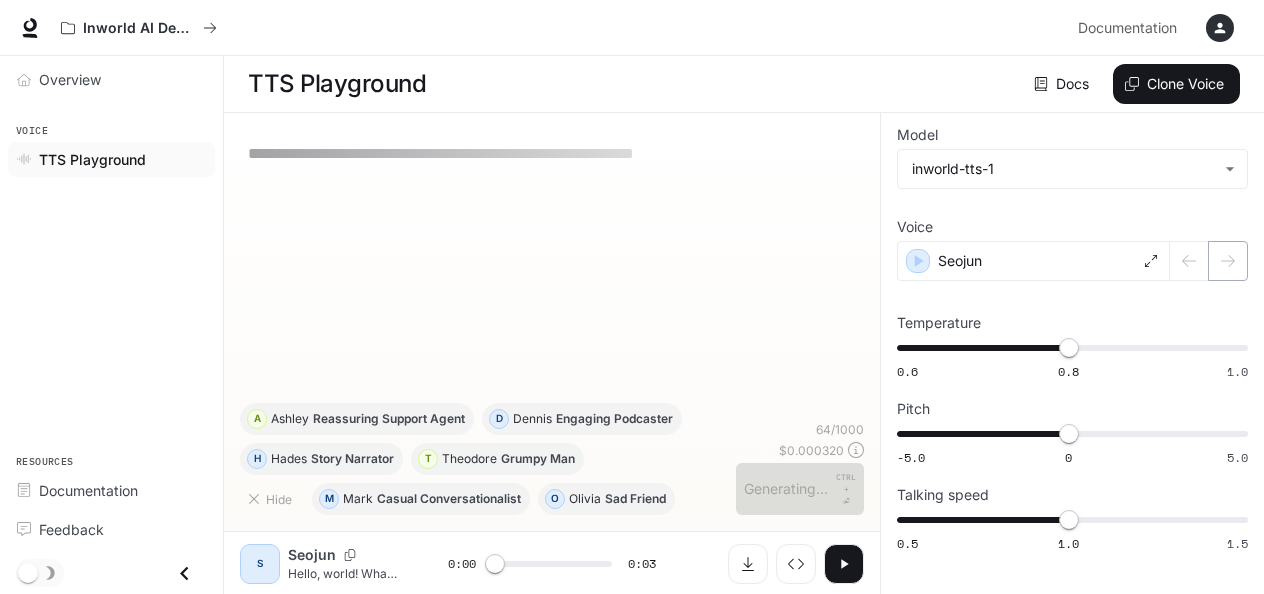 click at bounding box center [1209, 261] 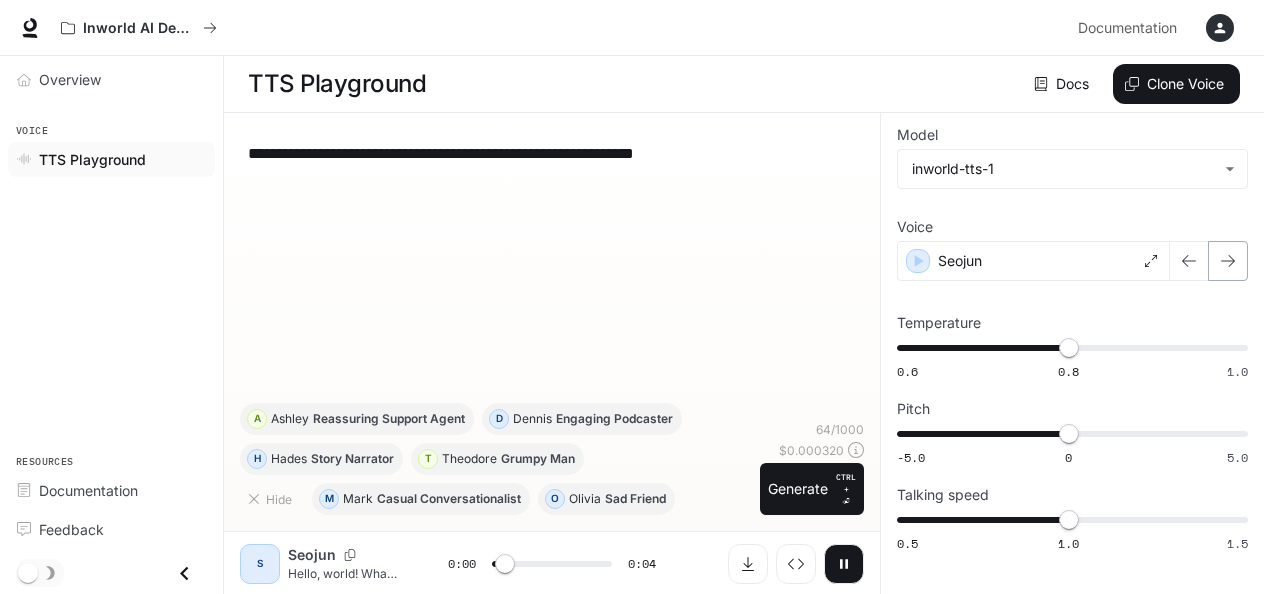 click 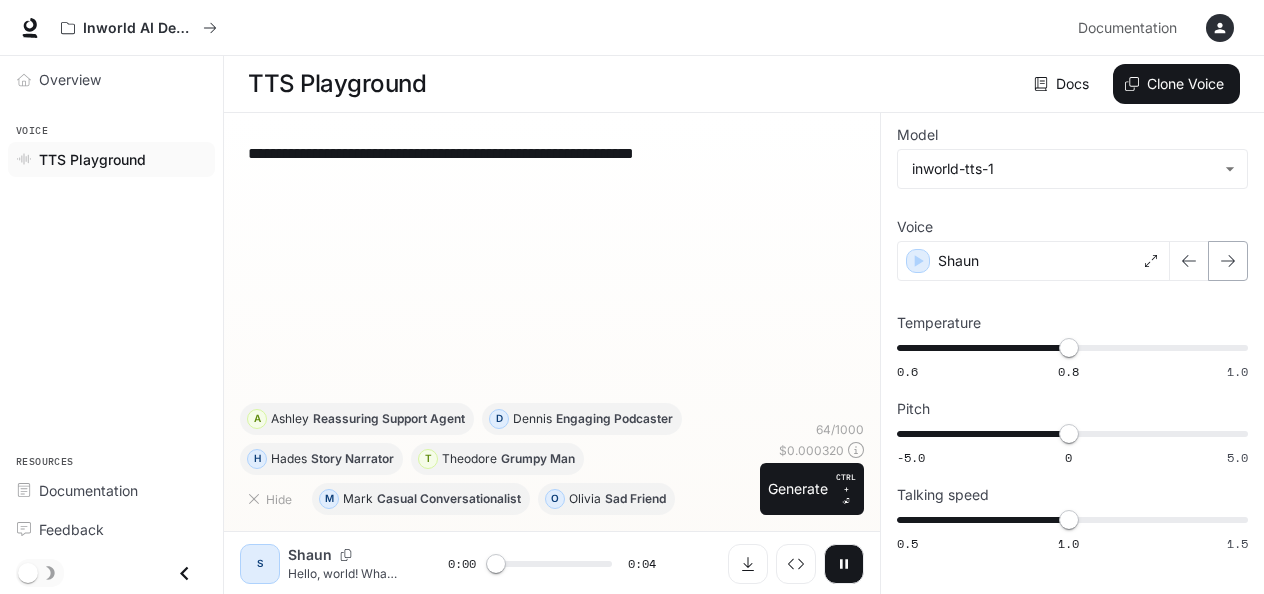 click 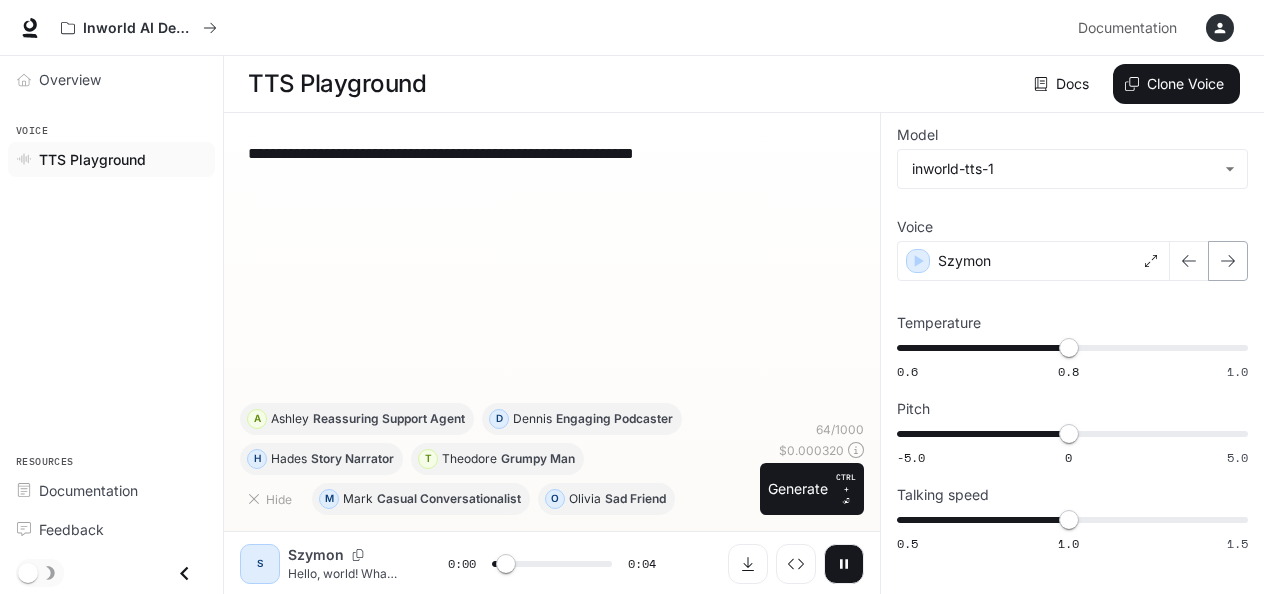 click 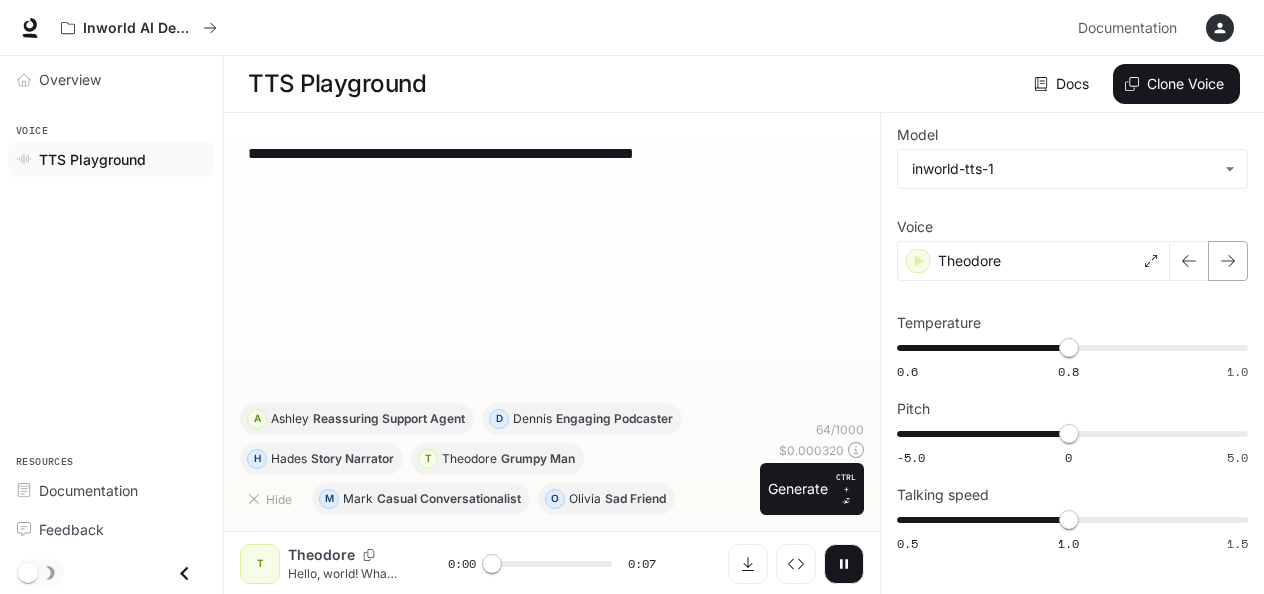 click at bounding box center [1209, 261] 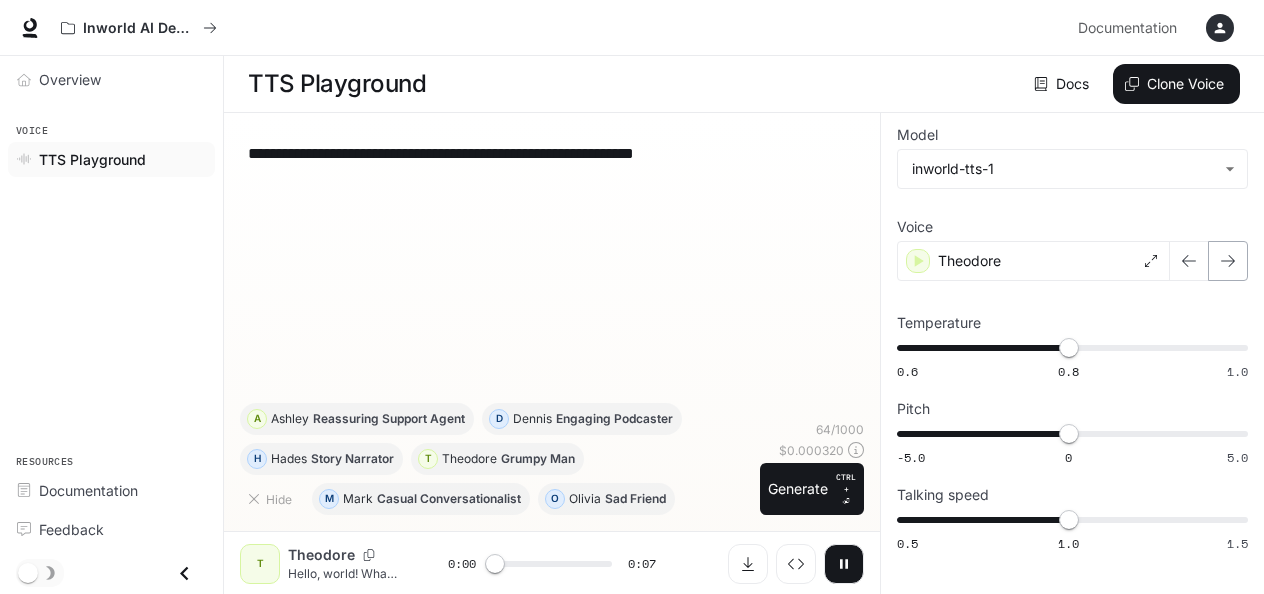 click 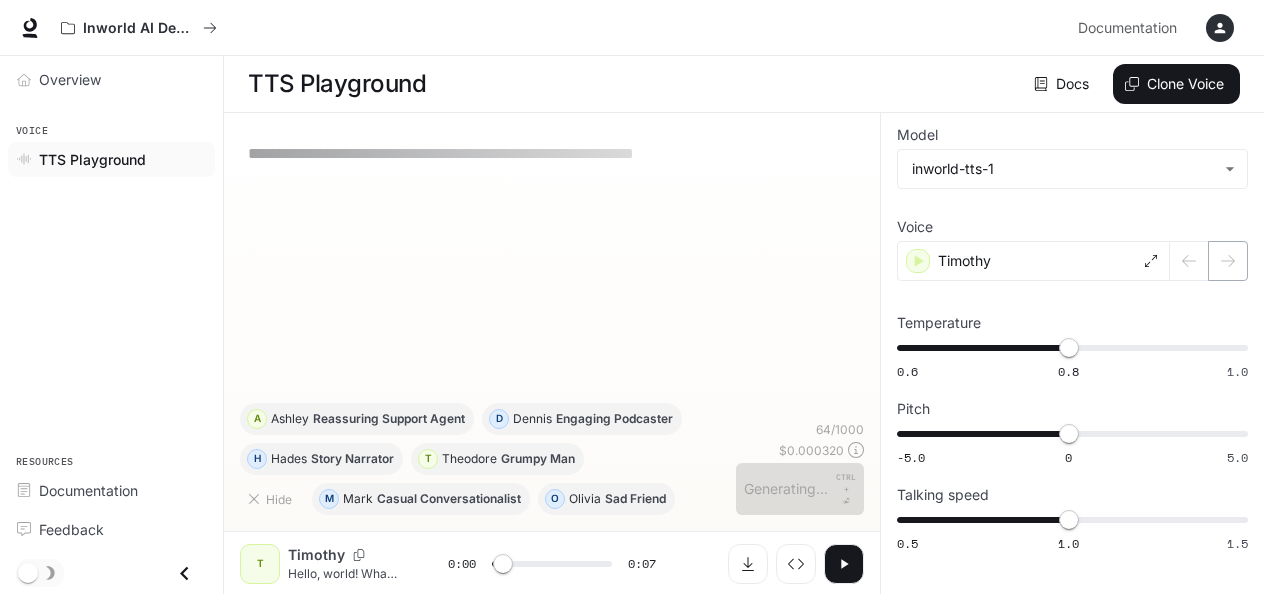 click at bounding box center (1209, 261) 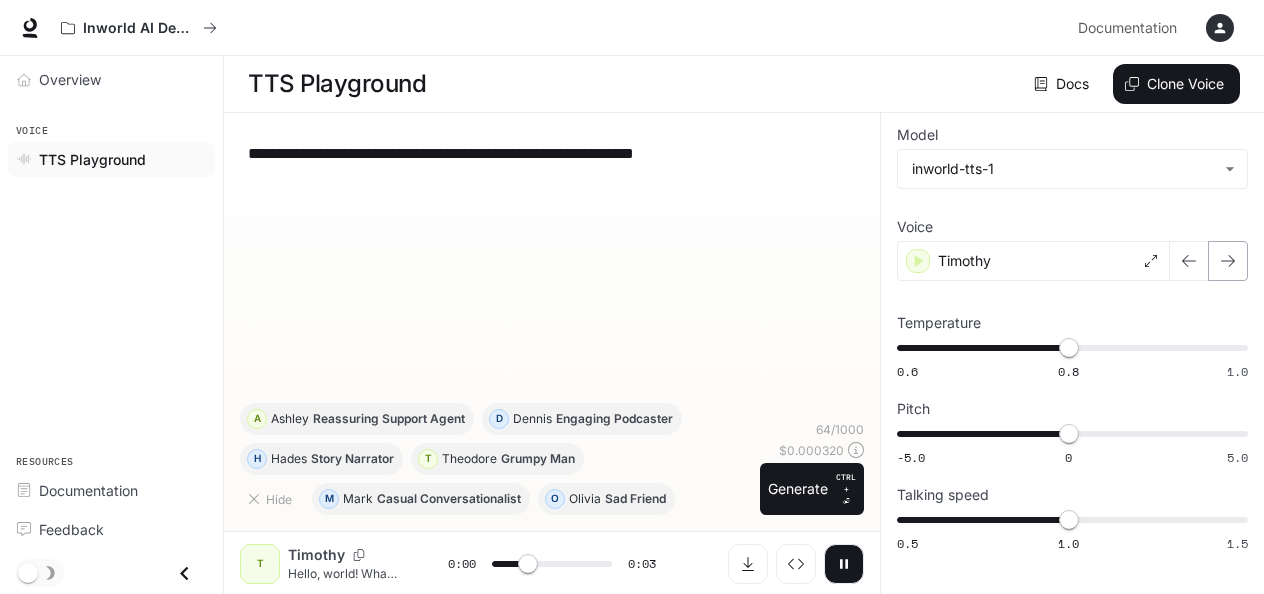 click 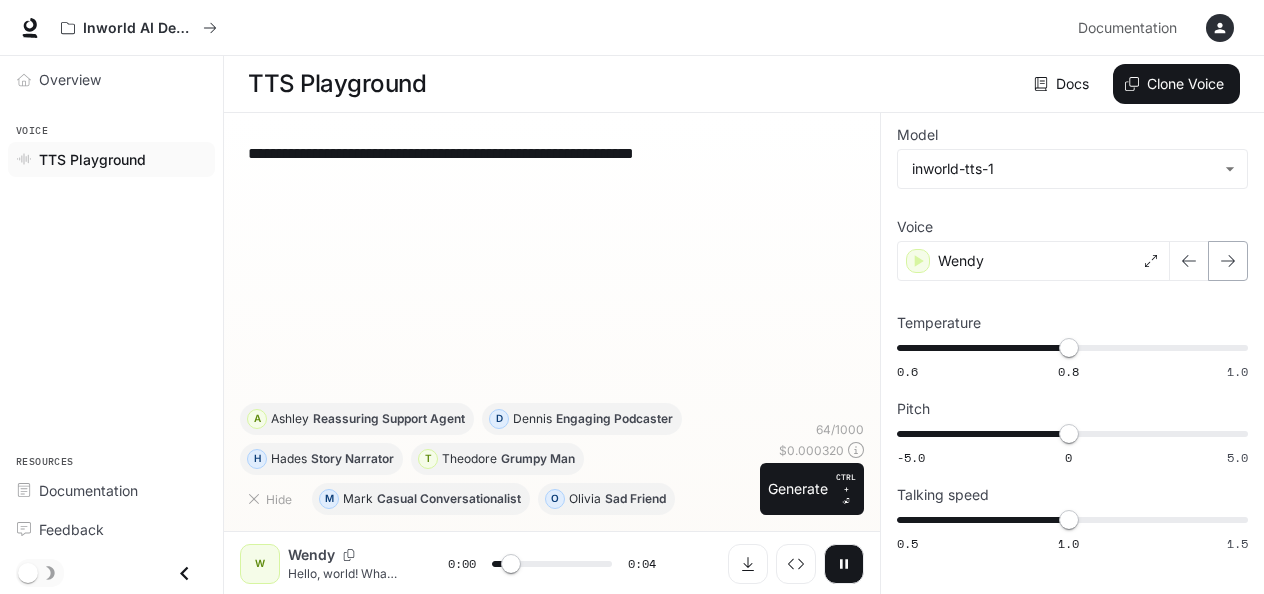 click 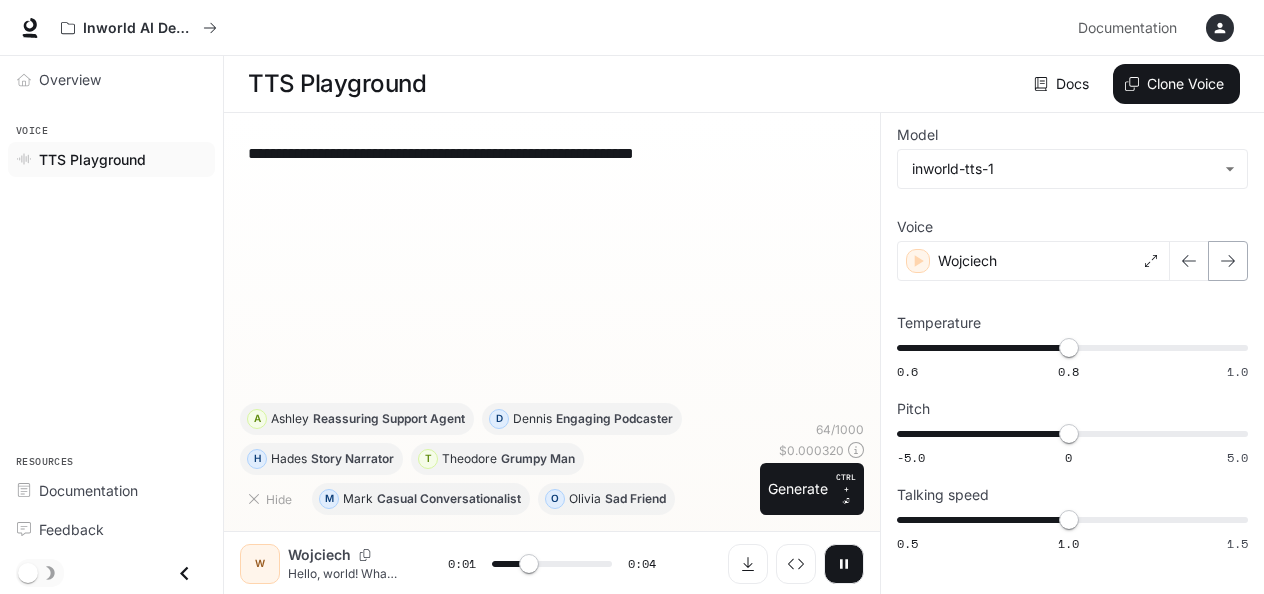 click 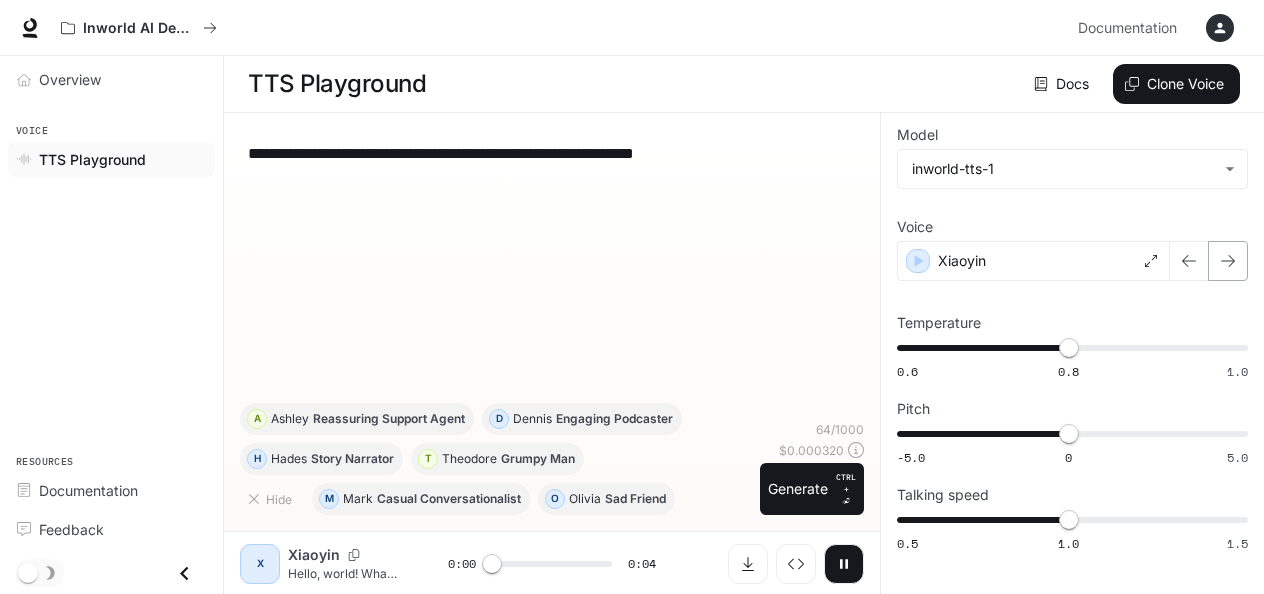 click 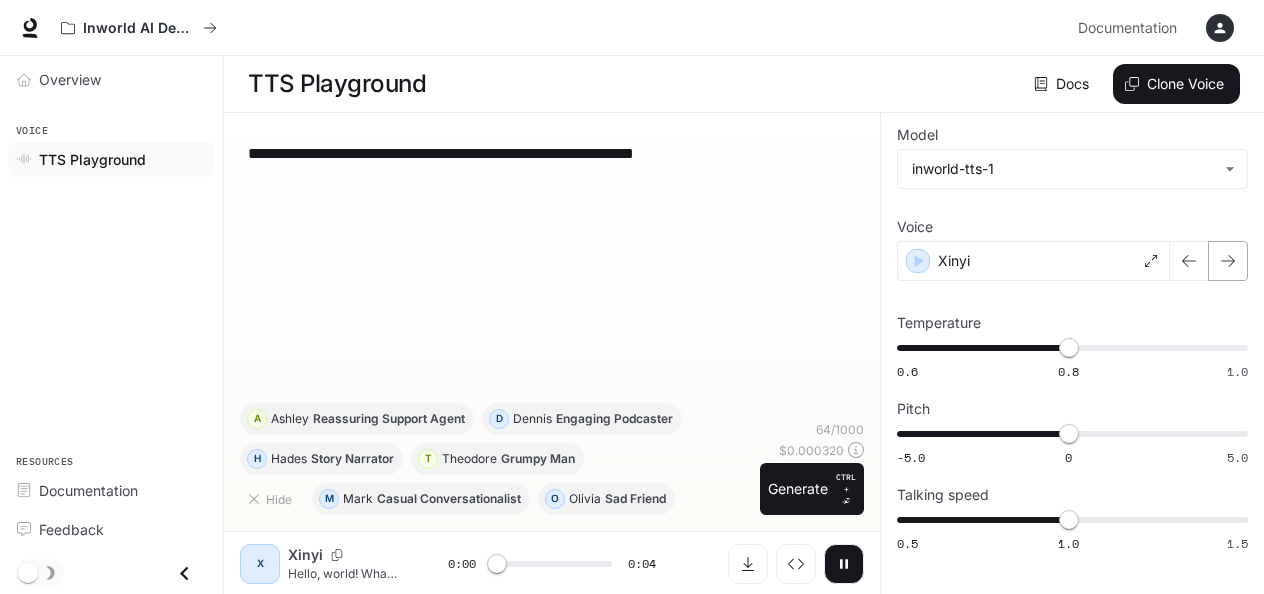click 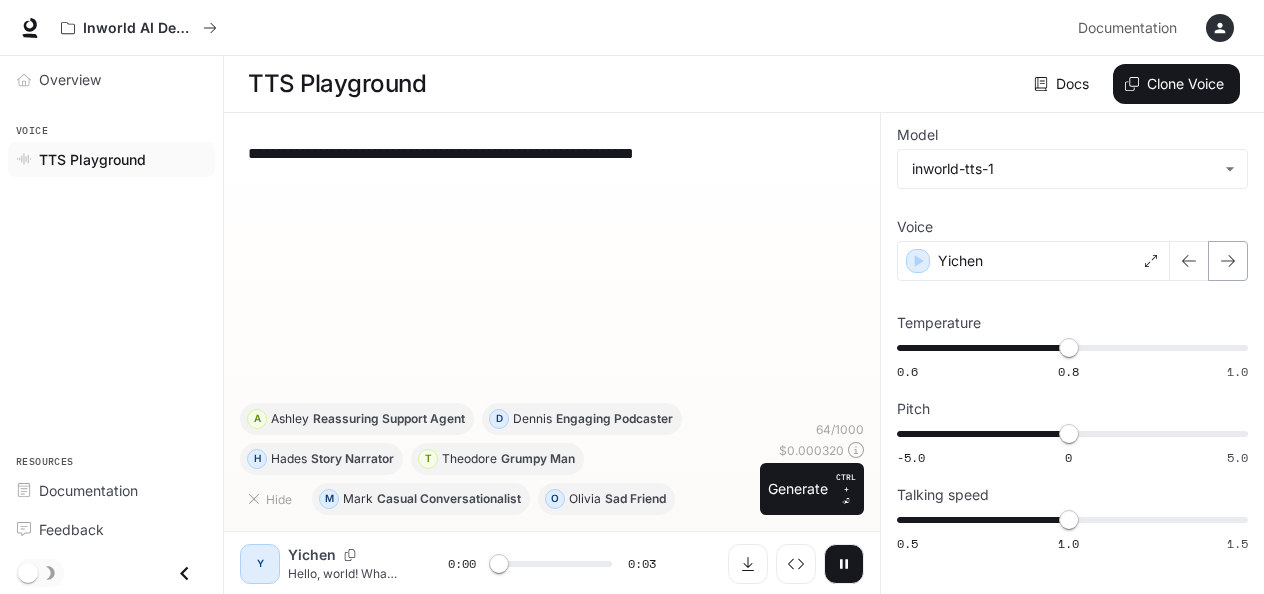 click 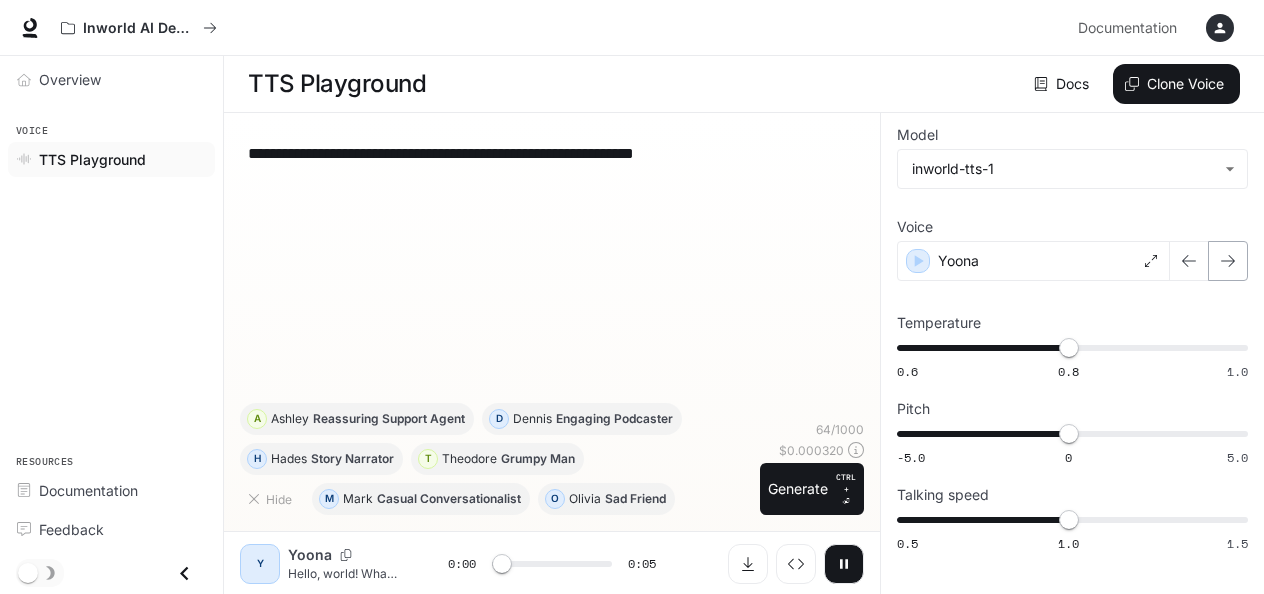 click 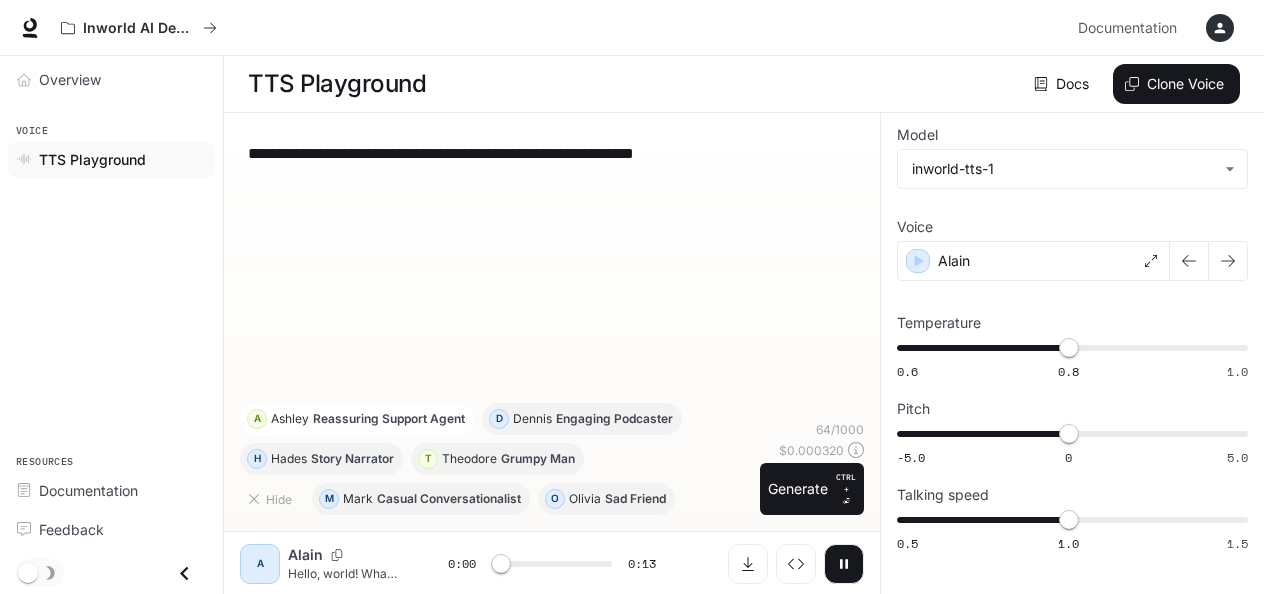 type on "***" 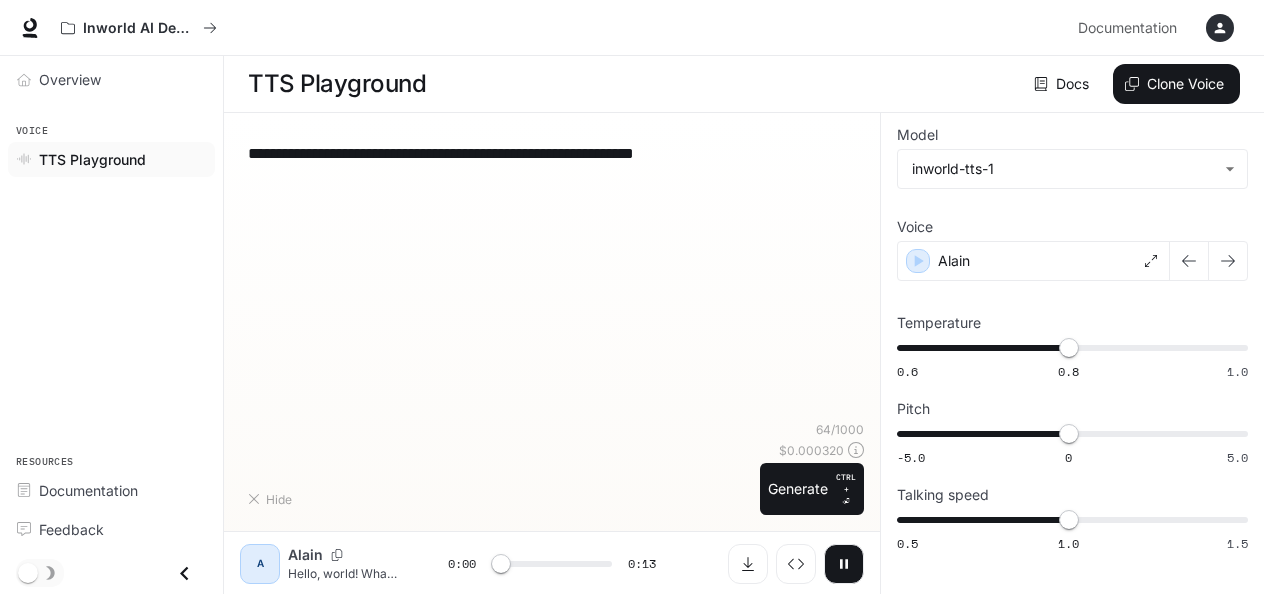 type on "**********" 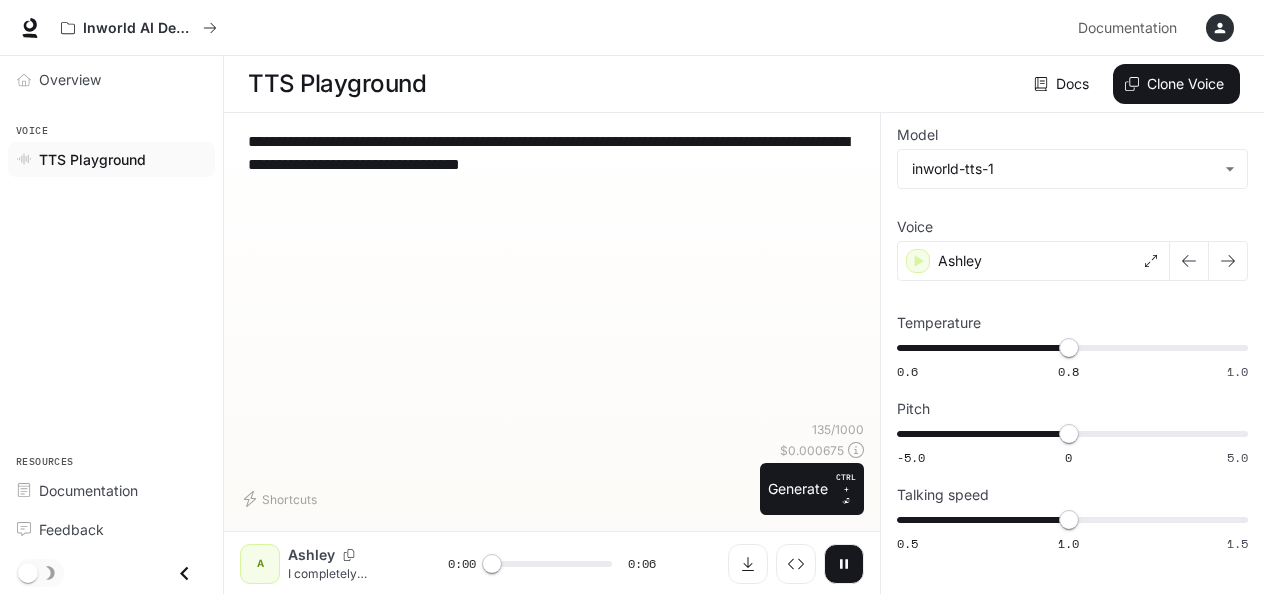 click on "**********" at bounding box center (552, 275) 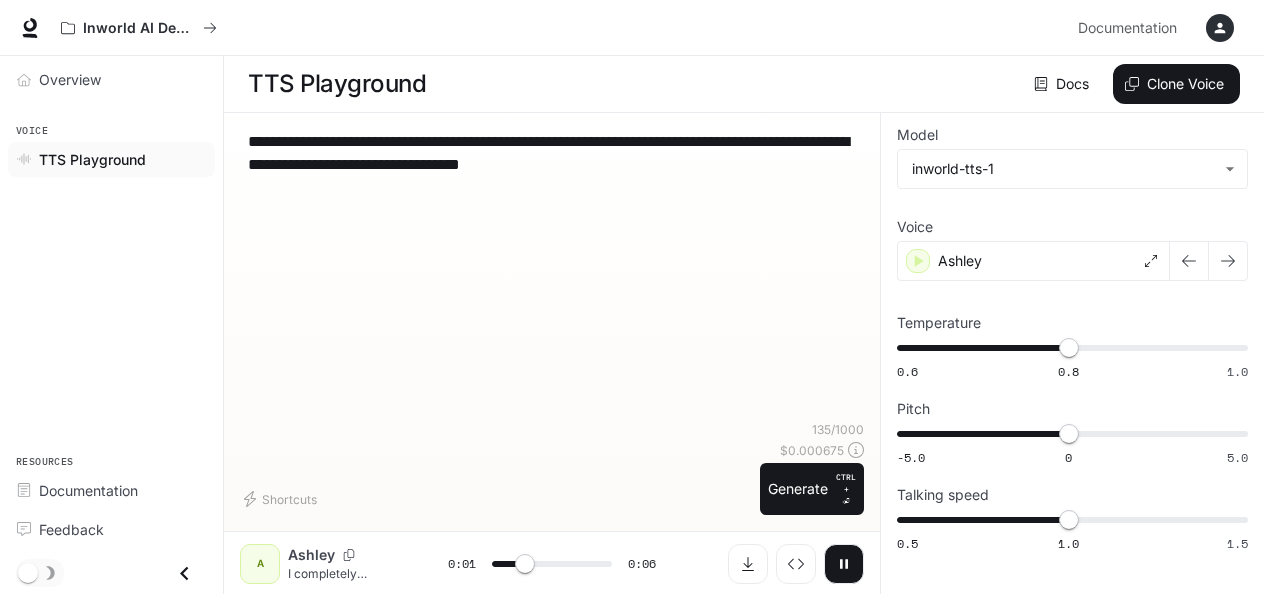 click on "**********" at bounding box center (552, 275) 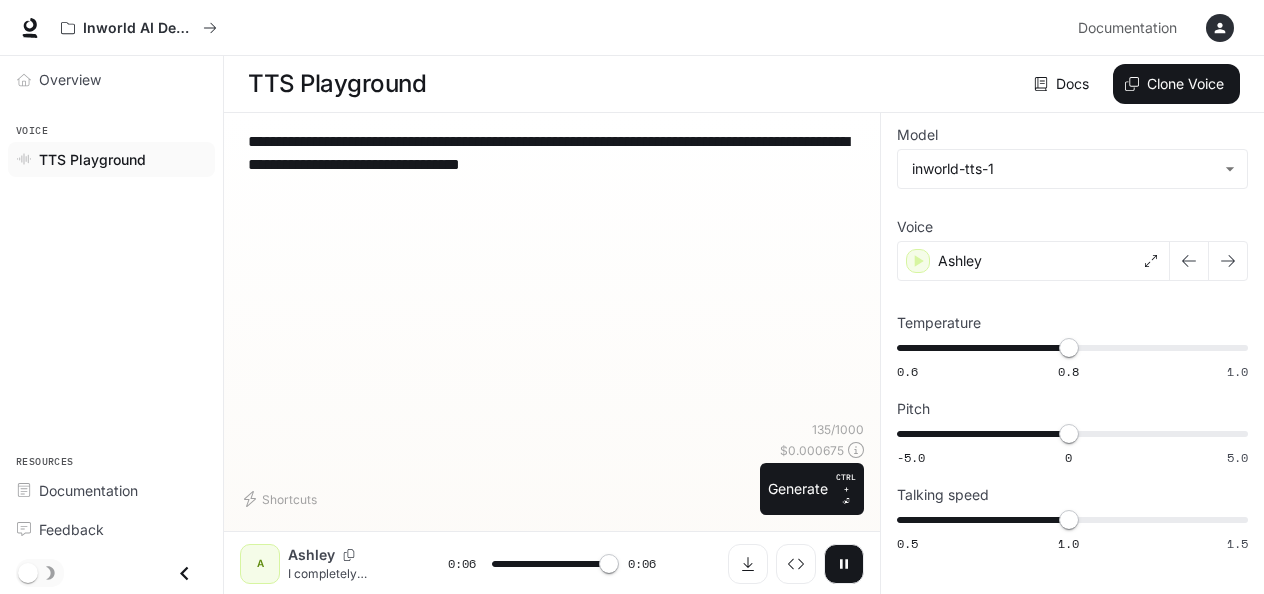 type on "*" 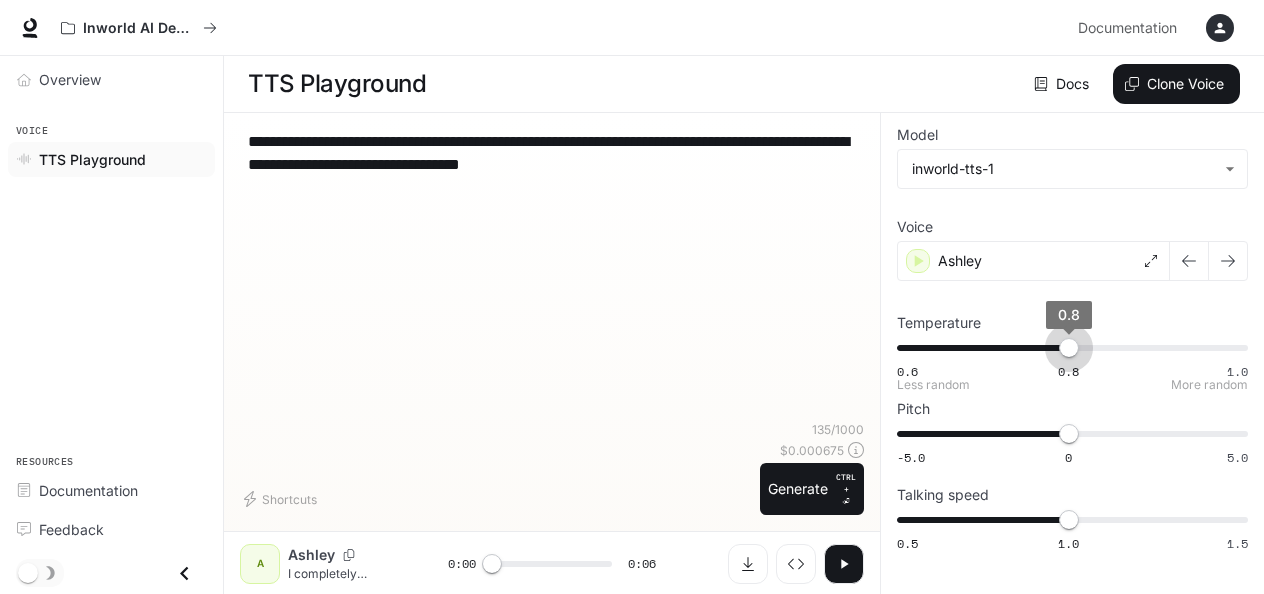 type on "****" 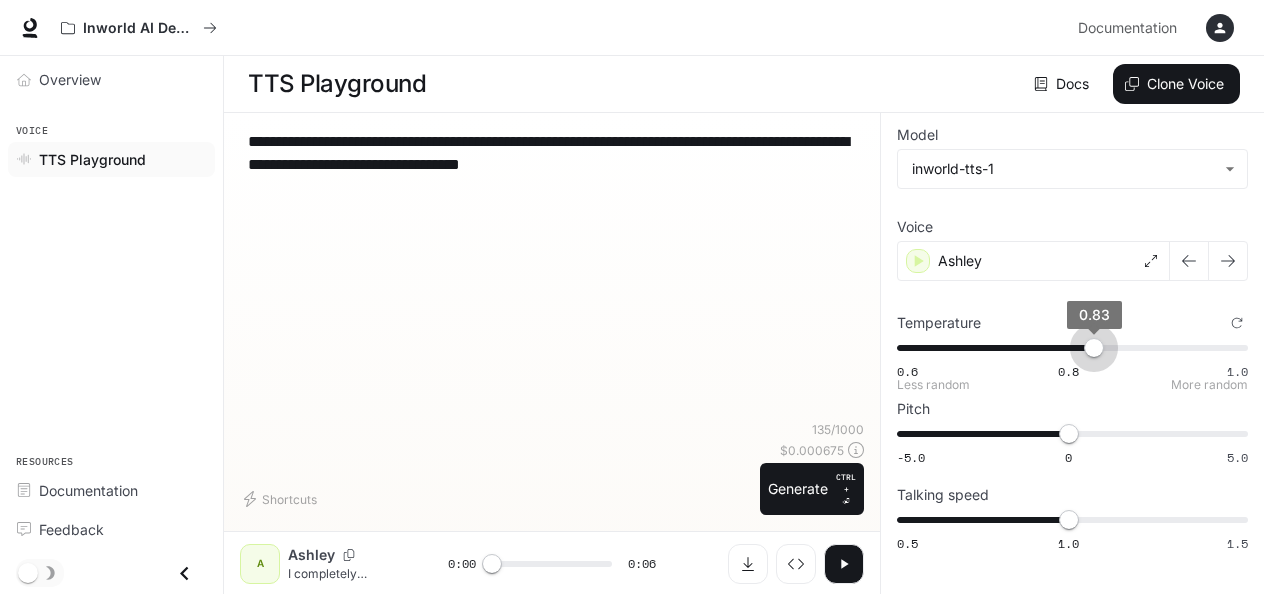 drag, startPoint x: 1061, startPoint y: 350, endPoint x: 1092, endPoint y: 350, distance: 31 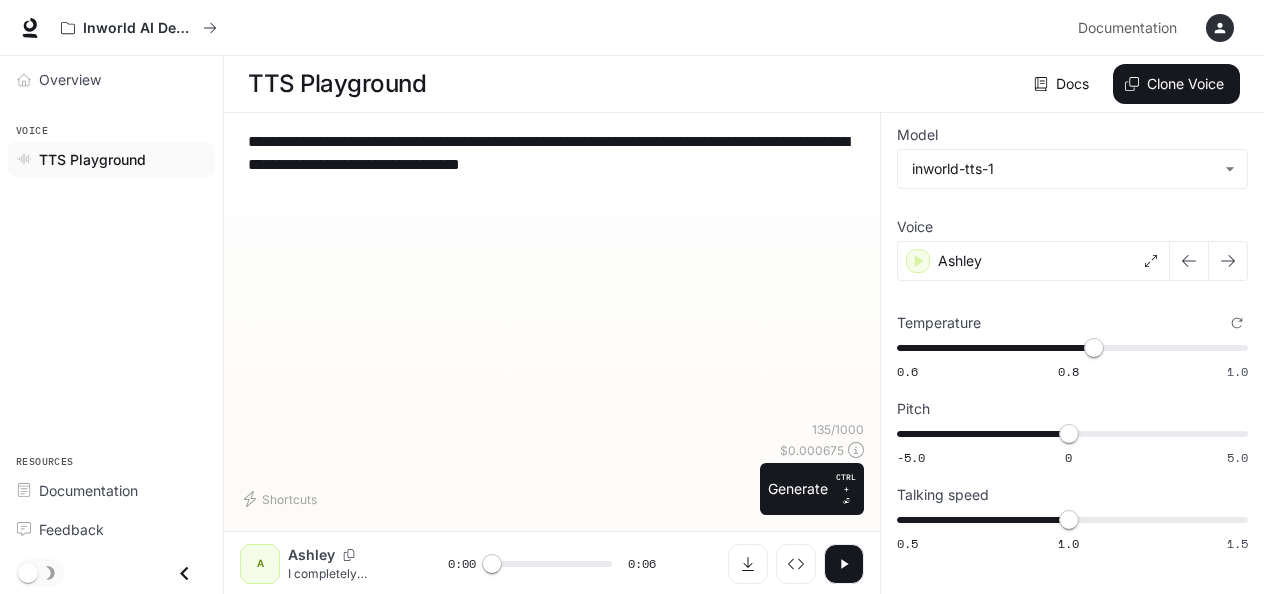 click on "**********" at bounding box center [552, 153] 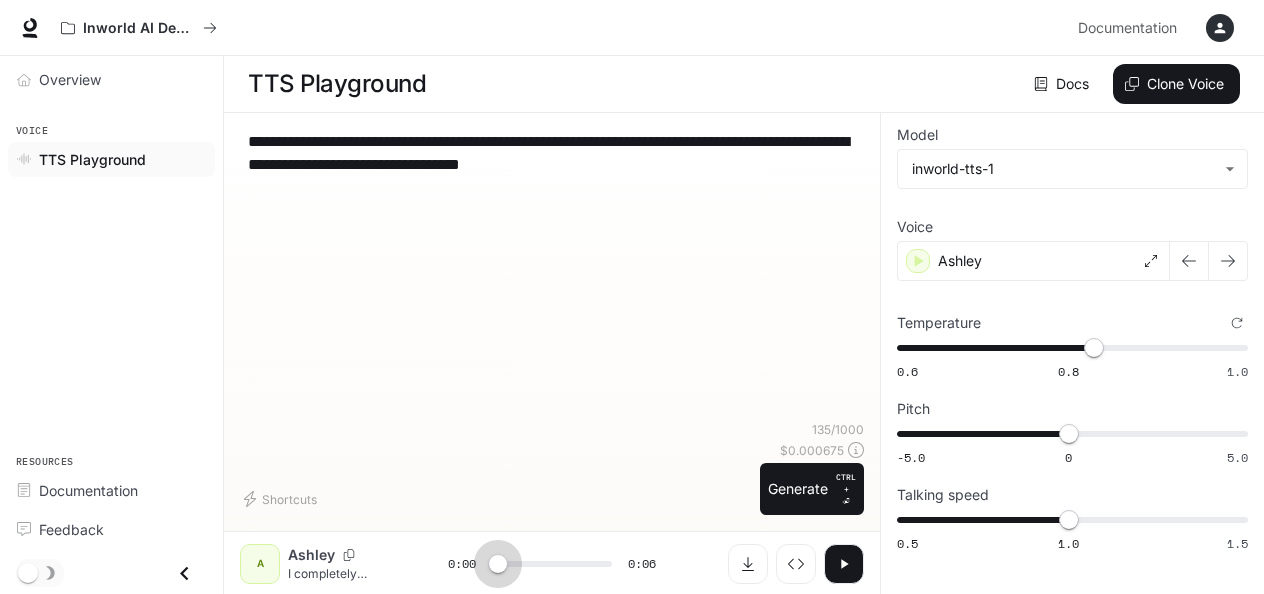 click at bounding box center (498, 564) 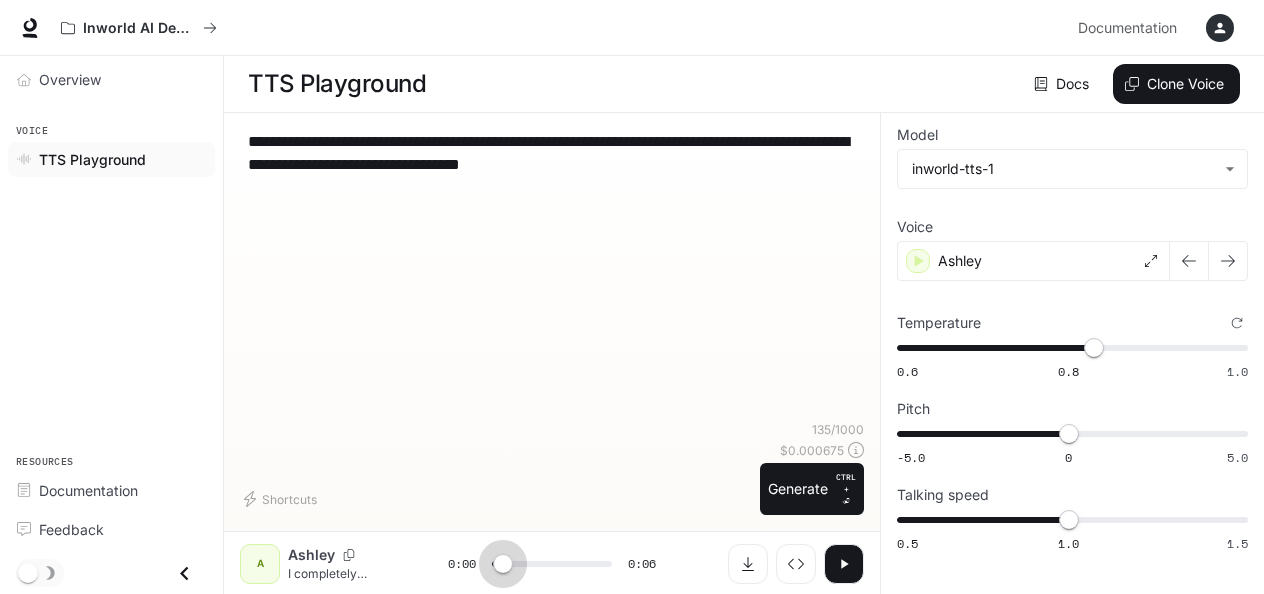 click at bounding box center (503, 564) 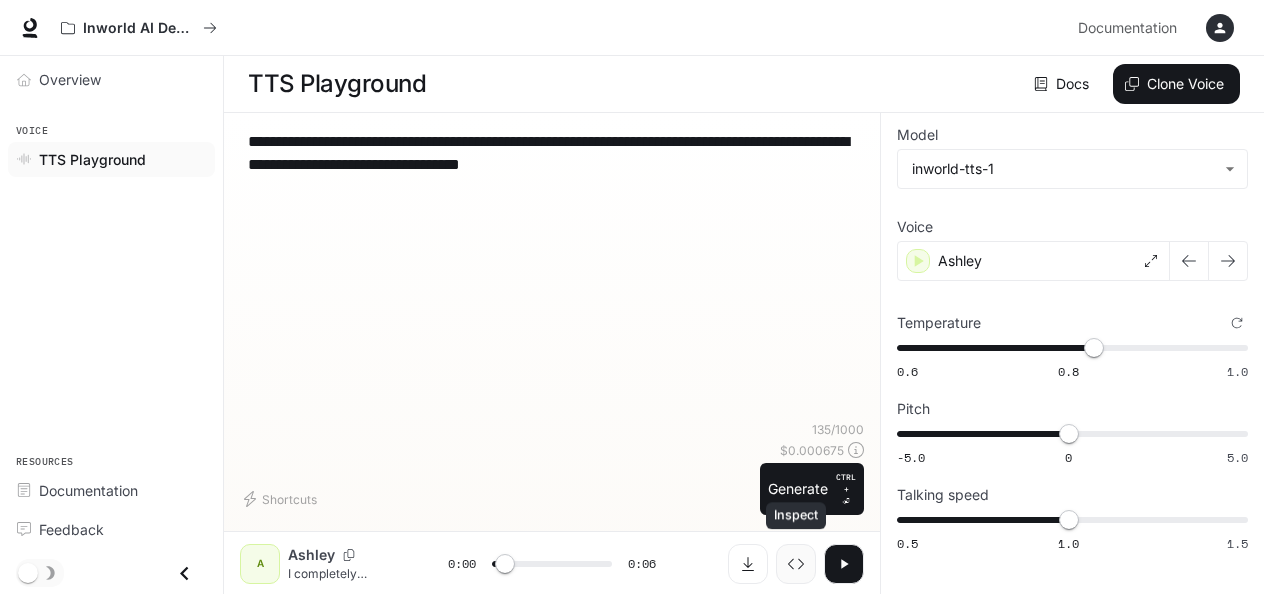 click 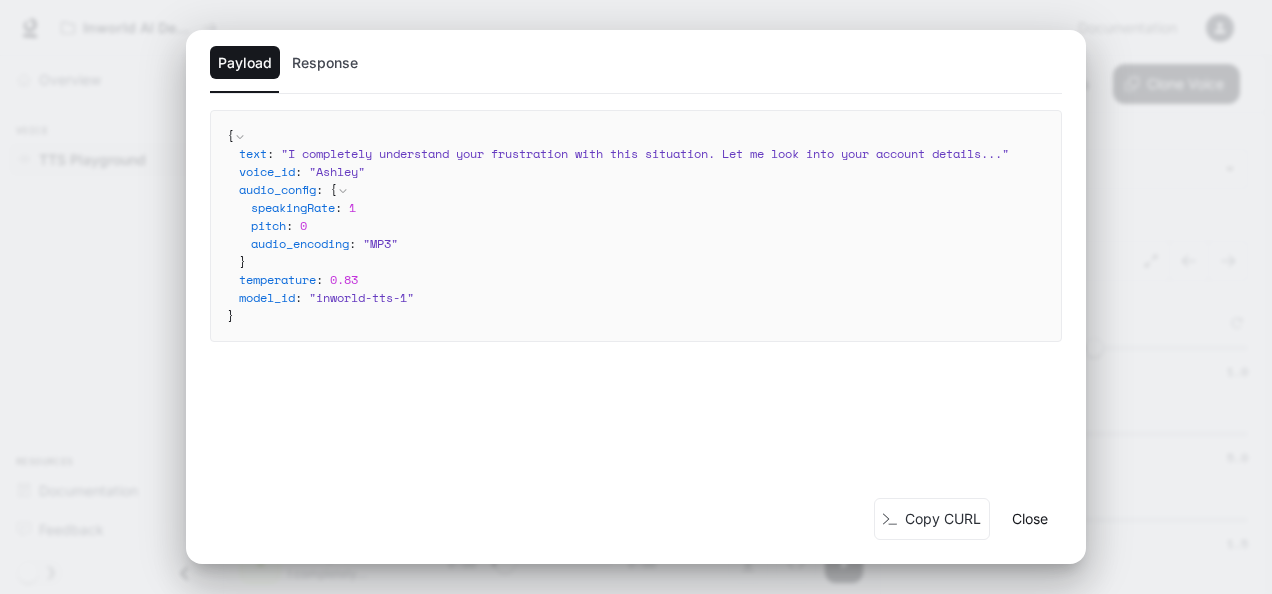 click on "Close" at bounding box center [1030, 519] 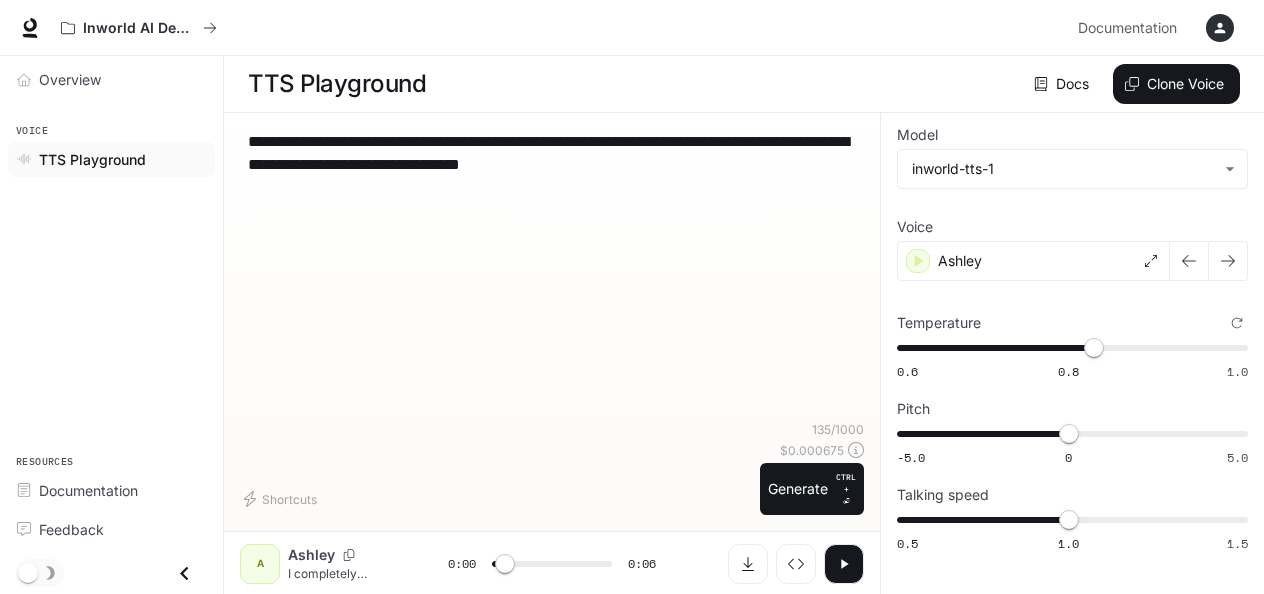 click at bounding box center (844, 564) 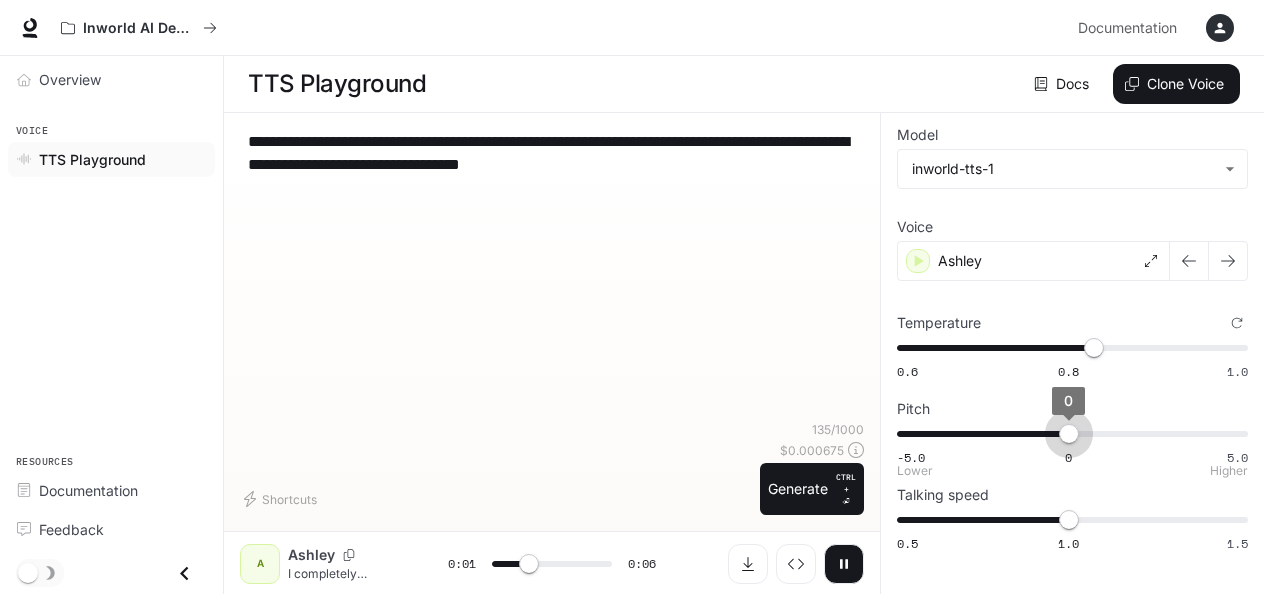 type on "***" 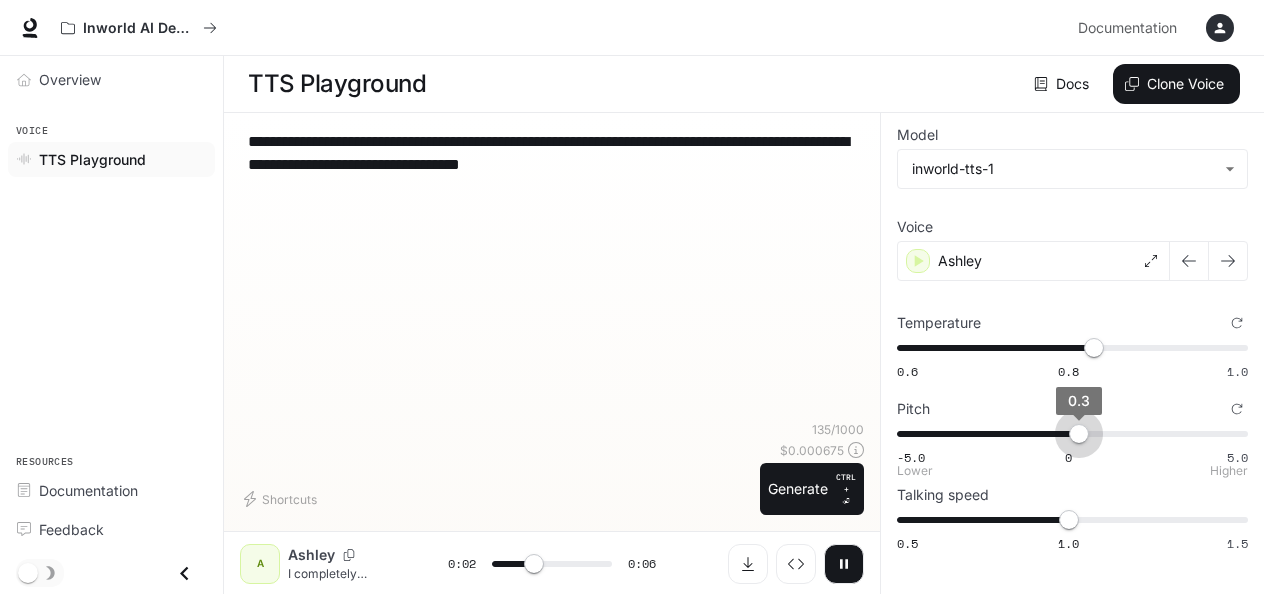 type on "***" 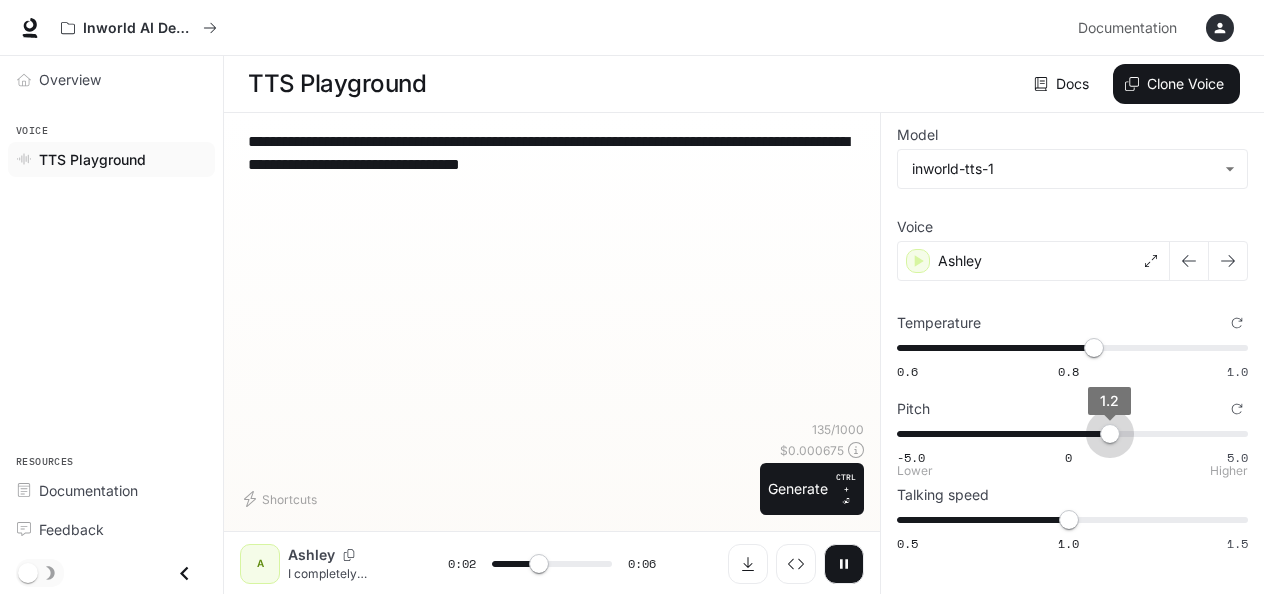 type on "***" 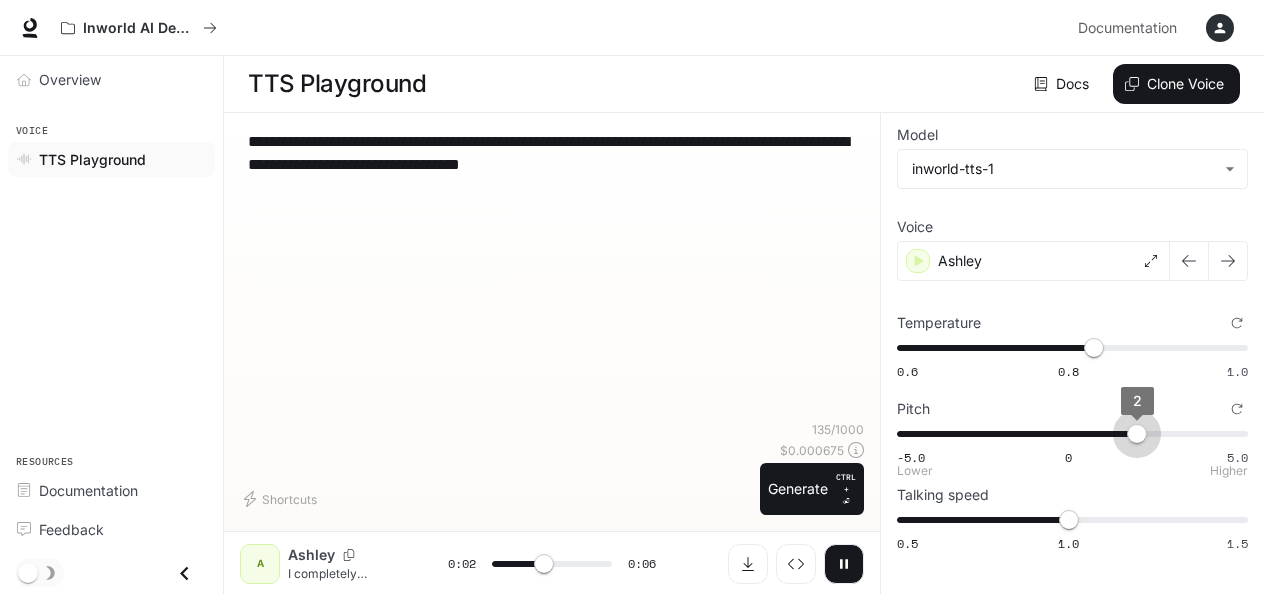 type on "***" 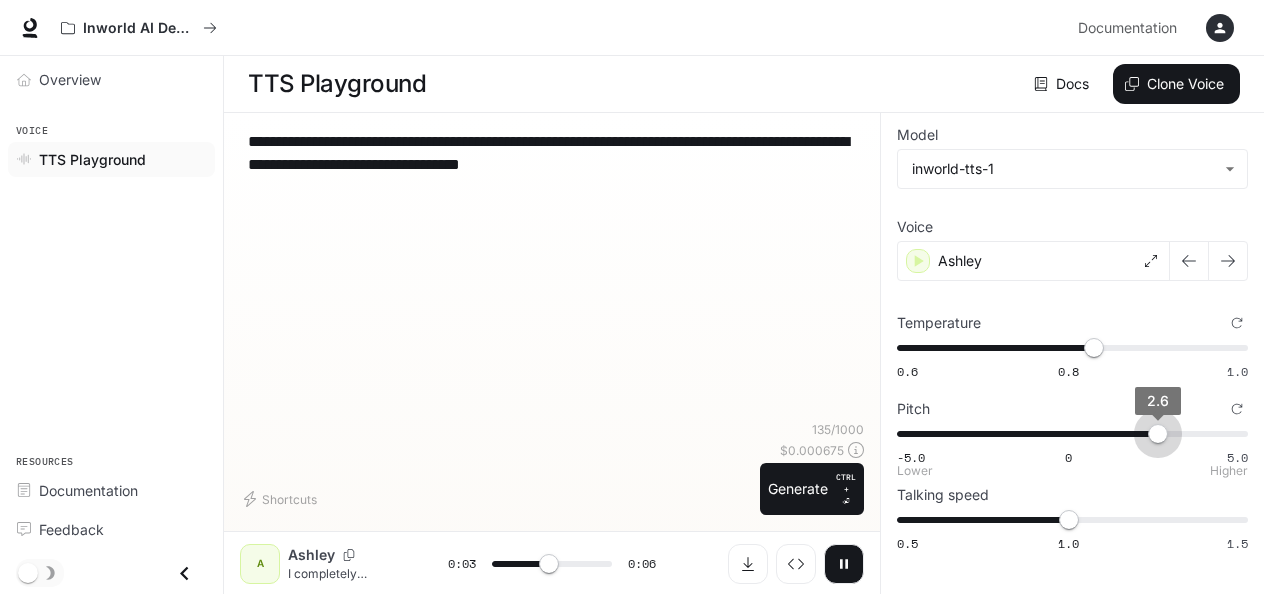 type on "***" 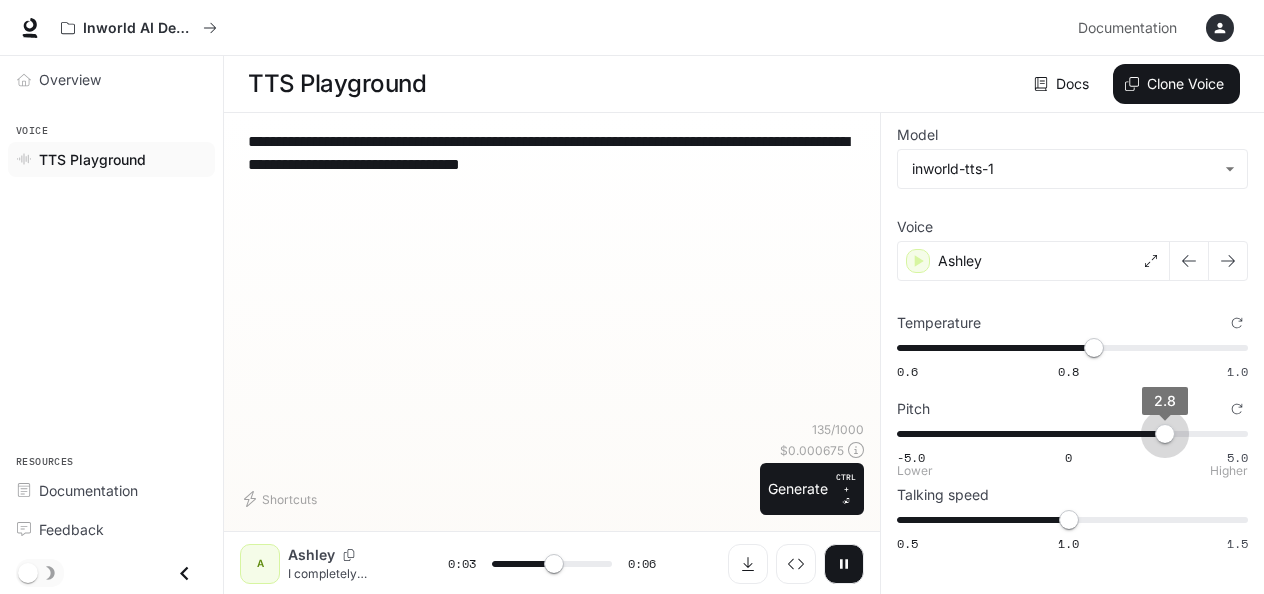 type on "***" 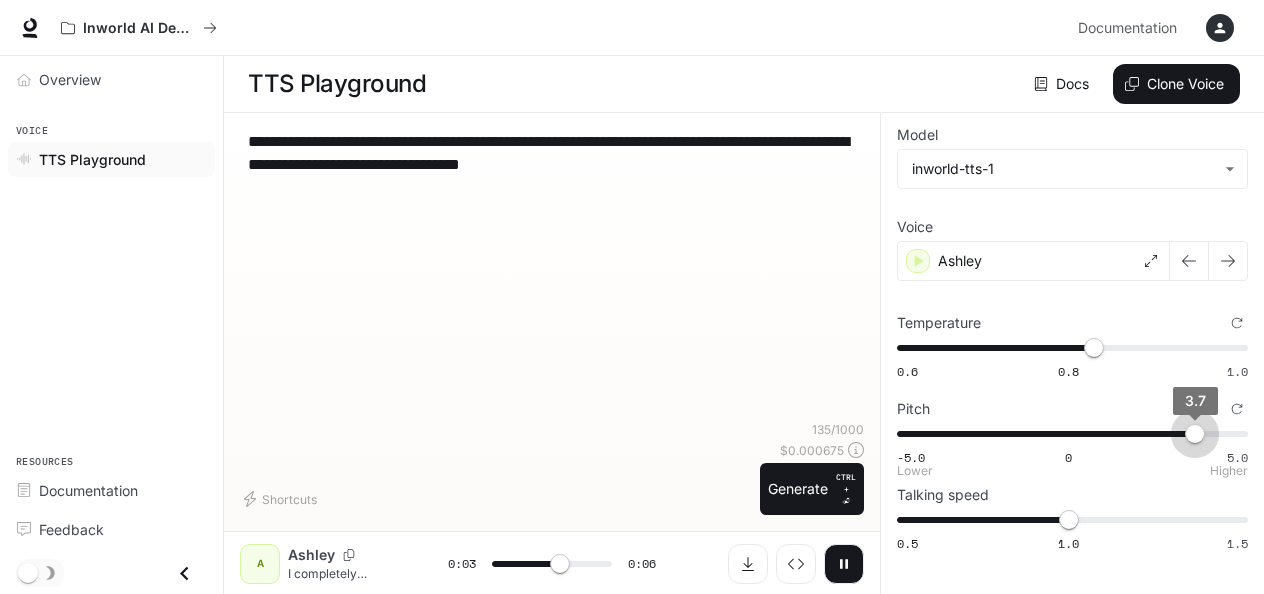 type on "***" 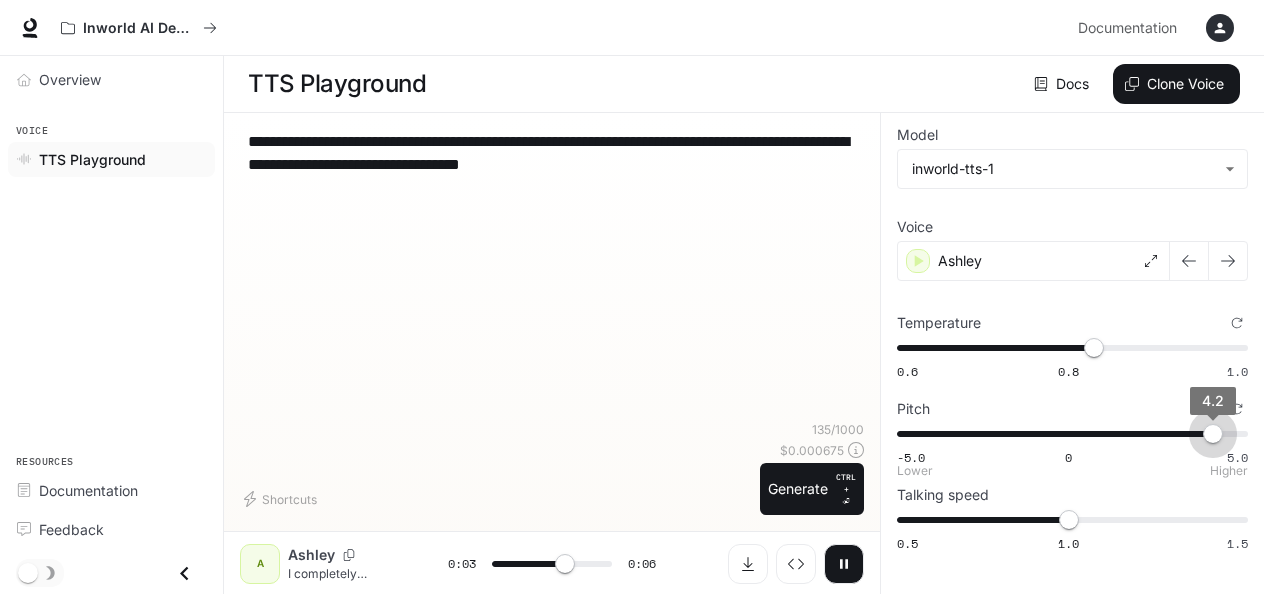 type on "***" 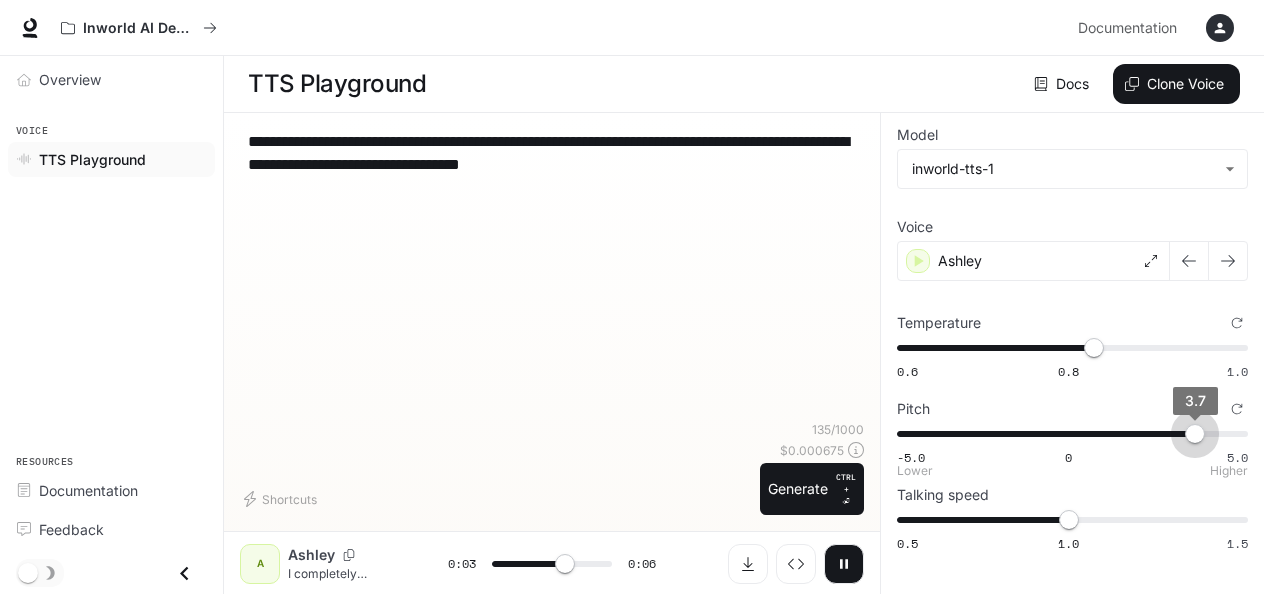 type on "***" 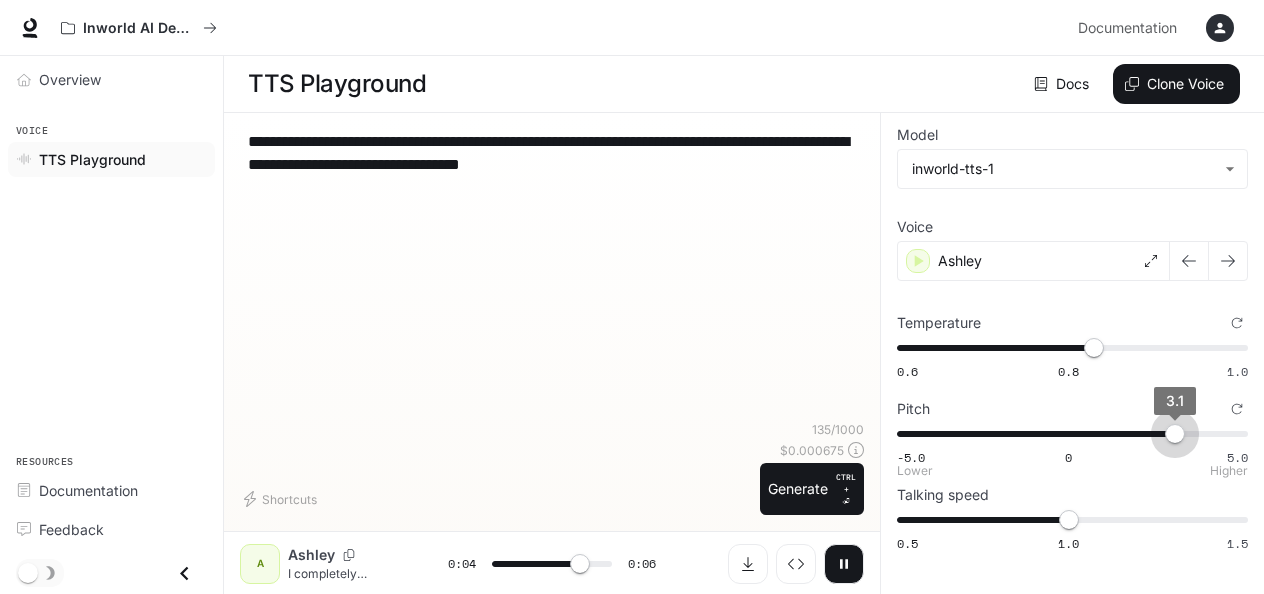 drag, startPoint x: 1069, startPoint y: 438, endPoint x: 1174, endPoint y: 430, distance: 105.30432 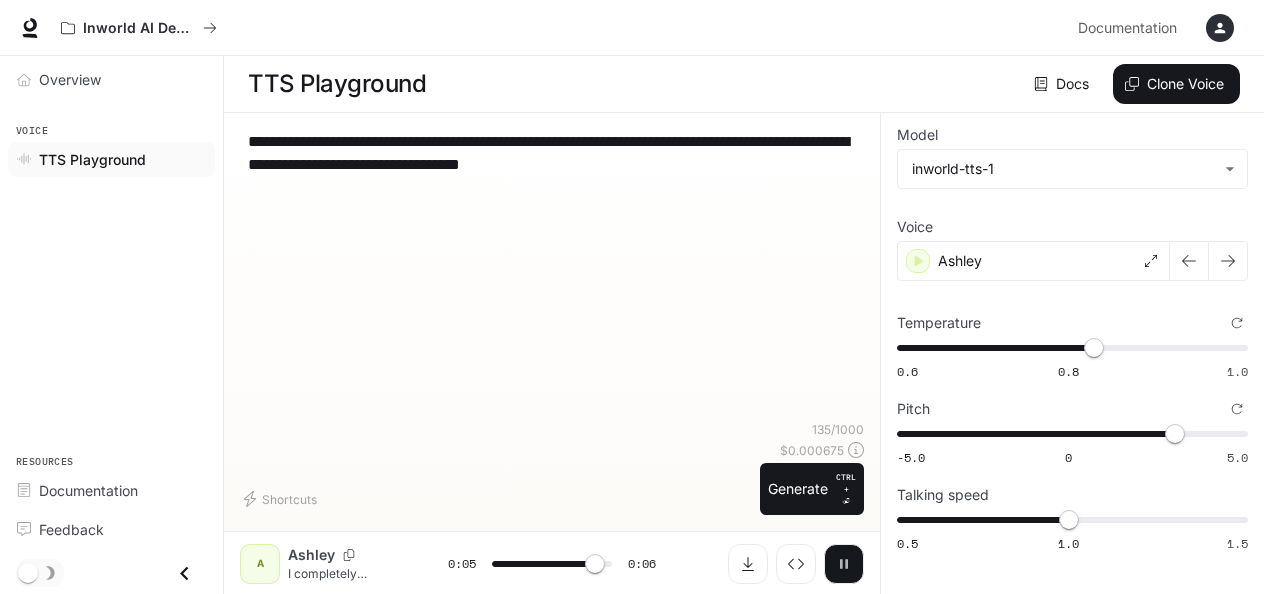 click 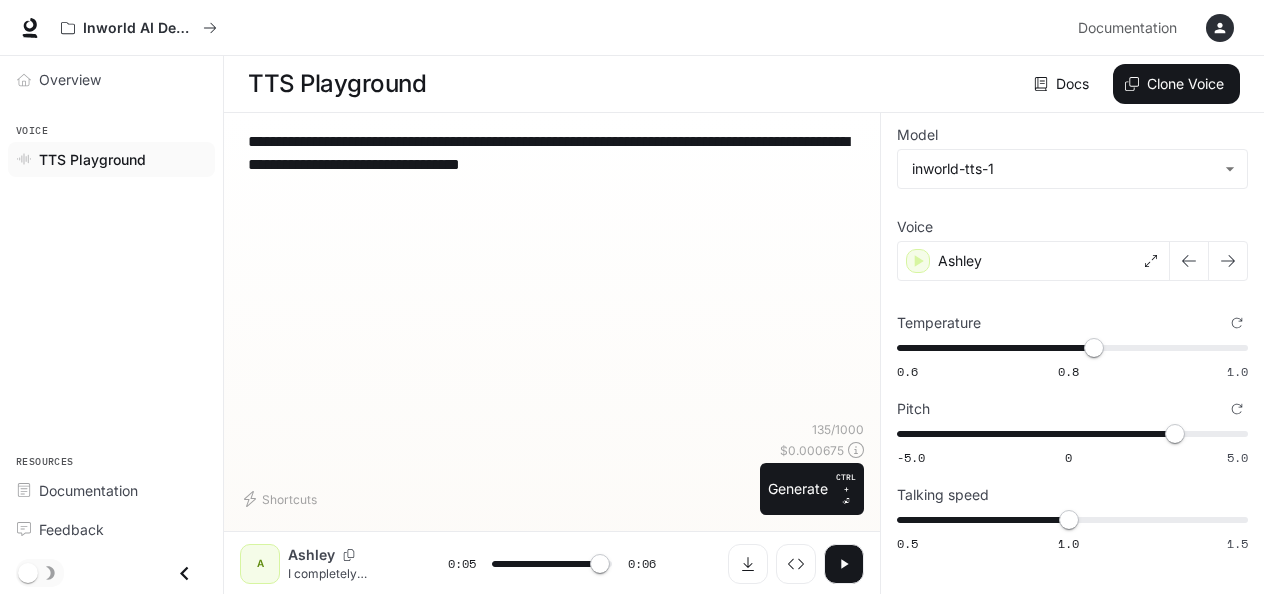 click 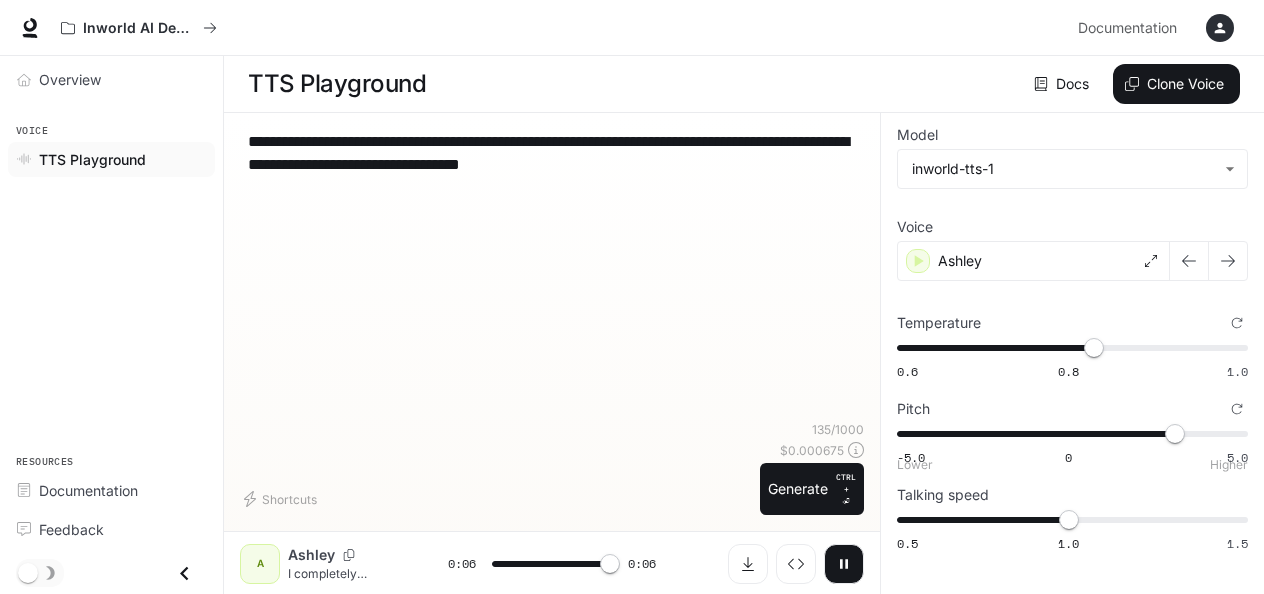 type on "*" 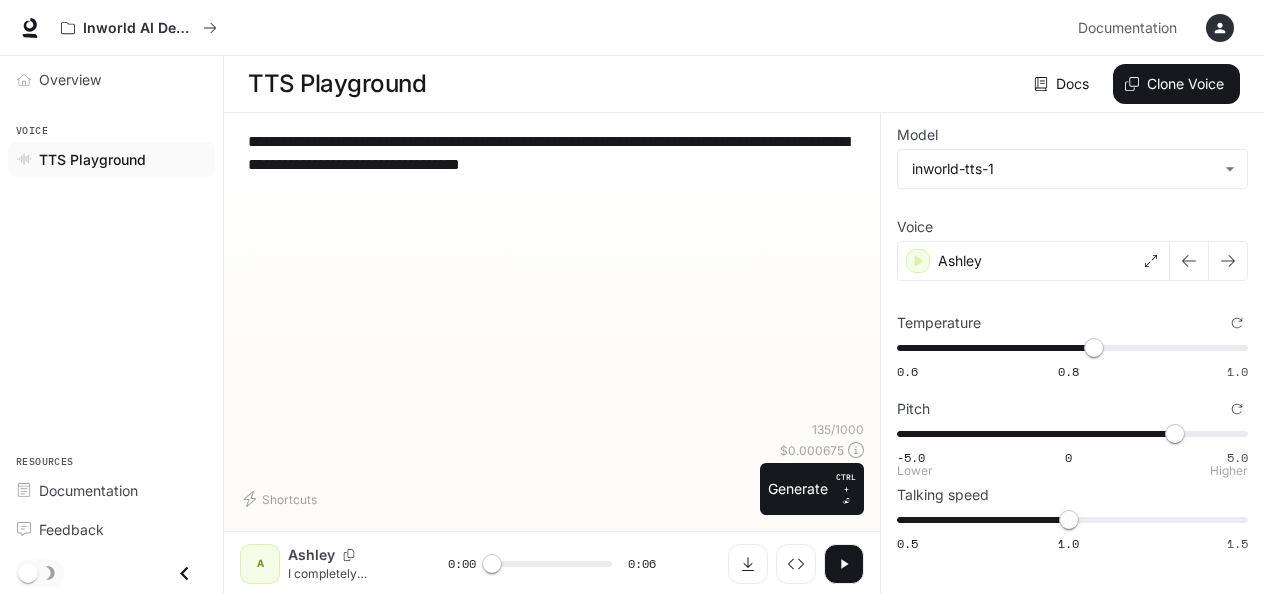 type on "*" 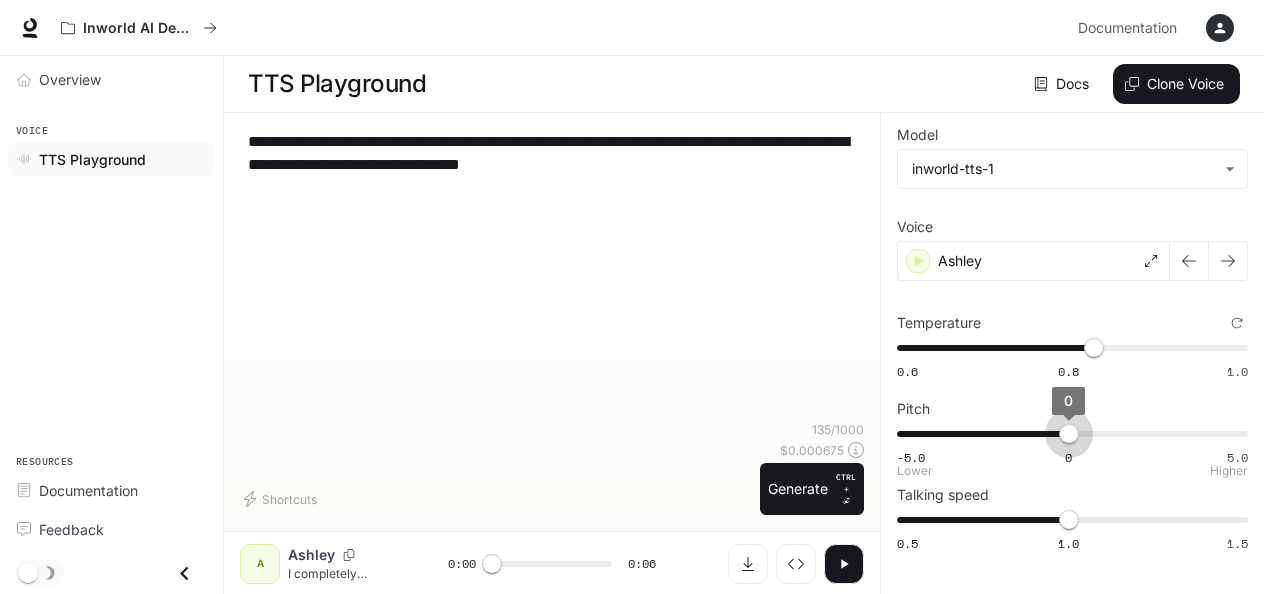 click on "-5.0 0 5.0 0" at bounding box center [1068, 434] 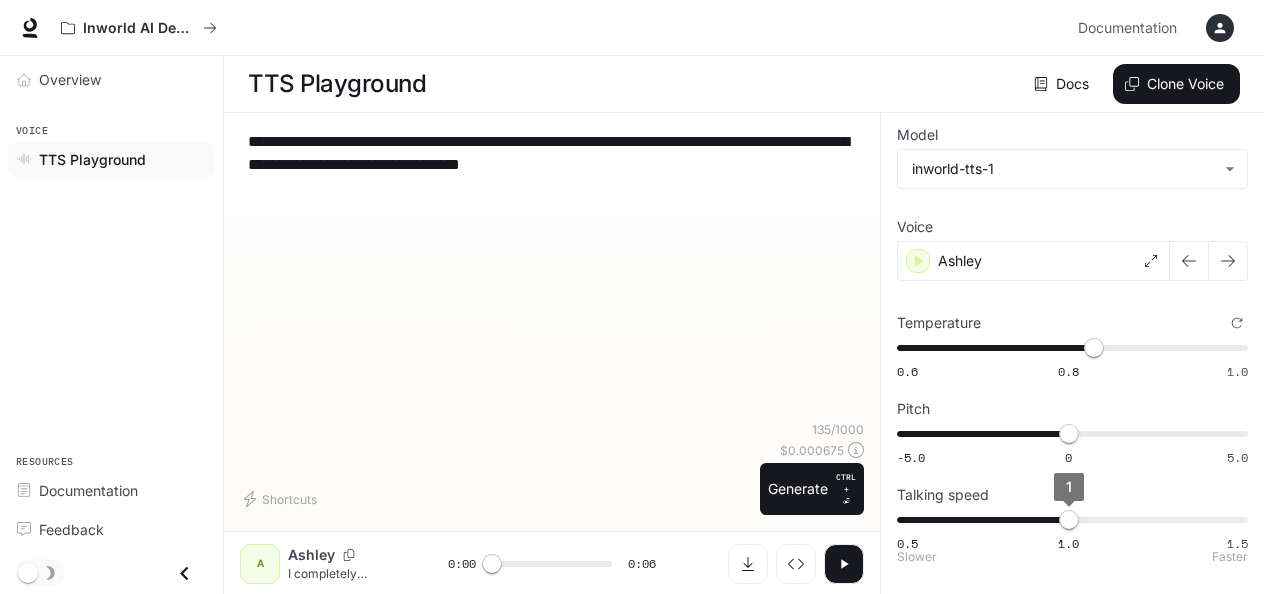 type on "***" 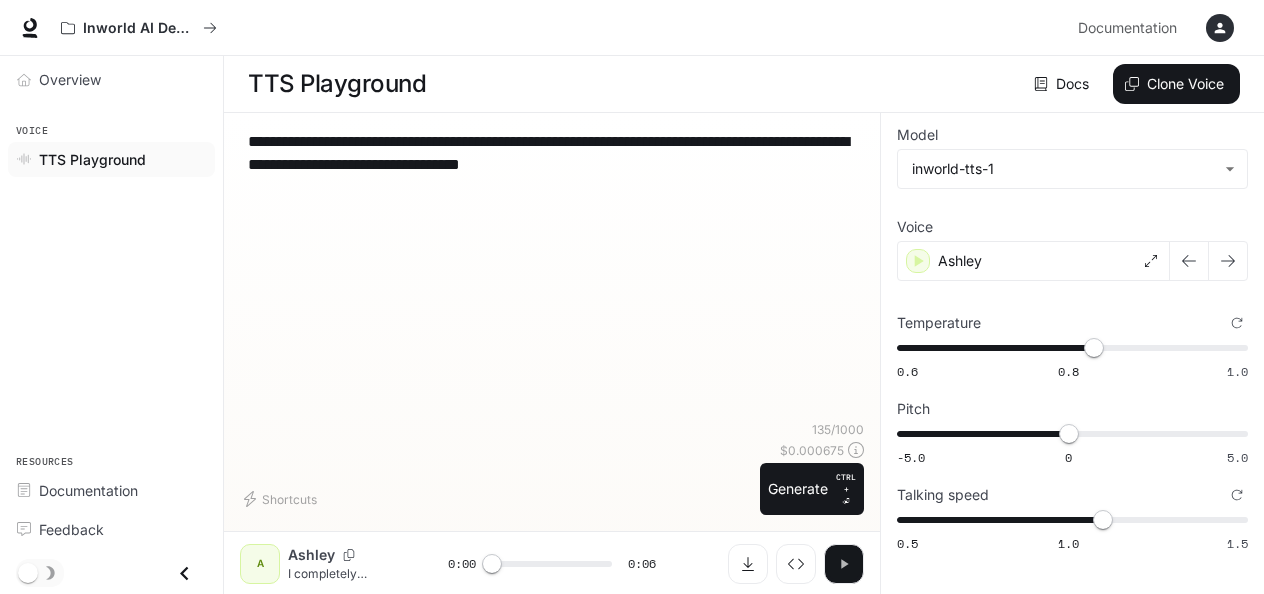 click at bounding box center [844, 564] 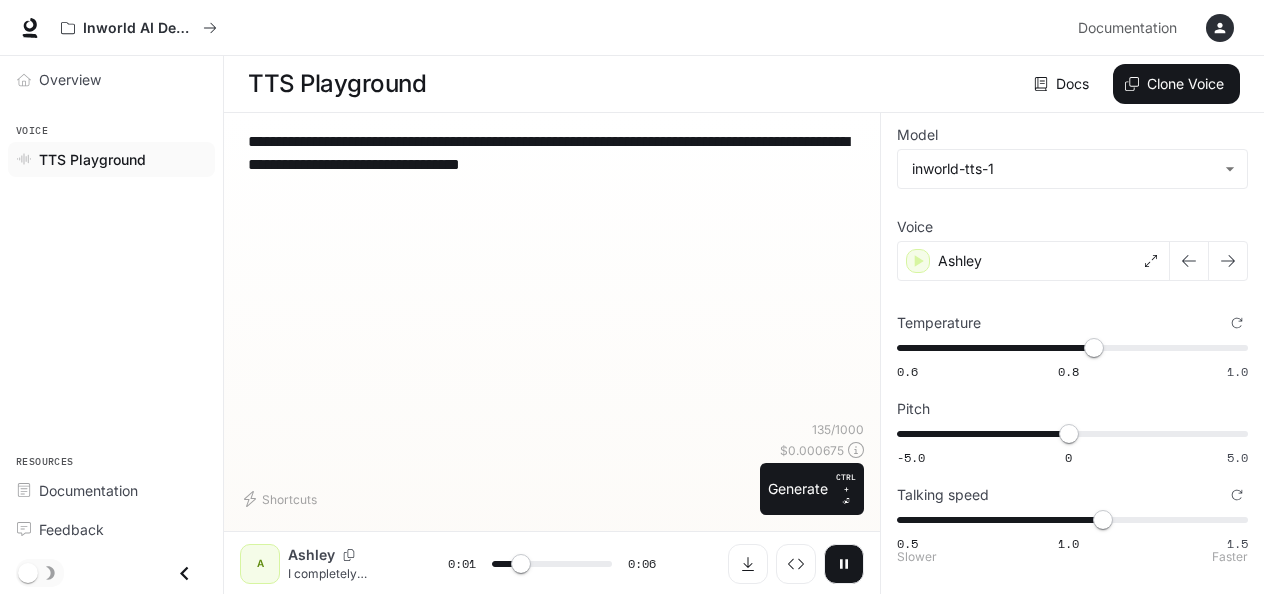 type on "***" 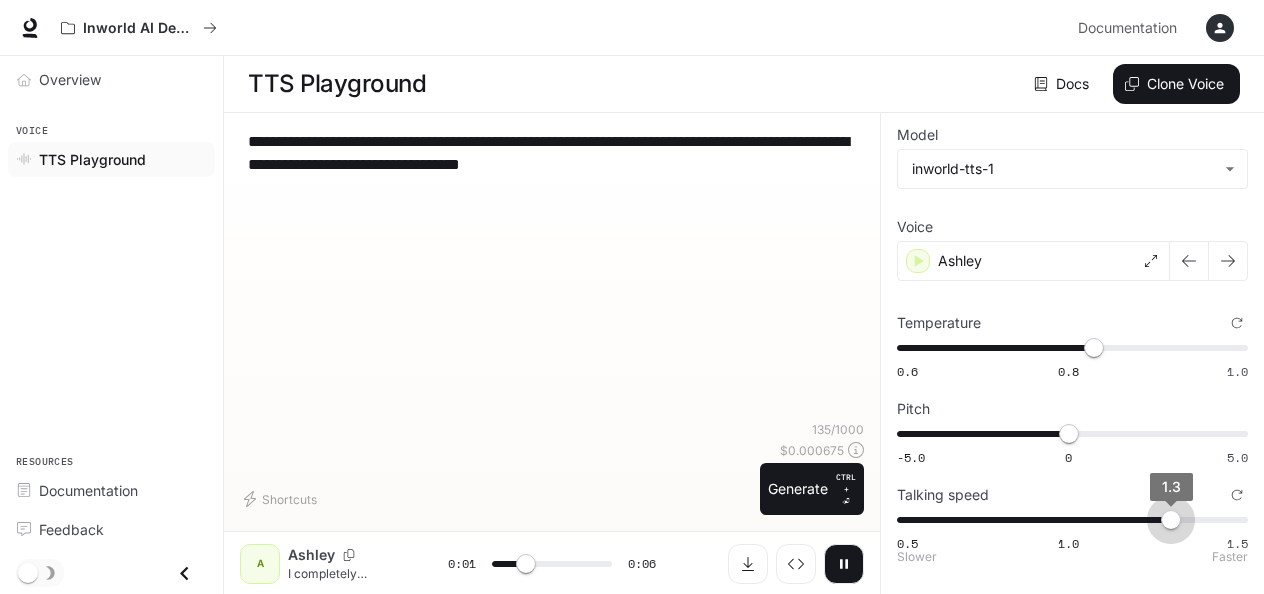 click on "0.5 1.0 1.5 1.3" at bounding box center [1068, 520] 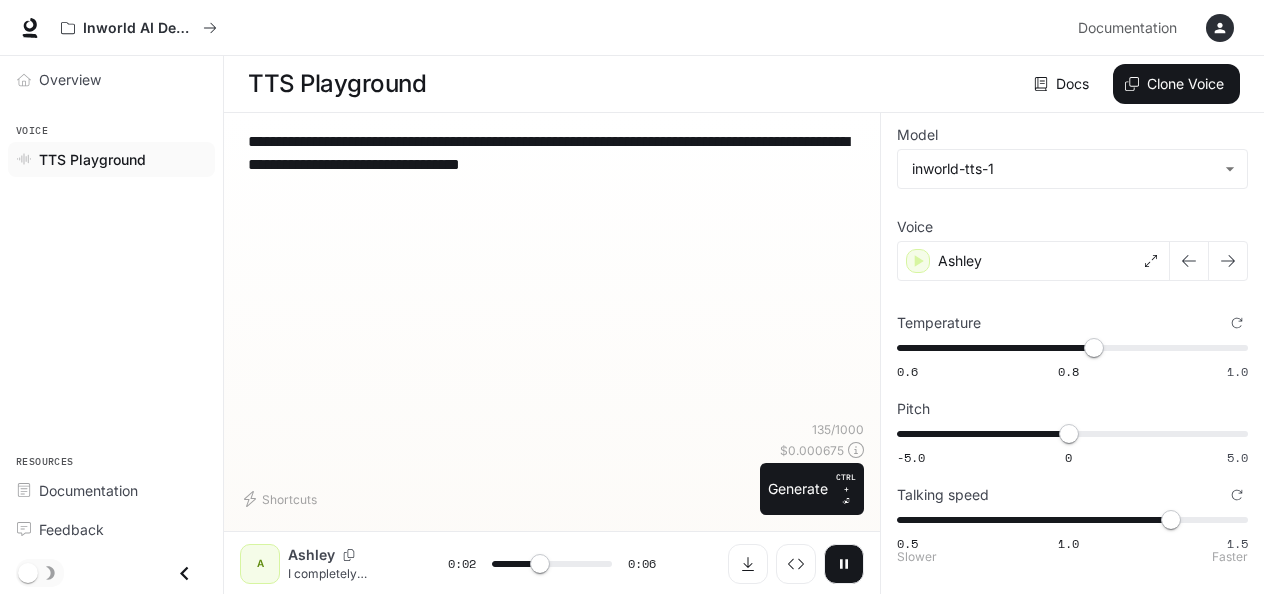 type on "***" 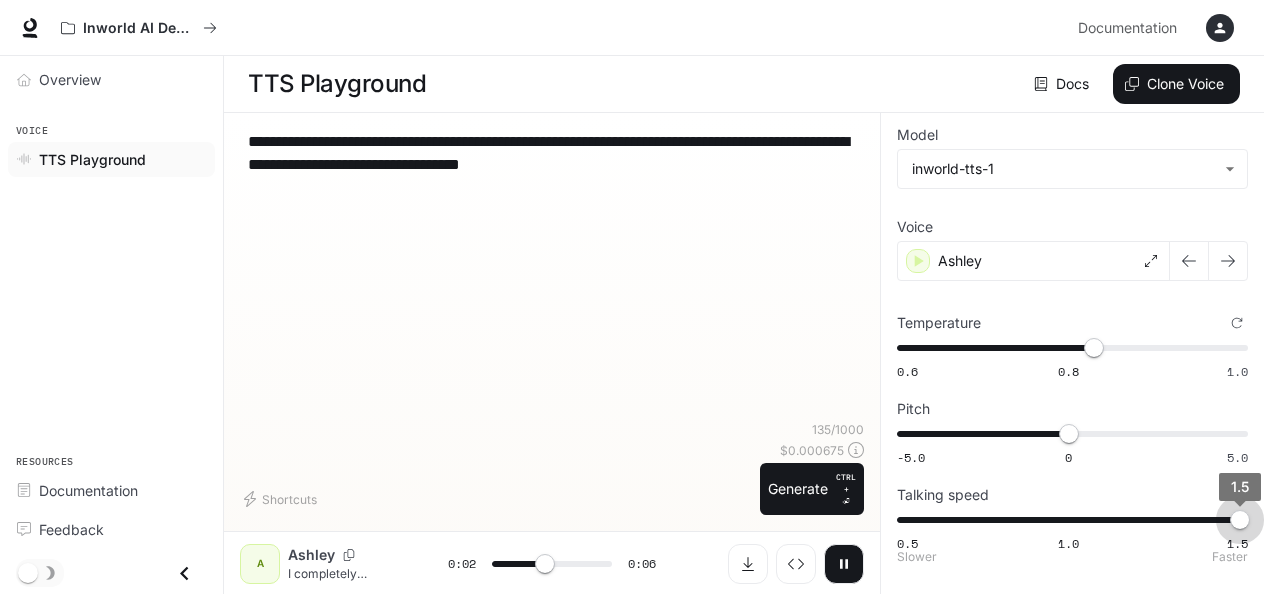 drag, startPoint x: 1228, startPoint y: 517, endPoint x: 1252, endPoint y: 519, distance: 24.083189 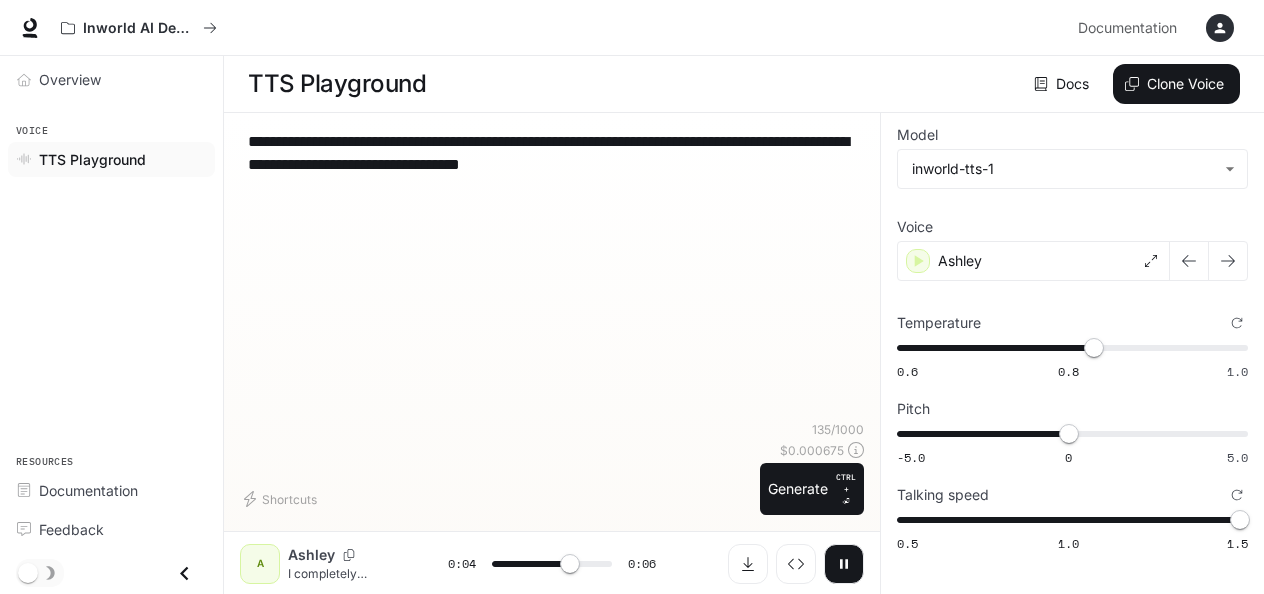 click 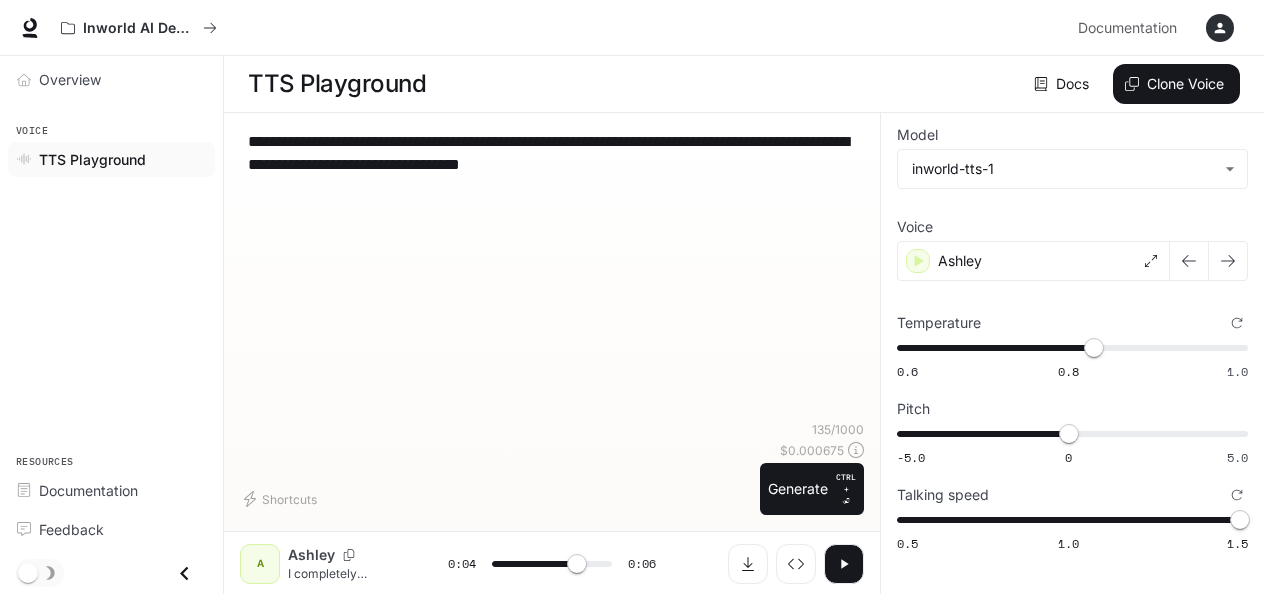 click 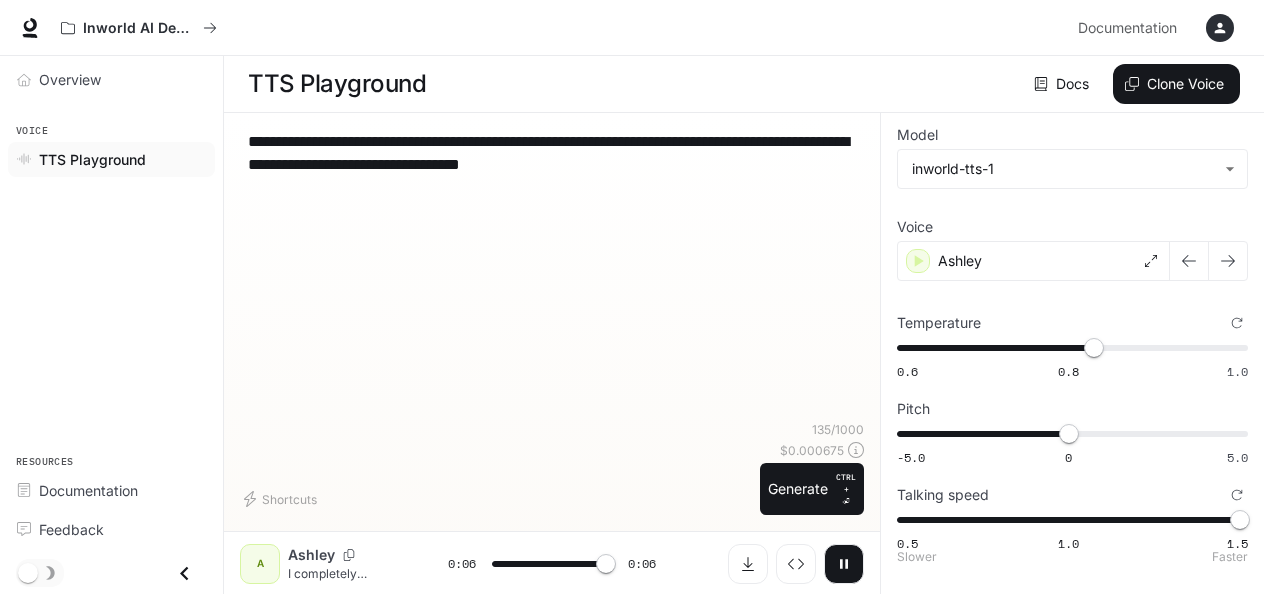 type on "*" 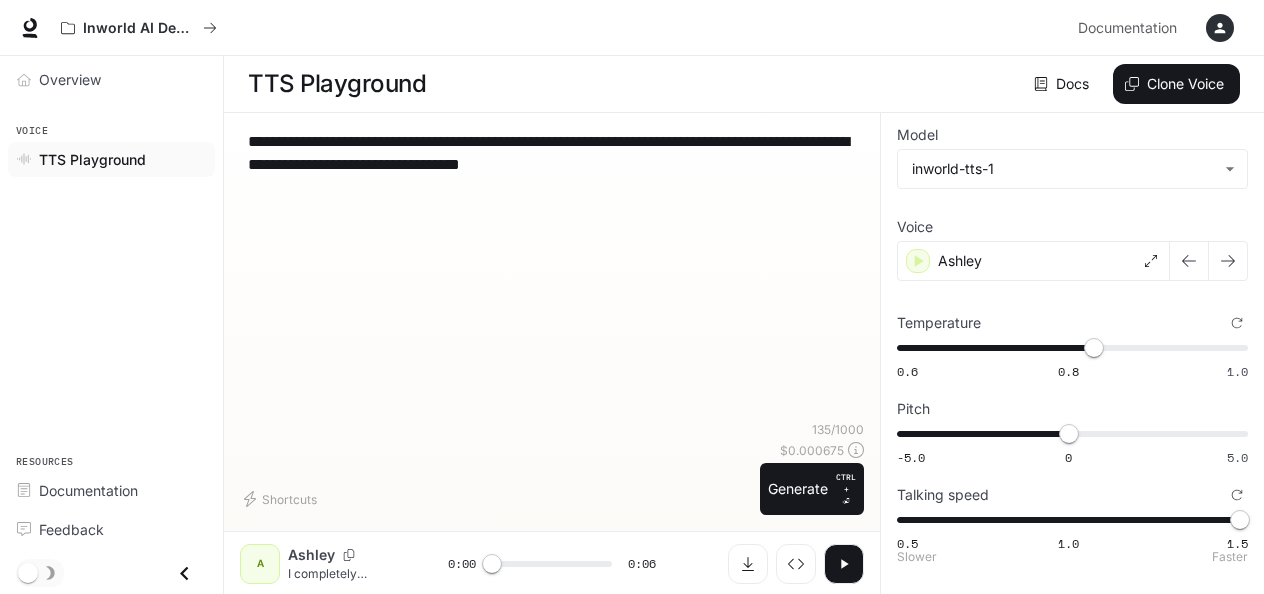 type on "*" 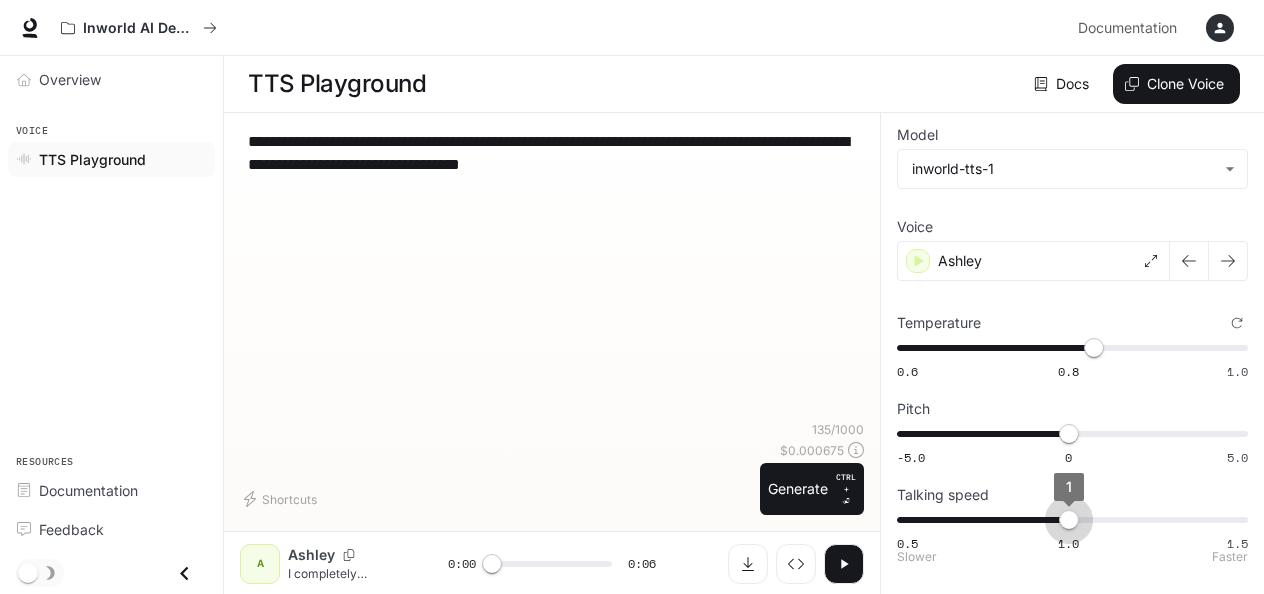 click on "0.5 1.0 1.5 1" at bounding box center [1068, 520] 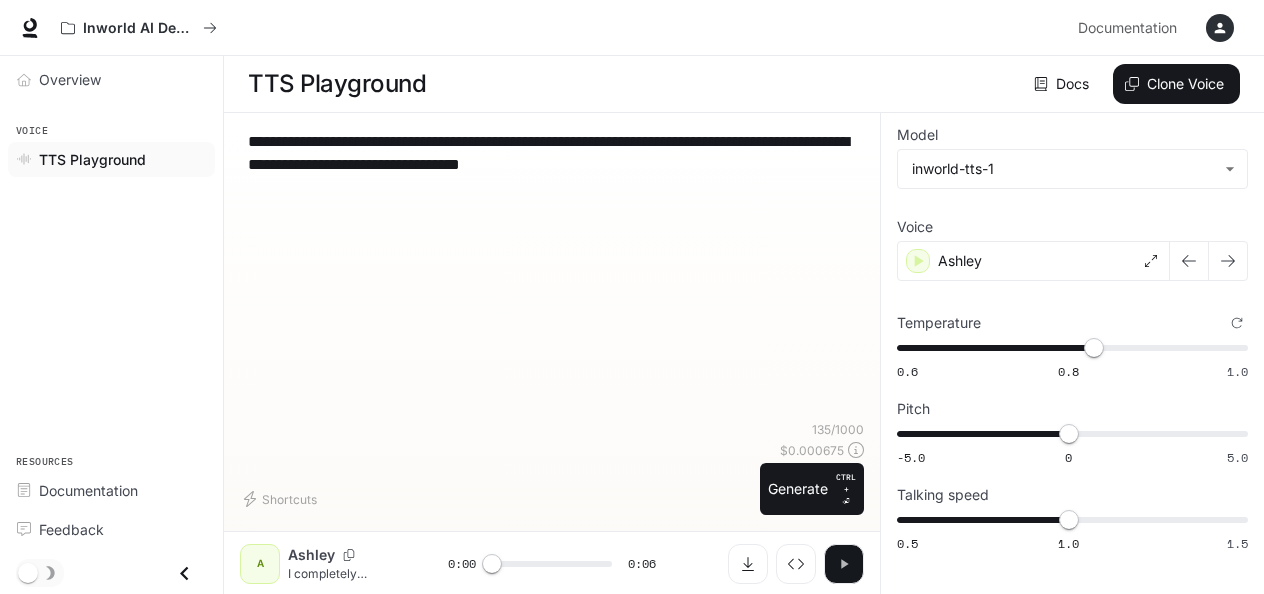 click 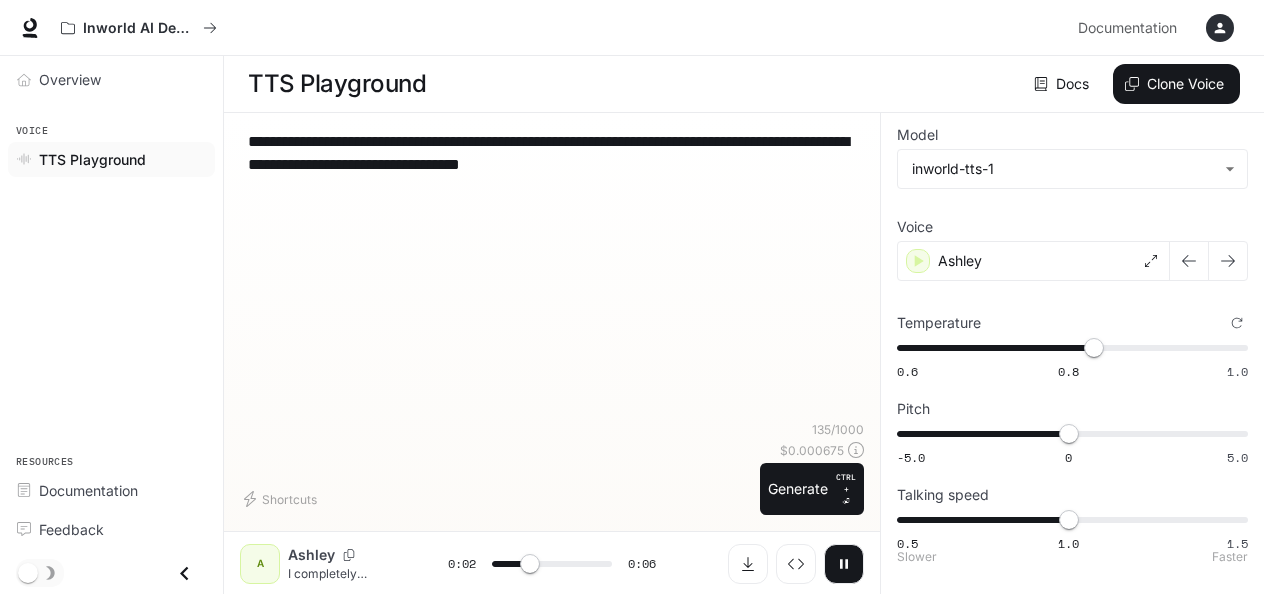type on "***" 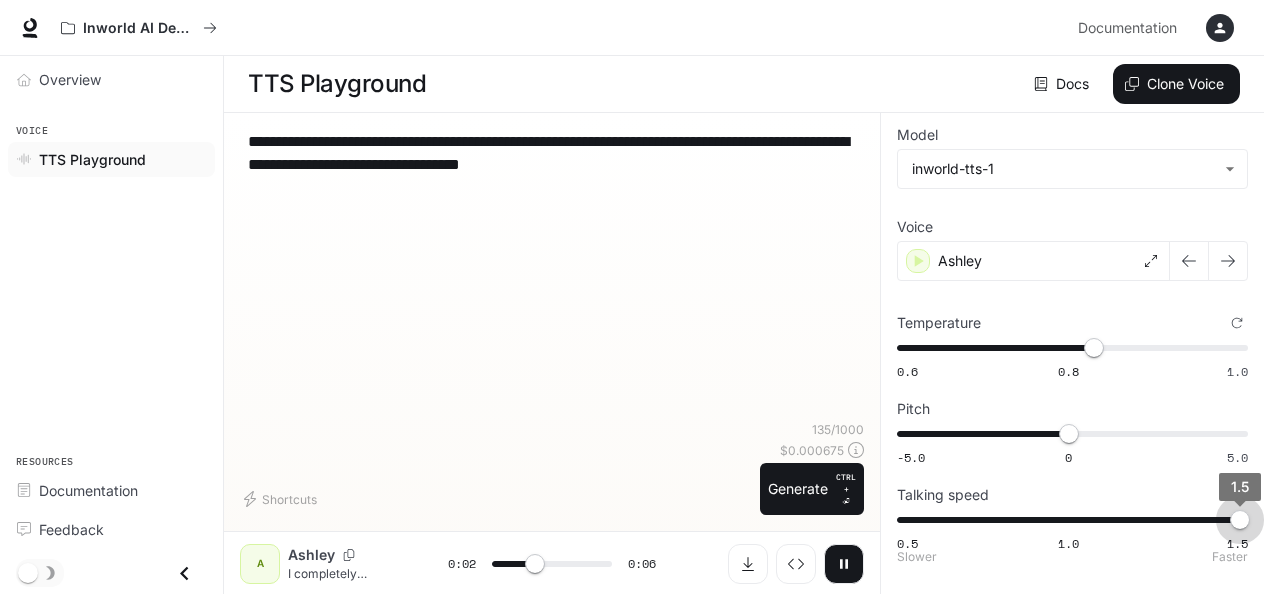 click on "0.5 1.0 1.5 1.5" at bounding box center (1068, 520) 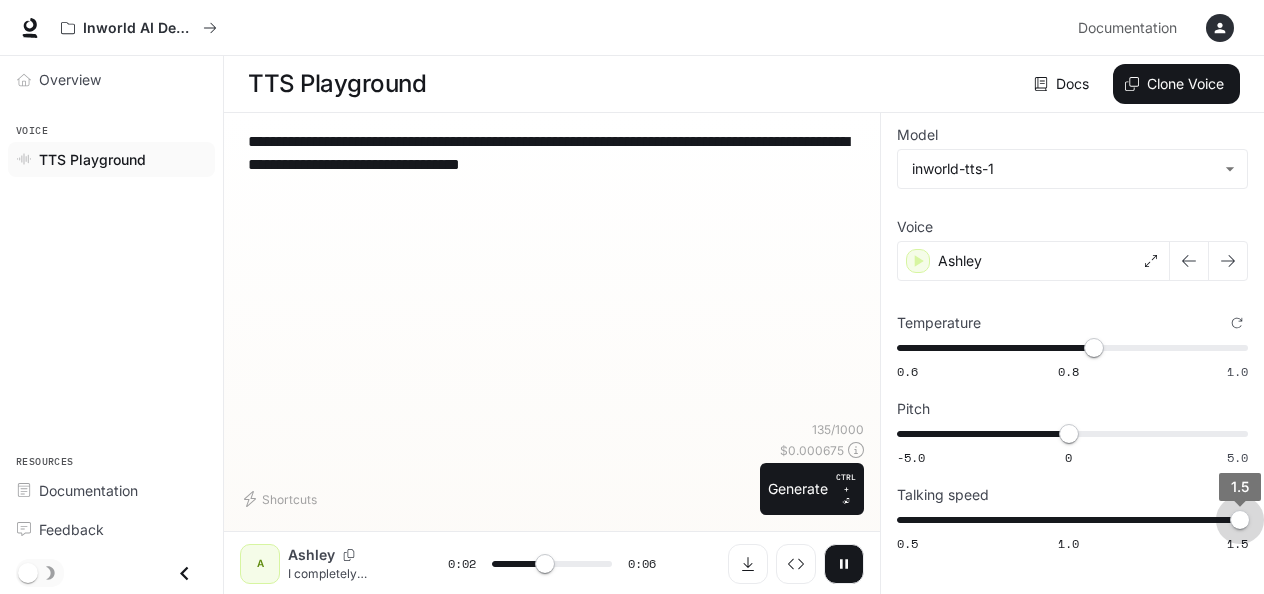 drag, startPoint x: 1242, startPoint y: 520, endPoint x: 1275, endPoint y: 522, distance: 33.06055 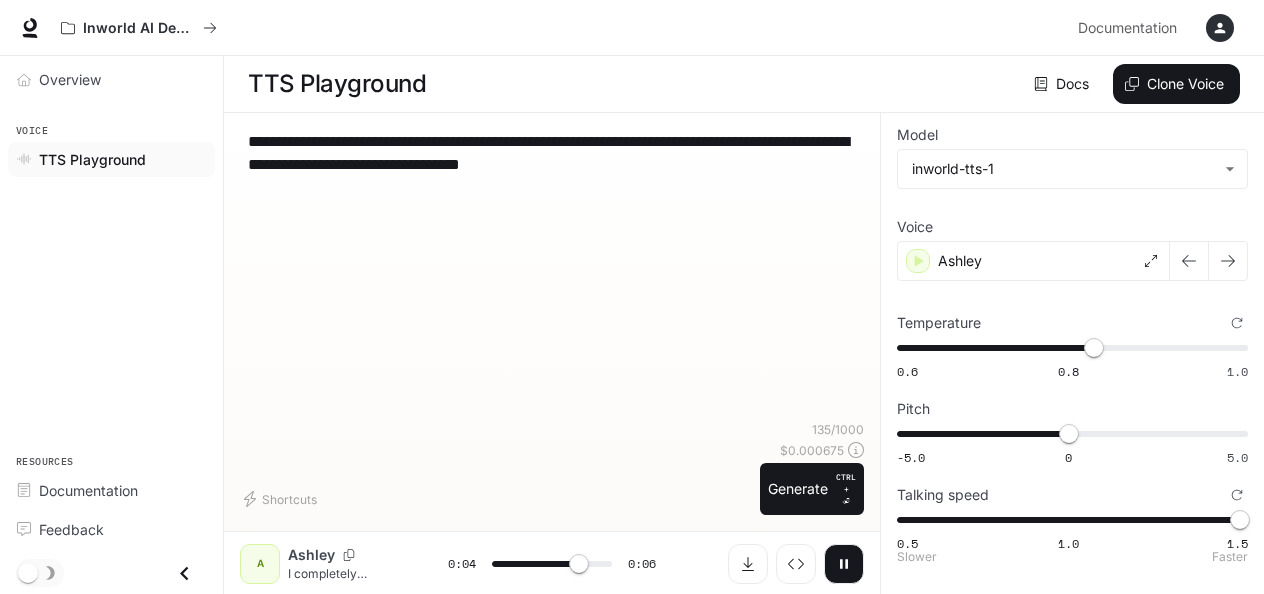 type on "*" 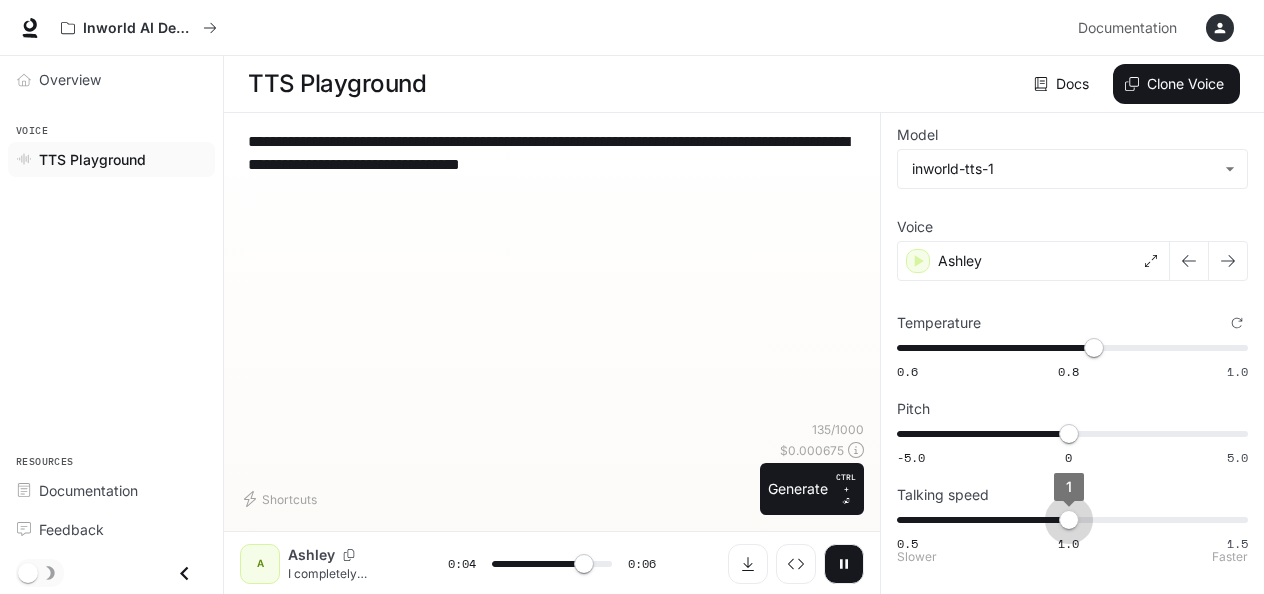 click on "0.5 1.0 1.5 1" at bounding box center (1068, 520) 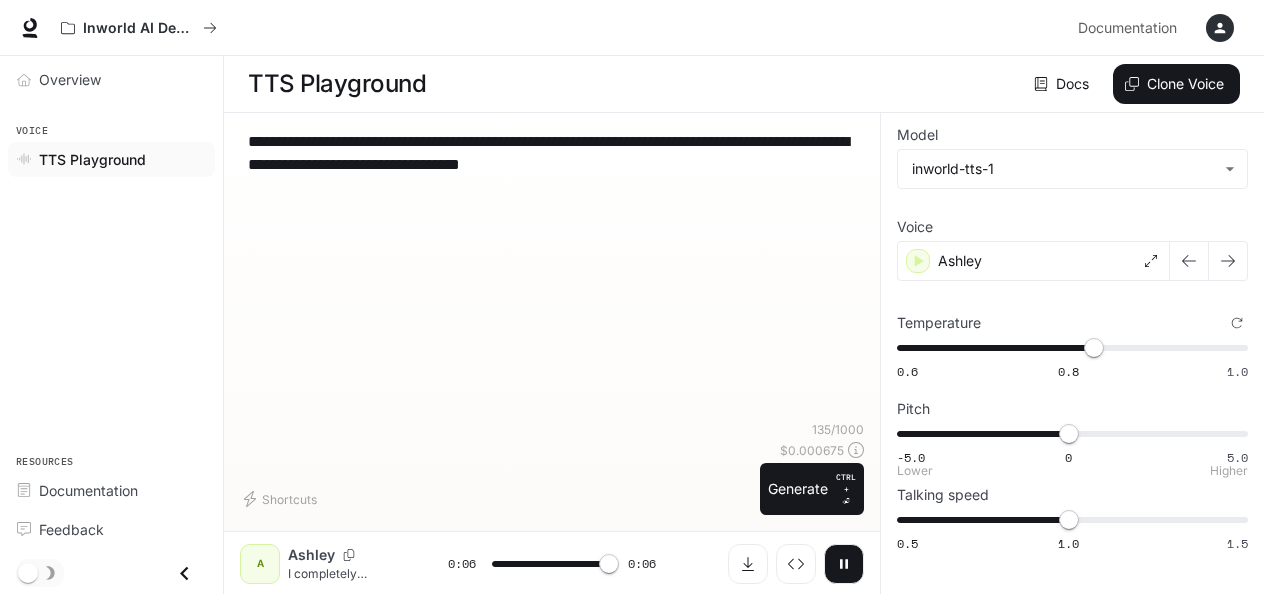 type on "*" 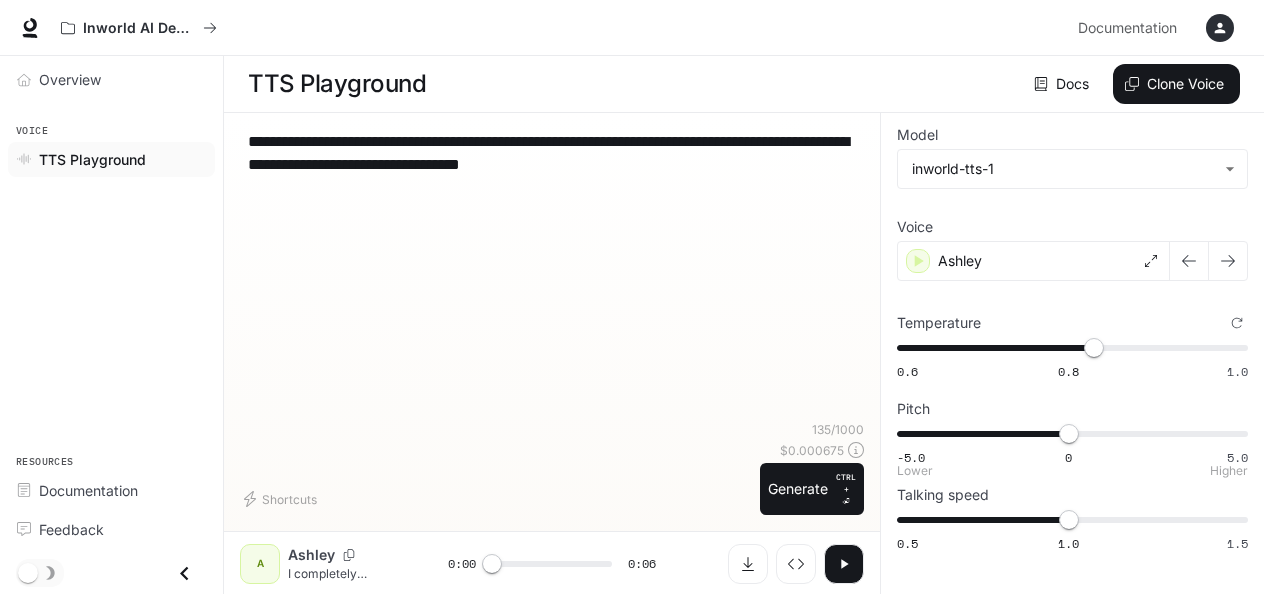 click on "-5.0 0 5.0 0 Lower Higher" at bounding box center [1072, 444] 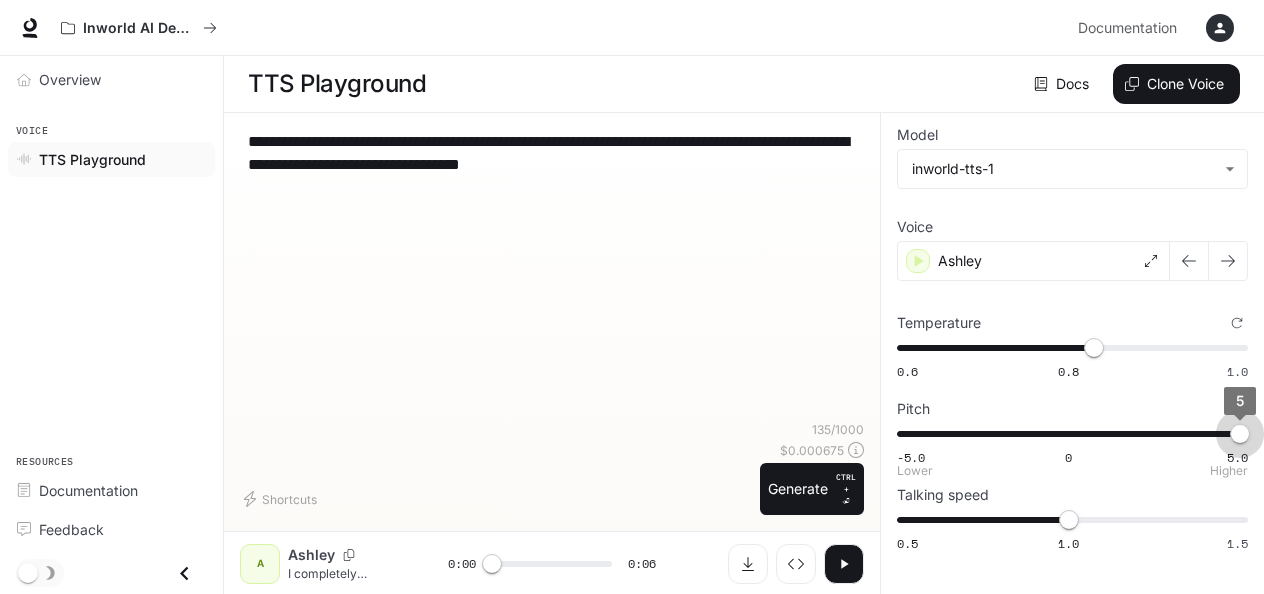 click on "-5.0 0 5.0 5" at bounding box center (1068, 434) 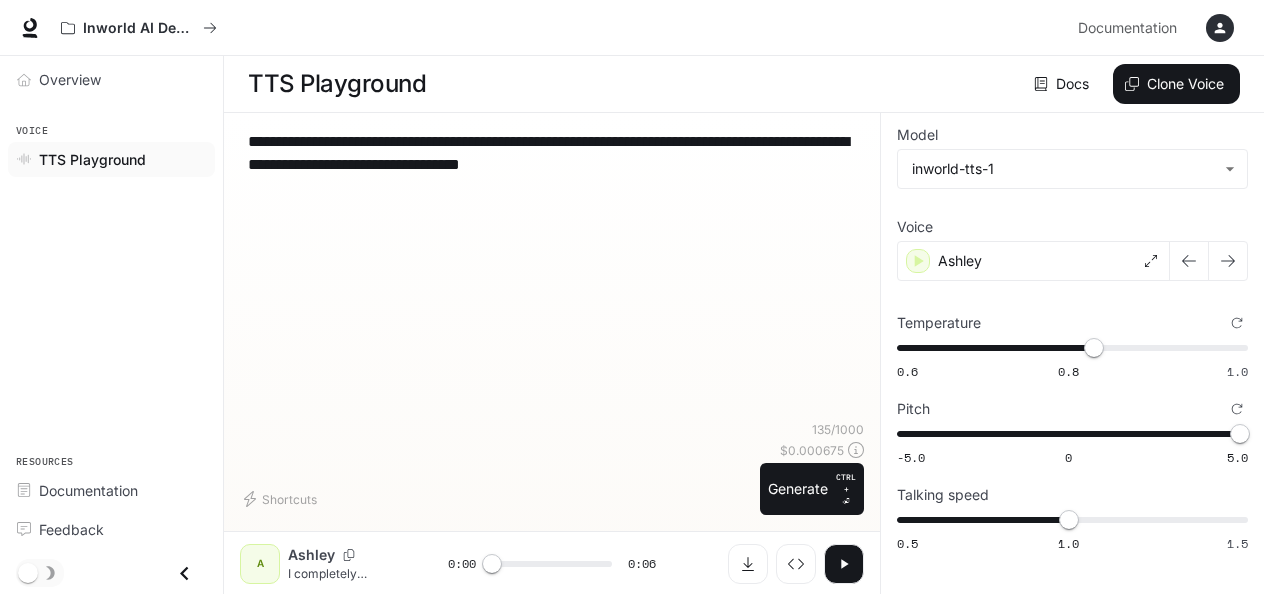 click 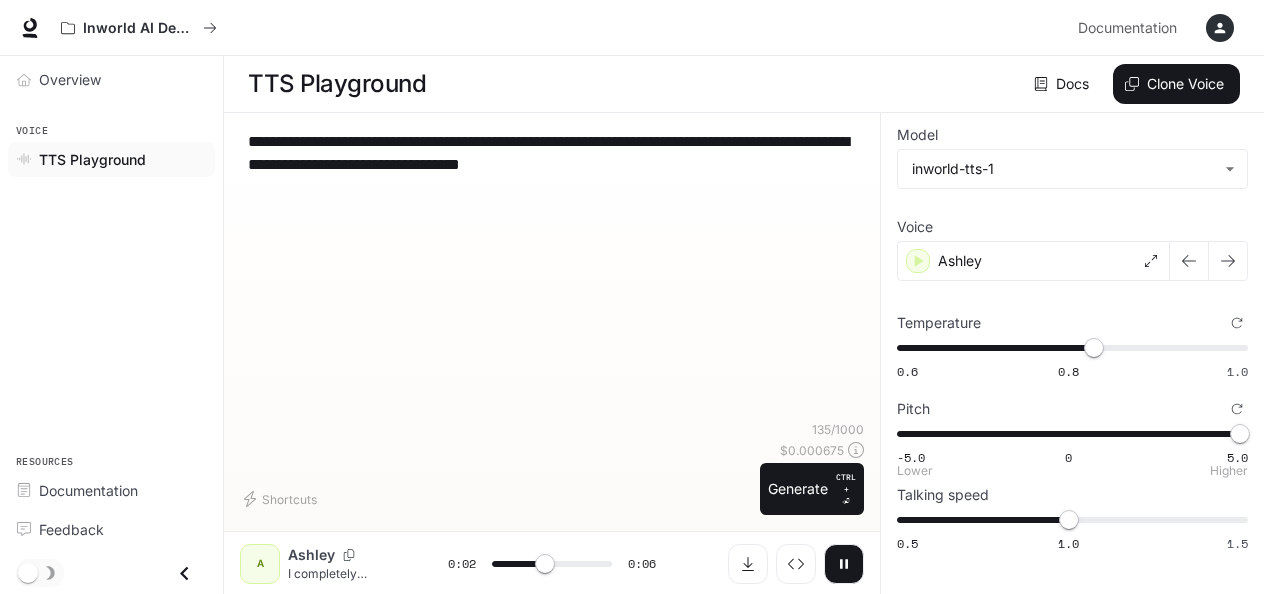type on "***" 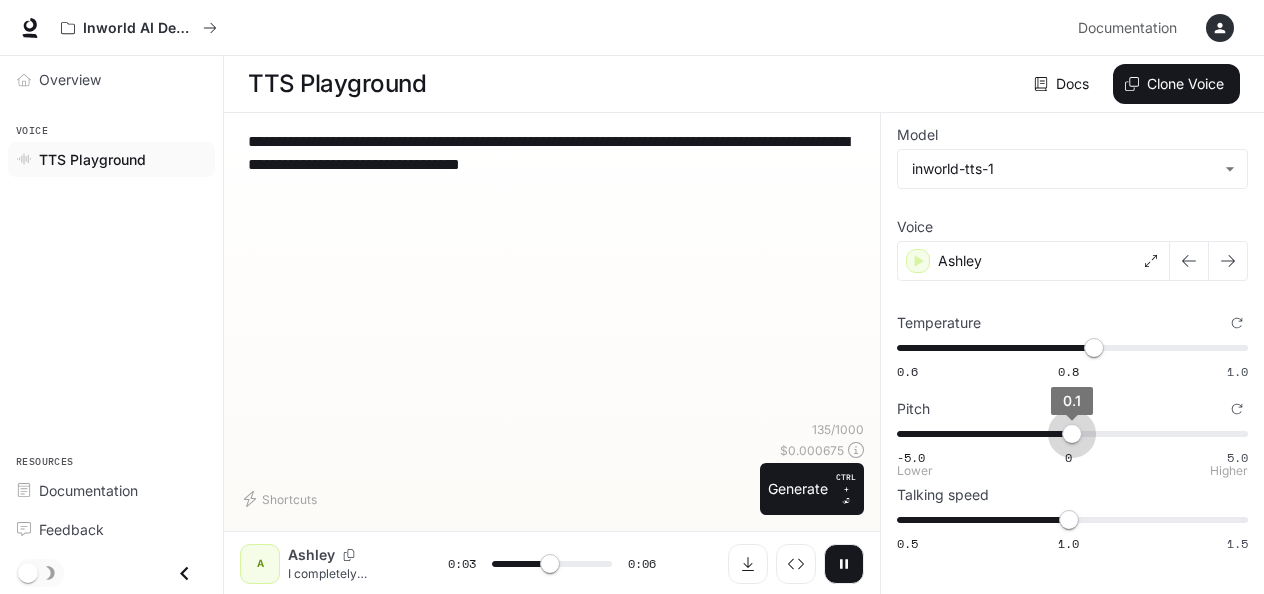 click on "-5.0 0 5.0 0.1" at bounding box center (1068, 434) 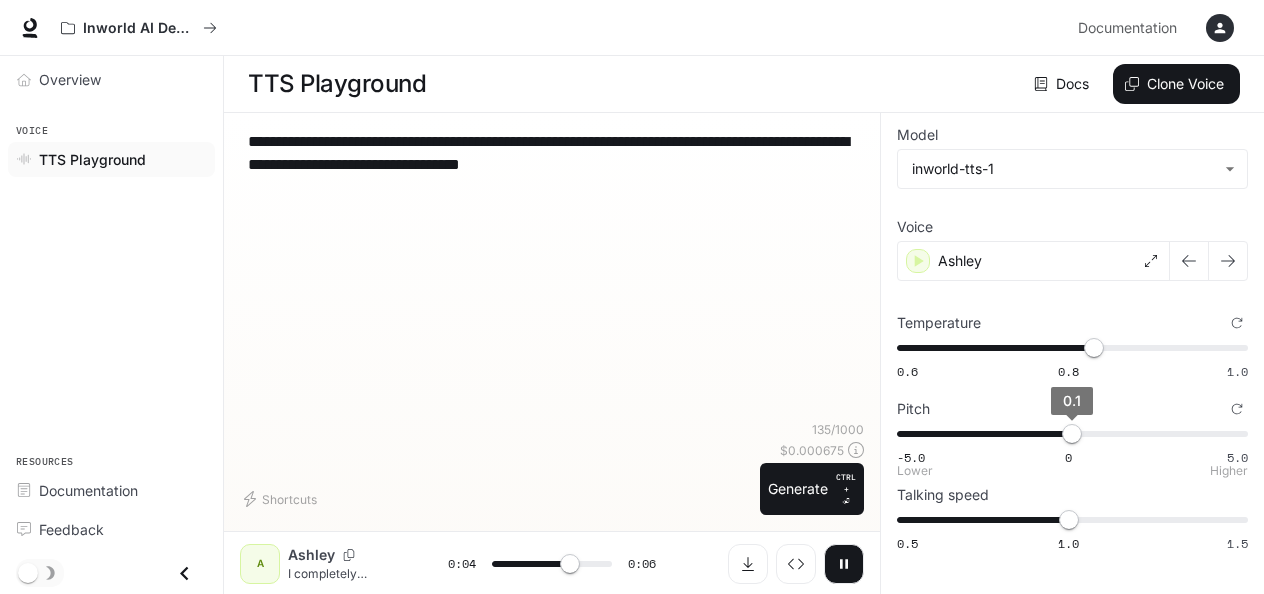 type on "***" 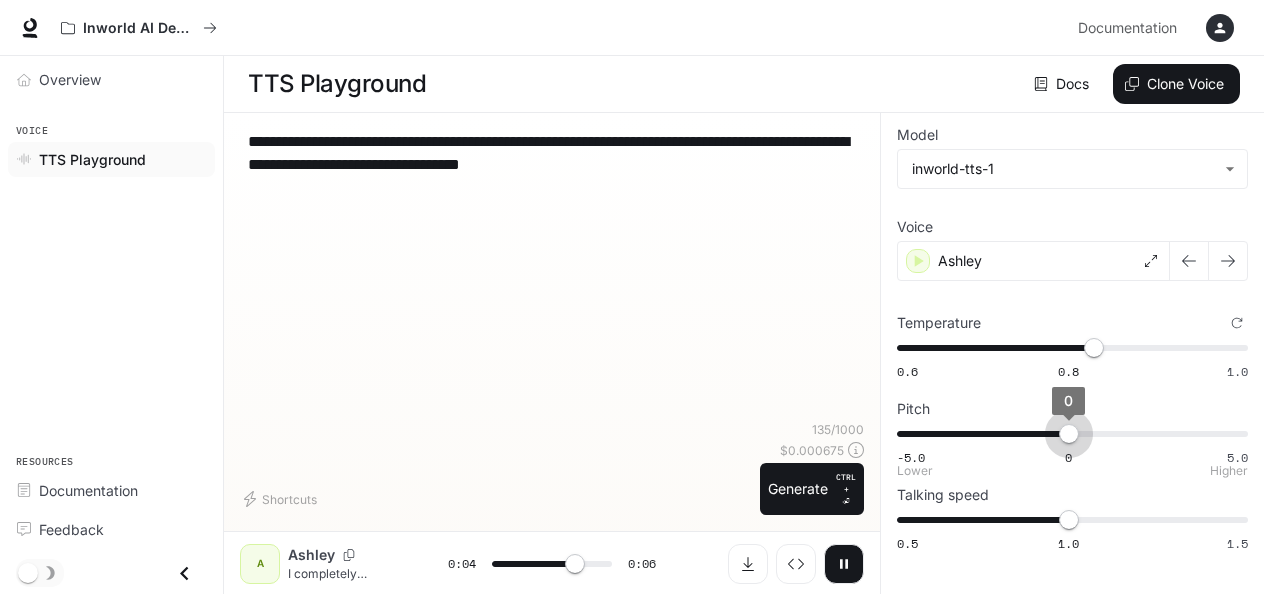 click on "0" at bounding box center (1069, 434) 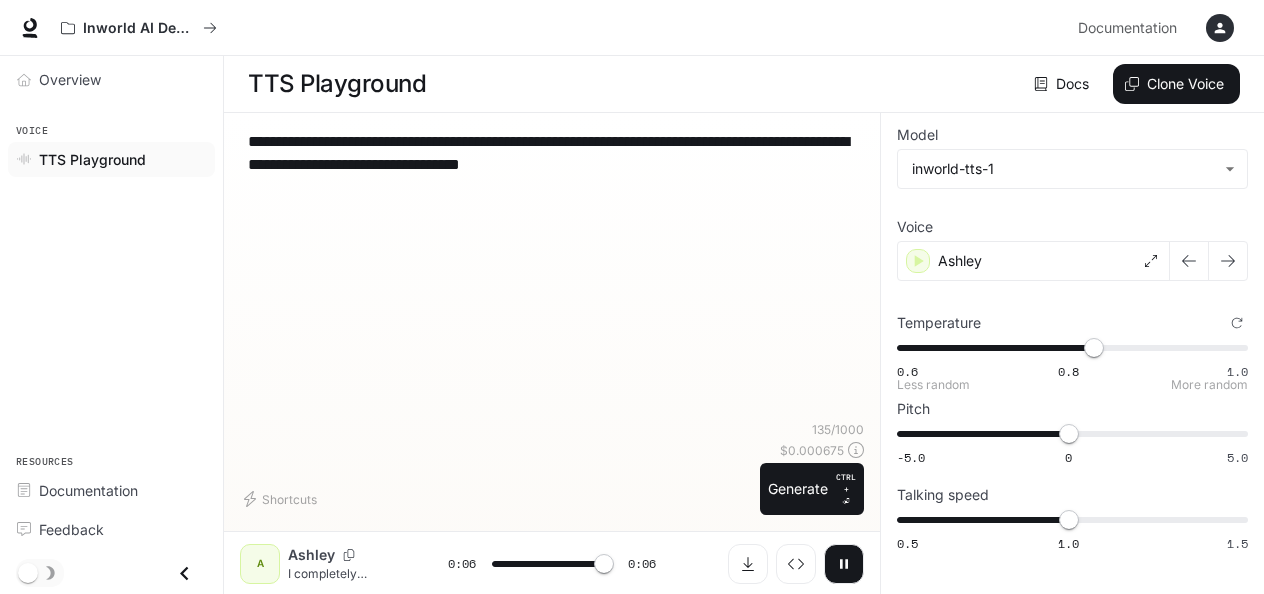 type on "*" 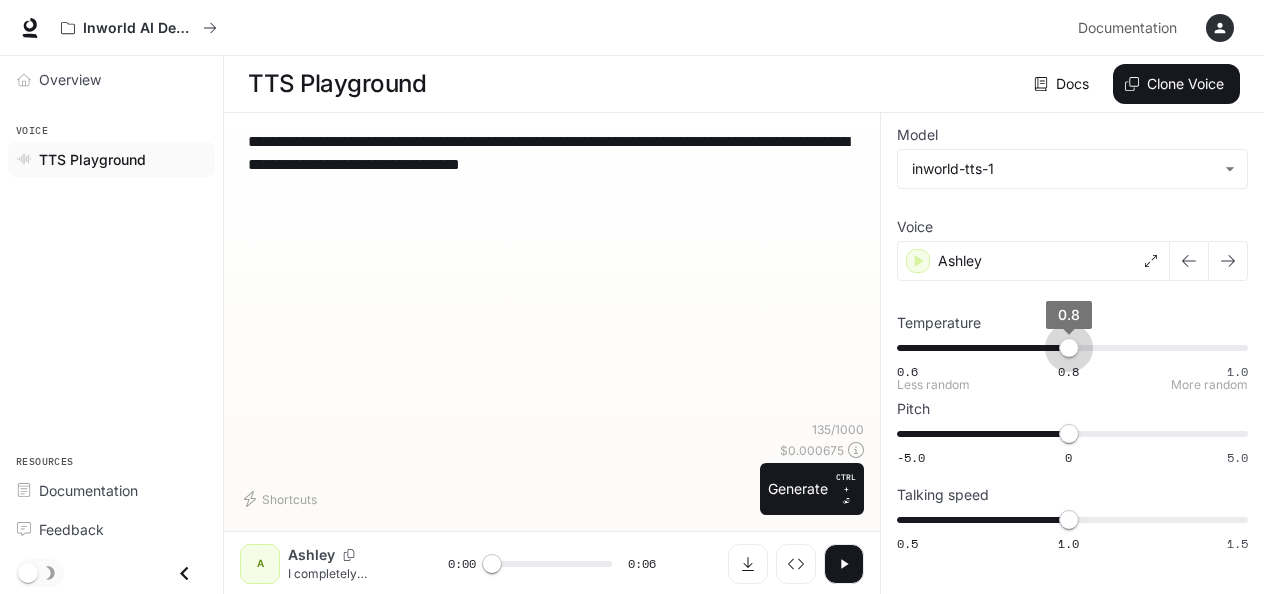 click on "0.6 0.8 1.0 0.8" at bounding box center [1068, 348] 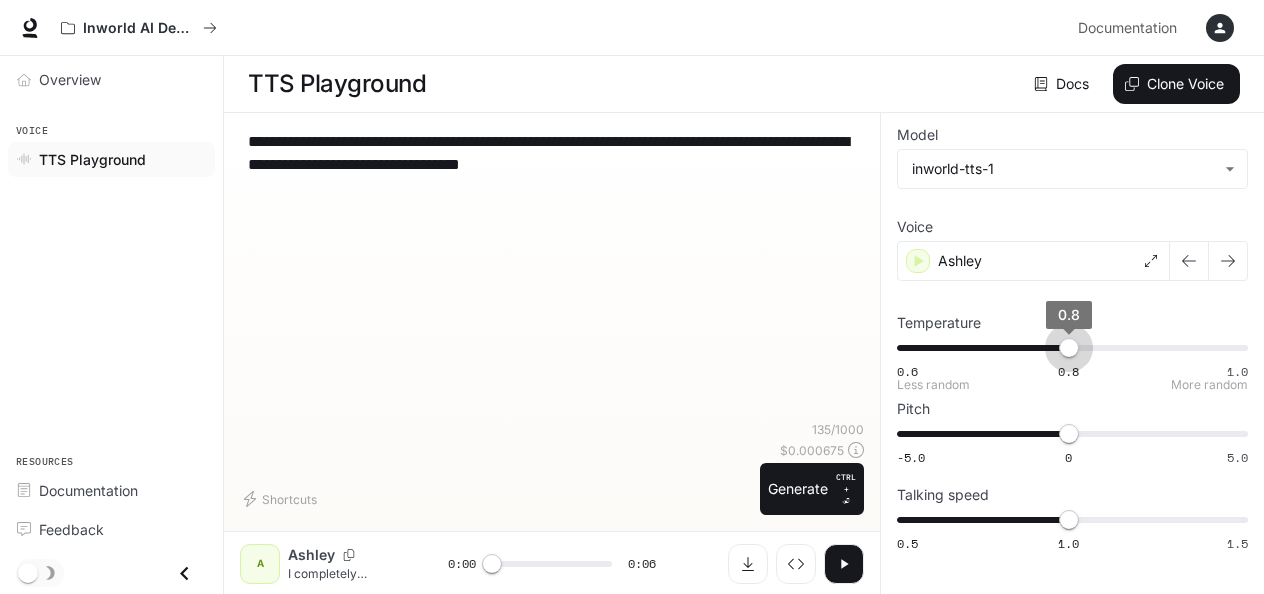 click on "0.8" at bounding box center [1069, 348] 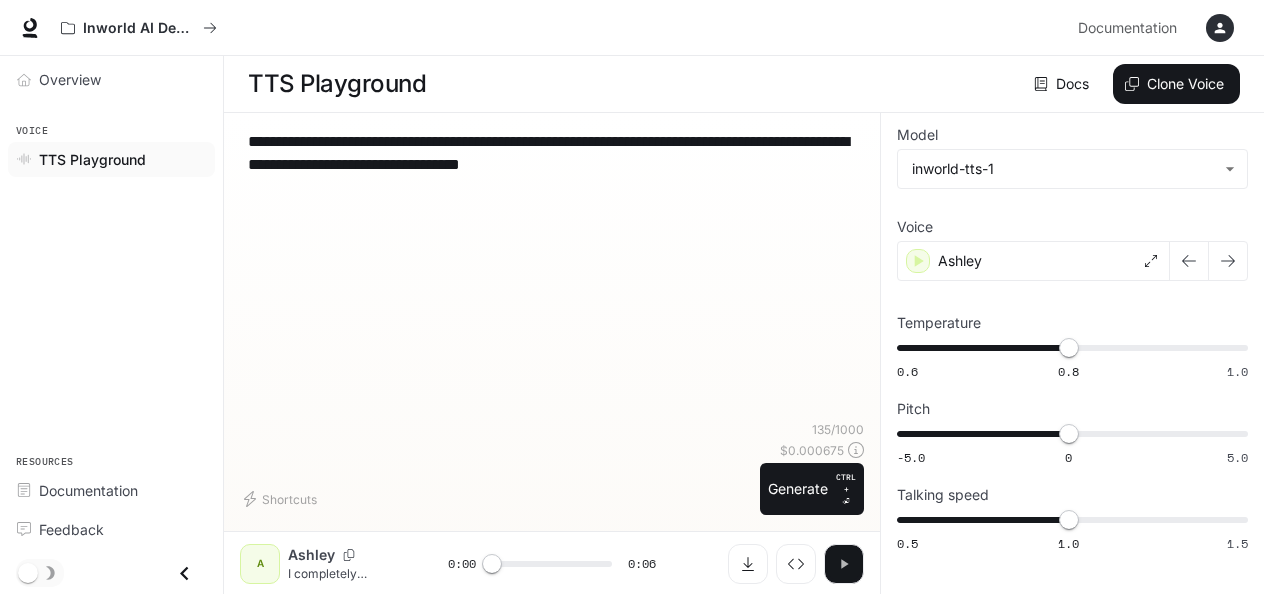 click 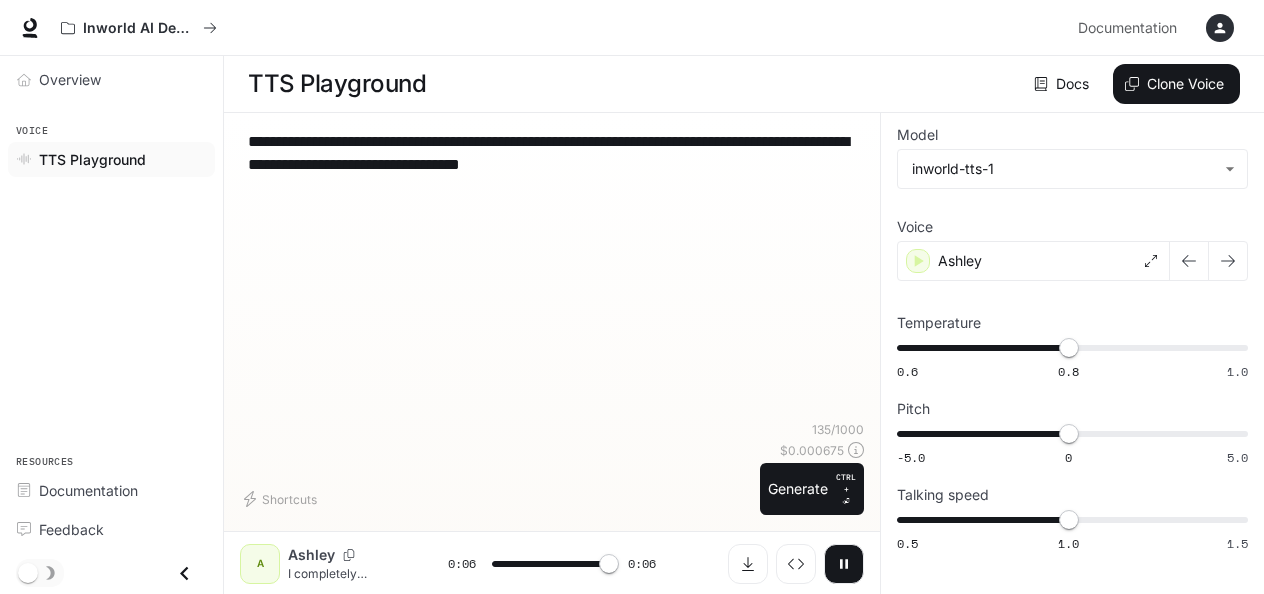 type on "*" 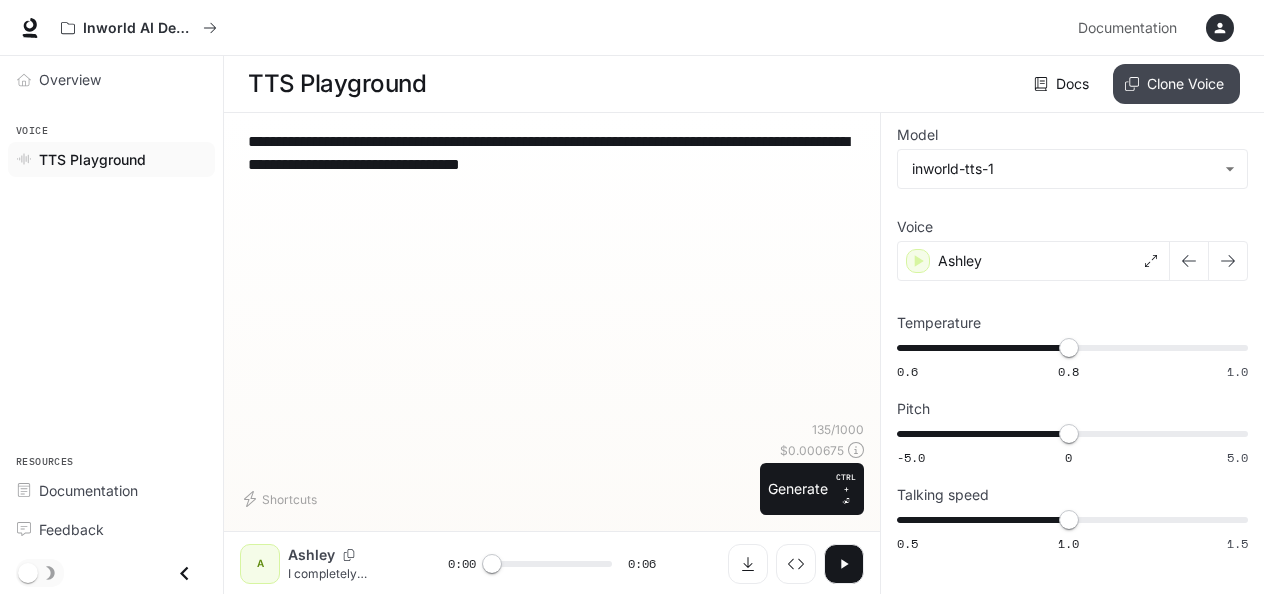 click on "Clone Voice" at bounding box center (1176, 84) 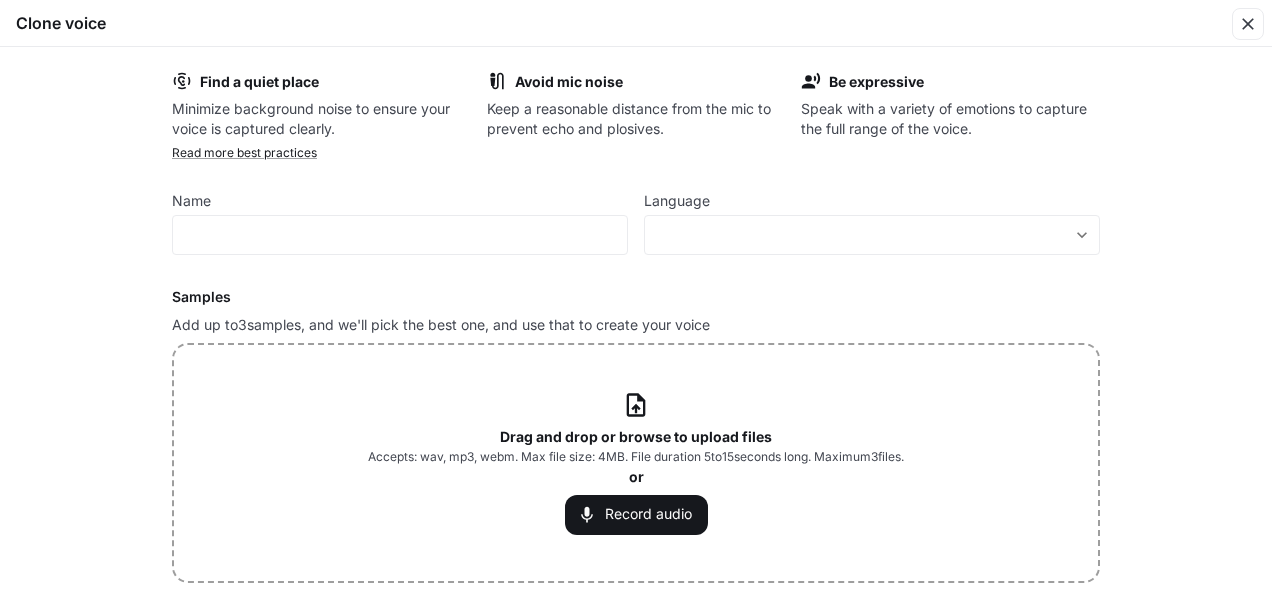 click on "Drag and drop or browse to upload files Accepts: wav, mp3, webm. Max file size: 4MB. File duration   5  to  15  seconds long. Maximum  3  files. or Record audio" at bounding box center [636, 462] 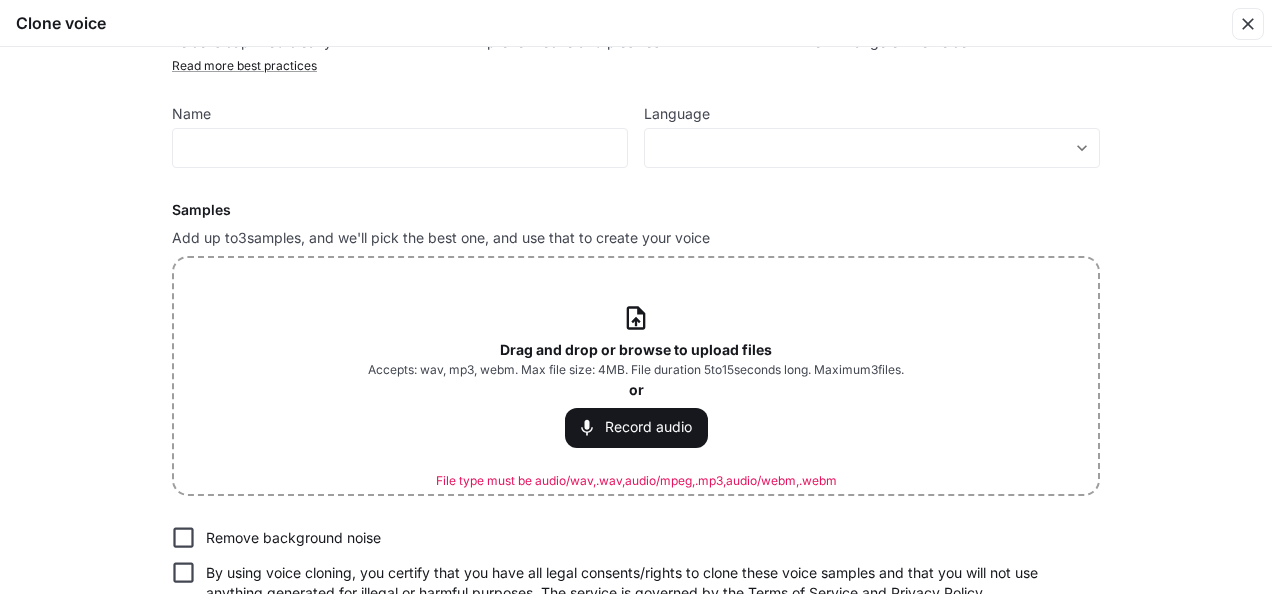 scroll, scrollTop: 168, scrollLeft: 0, axis: vertical 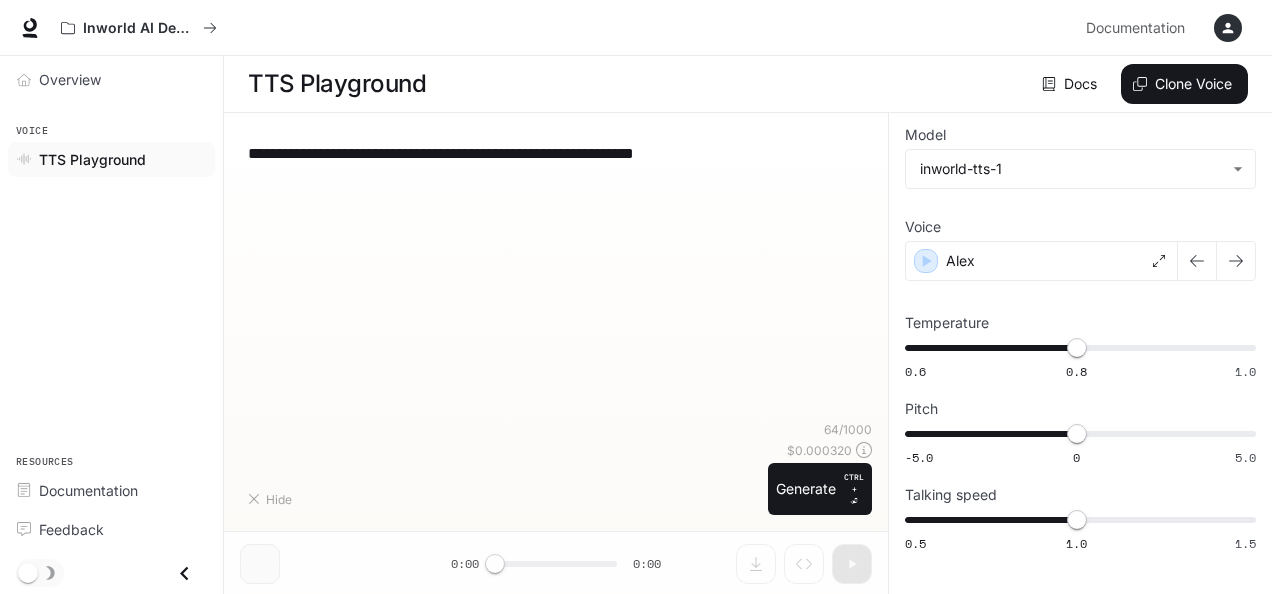 type on "**********" 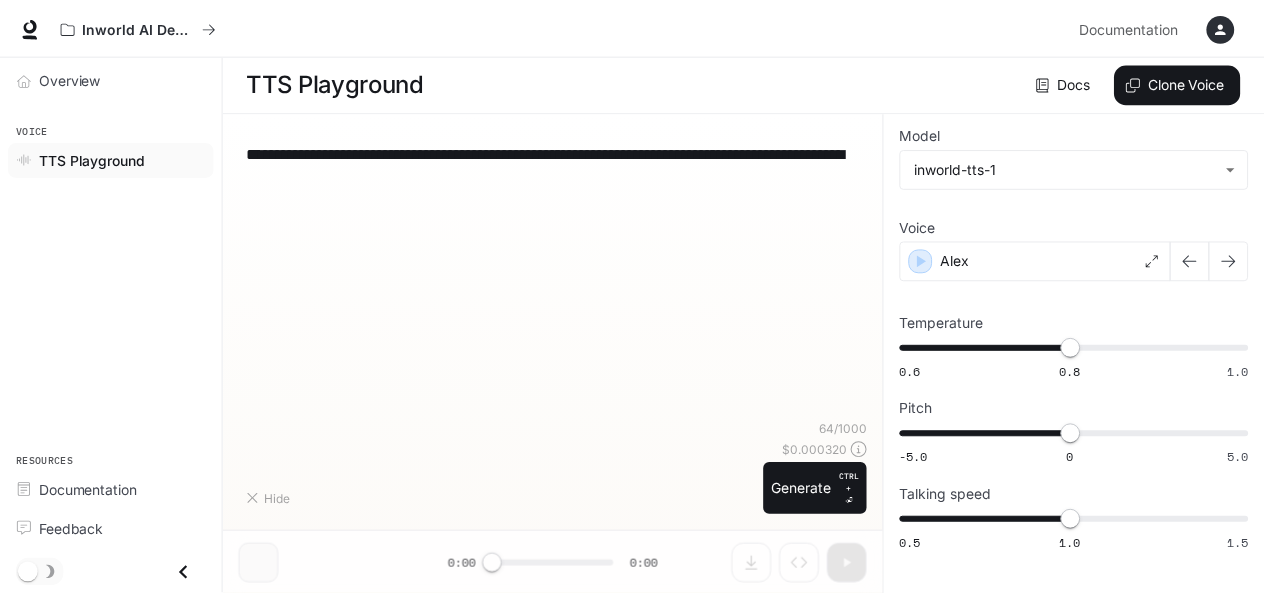 scroll, scrollTop: 0, scrollLeft: 0, axis: both 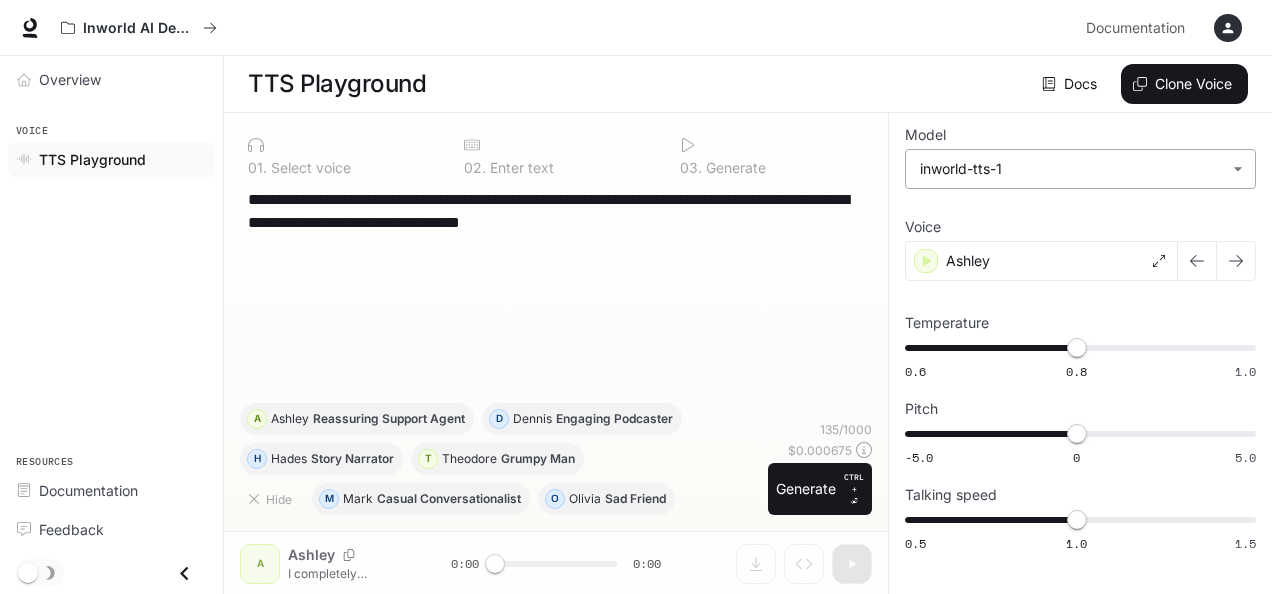 click on "**********" at bounding box center (636, 297) 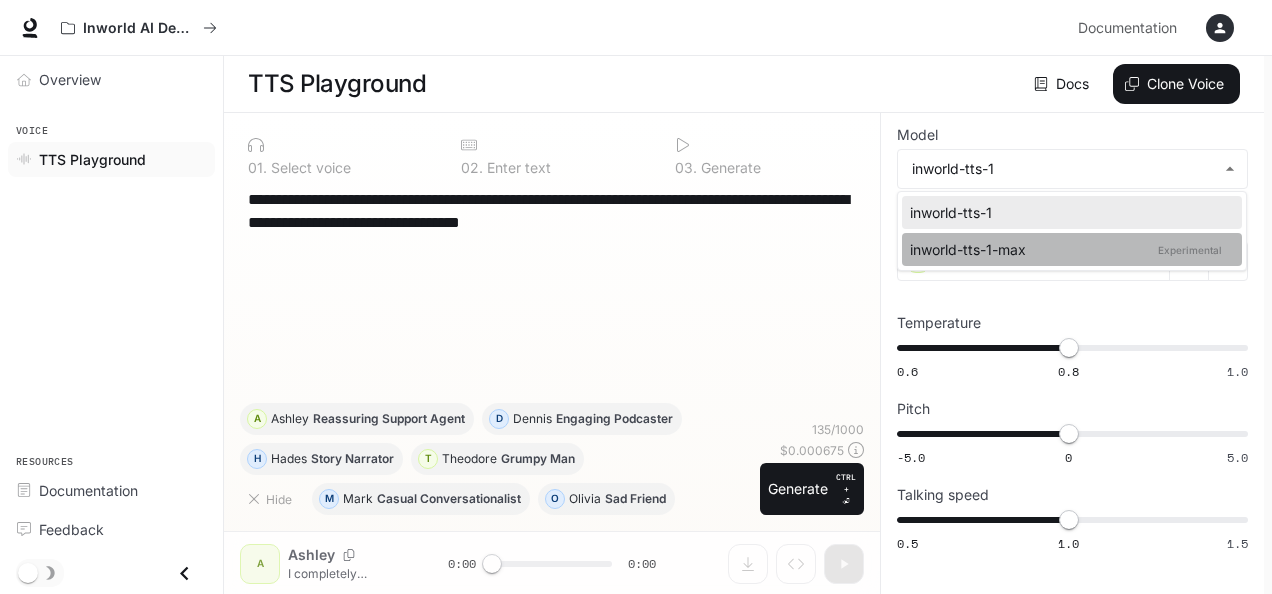 click on "Experimental" at bounding box center (1190, 250) 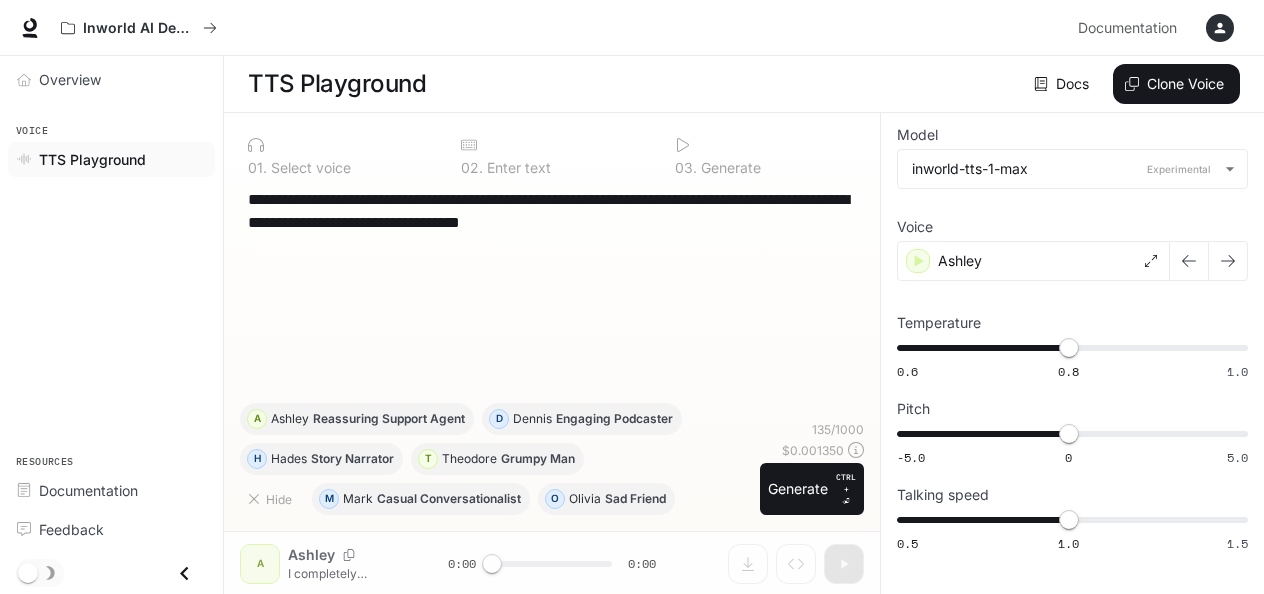 click on "**********" at bounding box center [552, 295] 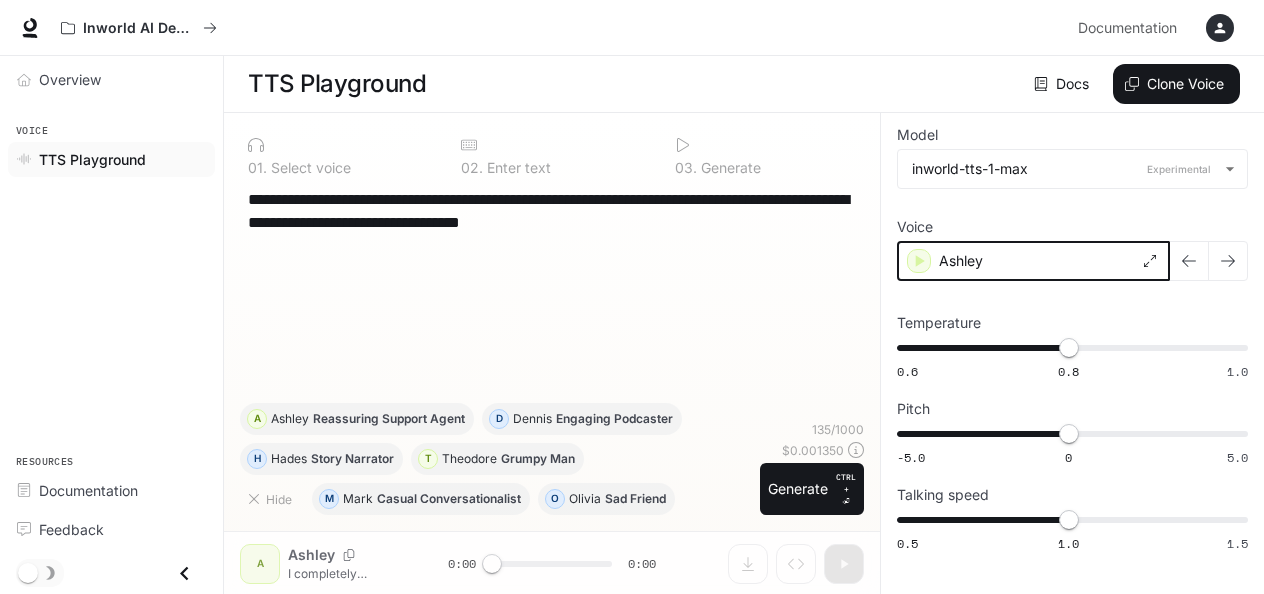 click 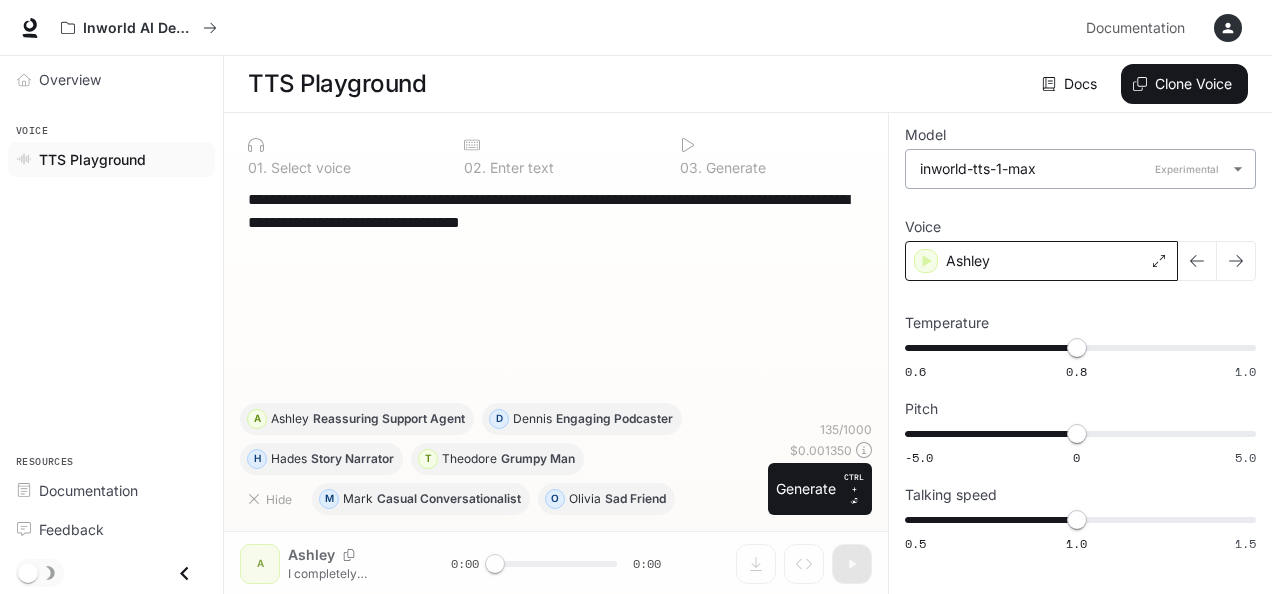 click on "**********" at bounding box center (636, 297) 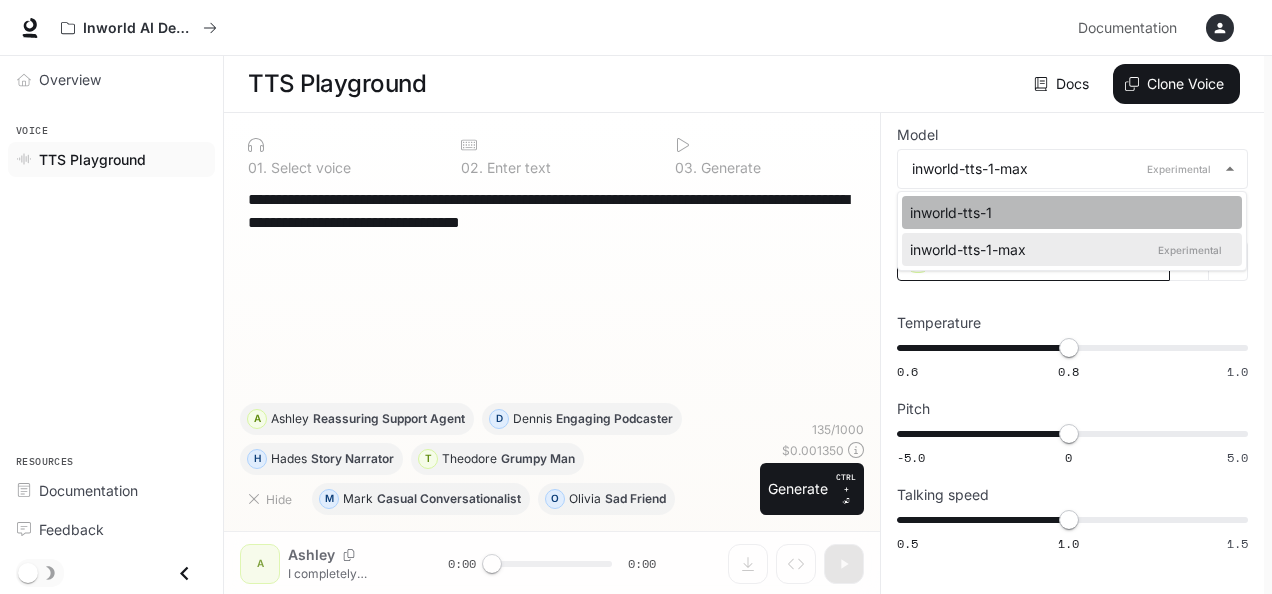 click on "inworld-tts-1" at bounding box center (1068, 212) 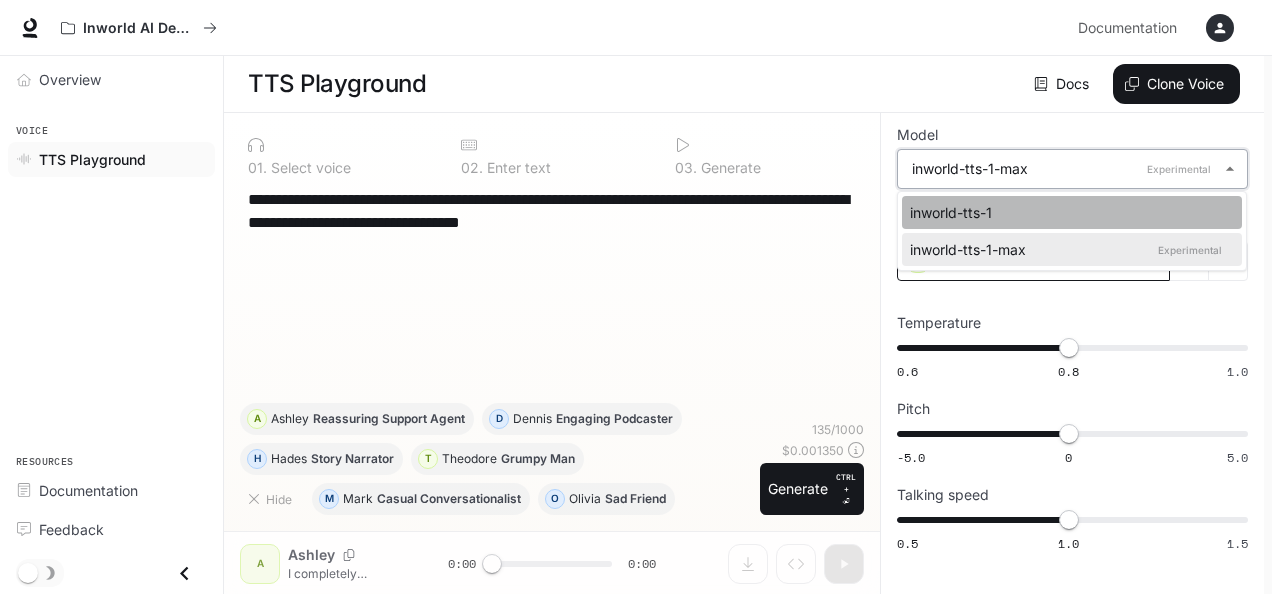type on "**********" 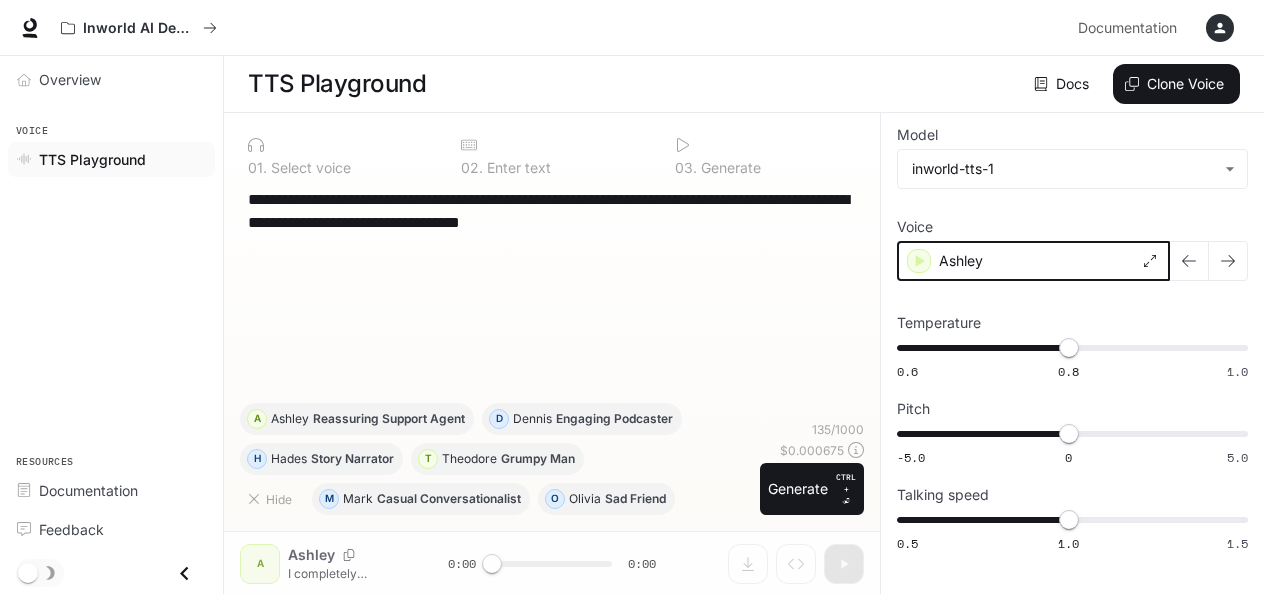click at bounding box center [919, 261] 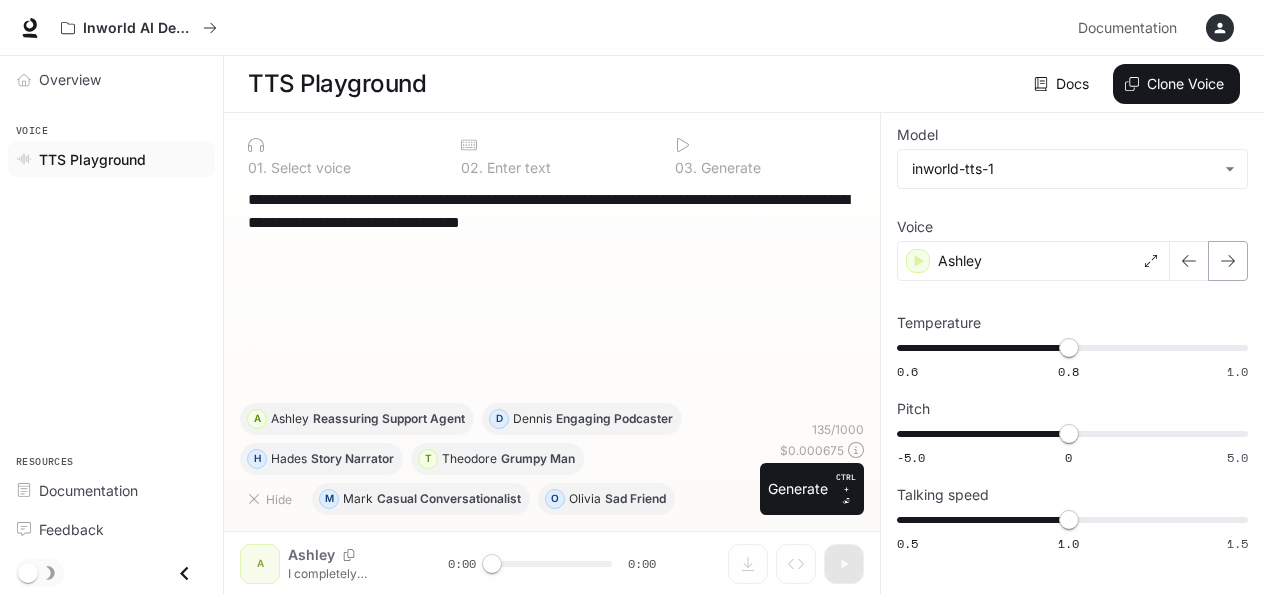 click at bounding box center (1228, 261) 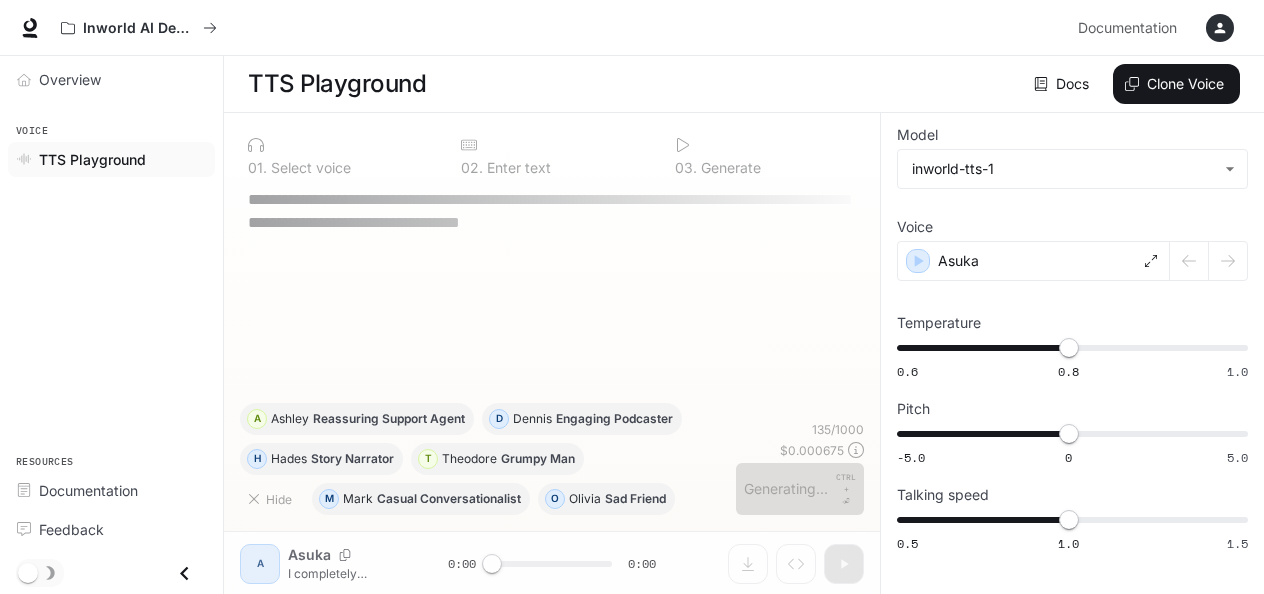 click at bounding box center [1209, 261] 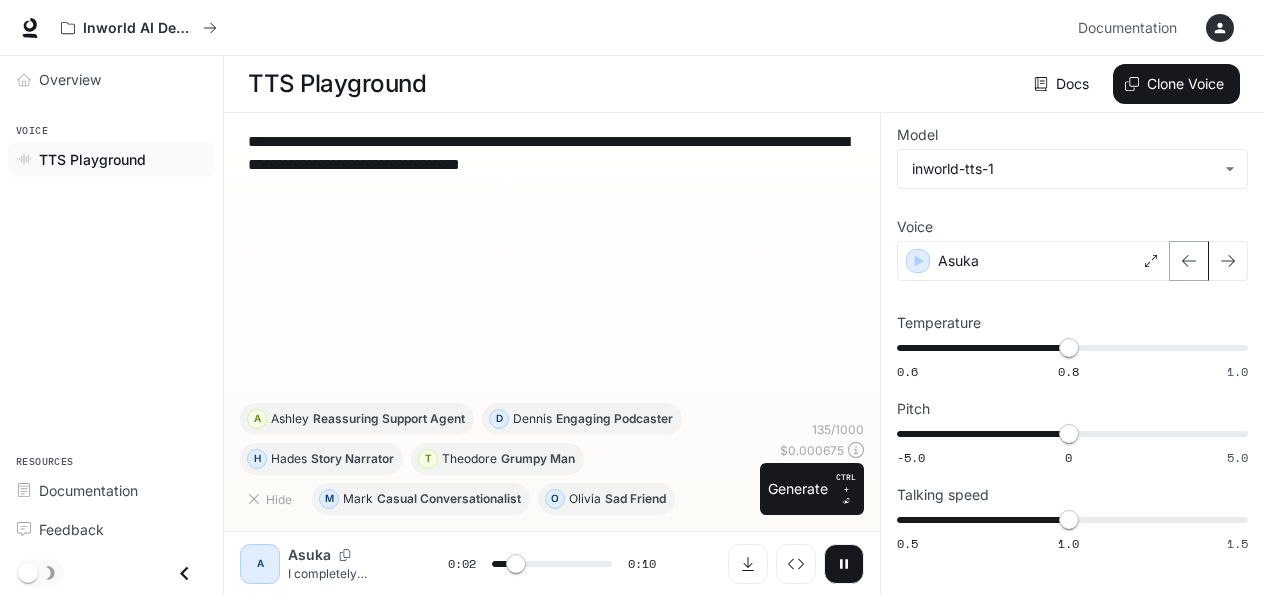 click 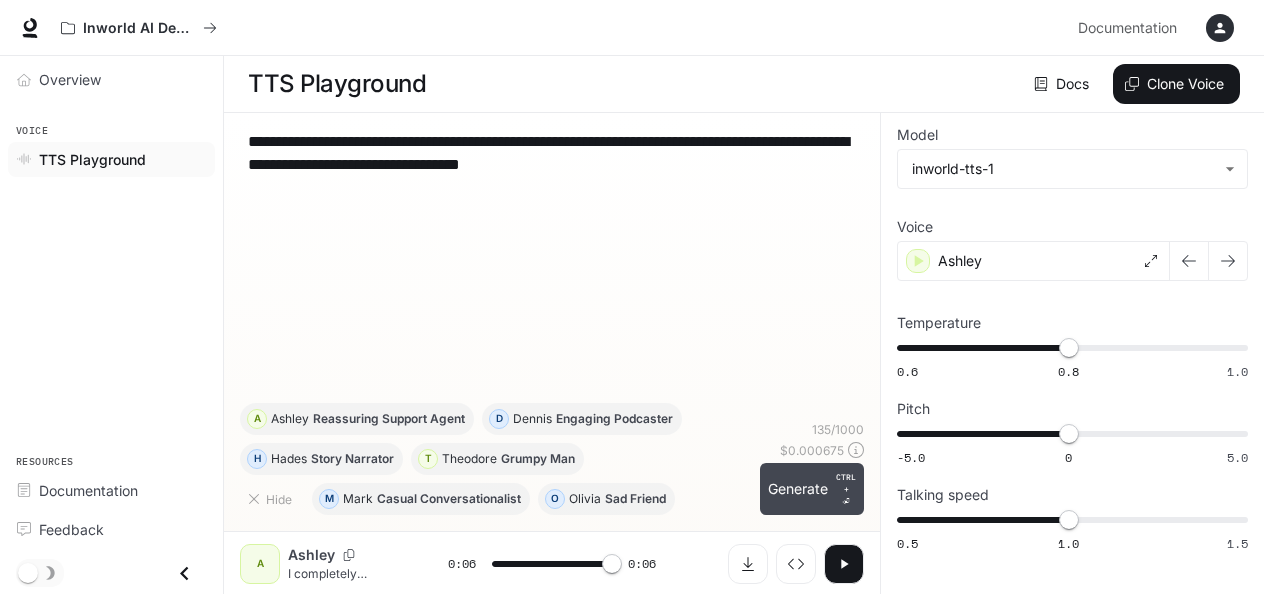 type on "*" 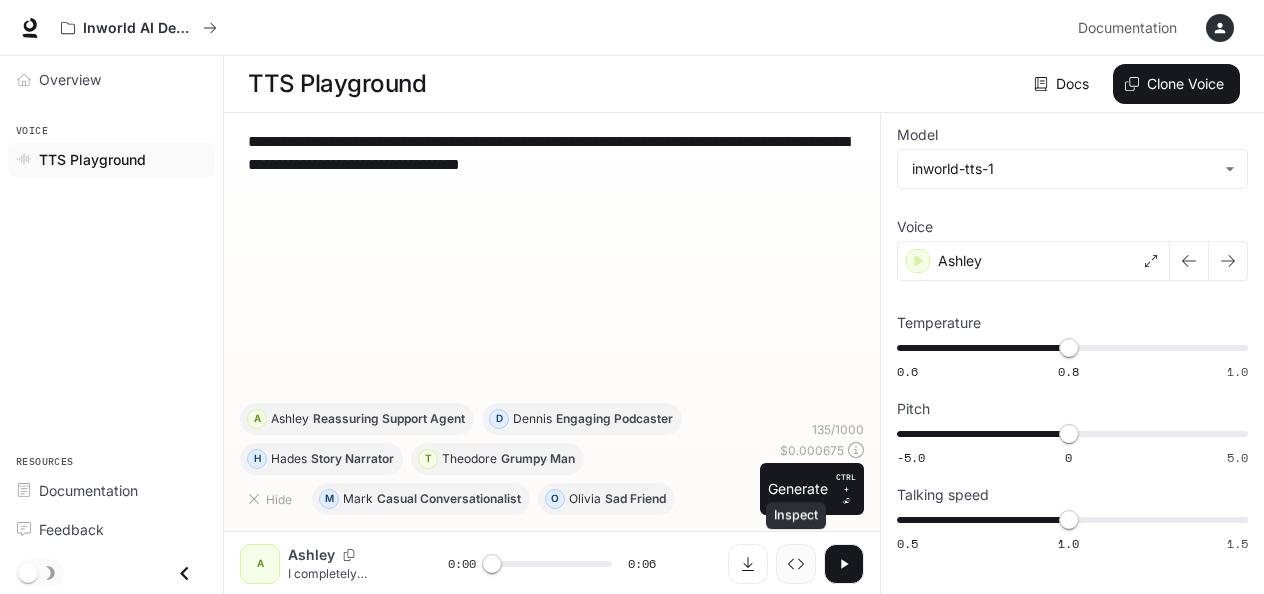 click at bounding box center [796, 564] 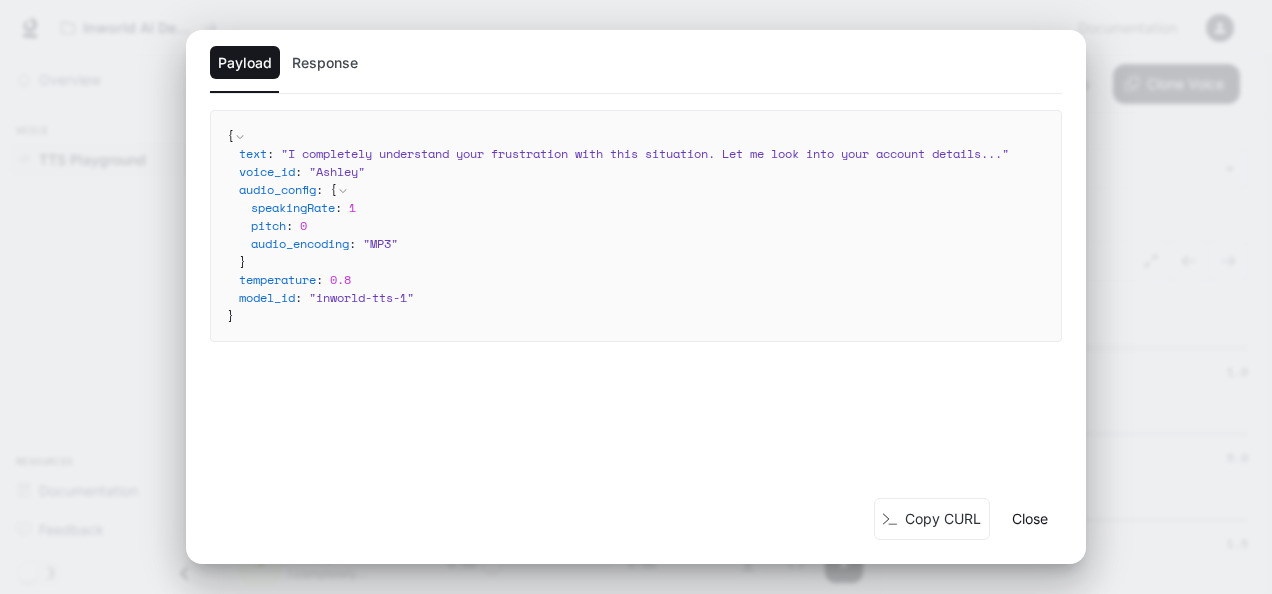 click on "Close" at bounding box center [1030, 519] 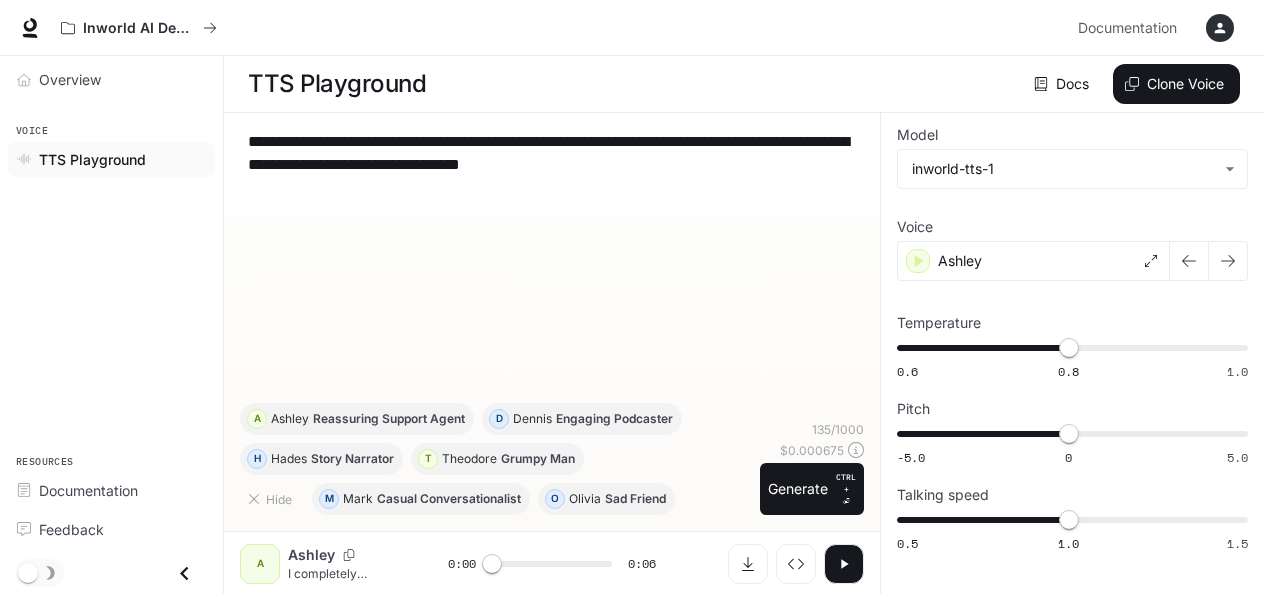 click at bounding box center (552, 414) 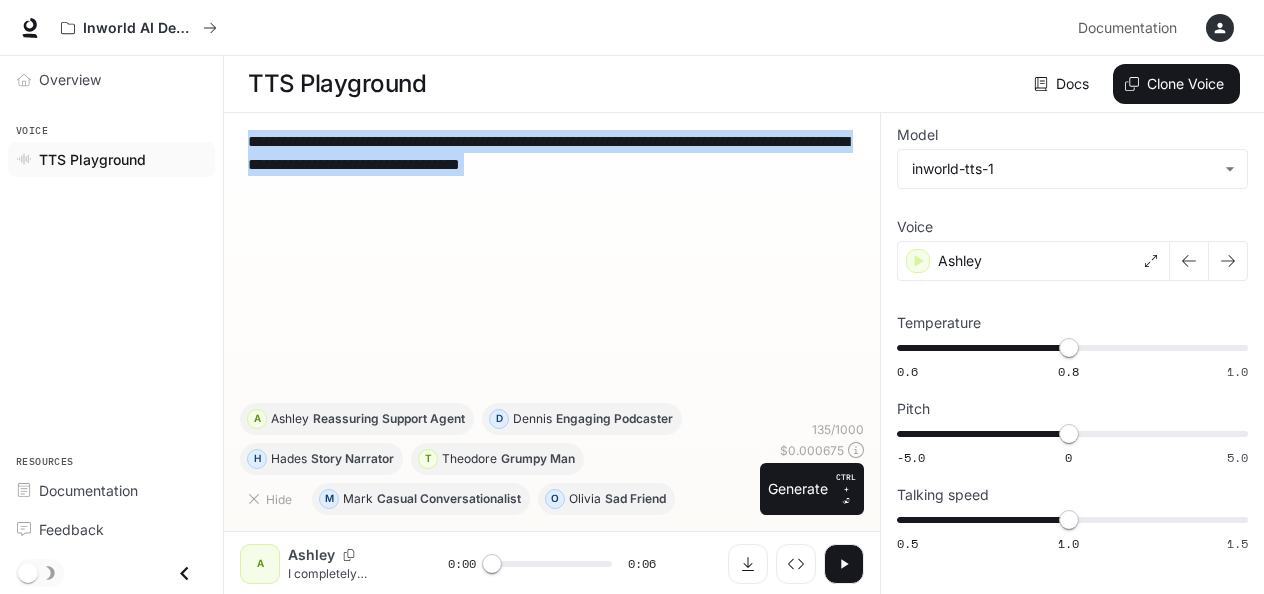 drag, startPoint x: 693, startPoint y: 182, endPoint x: 626, endPoint y: 158, distance: 71.168816 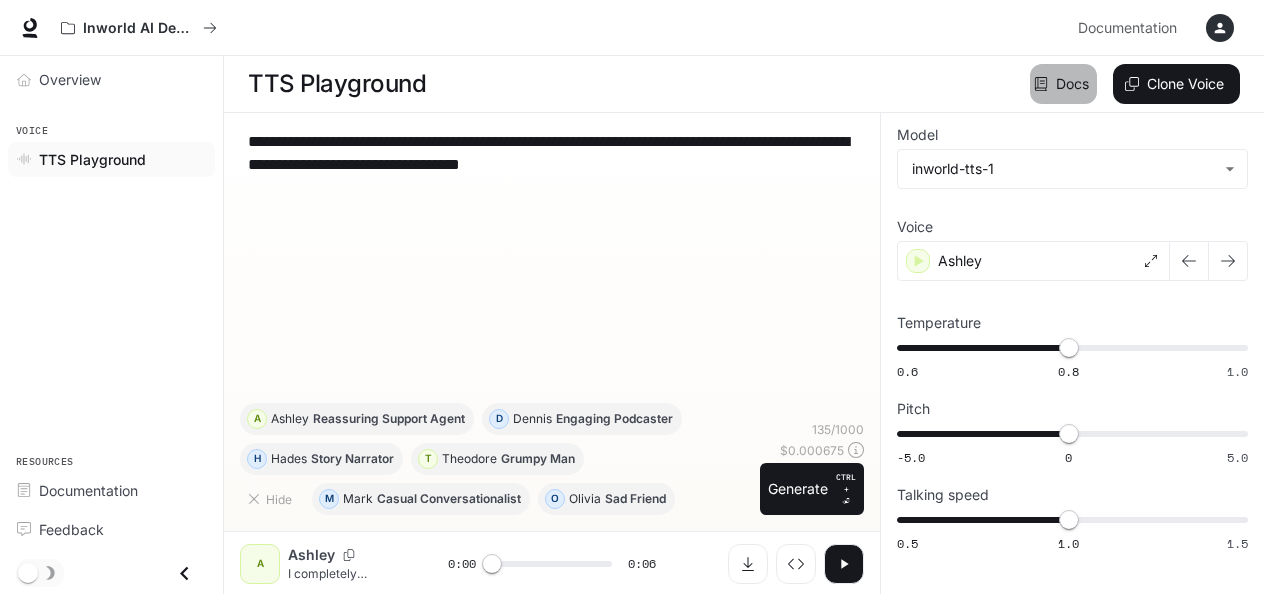 click on "Docs" at bounding box center [1063, 84] 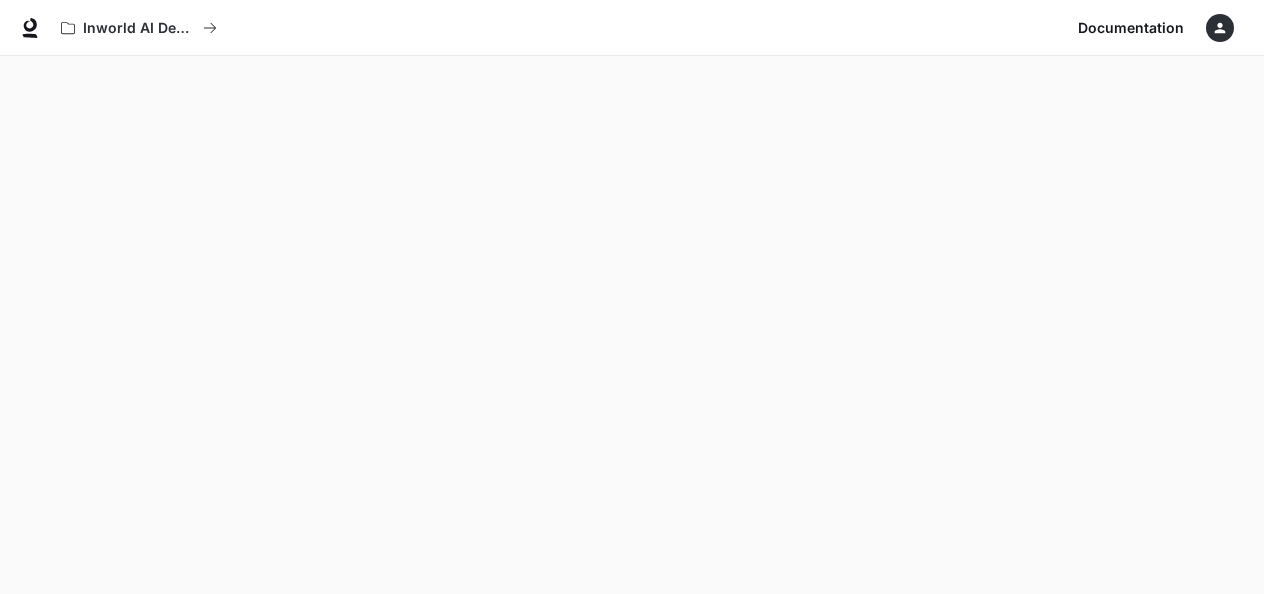 click 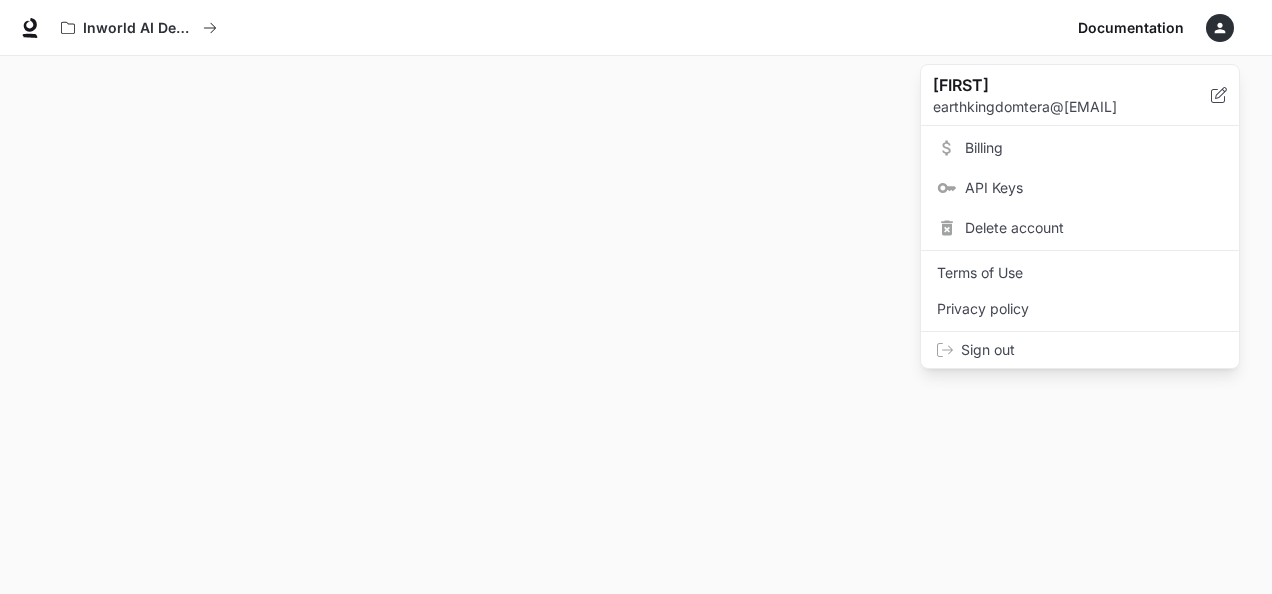 click on "Billing" at bounding box center (1094, 148) 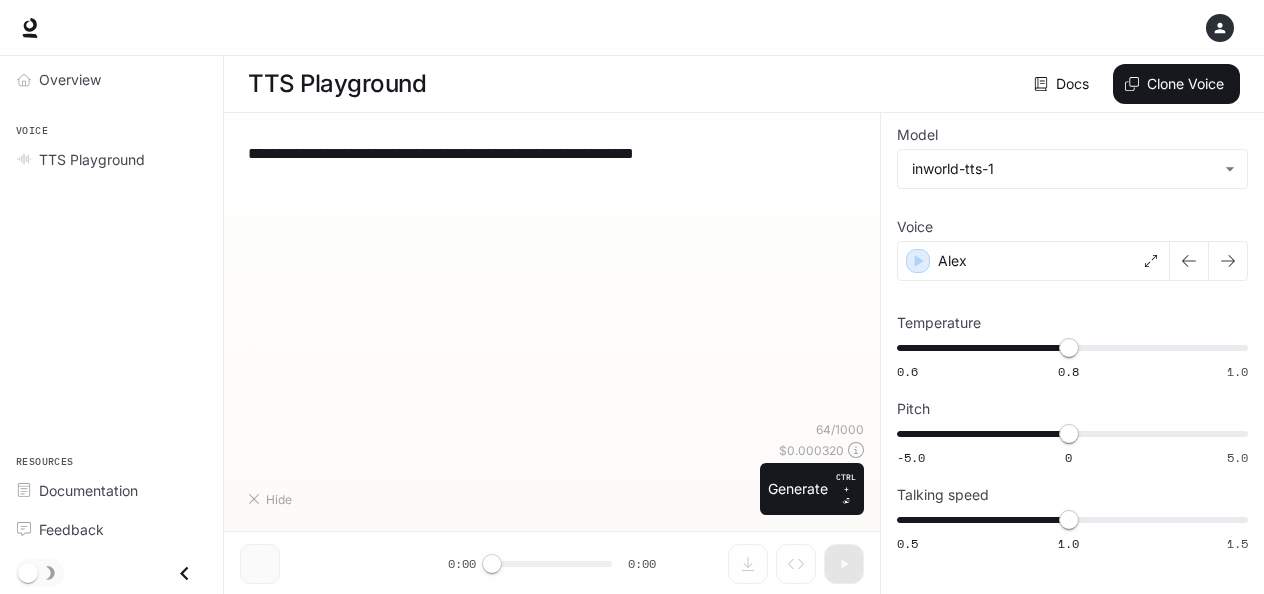 type on "**********" 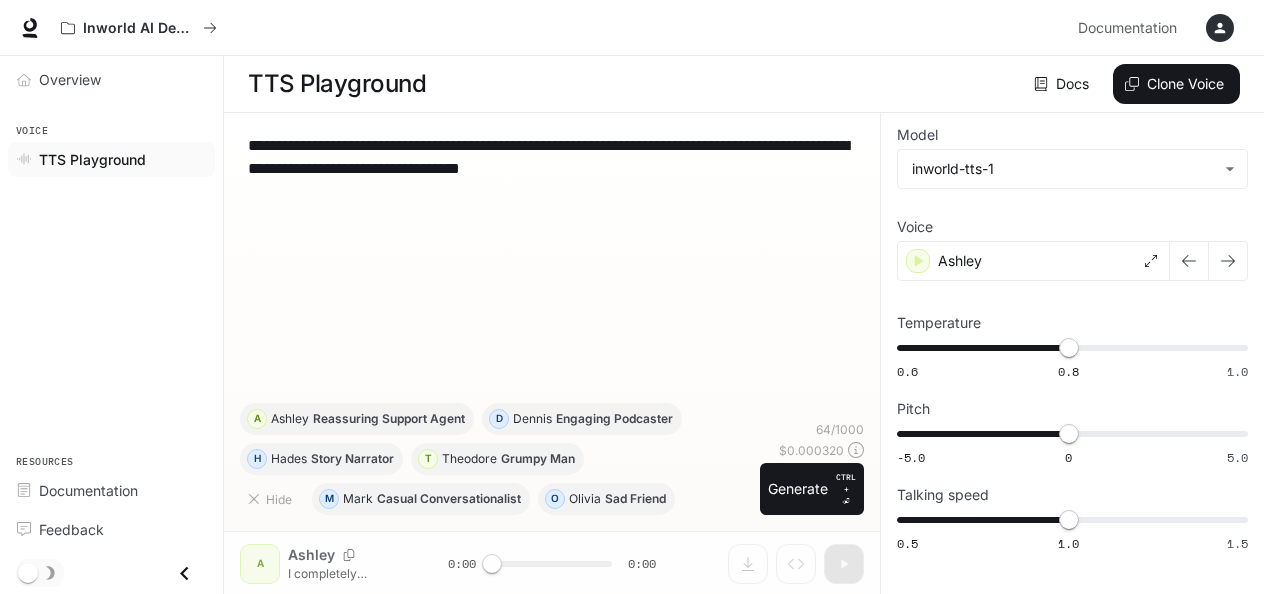 scroll, scrollTop: 0, scrollLeft: 0, axis: both 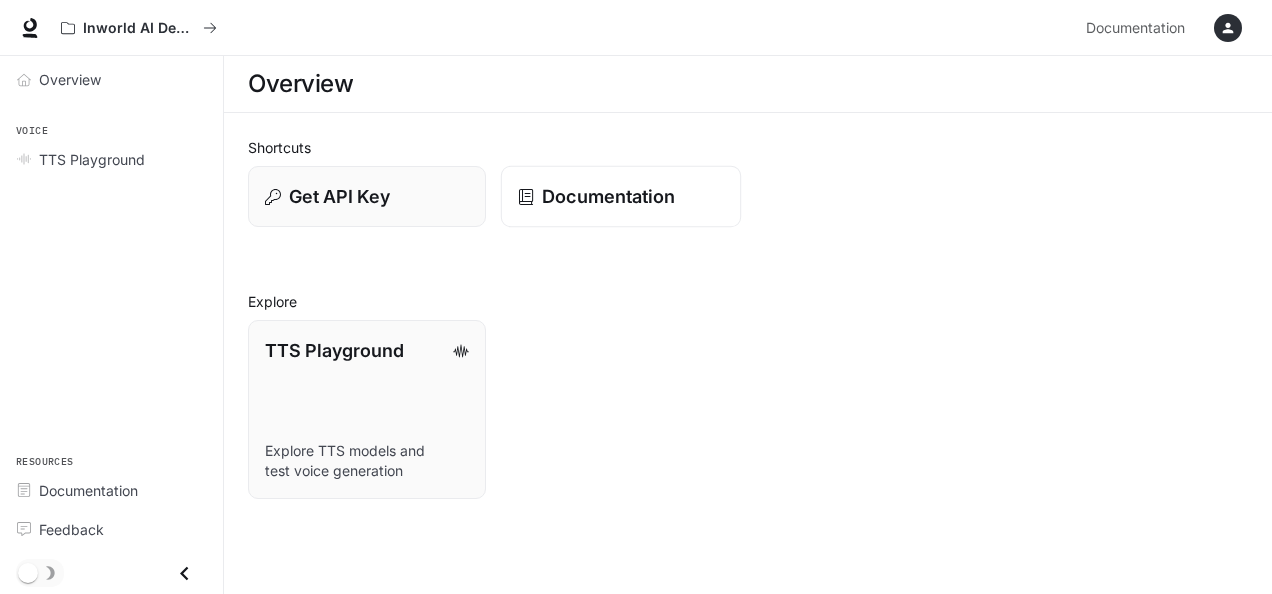 click on "Documentation" at bounding box center [608, 196] 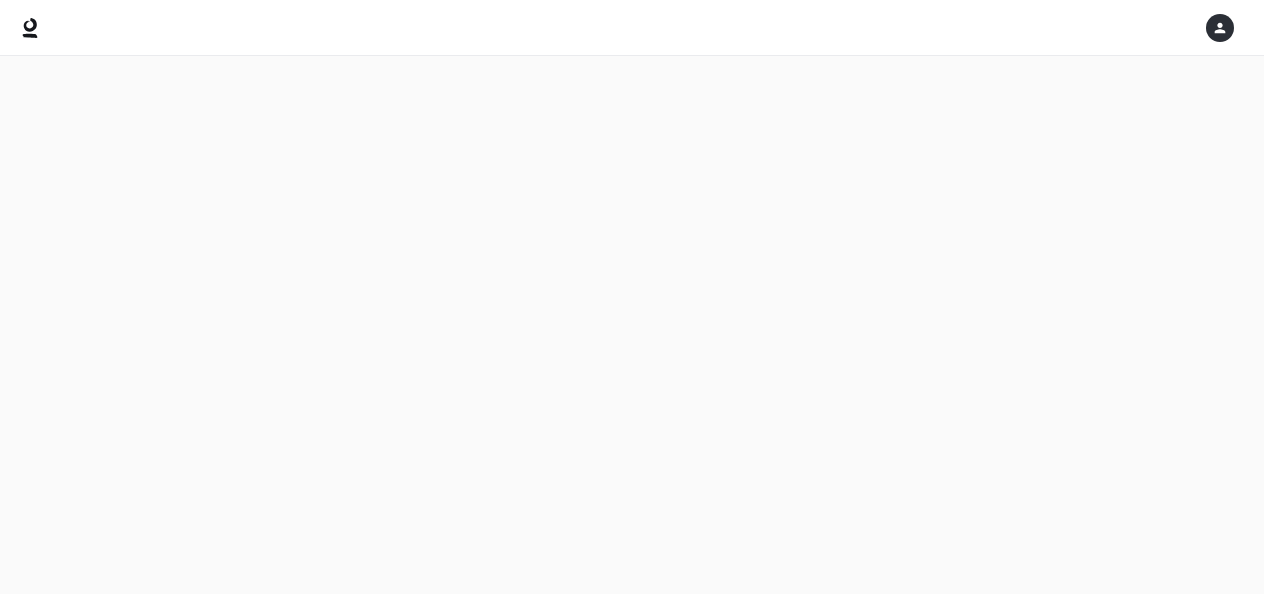 click at bounding box center [632, 325] 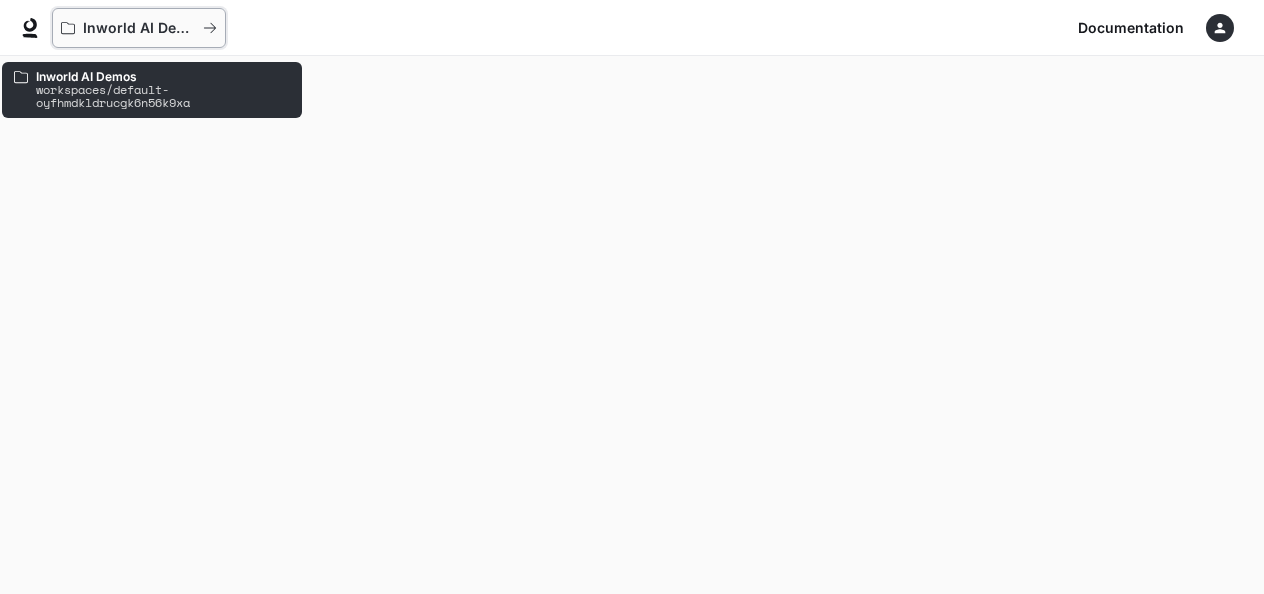 click on "Inworld AI Demos" at bounding box center (132, 28) 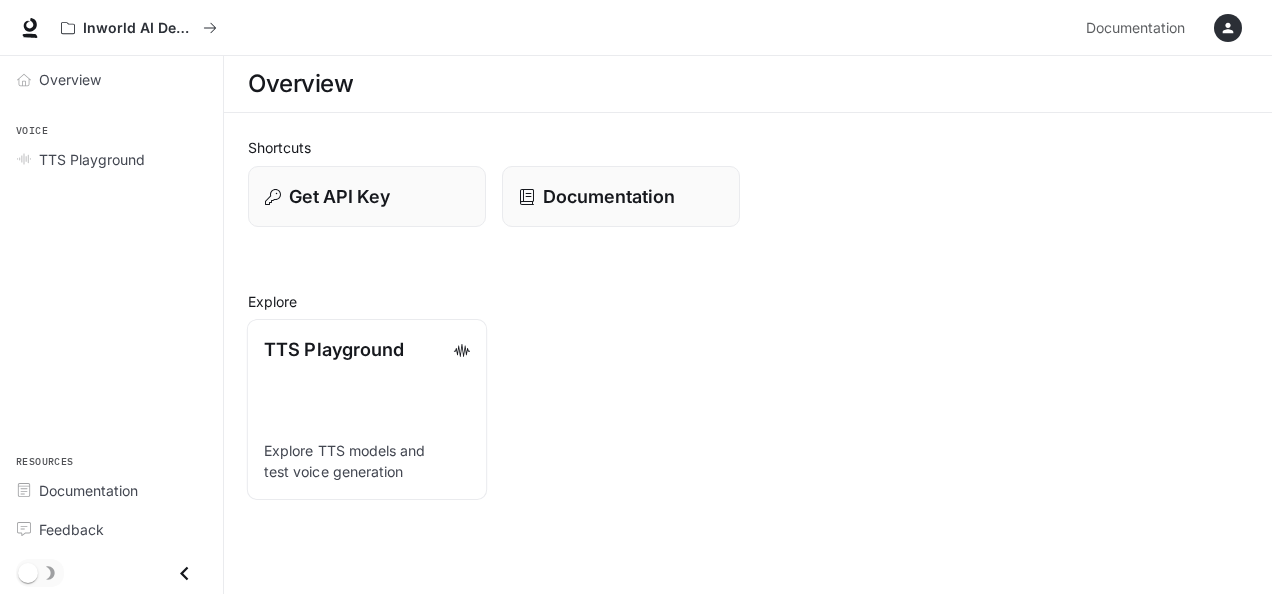 click on "TTS Playground" at bounding box center (367, 349) 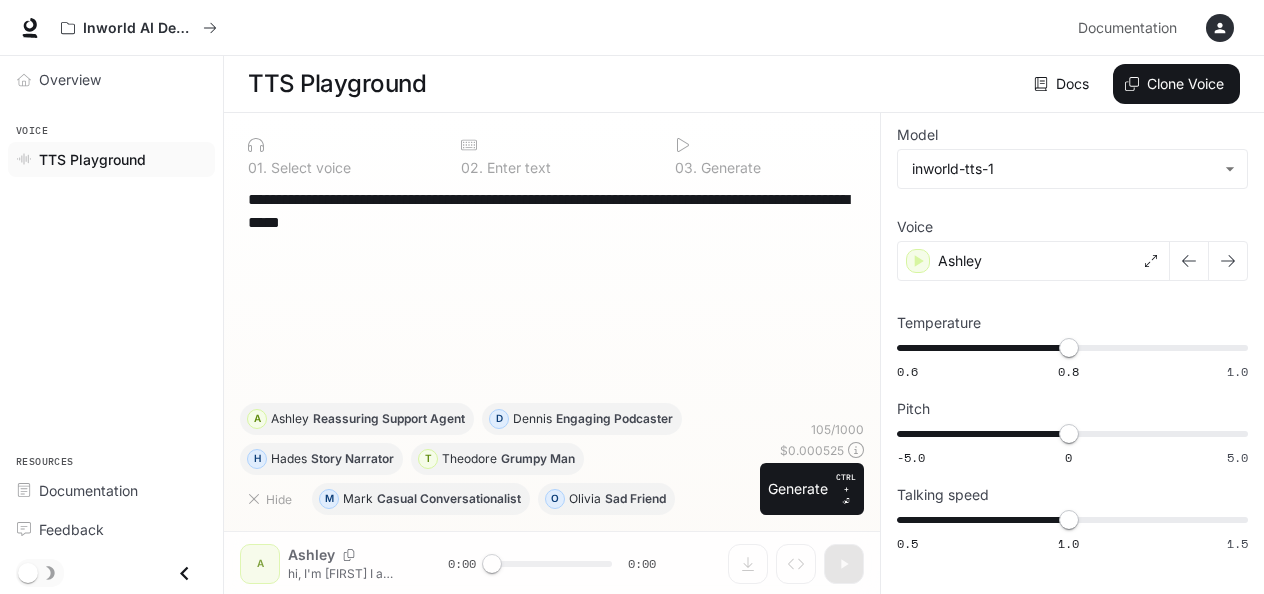 click on "**********" at bounding box center [552, 295] 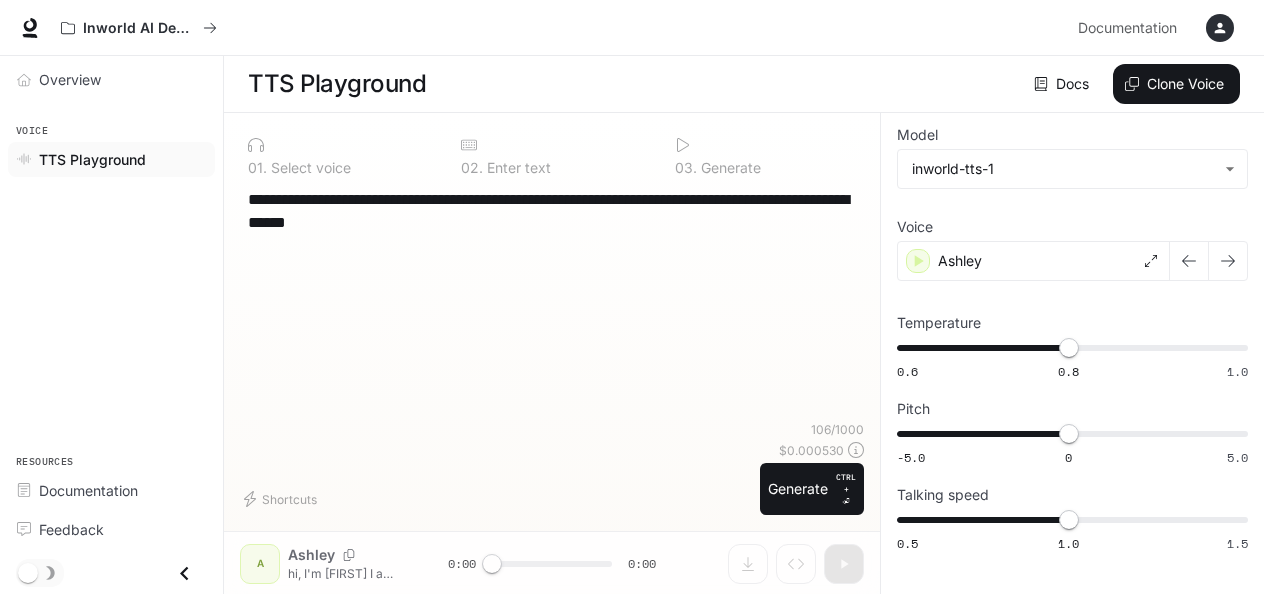 type on "**********" 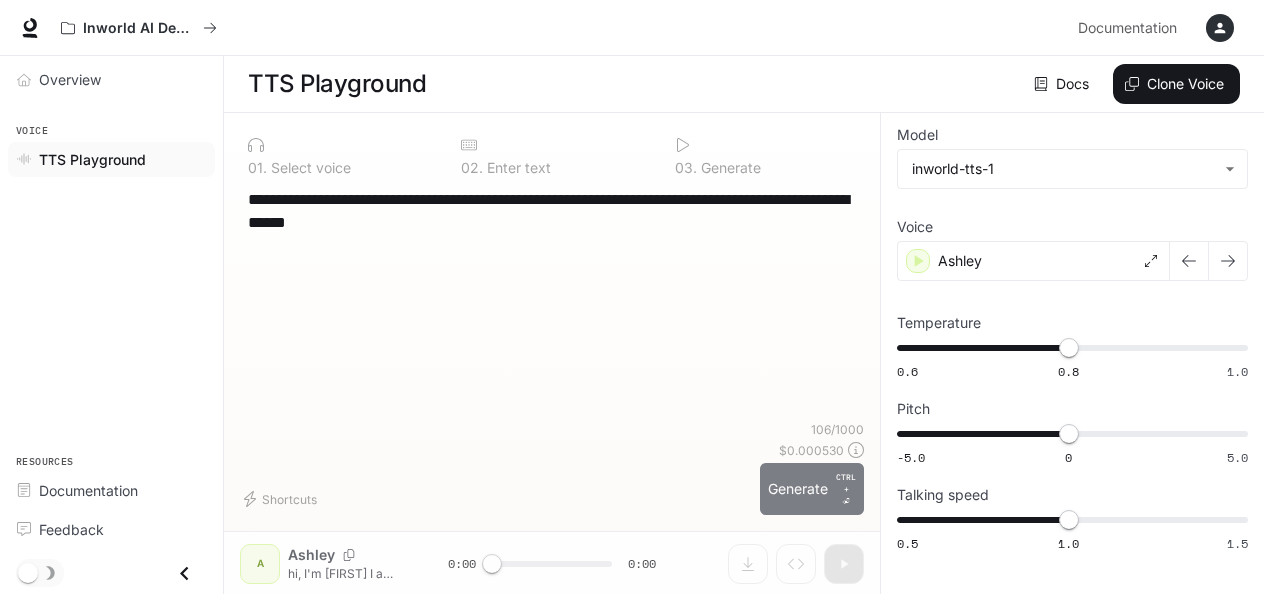 click on "Generate CTRL +  ⏎" at bounding box center [812, 489] 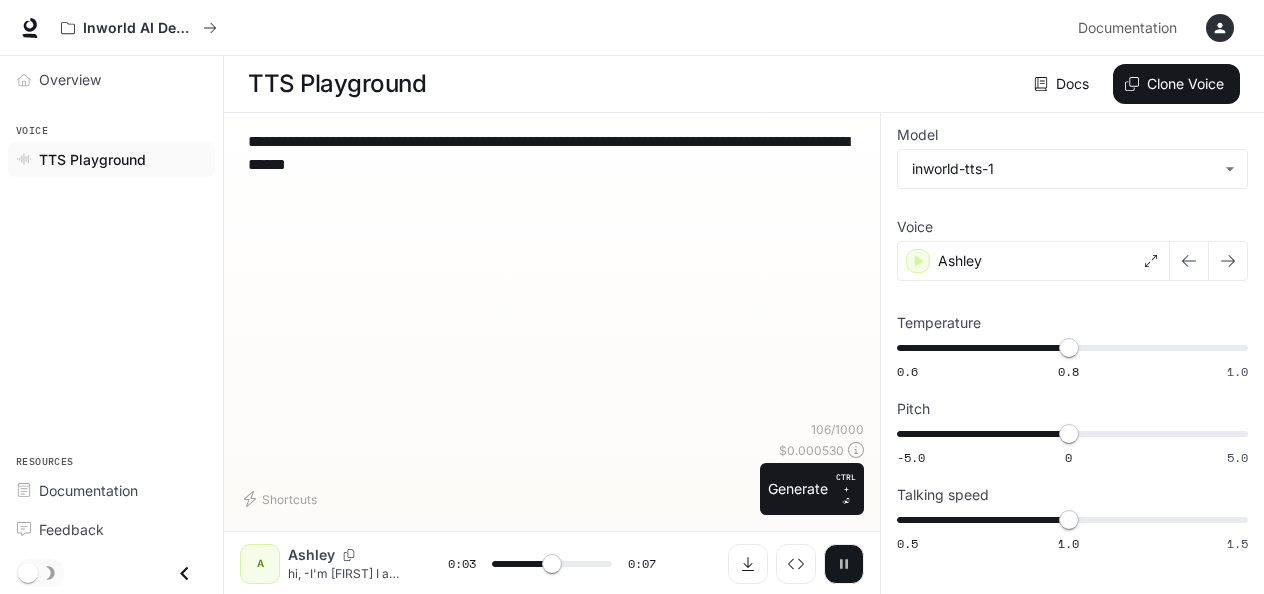 click at bounding box center [844, 564] 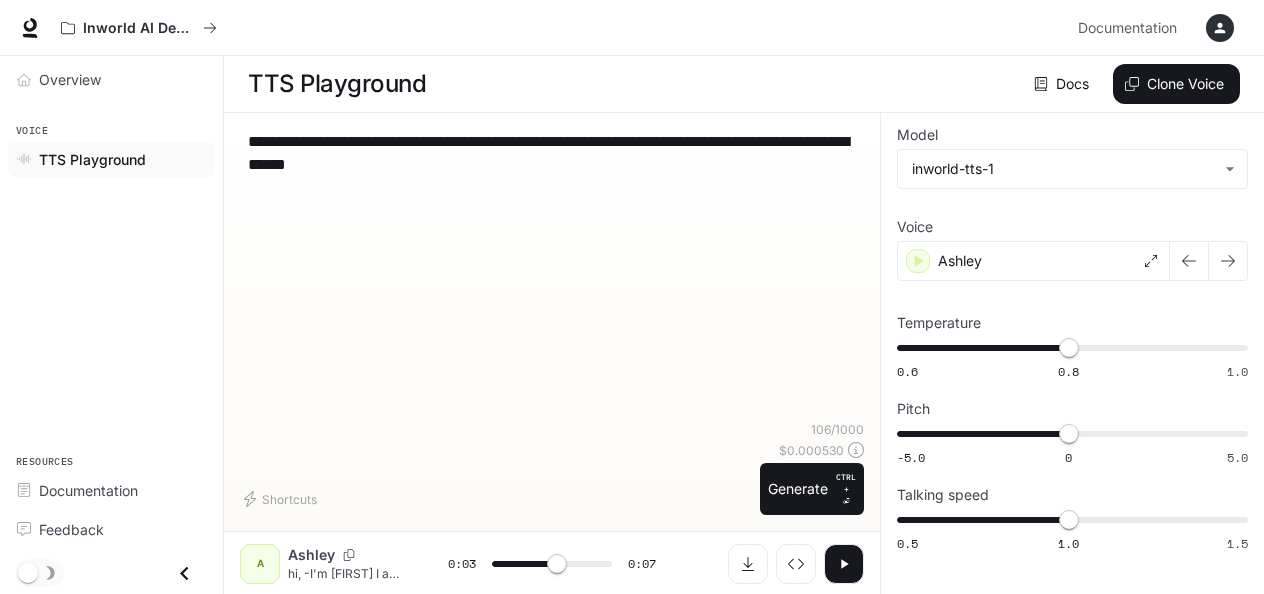 click on "**********" at bounding box center [552, 153] 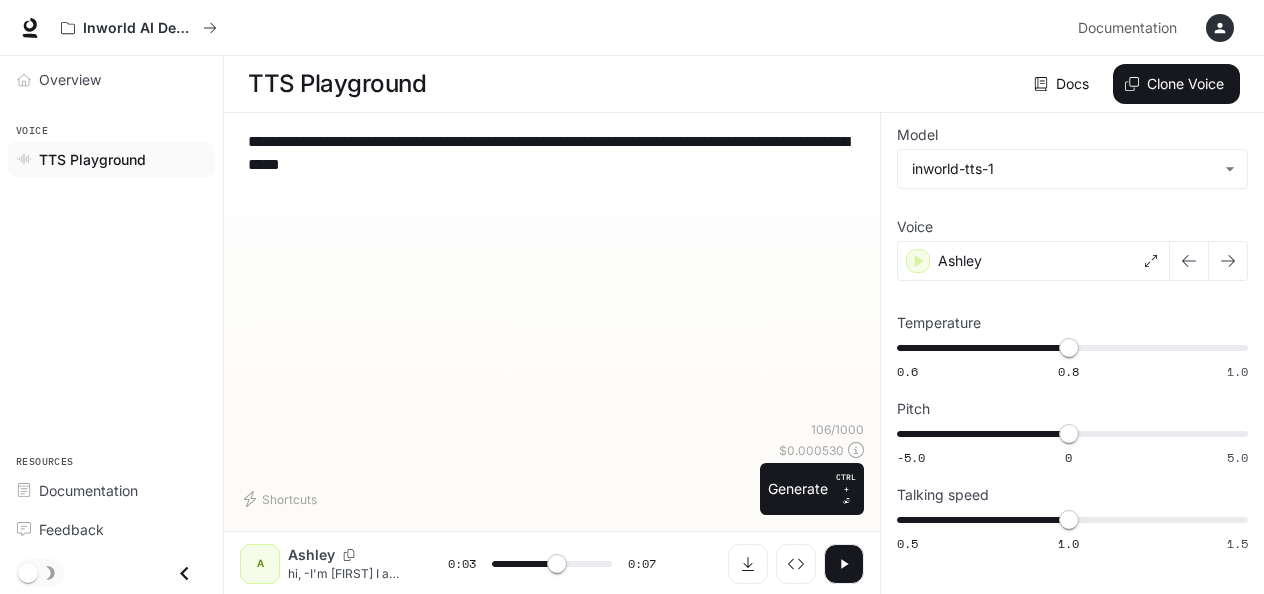 type on "***" 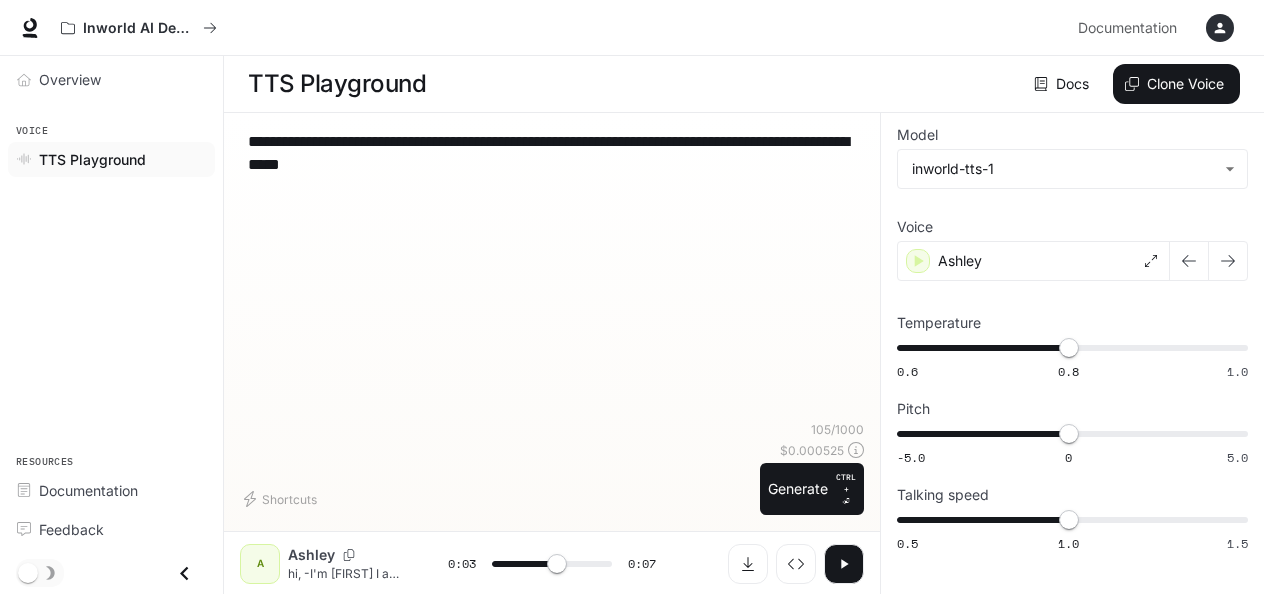 type on "**********" 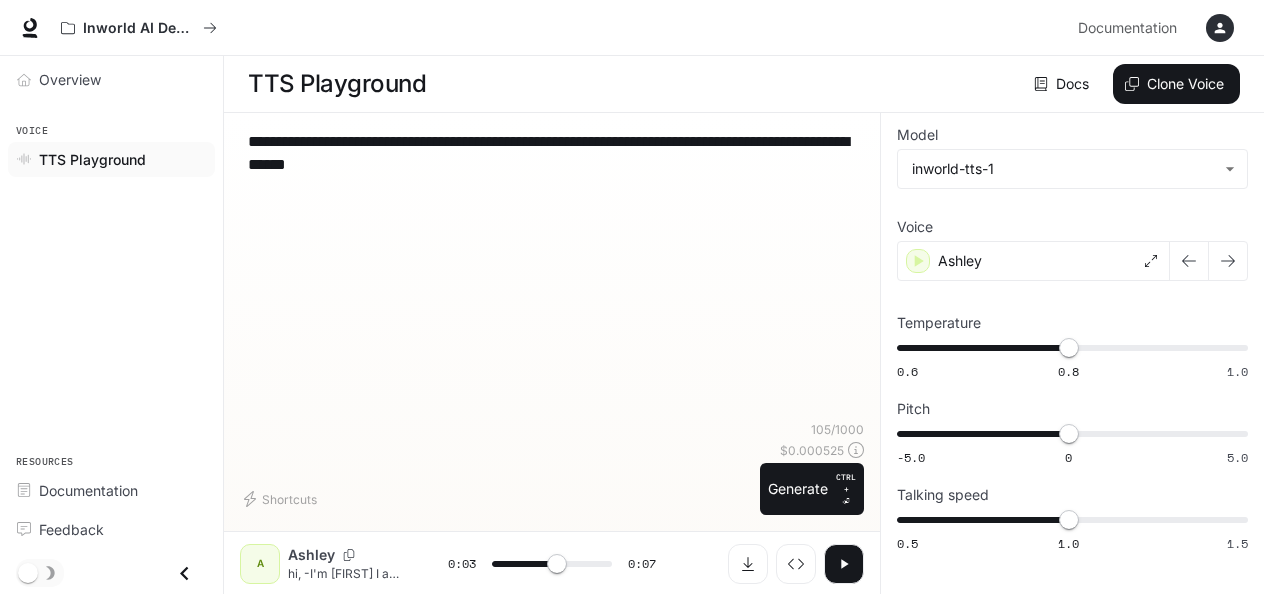 type on "***" 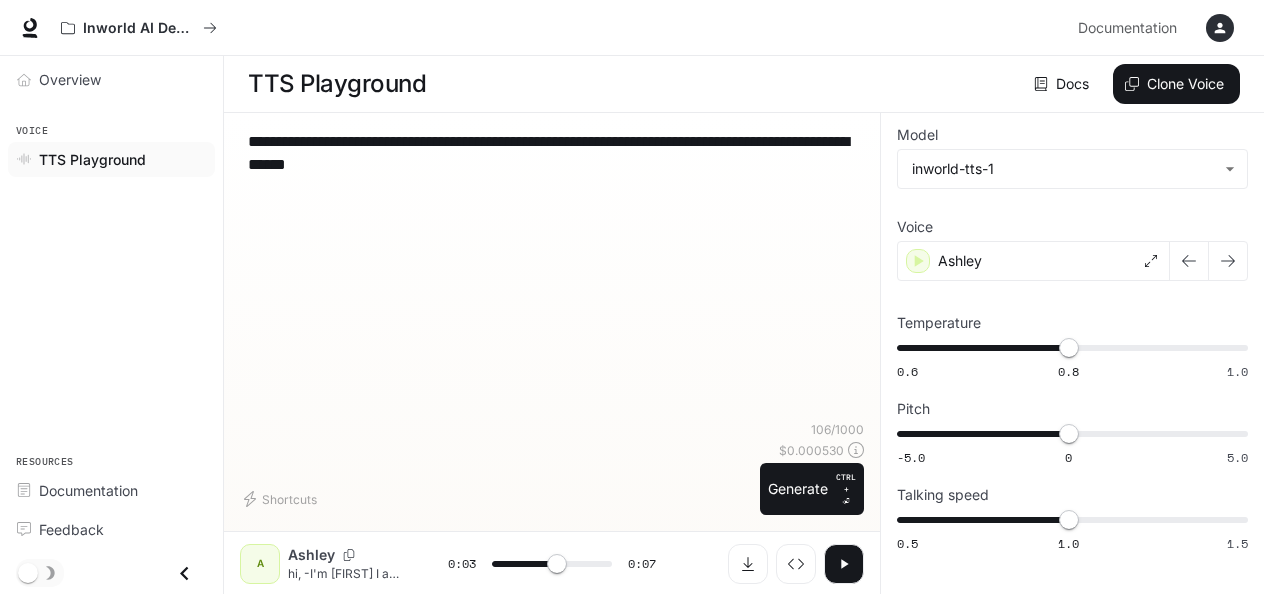 type on "**********" 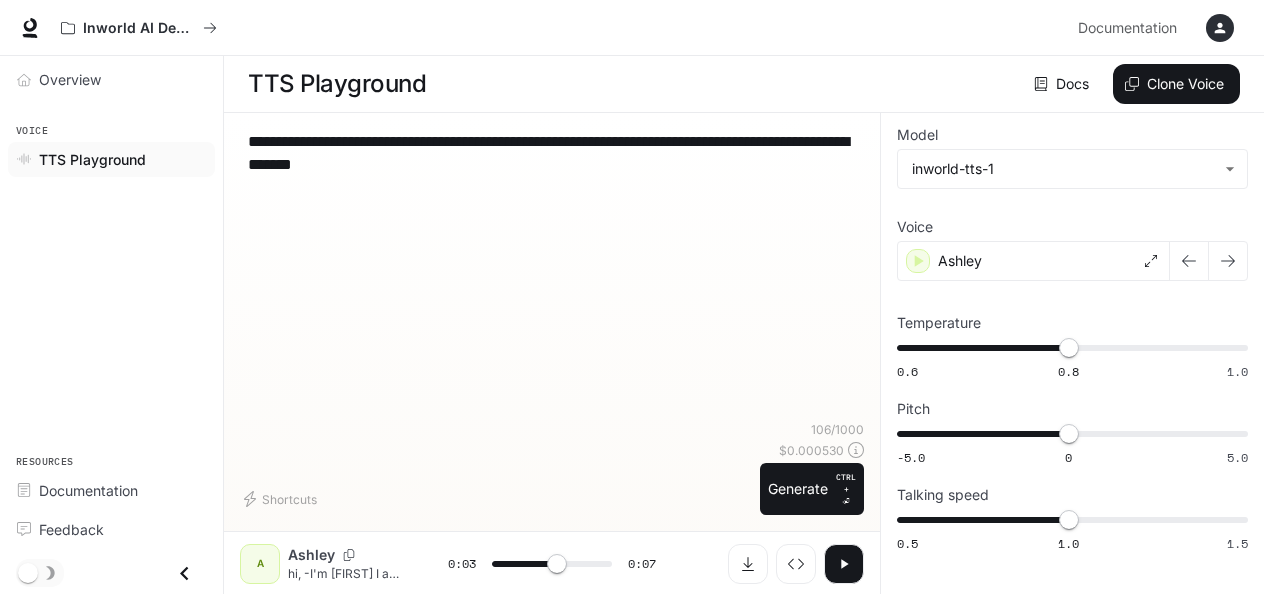 type on "***" 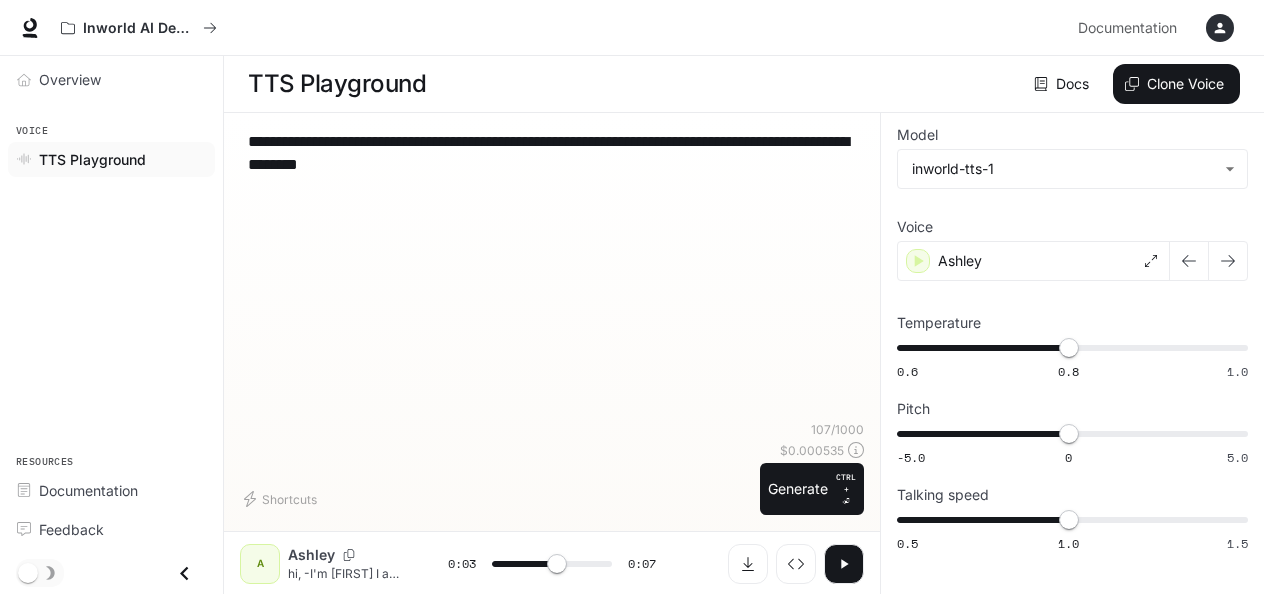 type on "***" 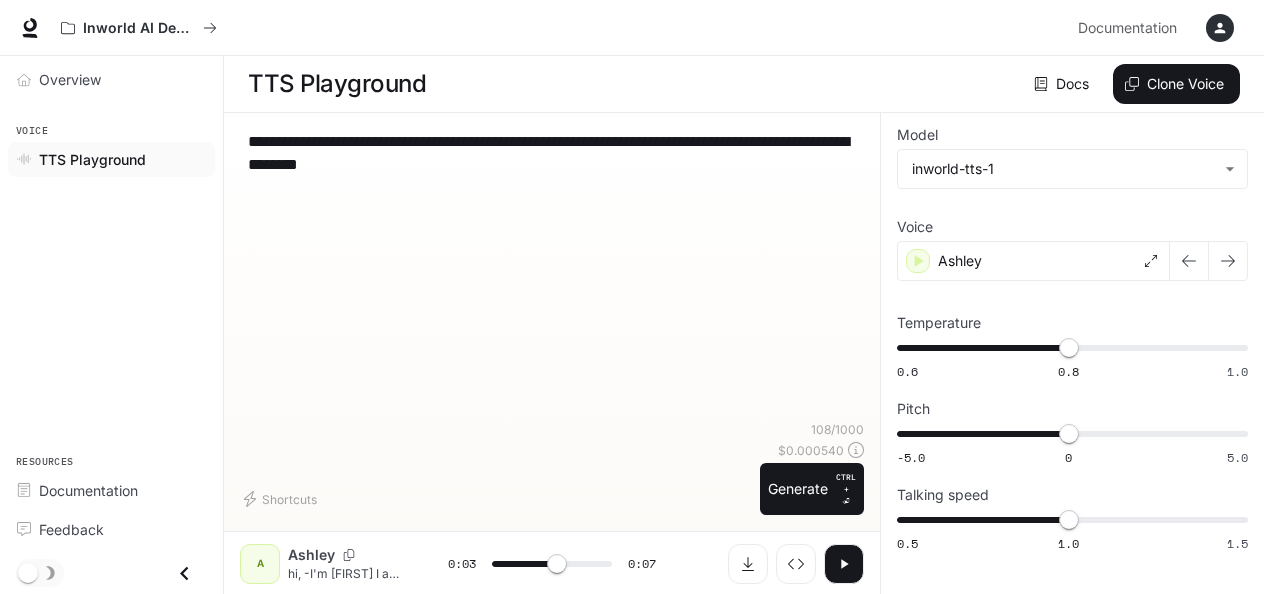 type on "**********" 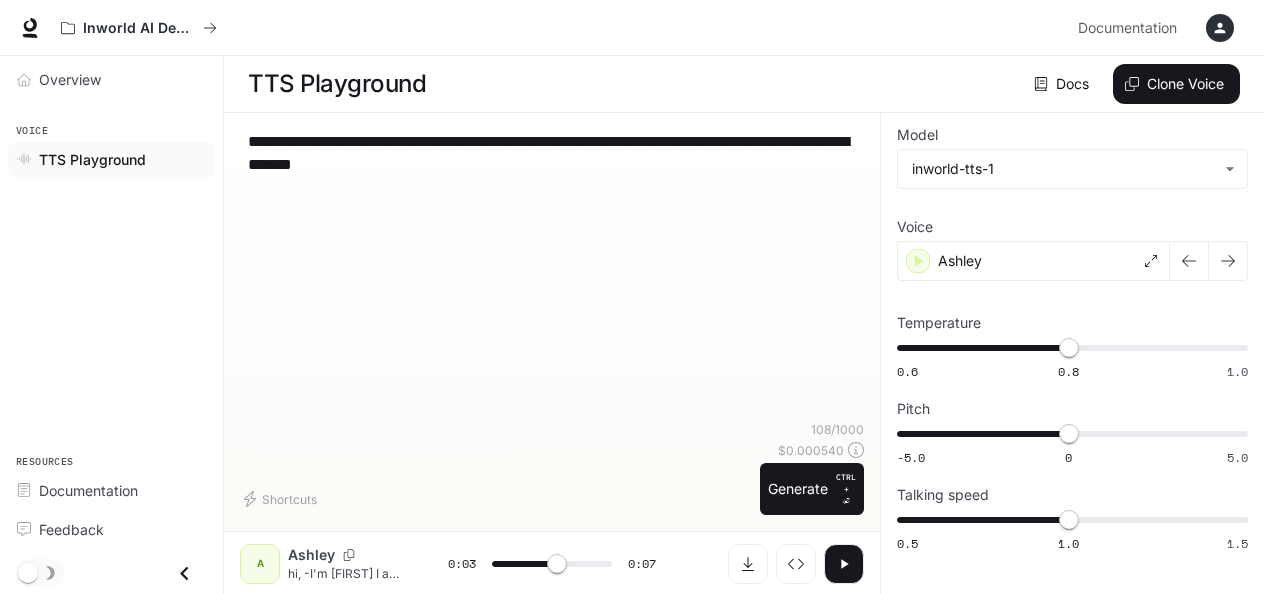 type on "**********" 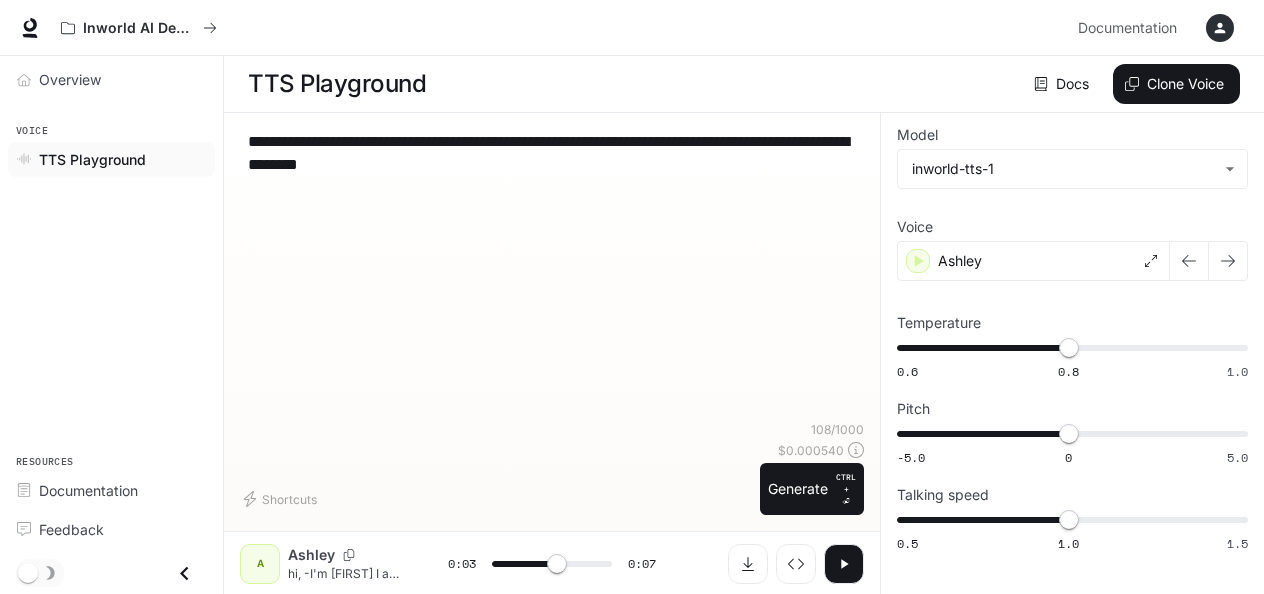 type on "**********" 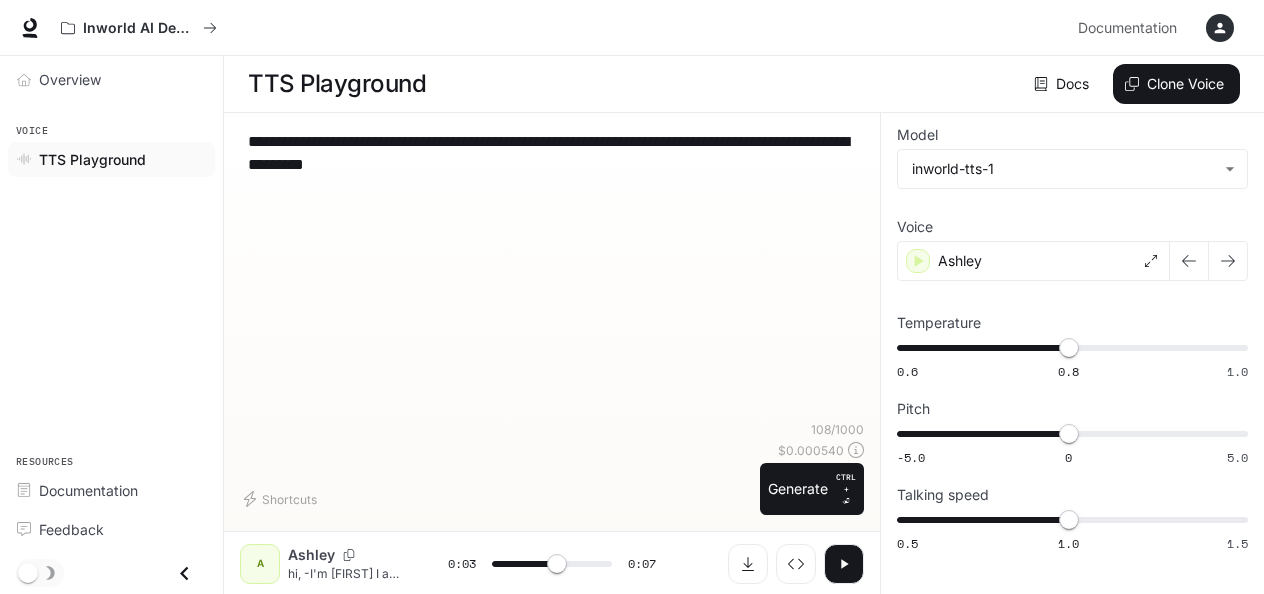 type on "***" 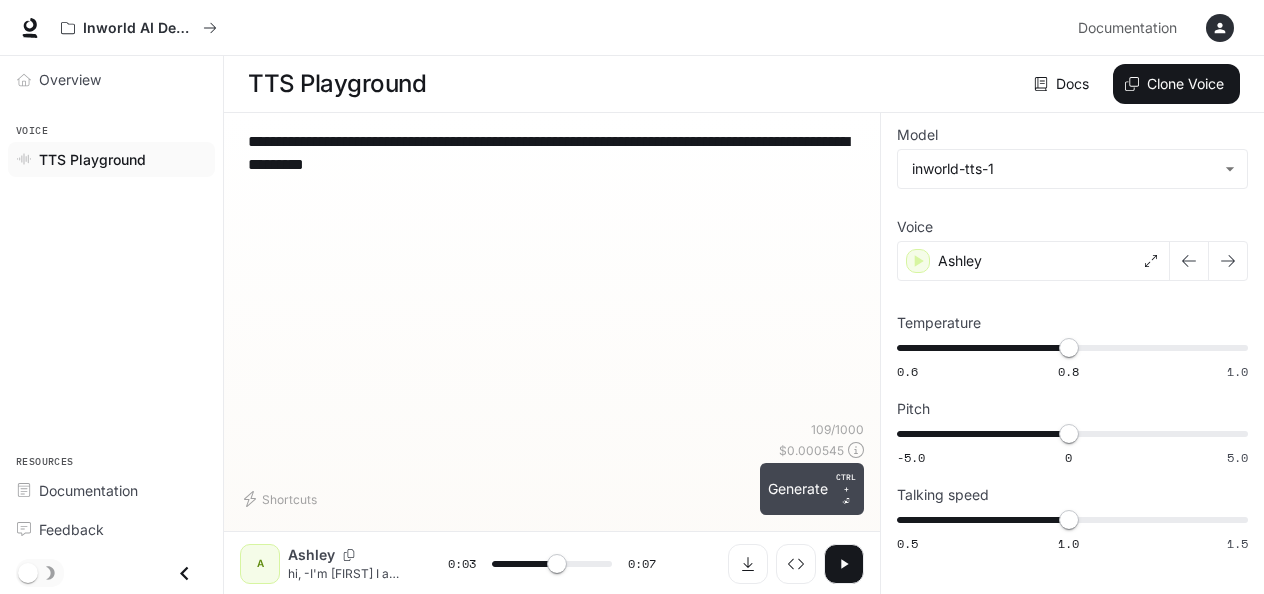 type on "**********" 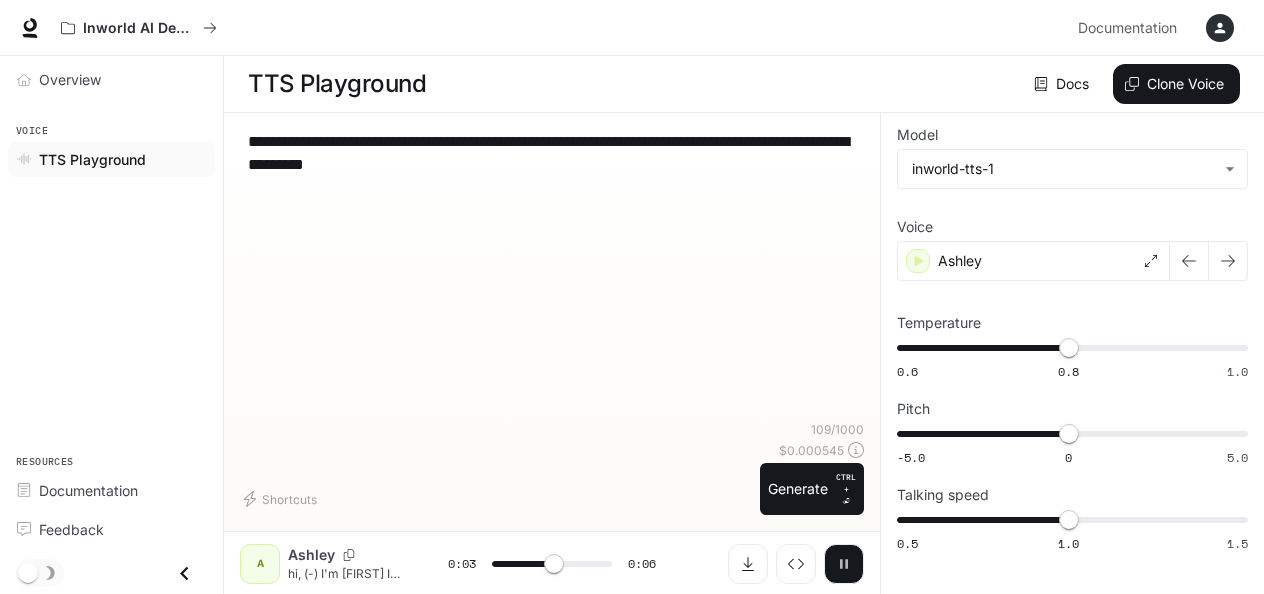 click 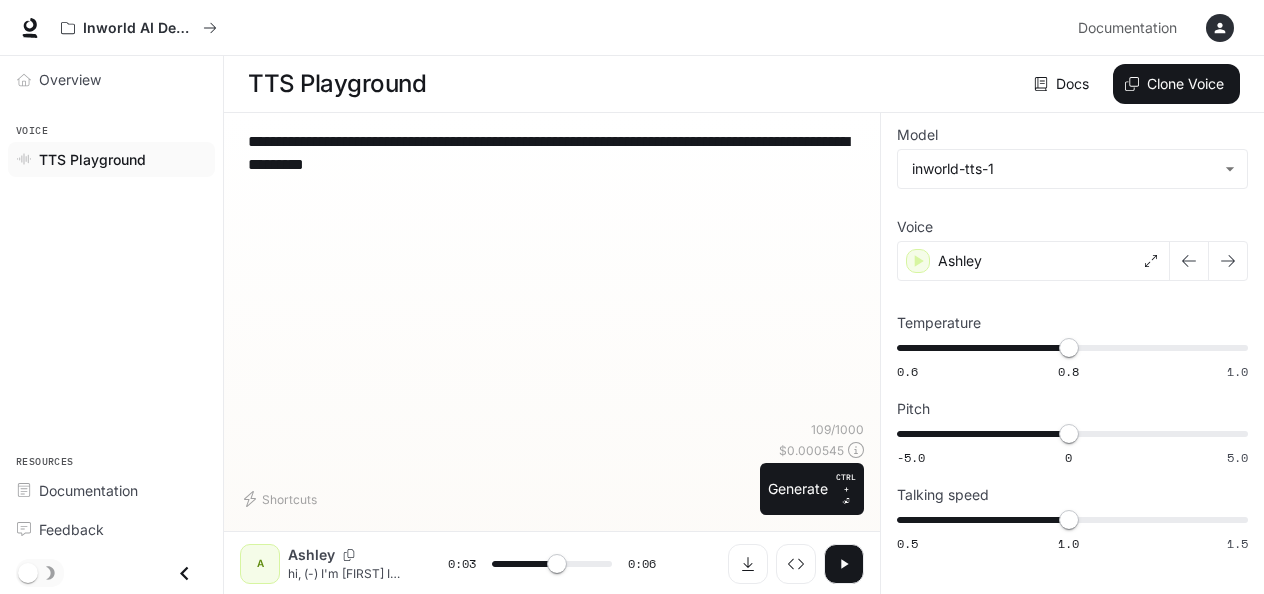 type on "***" 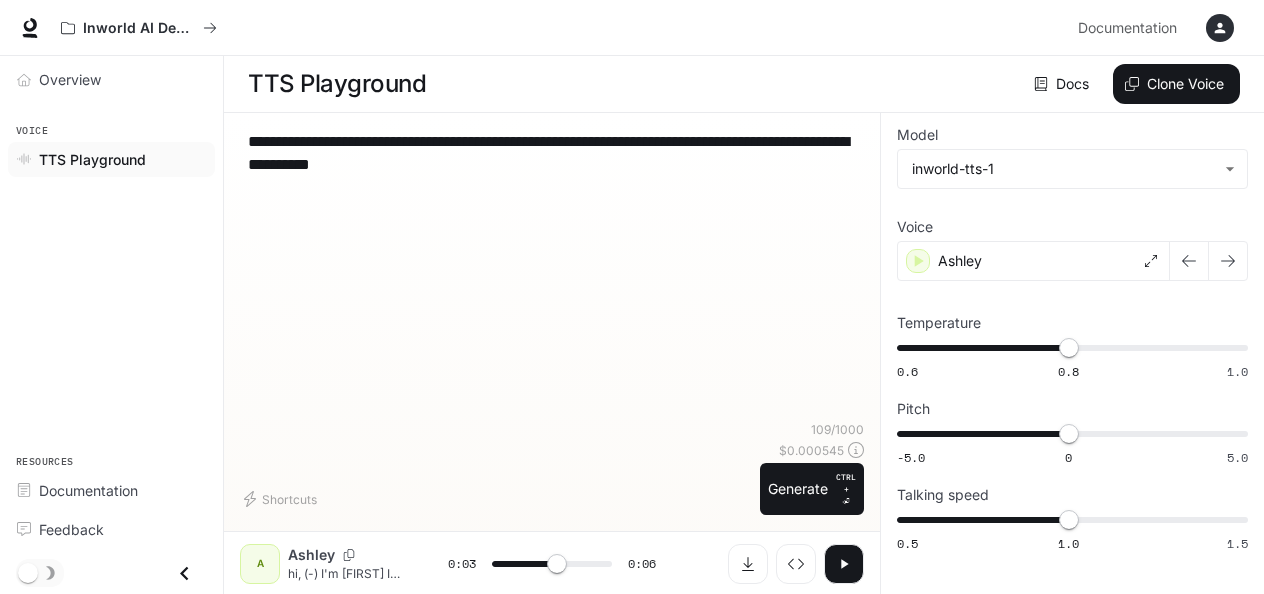 type on "***" 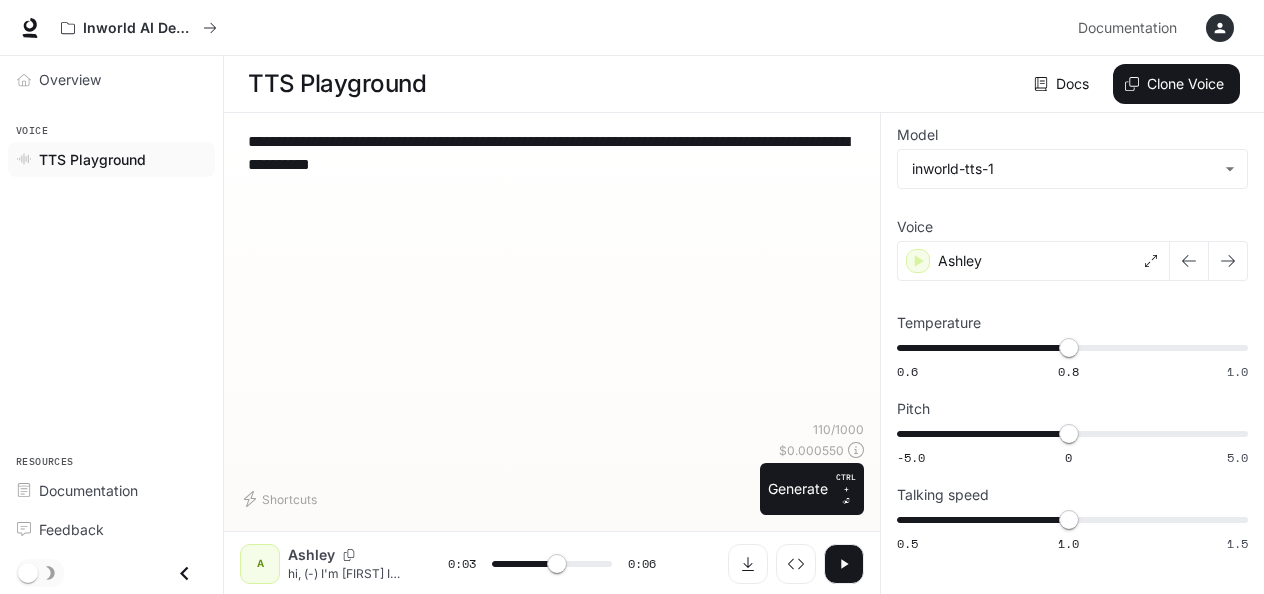 type on "**********" 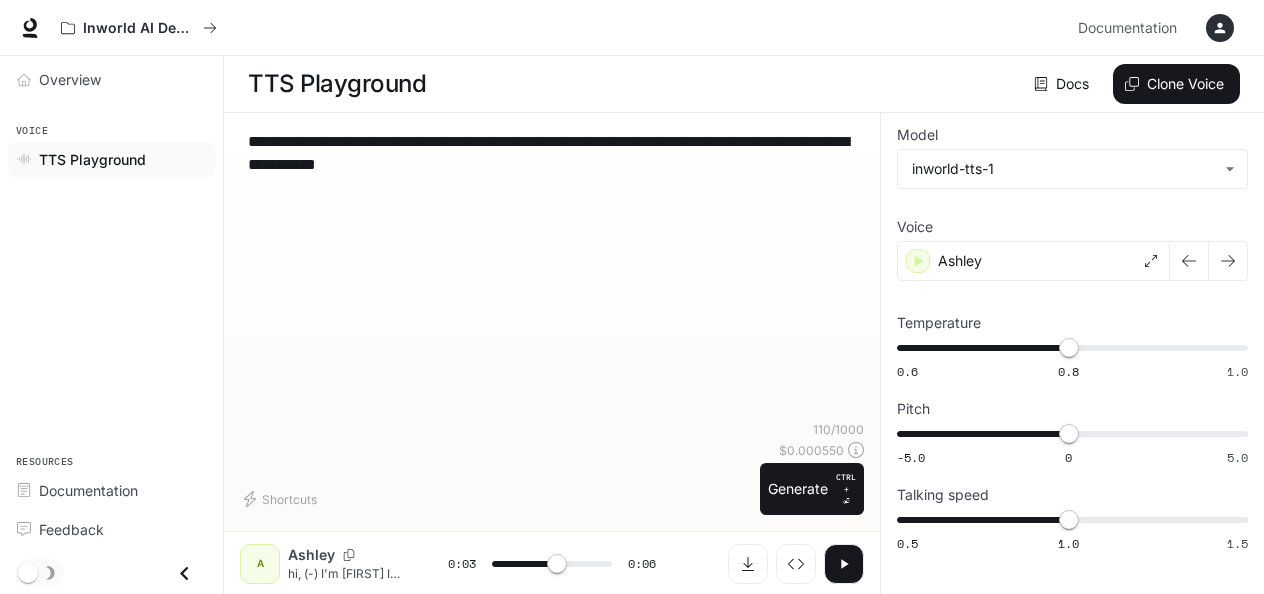 type on "***" 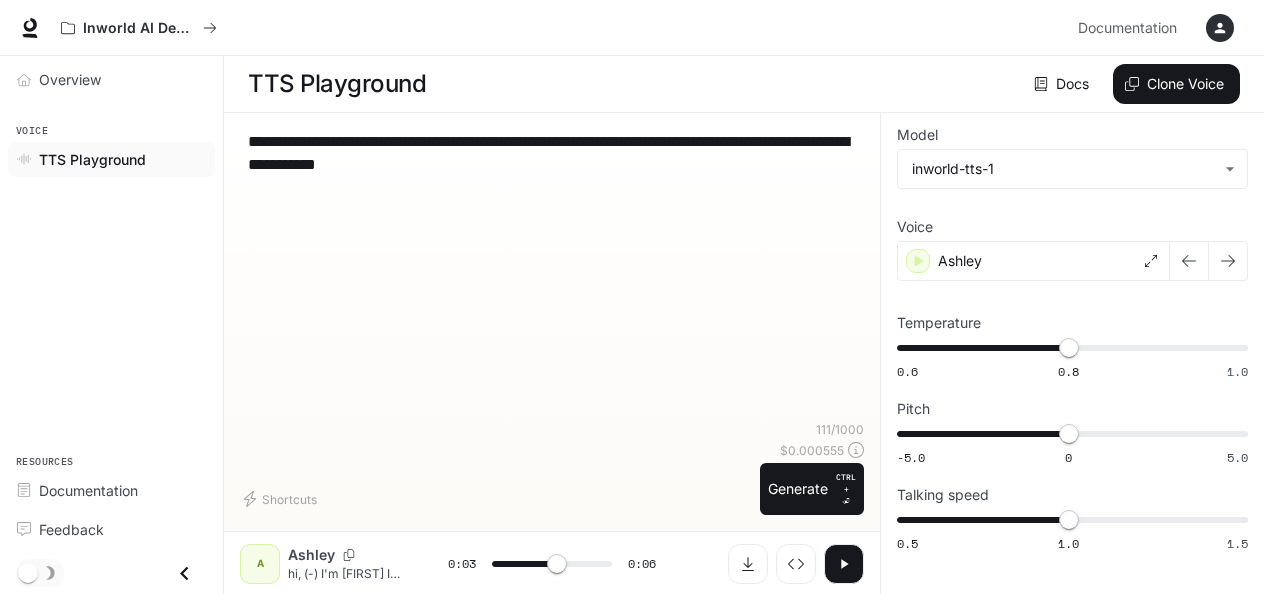 type on "**********" 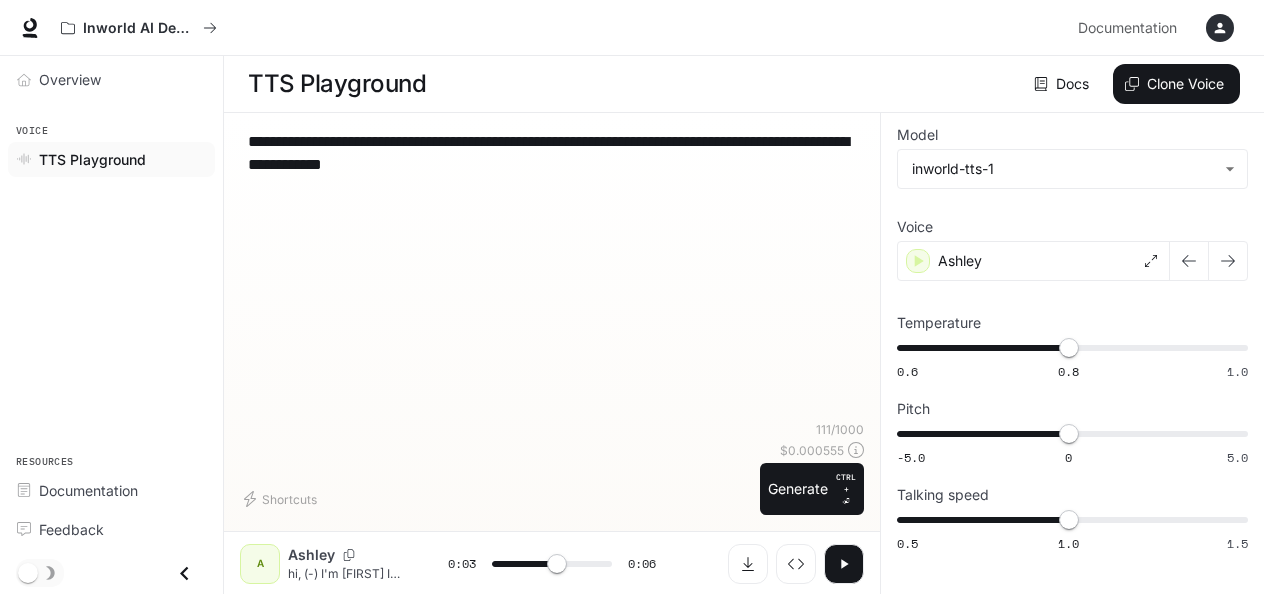 type on "***" 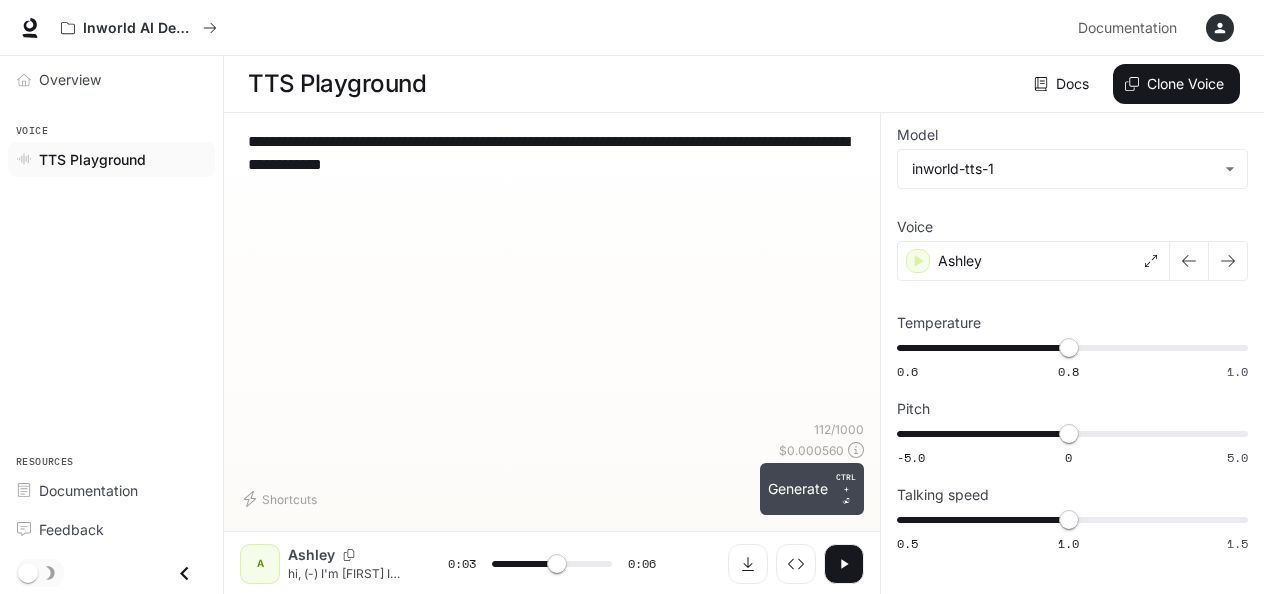 type on "**********" 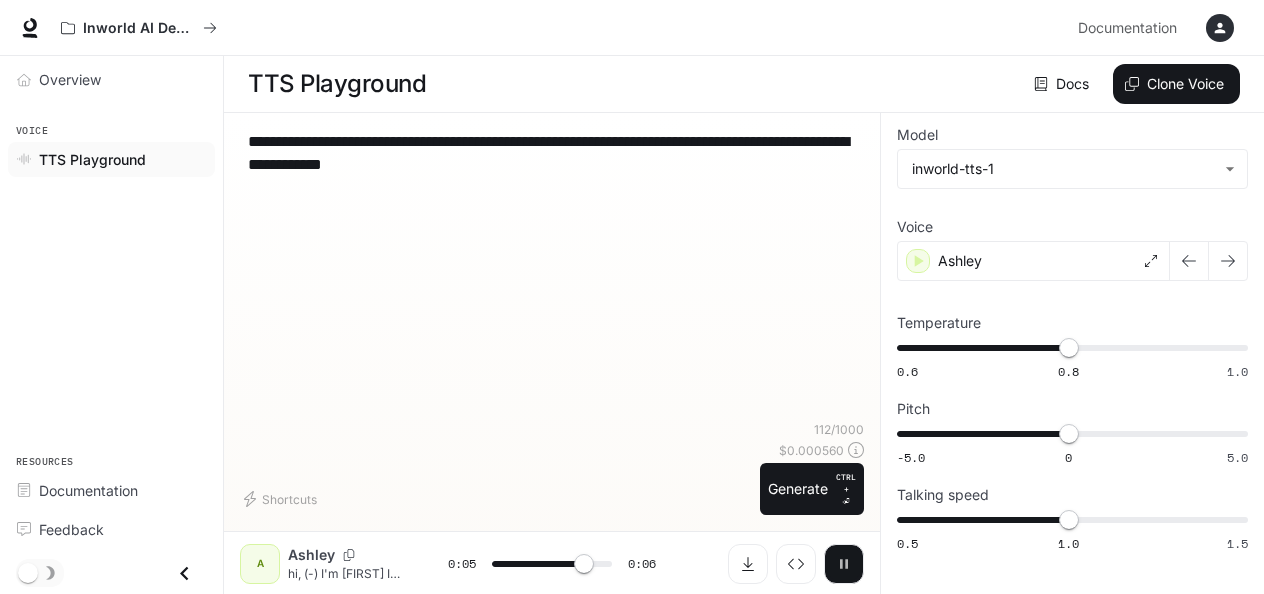 click at bounding box center [844, 564] 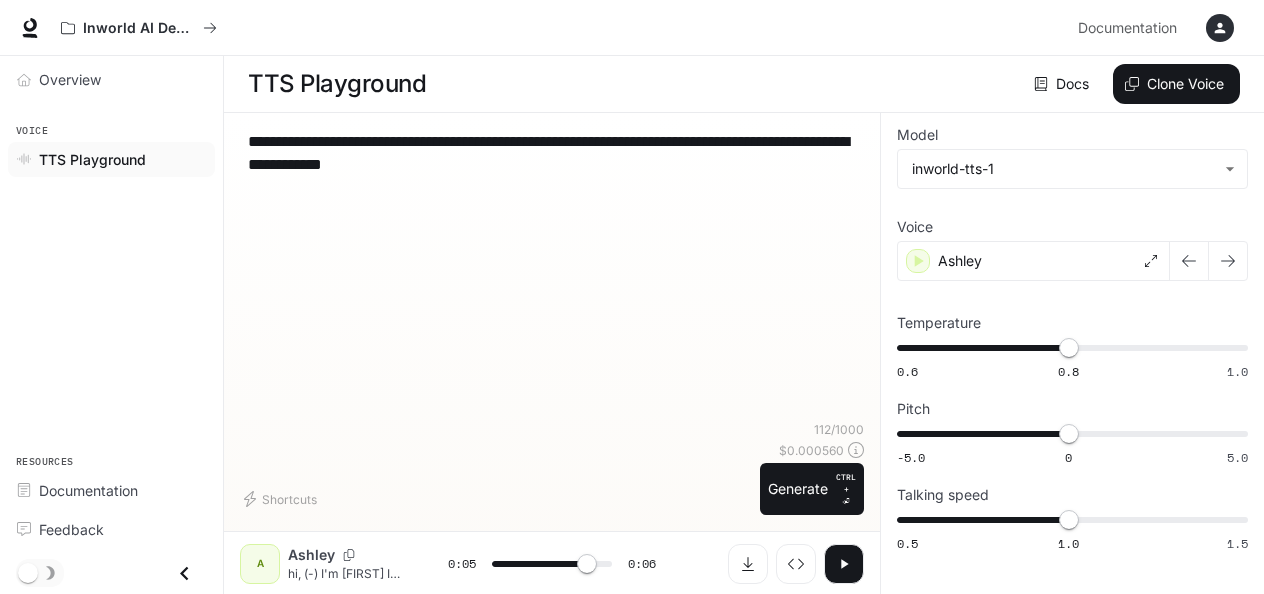 click on "**********" at bounding box center [552, 275] 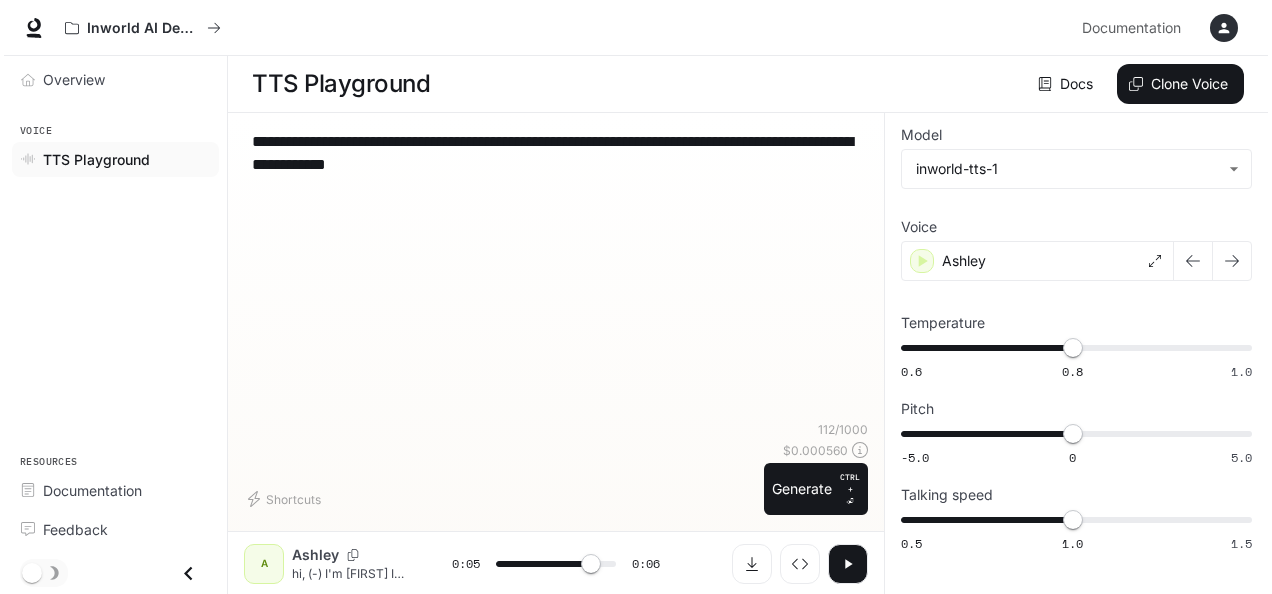 scroll, scrollTop: 0, scrollLeft: 0, axis: both 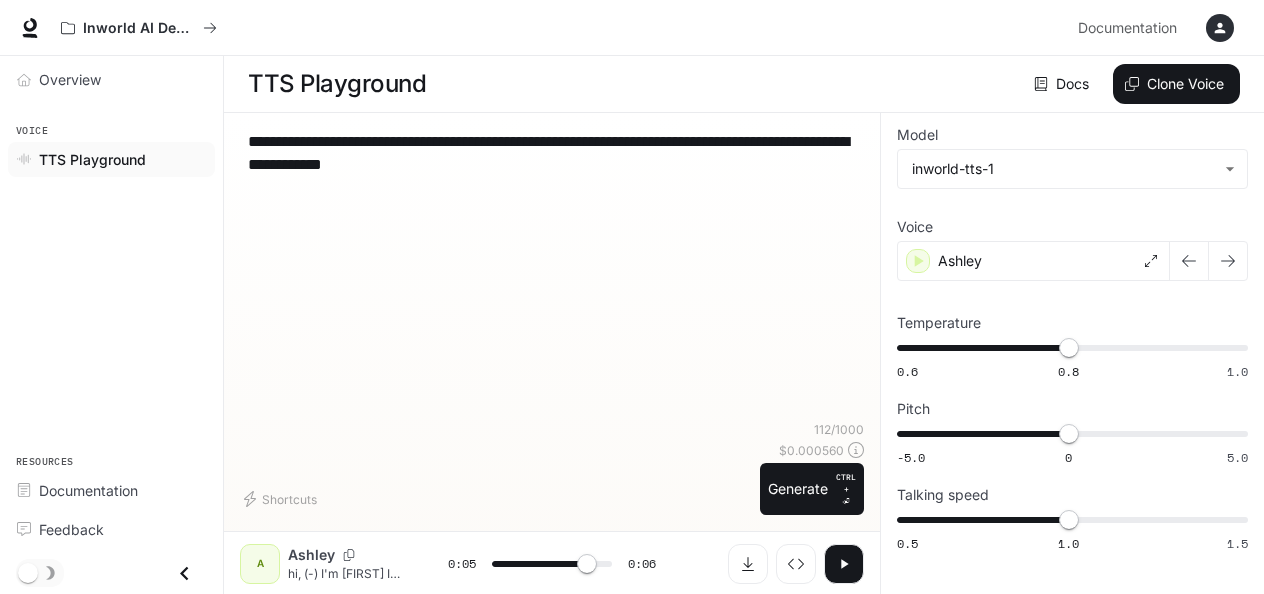 type on "**********" 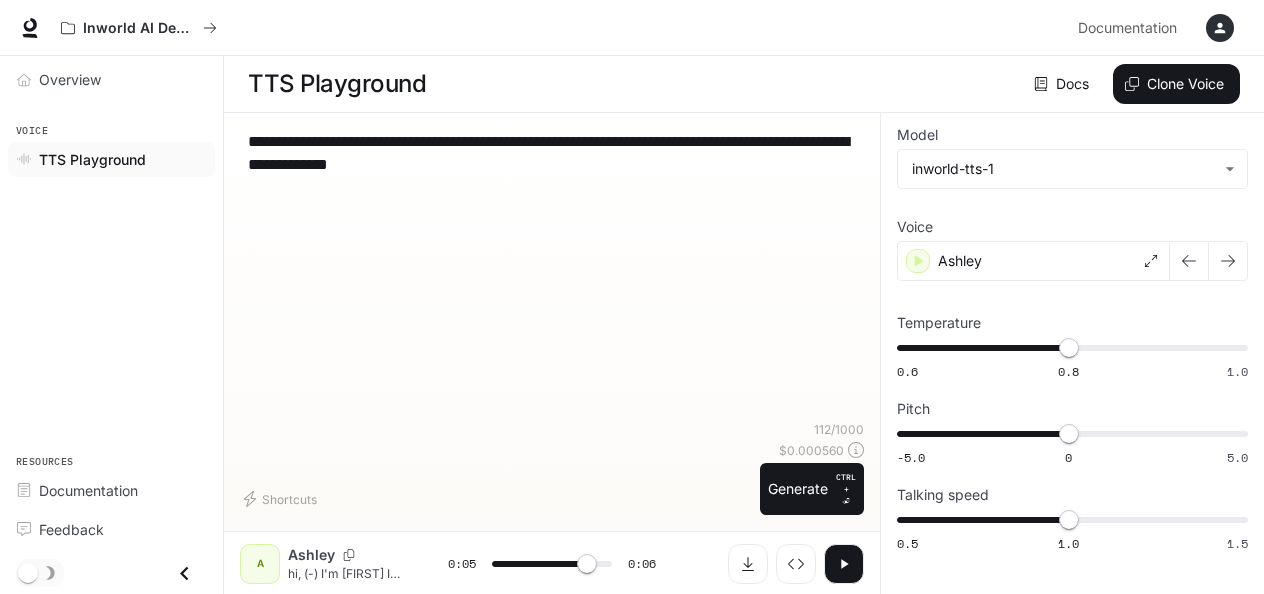 type on "***" 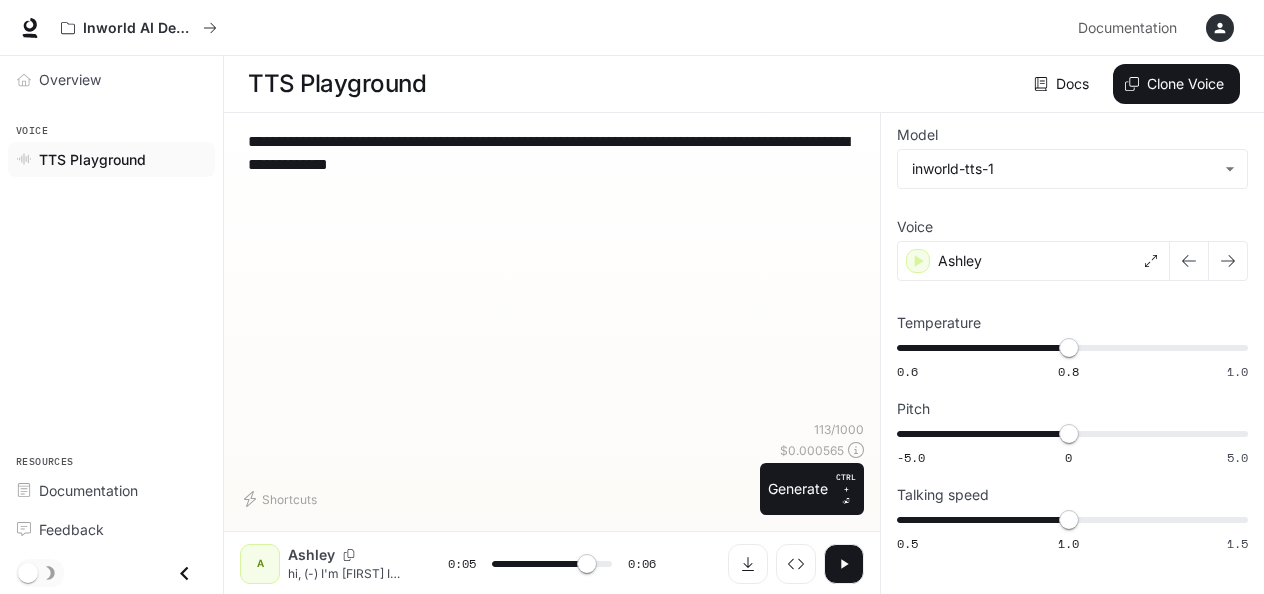click on "**********" at bounding box center [552, 153] 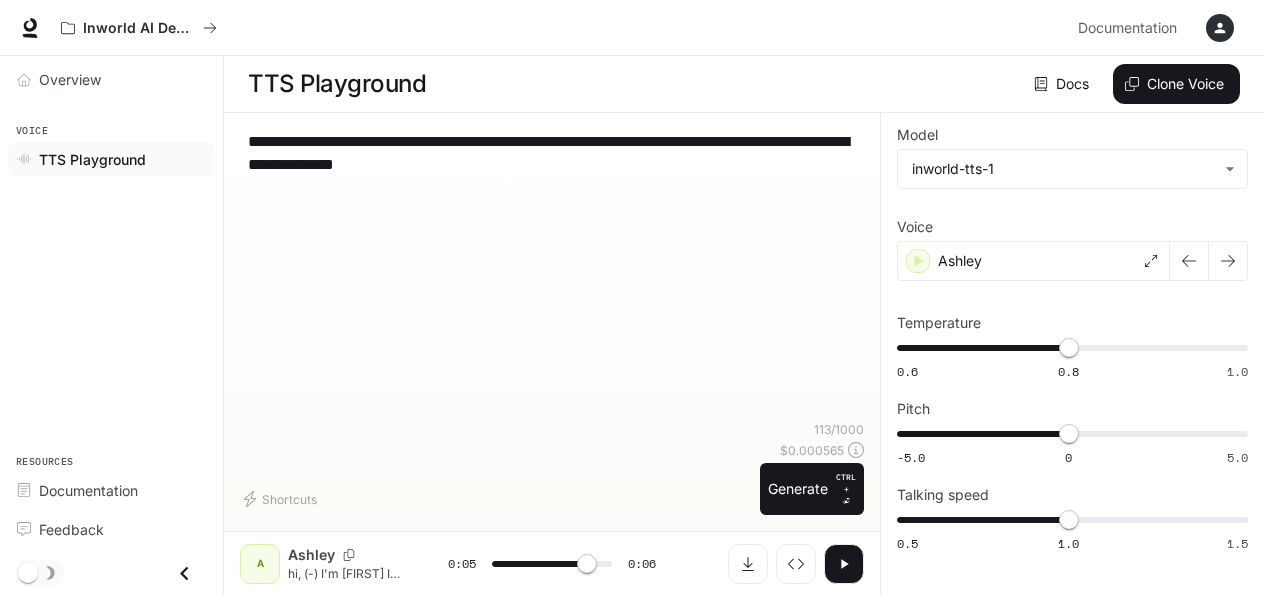 type on "***" 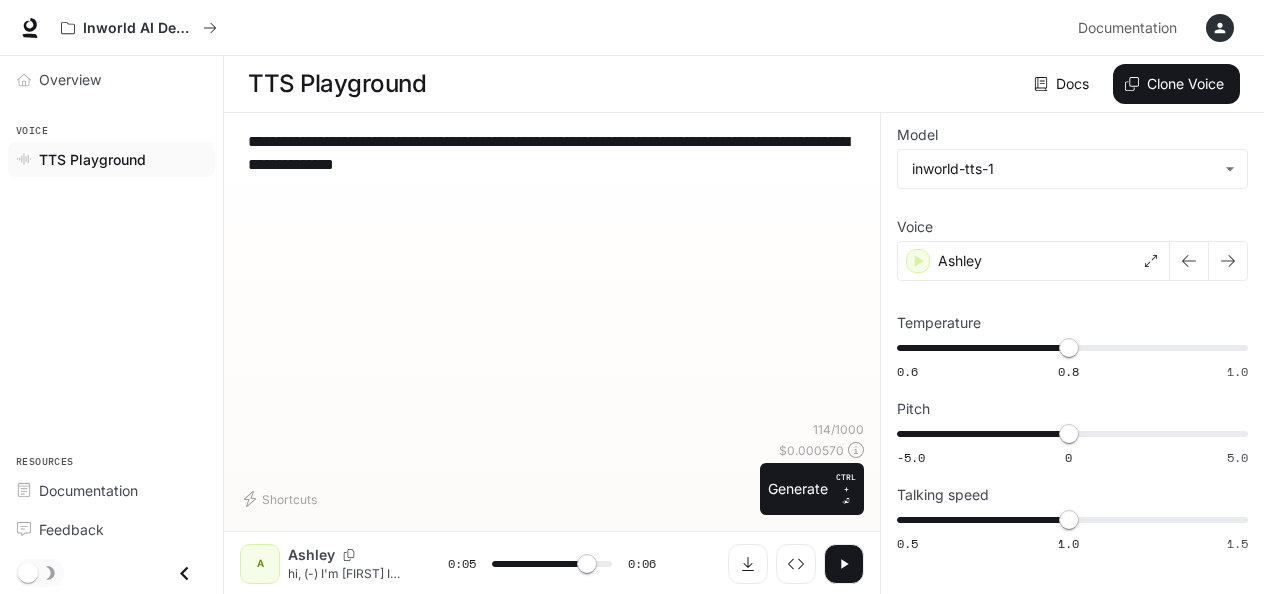 type on "**********" 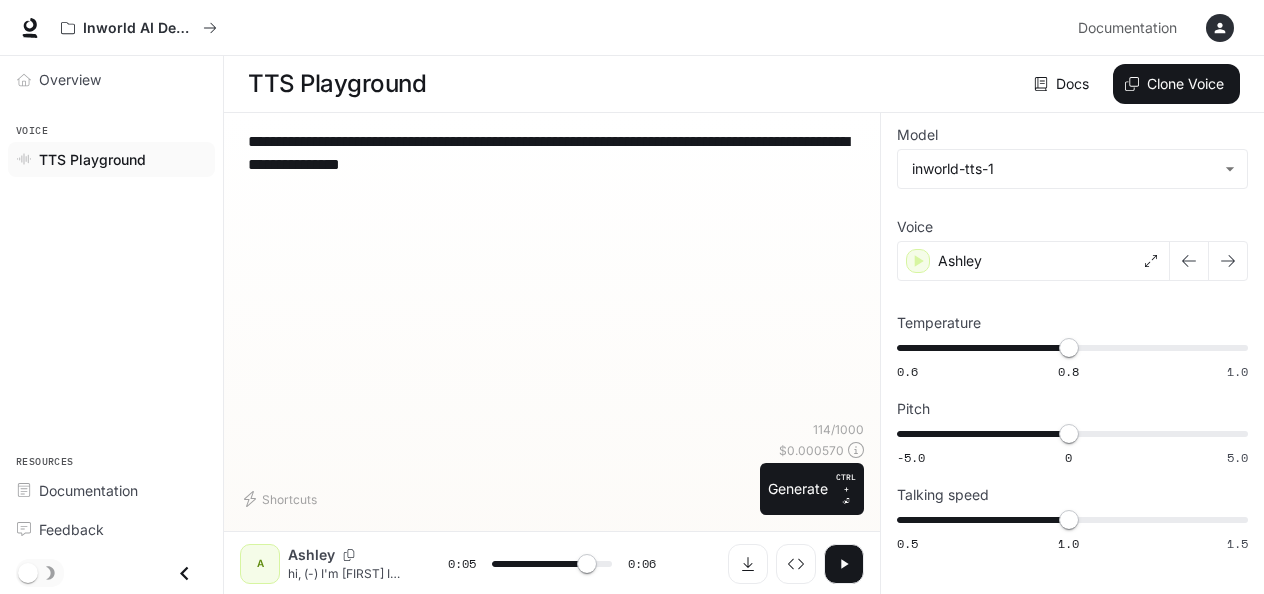 type on "***" 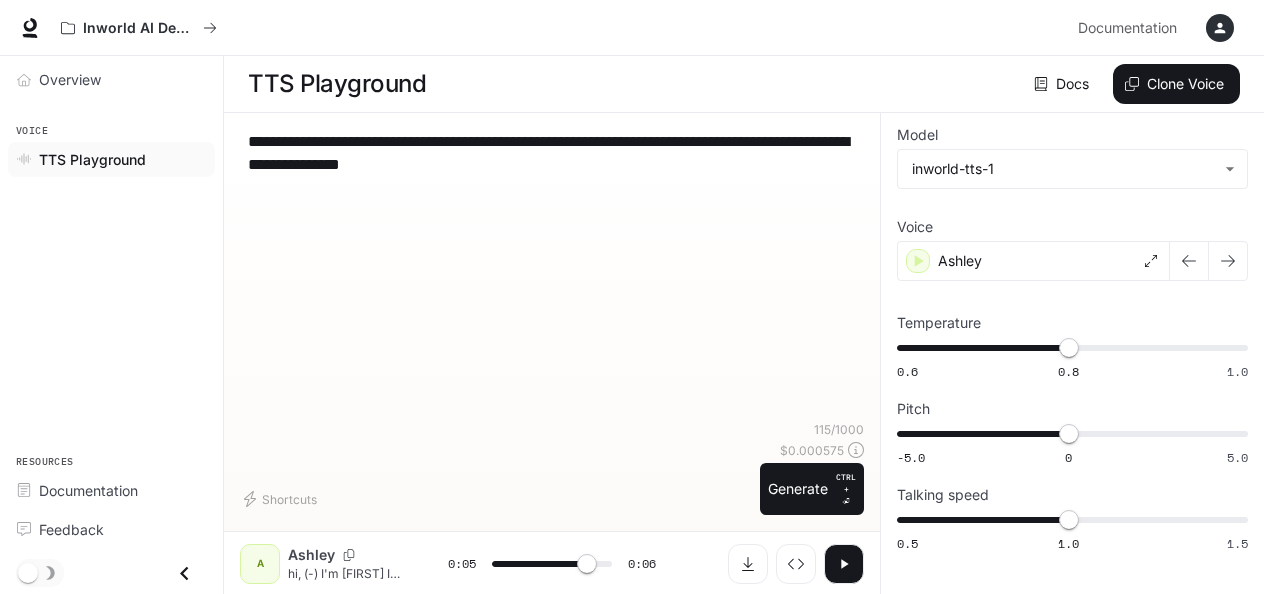 type on "**********" 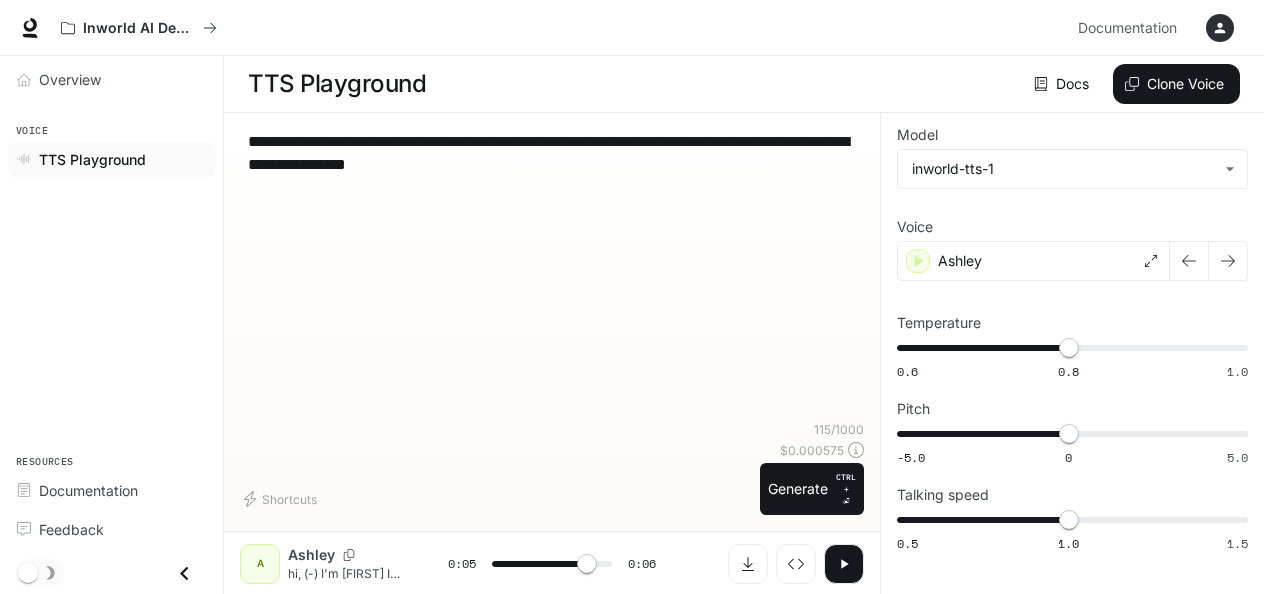 type on "**********" 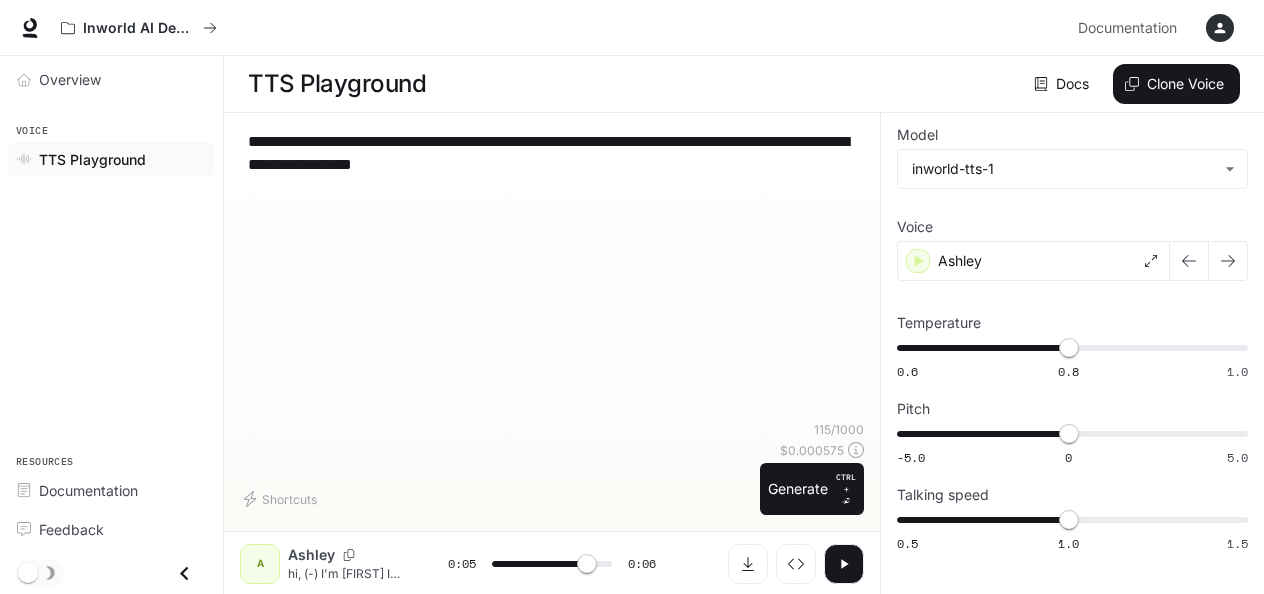type on "***" 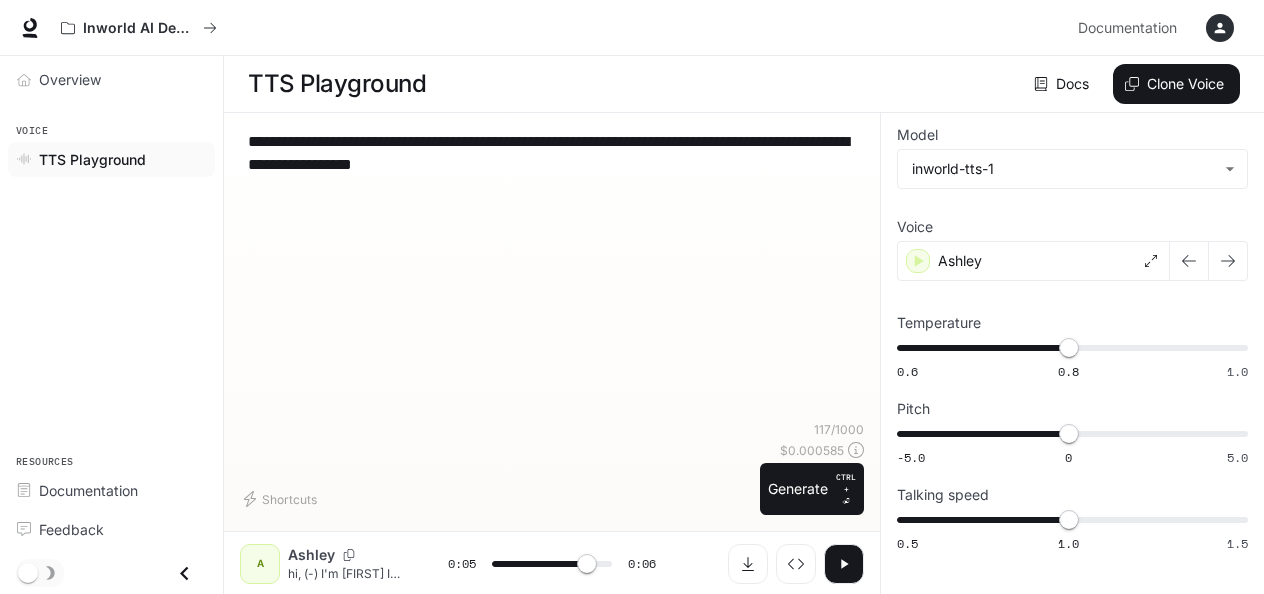 type on "**********" 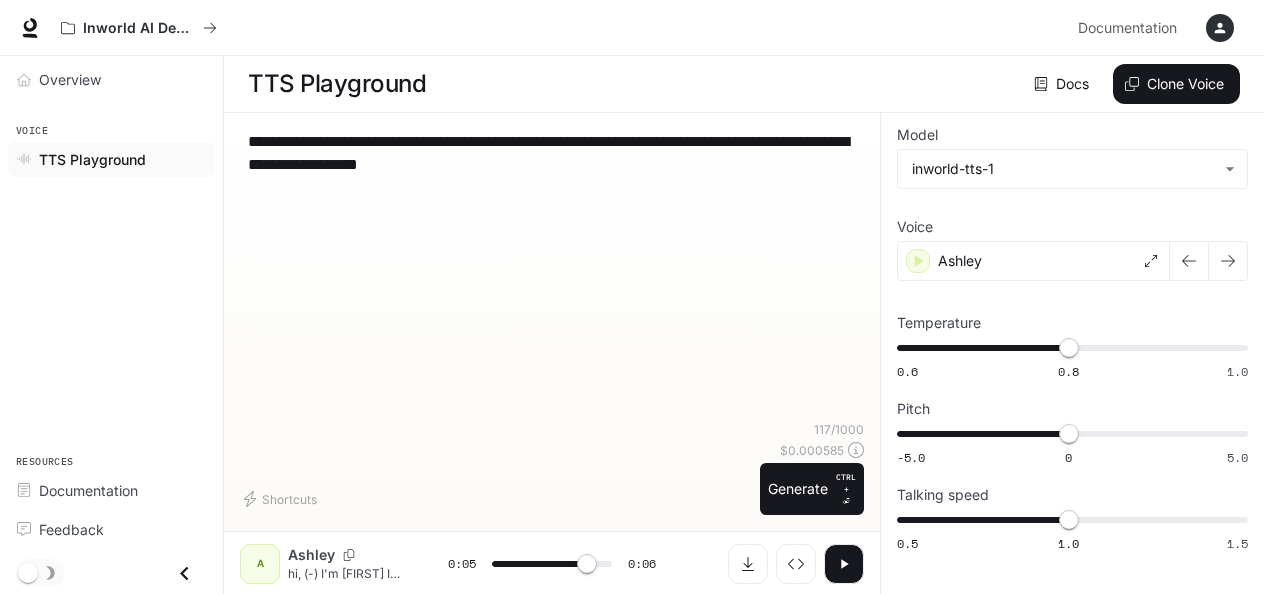 type on "***" 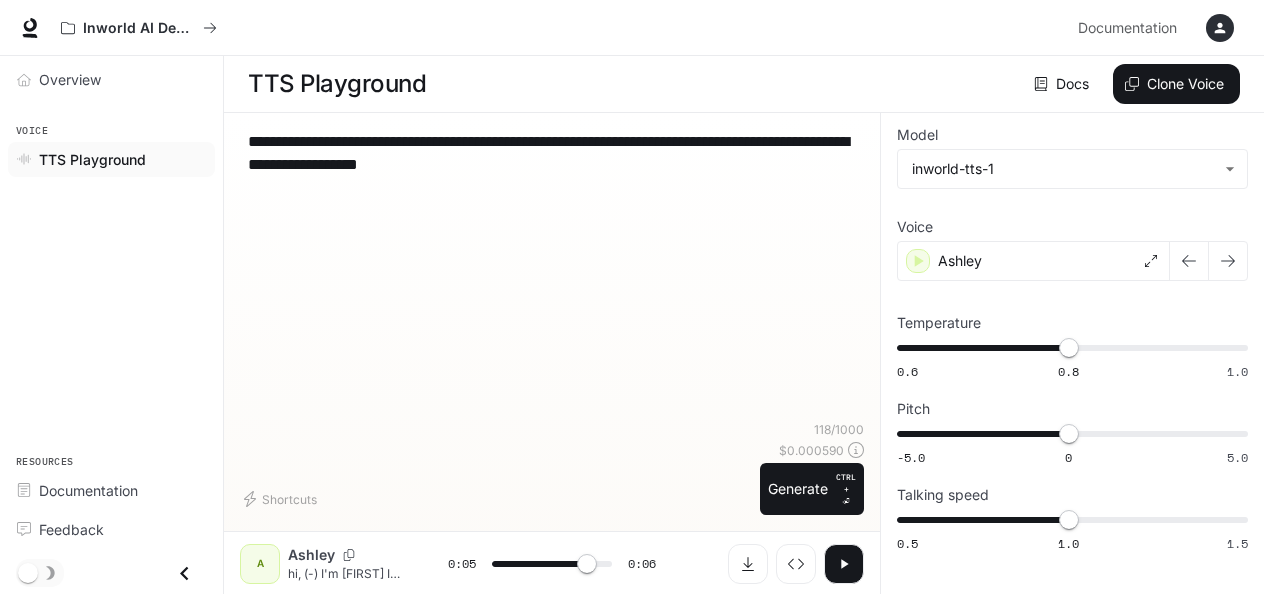 click on "**********" at bounding box center (552, 153) 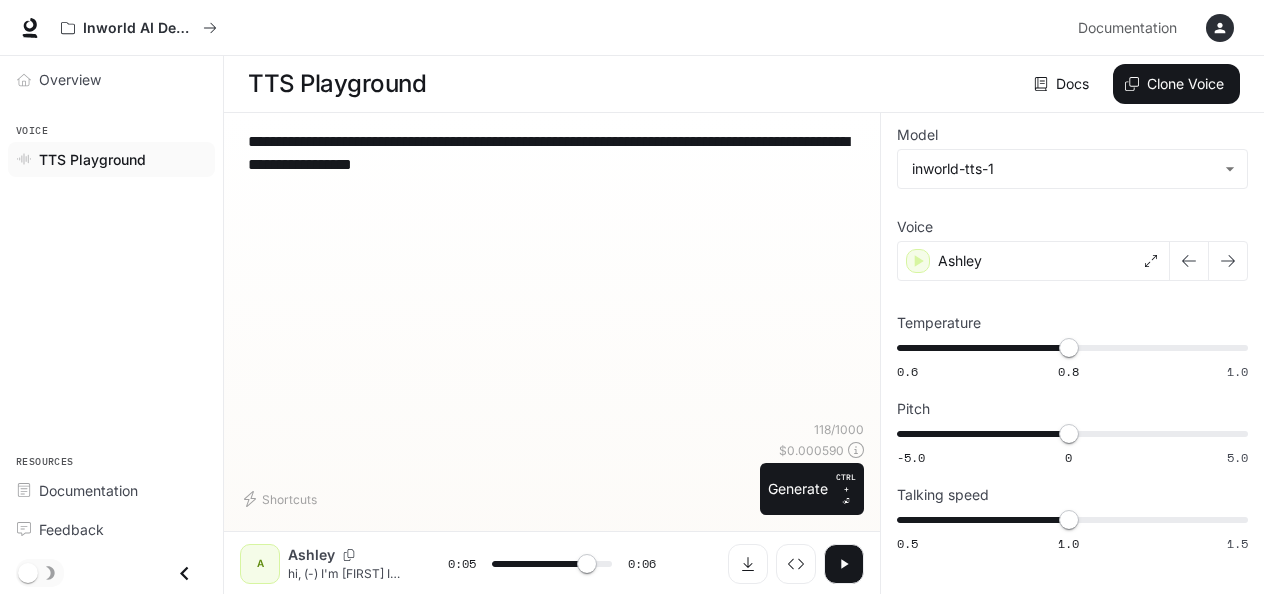 type on "***" 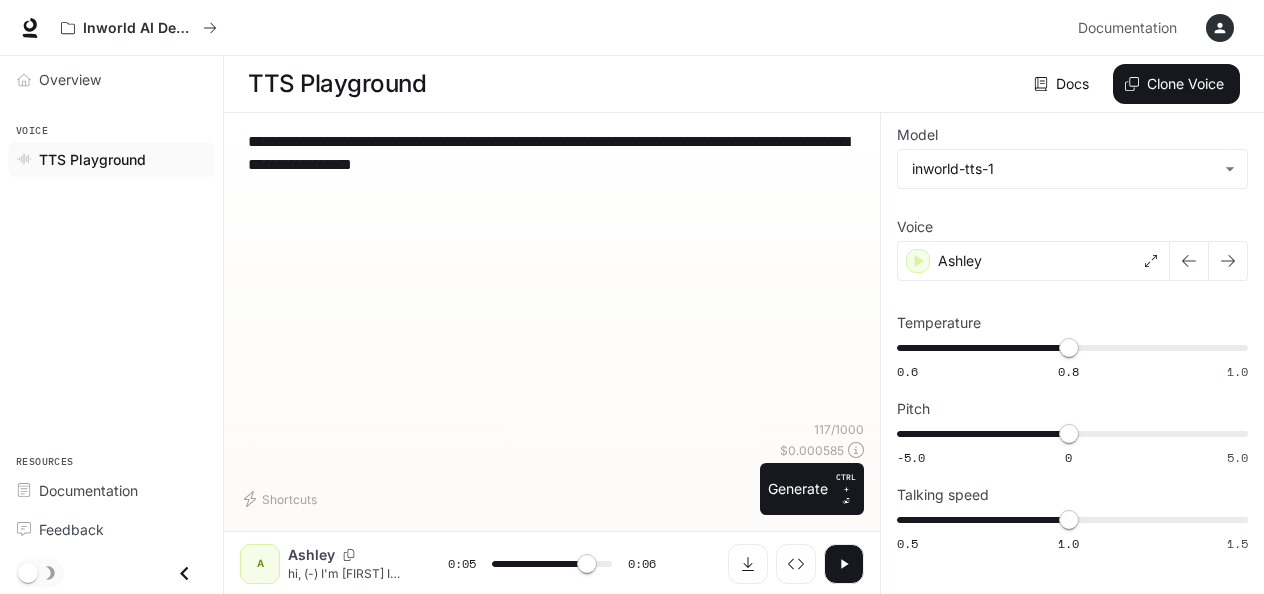 type on "**********" 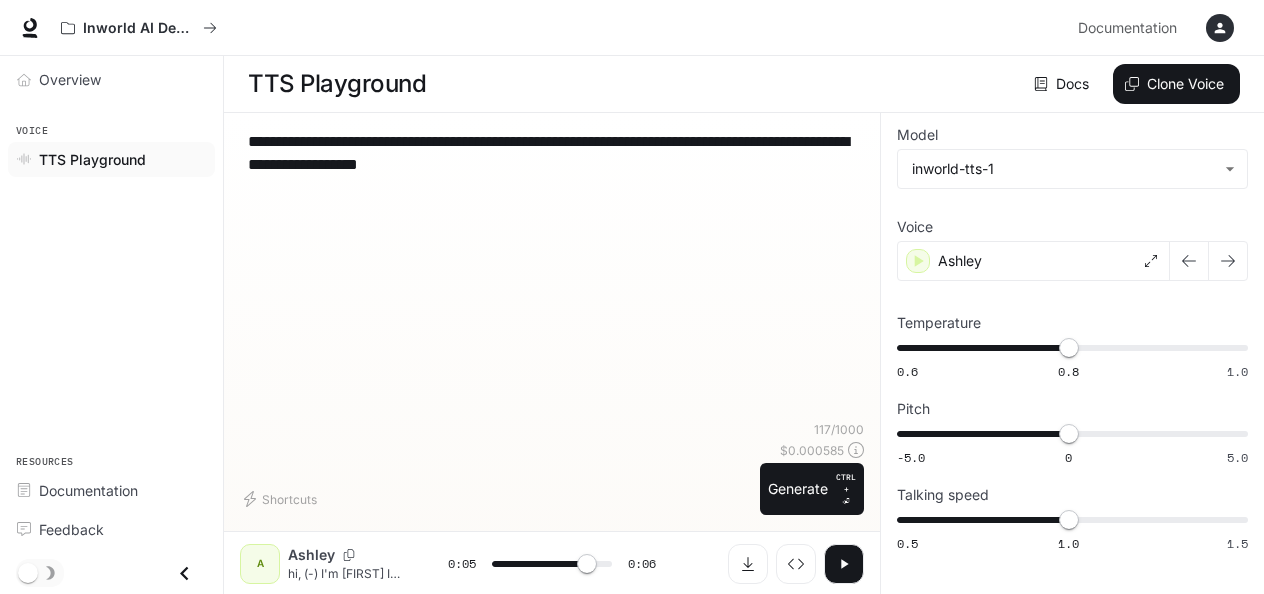 type on "***" 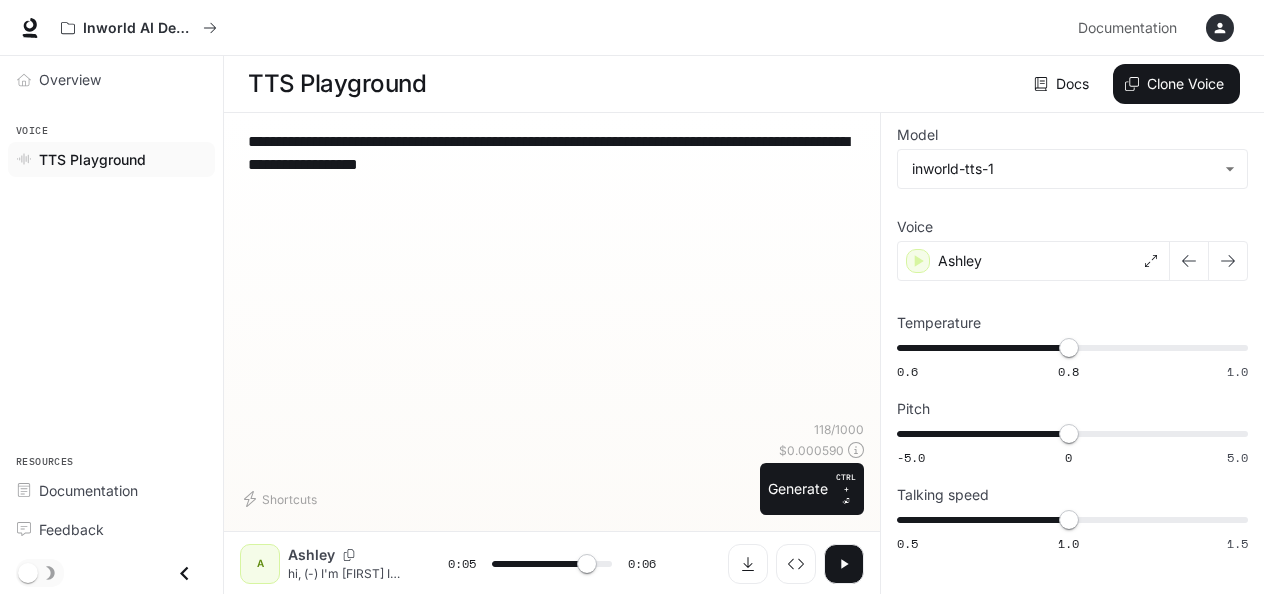 type on "**********" 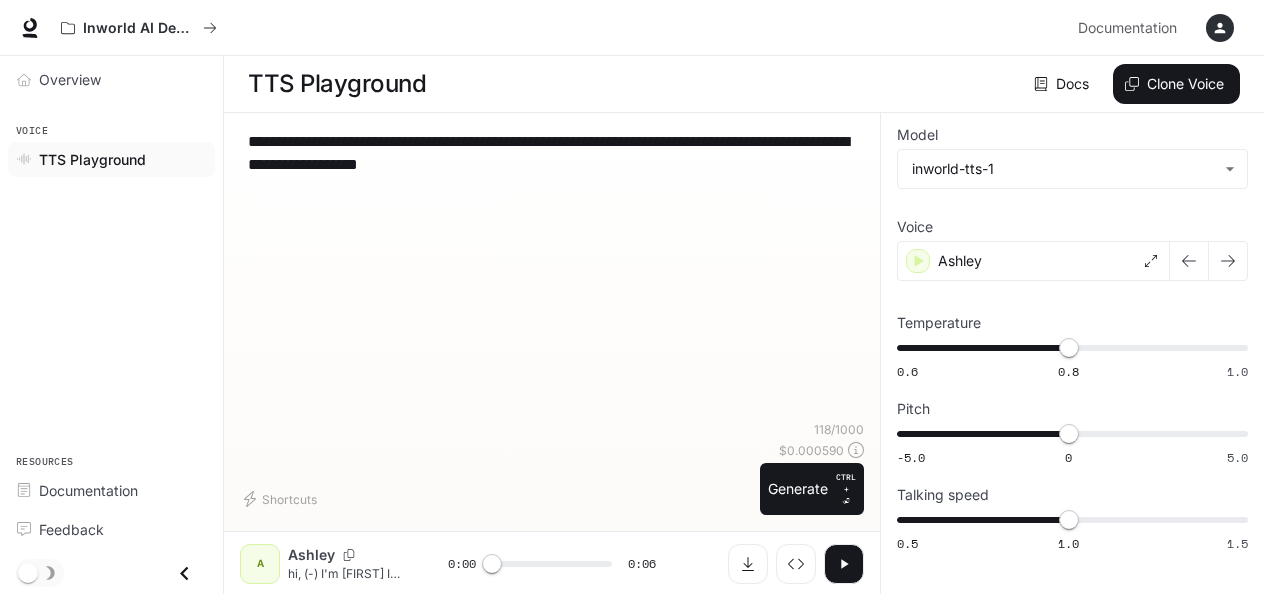 click 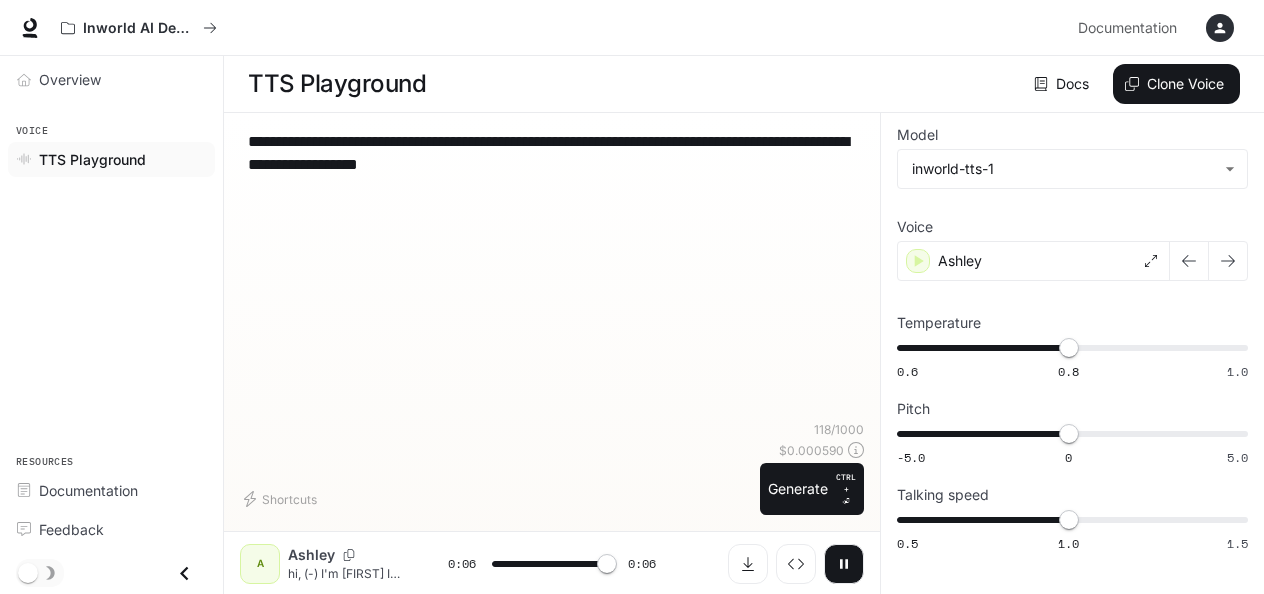 type on "*" 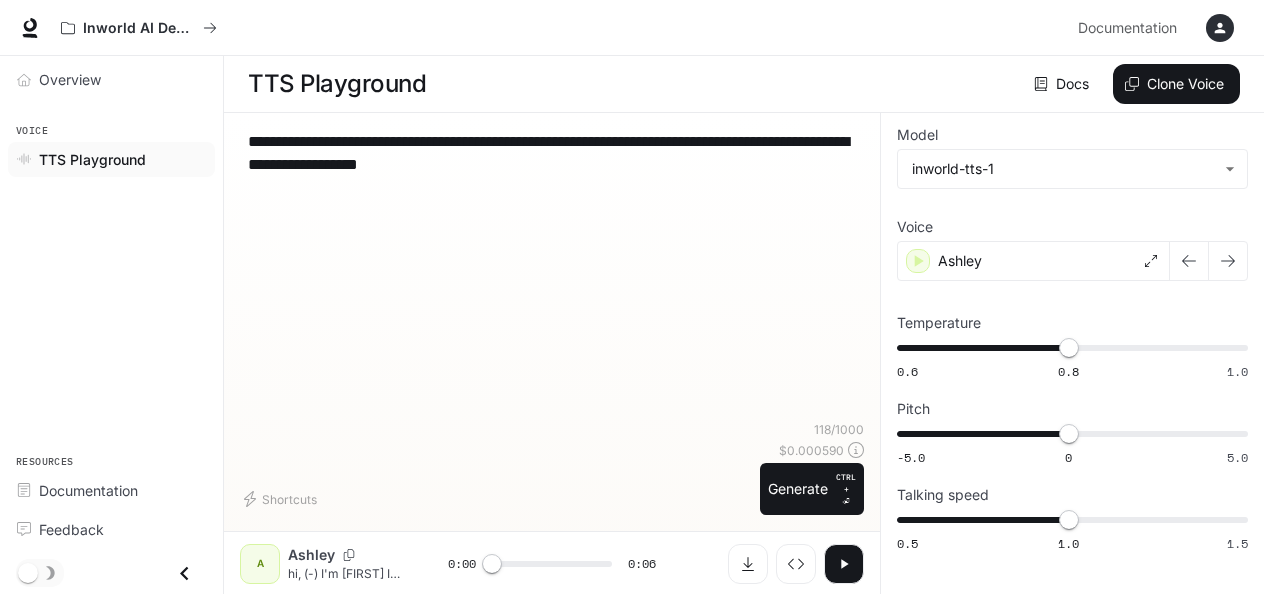 click on "**********" at bounding box center [552, 153] 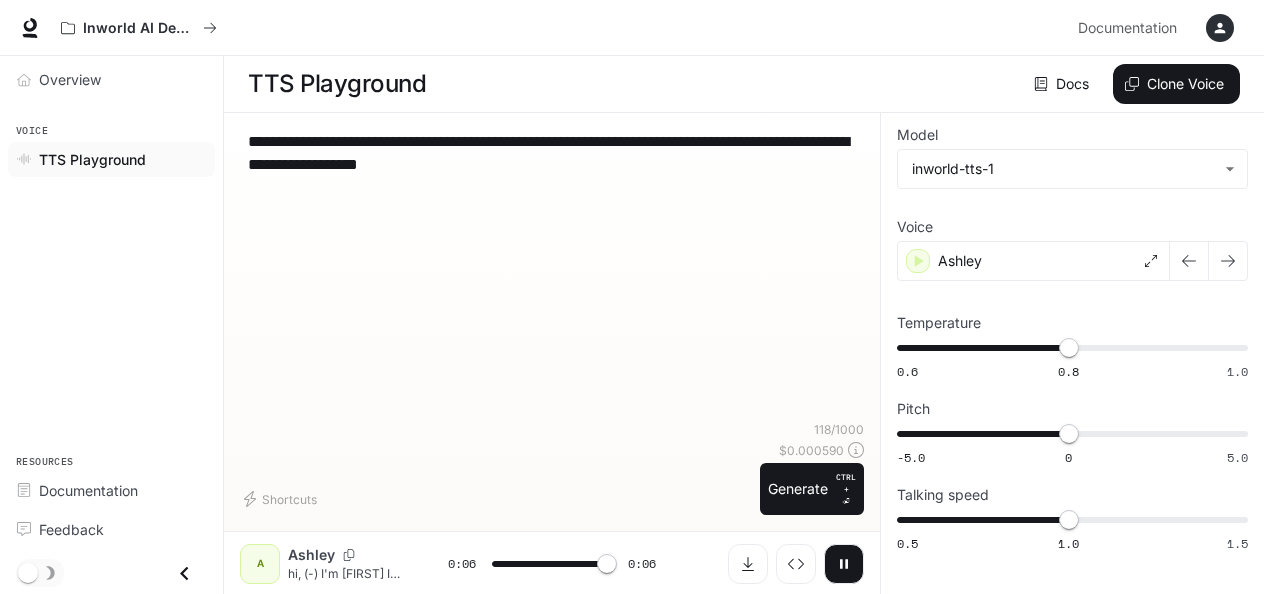 type on "*" 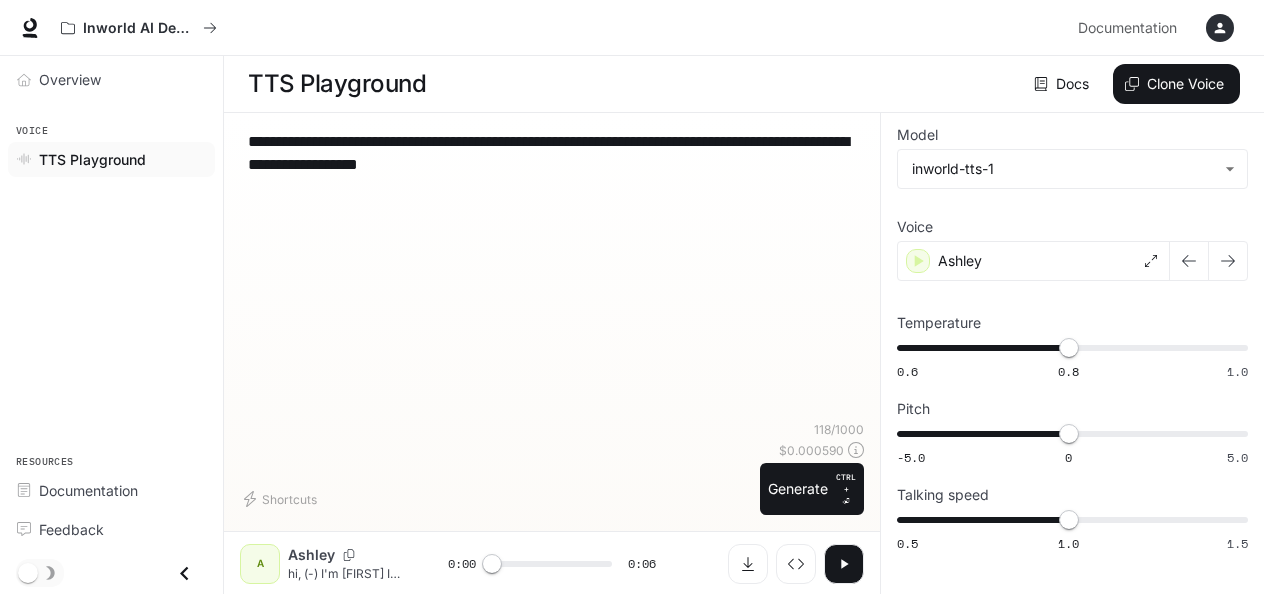 click on "**********" at bounding box center (552, 153) 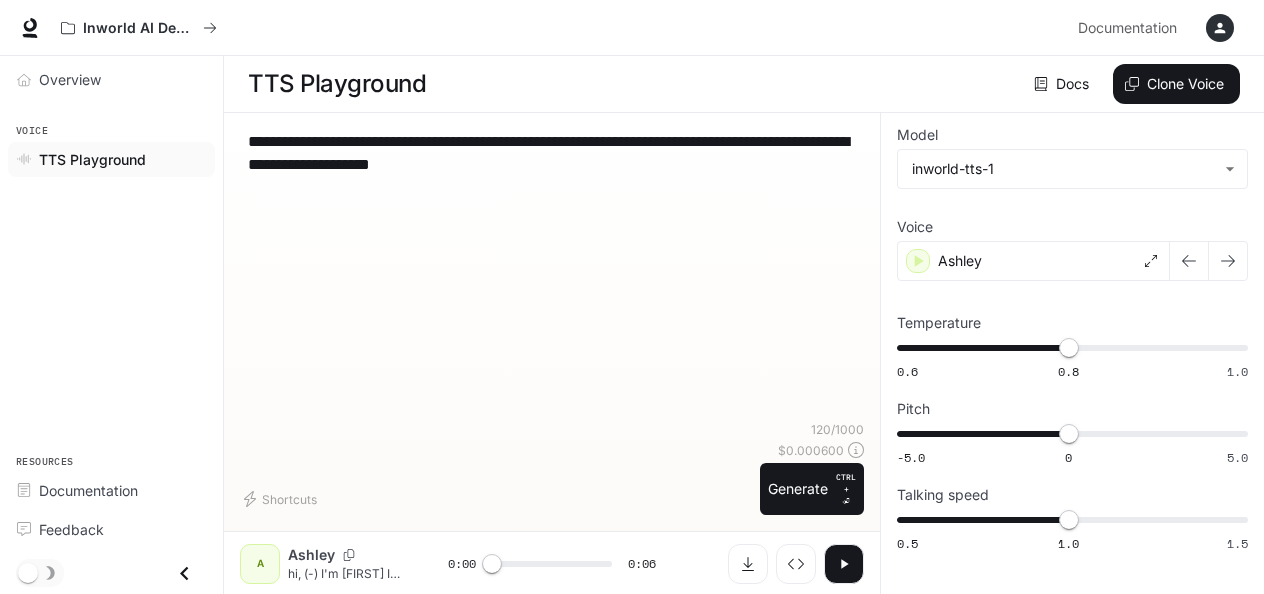 type on "**********" 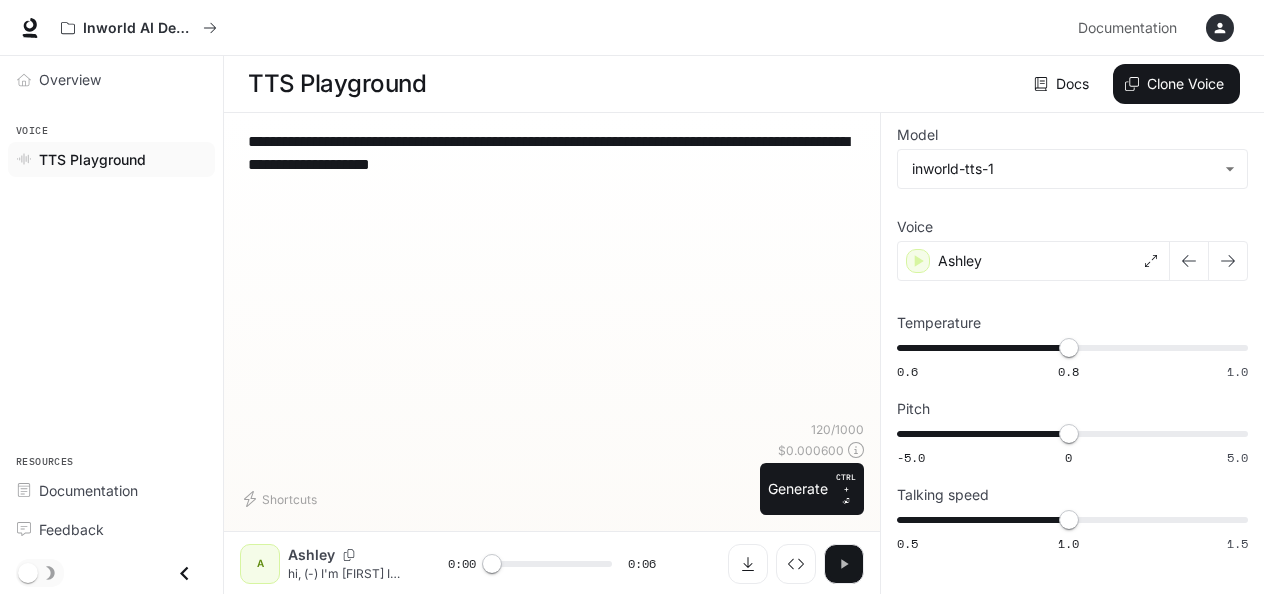 click 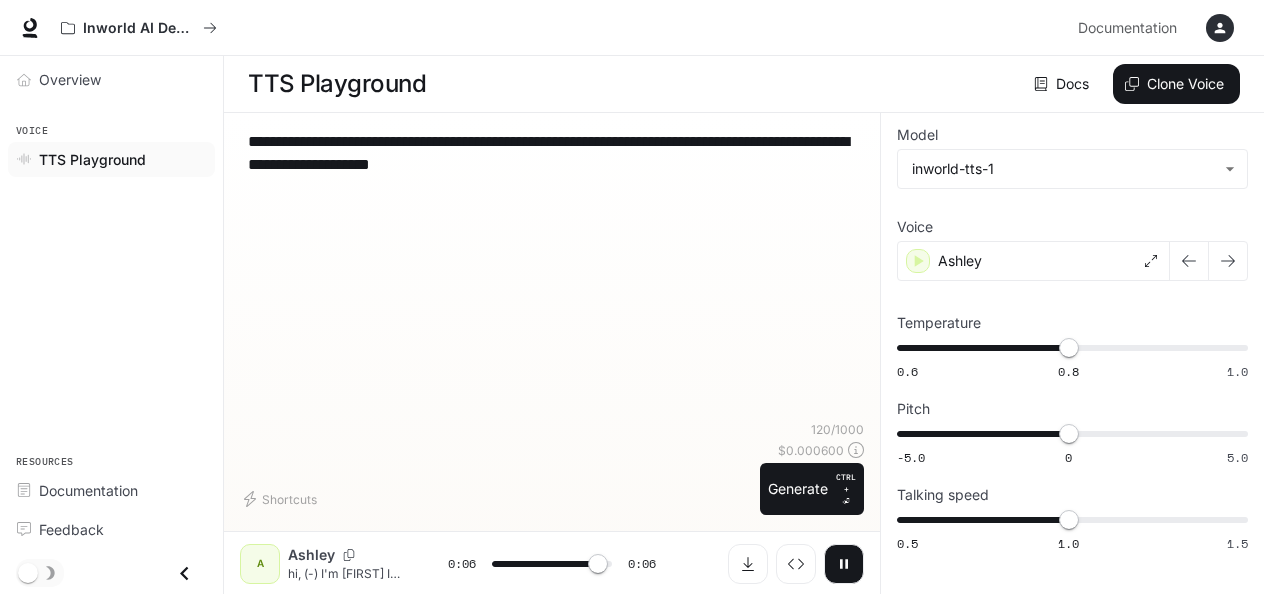 click 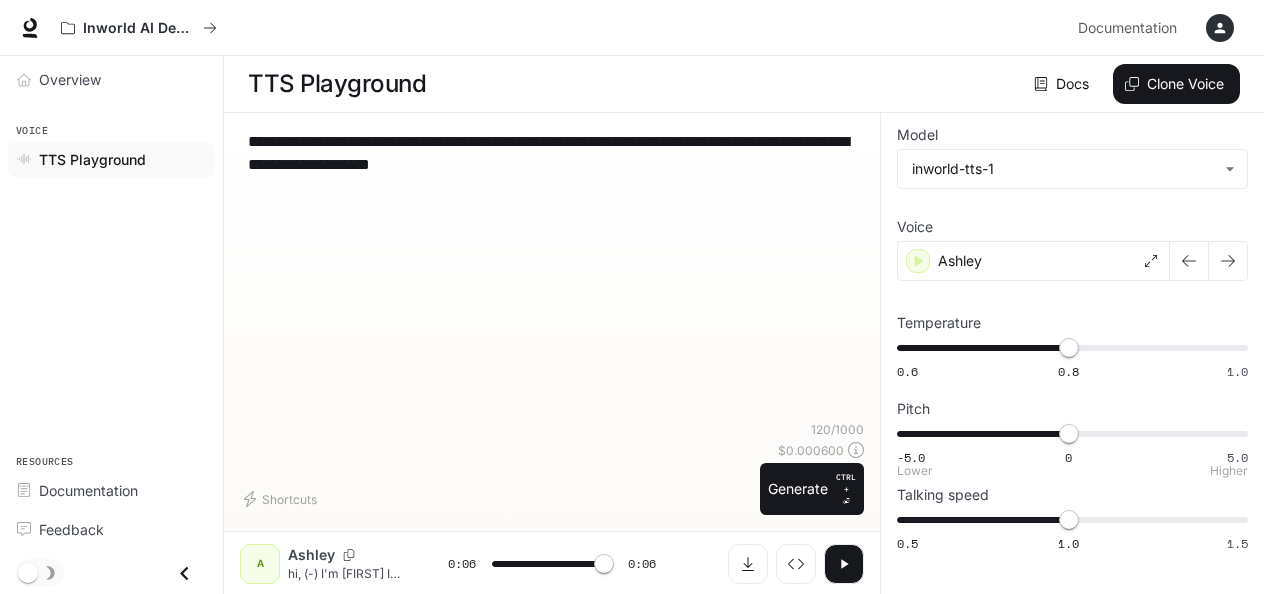 click on "**********" at bounding box center (552, 275) 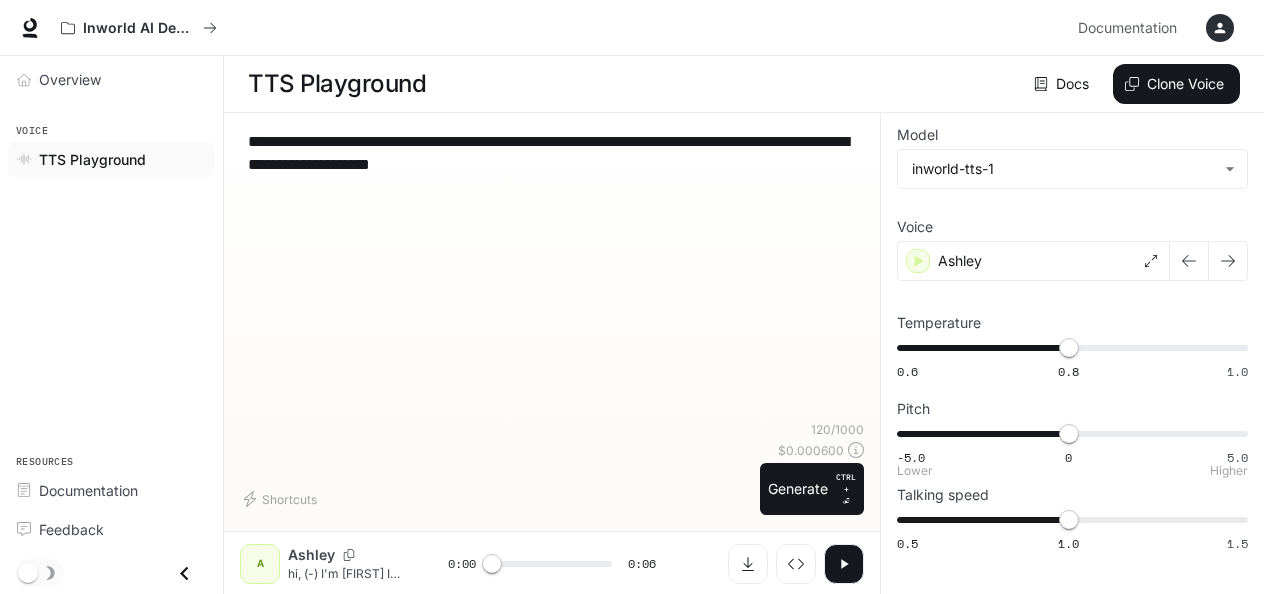click 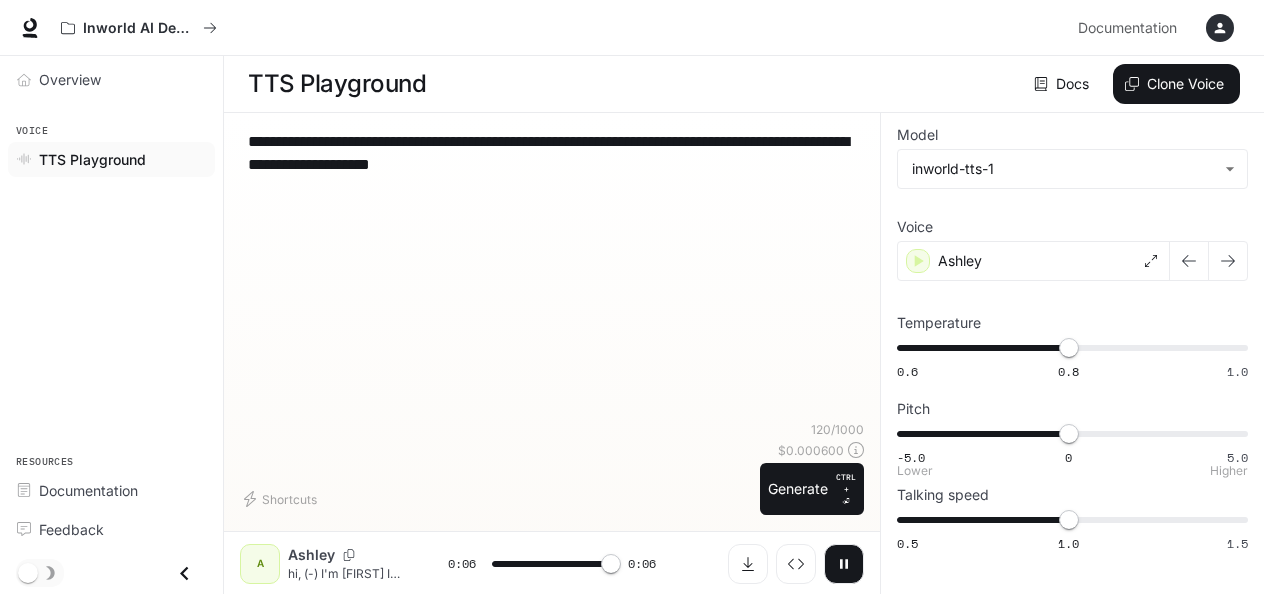 type on "*" 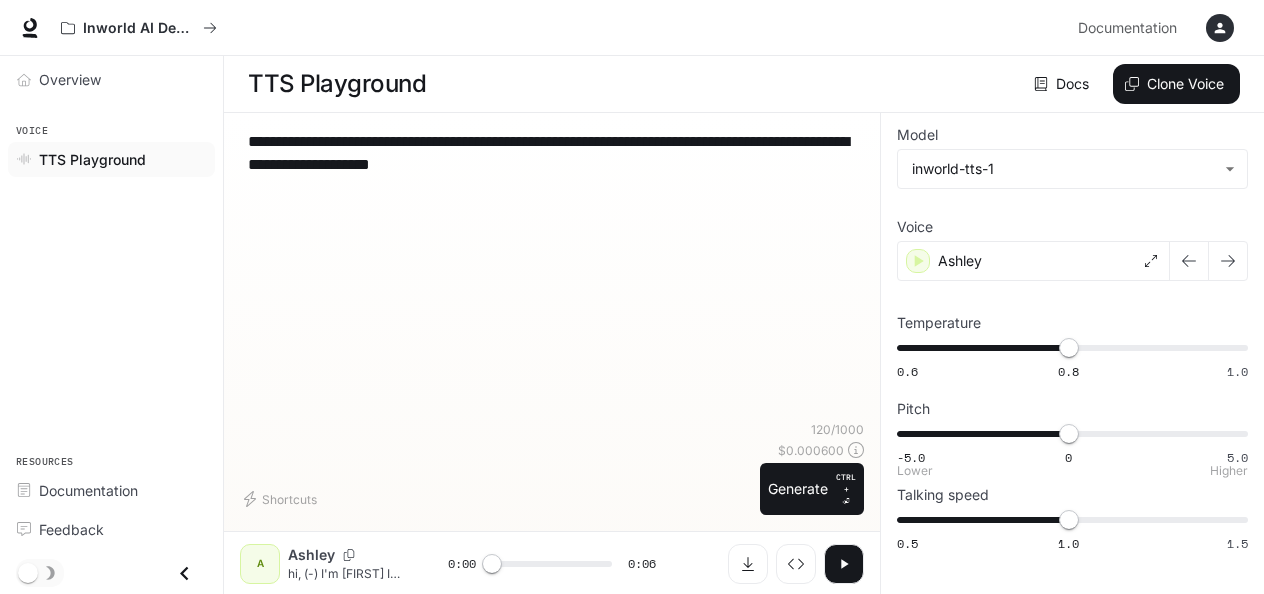 click on "**********" at bounding box center [552, 153] 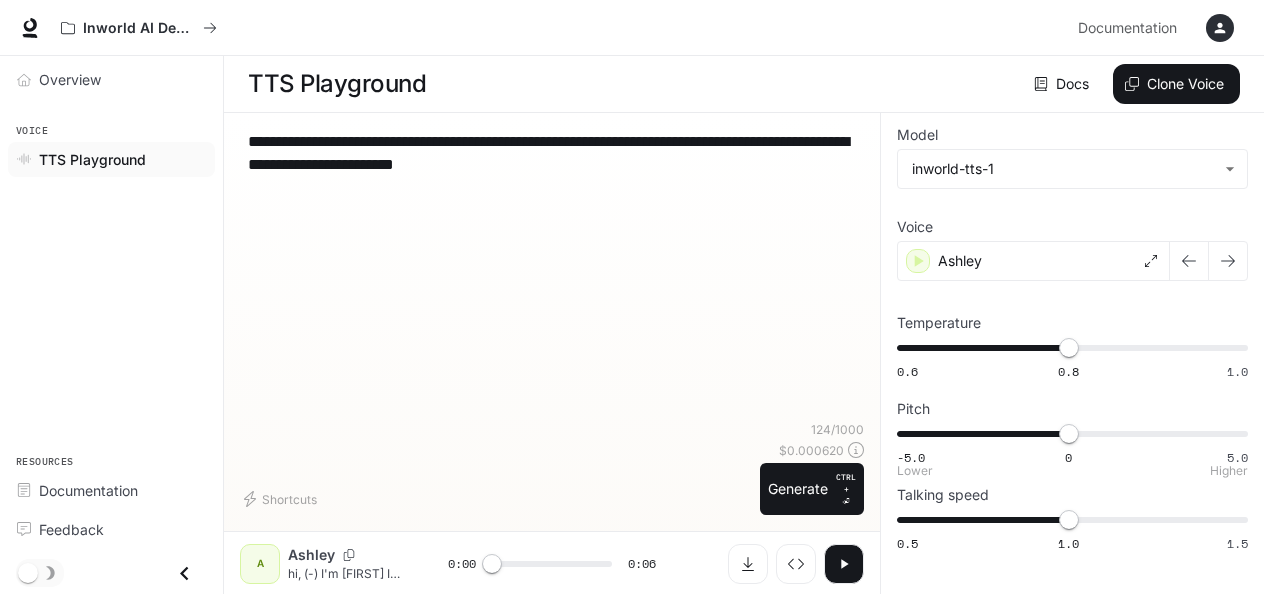click on "**********" at bounding box center [552, 153] 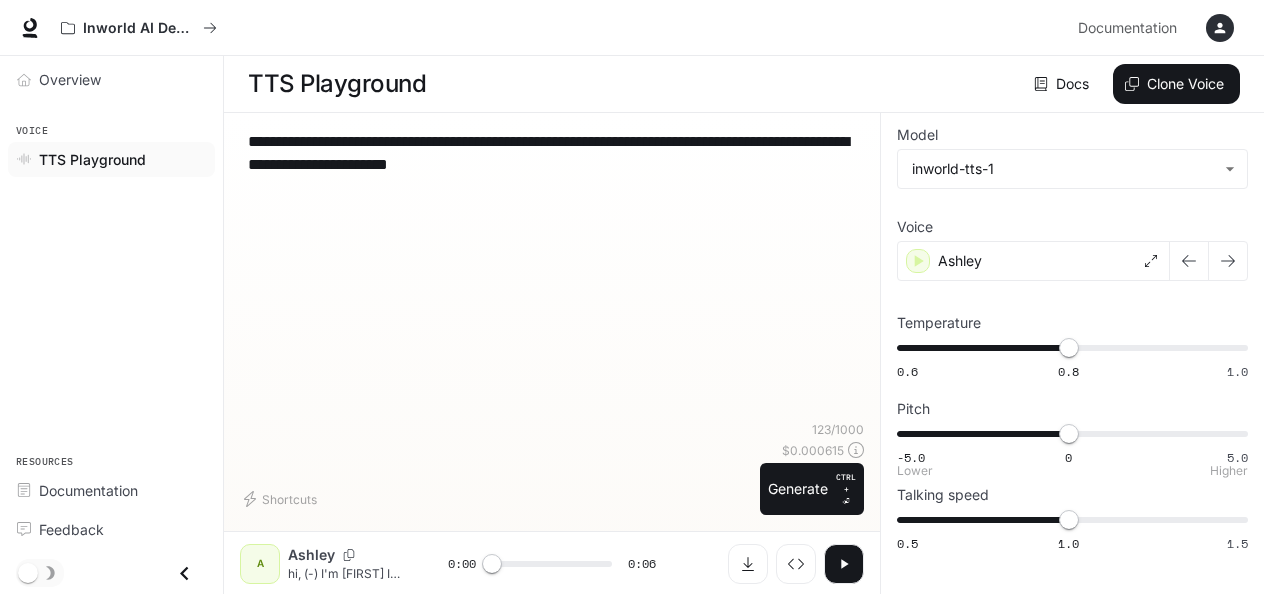 type on "**********" 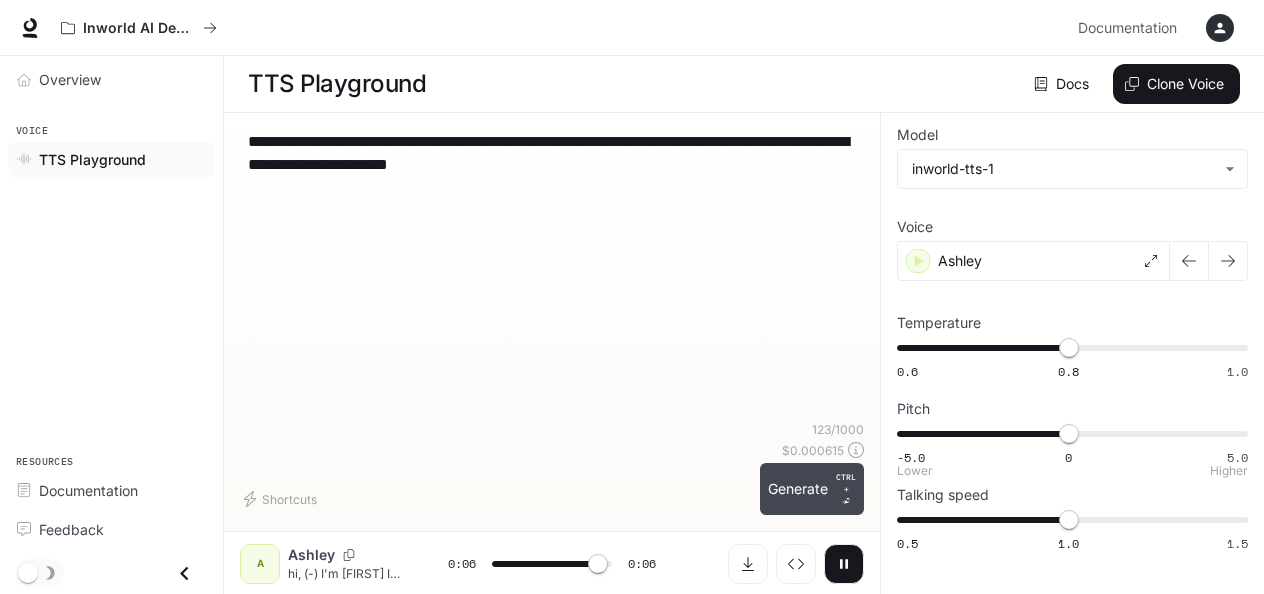 click on "CTRL +  ⏎" at bounding box center (846, 489) 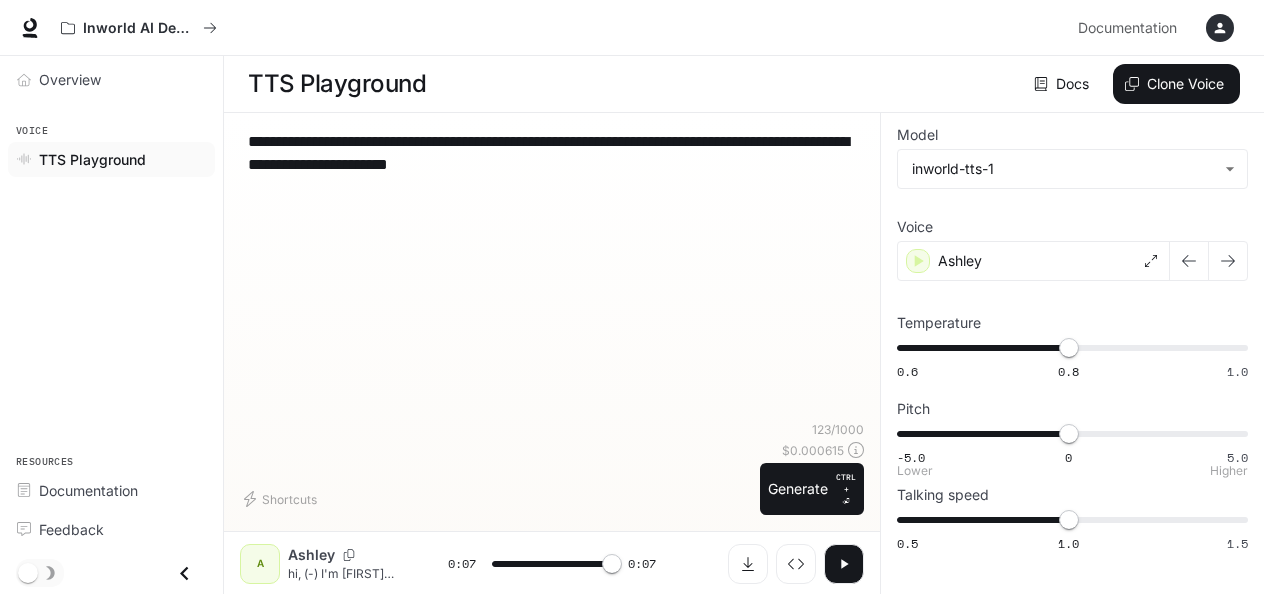 type on "*" 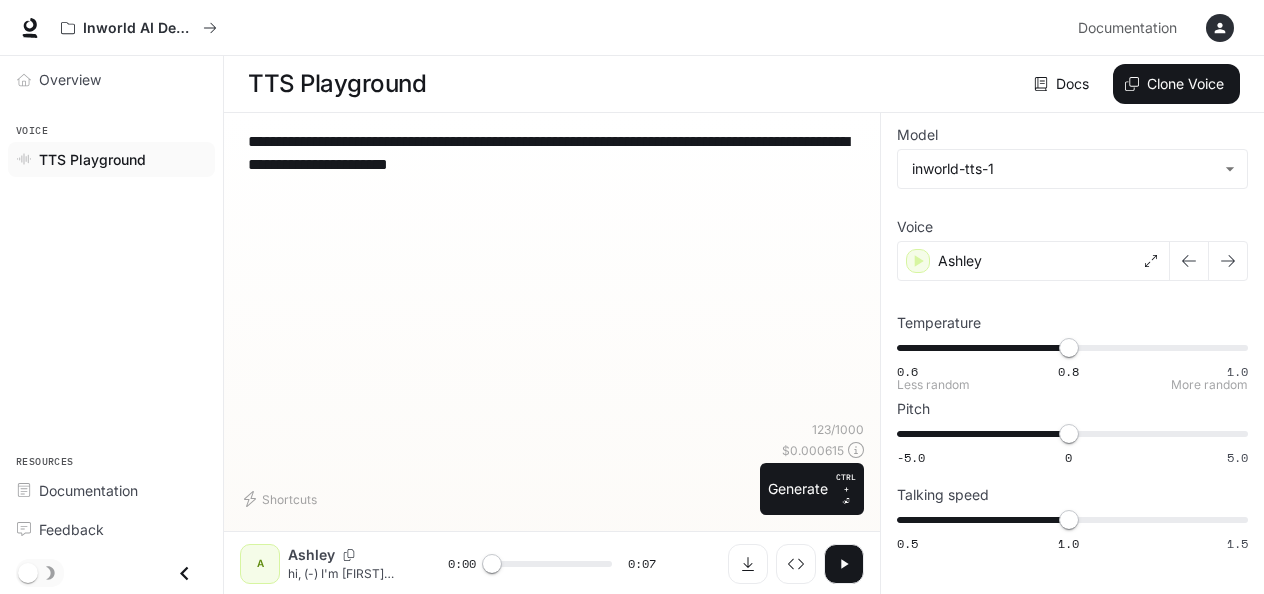 type on "*" 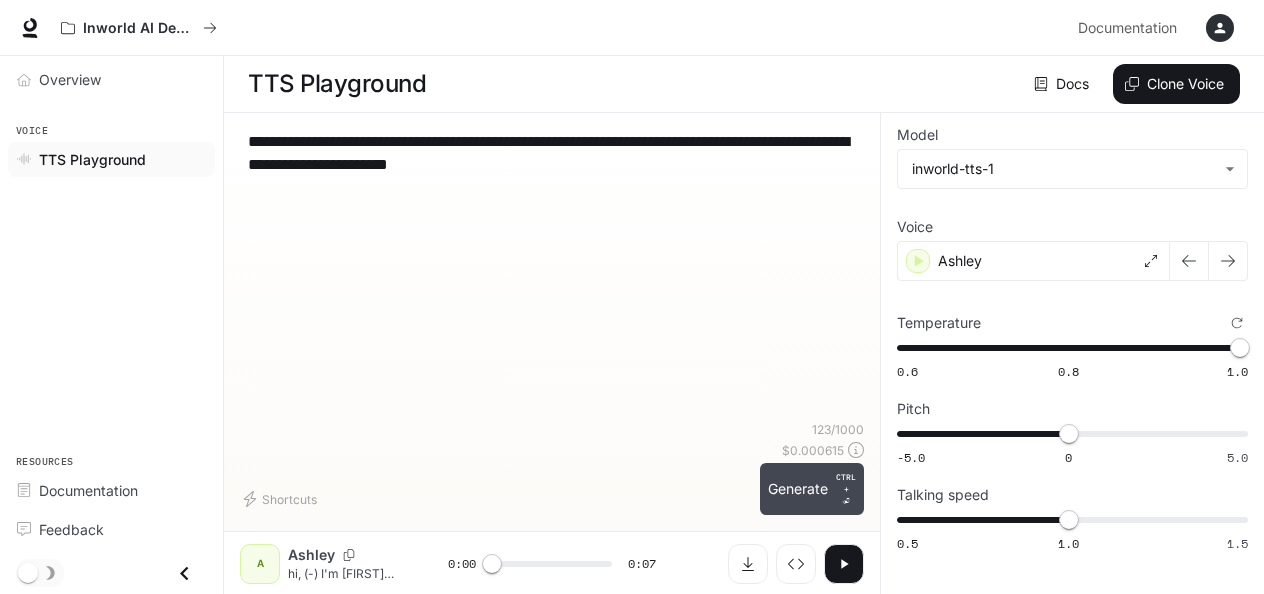 click on "CTRL +" at bounding box center [846, 483] 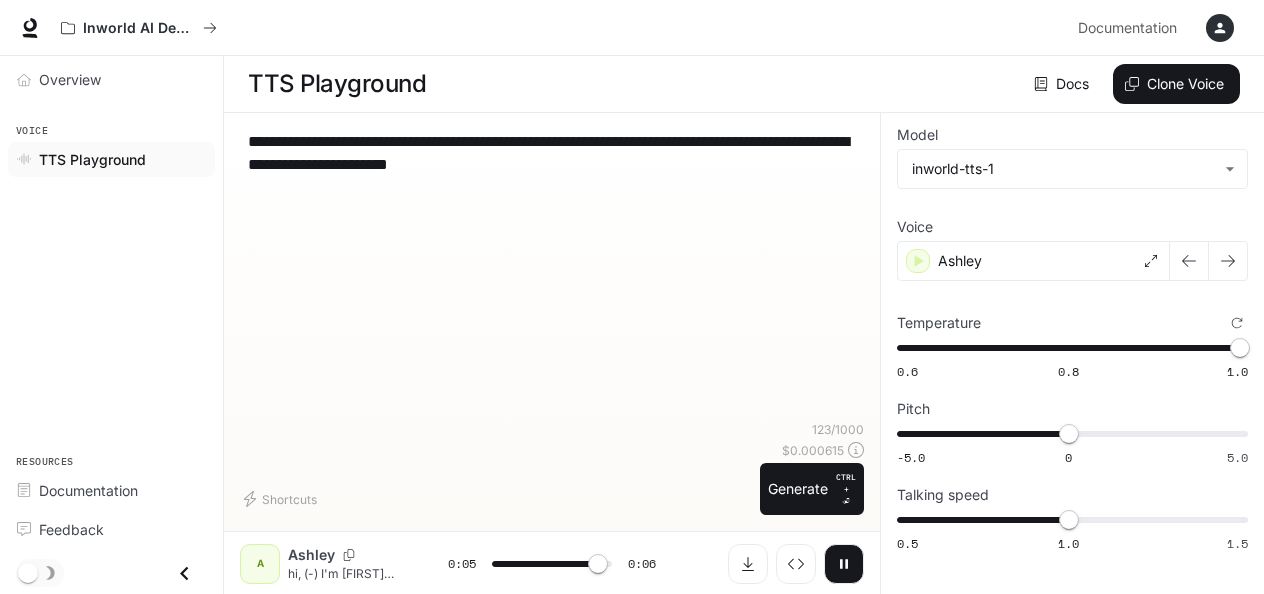 click 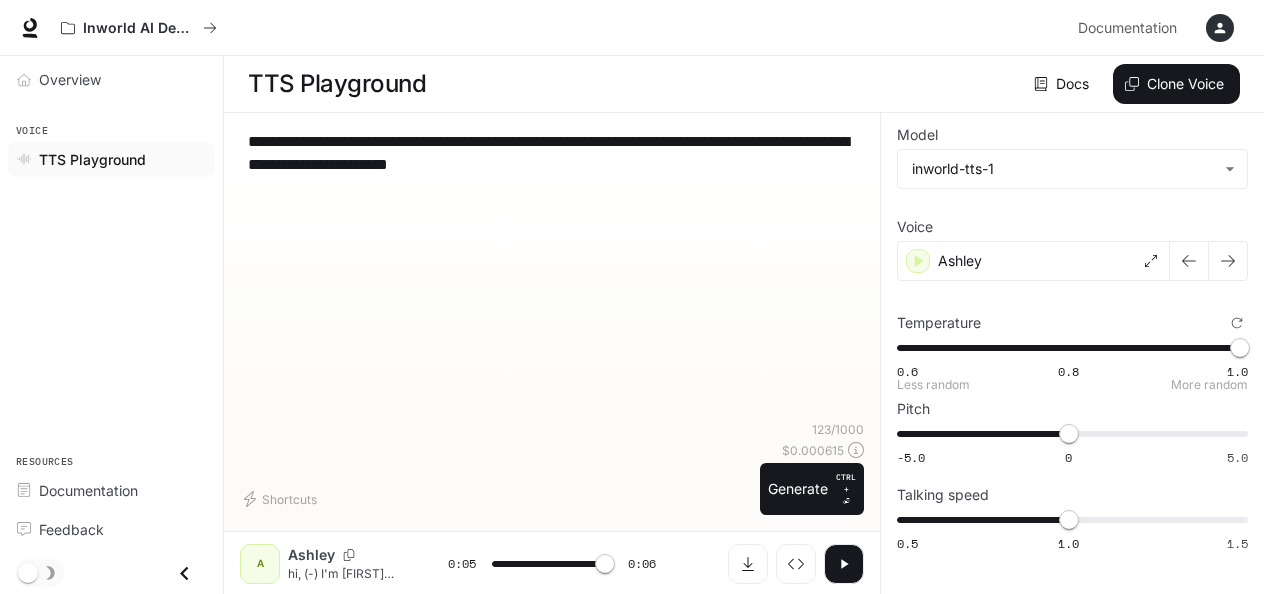 type on "***" 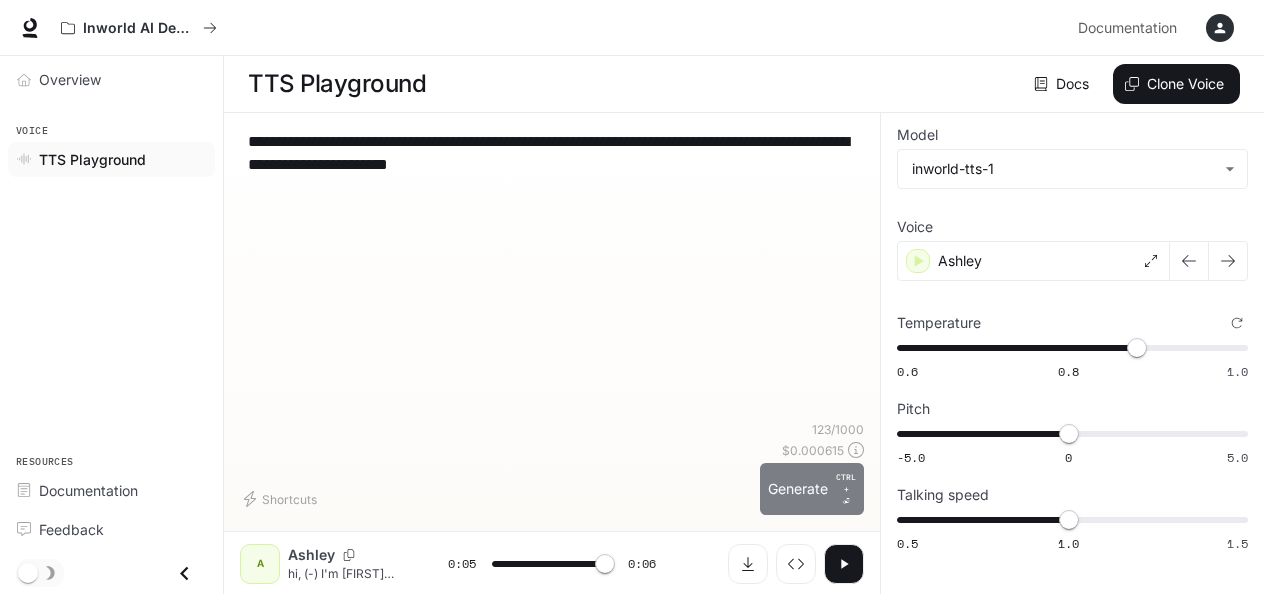 click on "Generate CTRL +  ⏎" at bounding box center [812, 489] 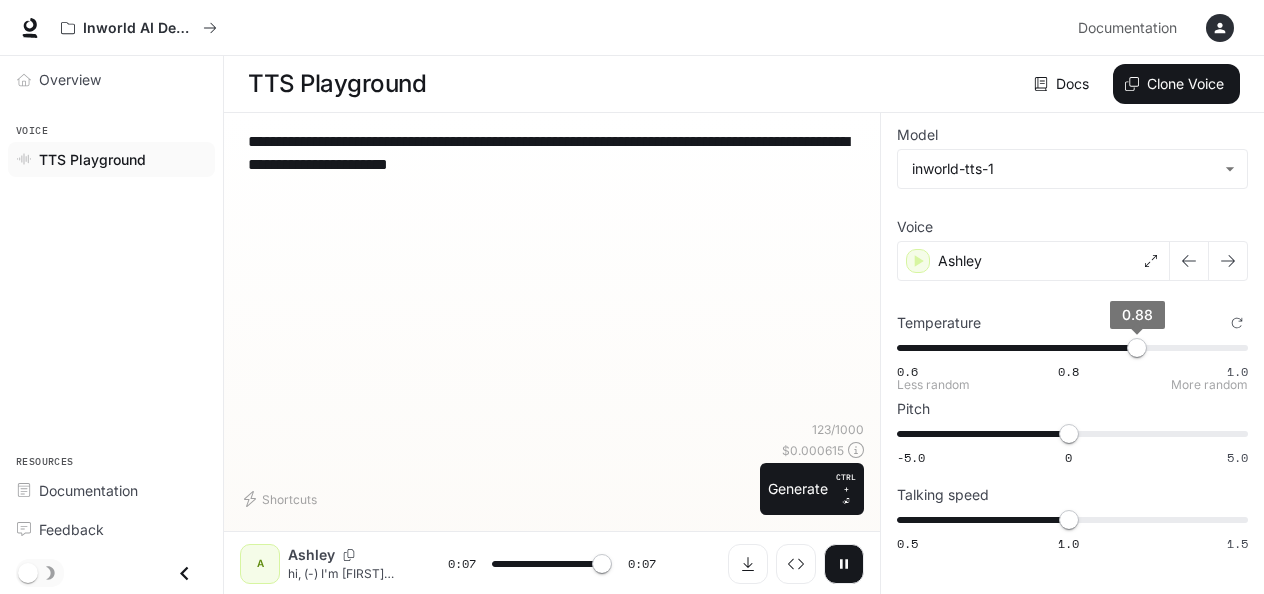 type on "***" 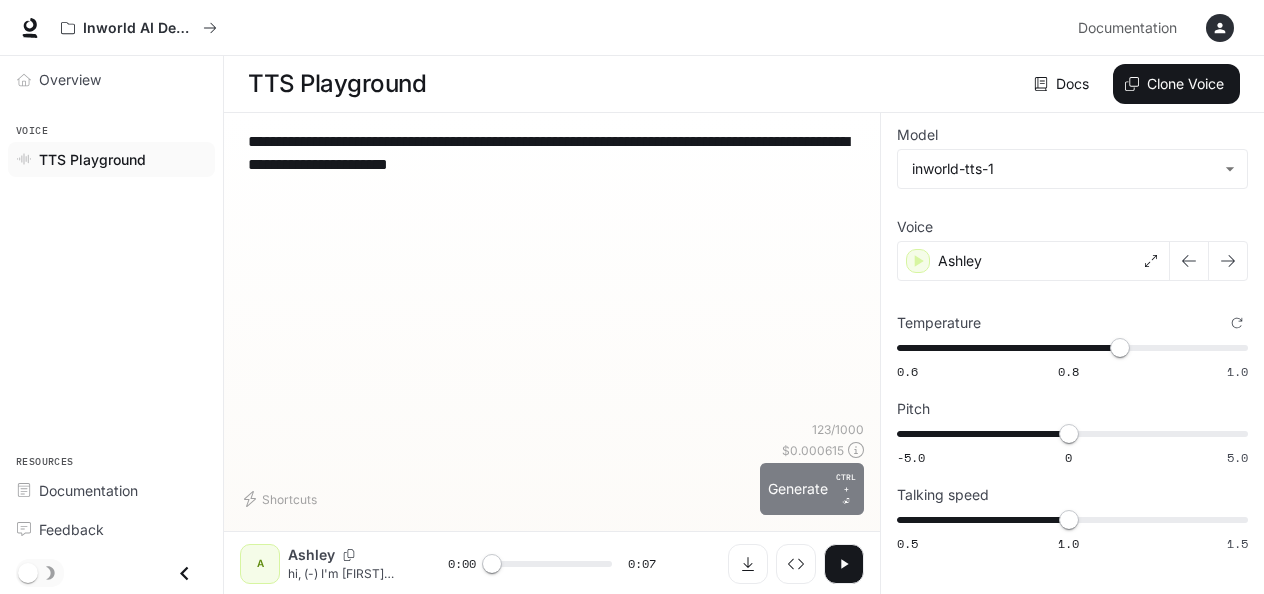click on "Generate CTRL +  ⏎" at bounding box center (812, 489) 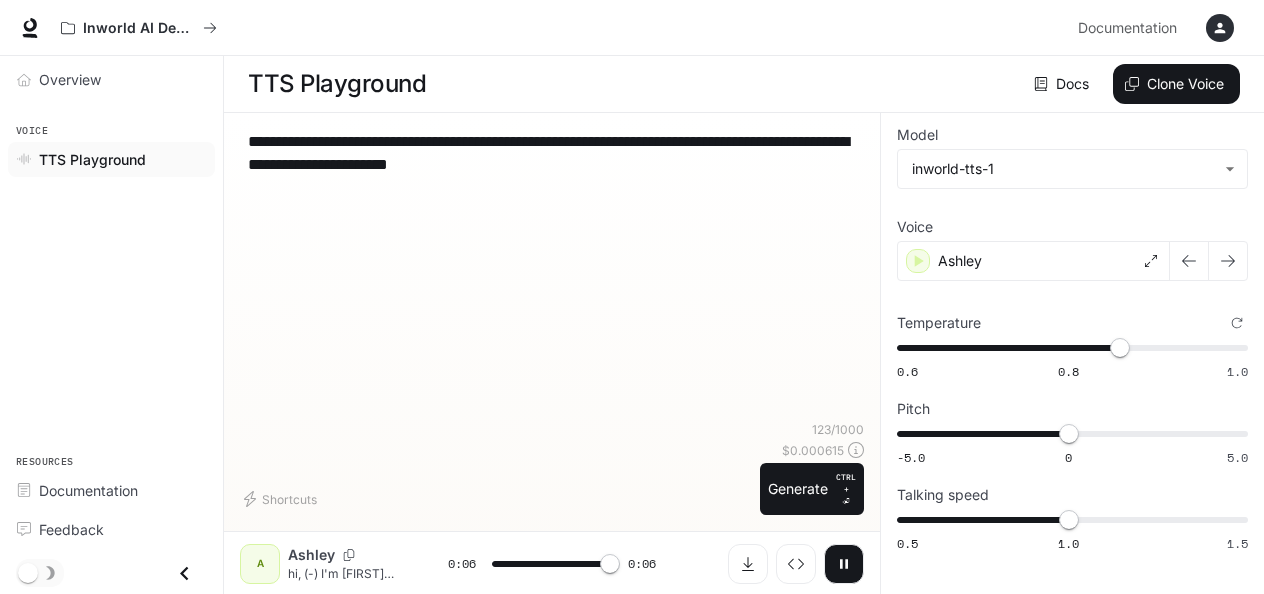 type on "*" 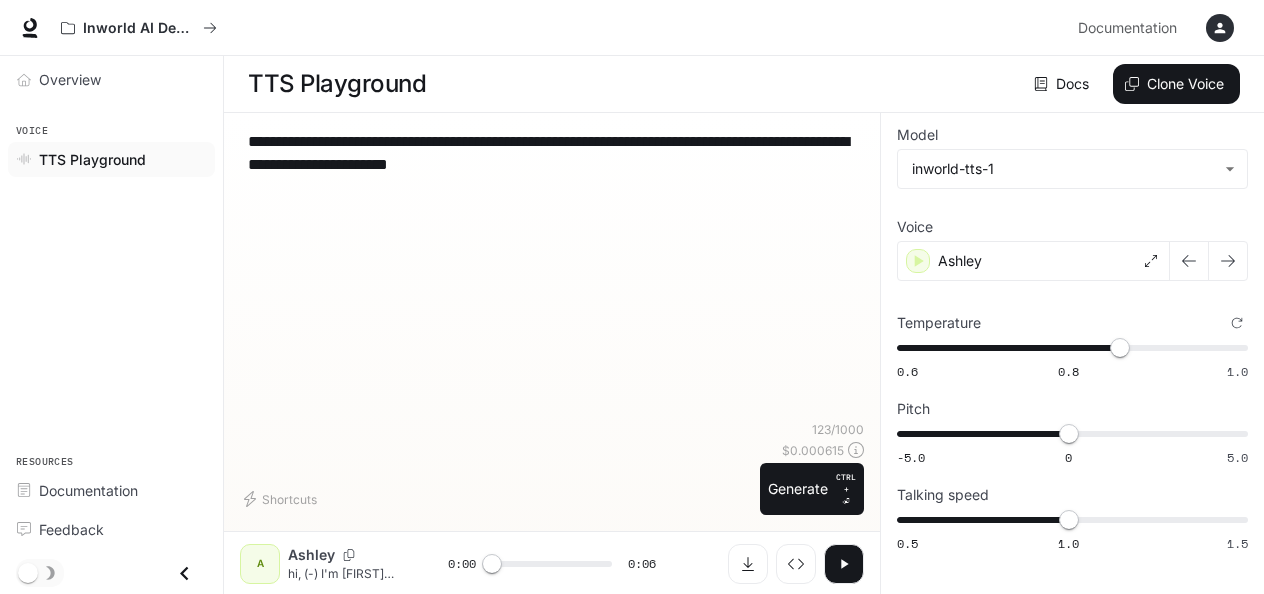 click at bounding box center (1220, 28) 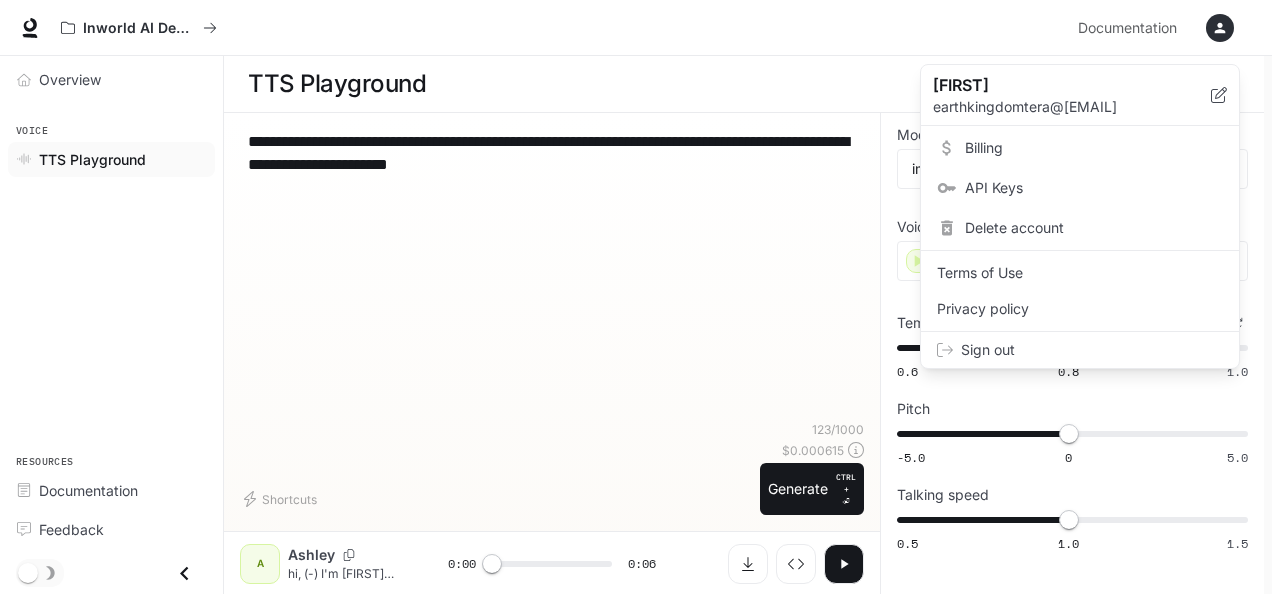 click on "Billing" at bounding box center (1094, 148) 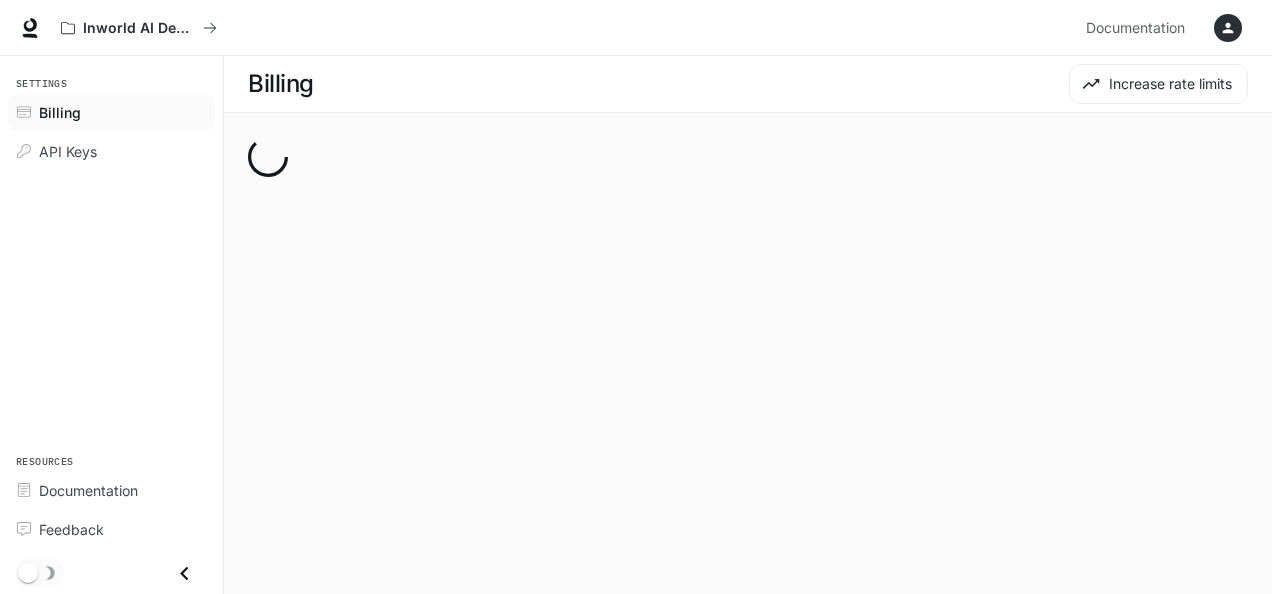 scroll, scrollTop: 0, scrollLeft: 0, axis: both 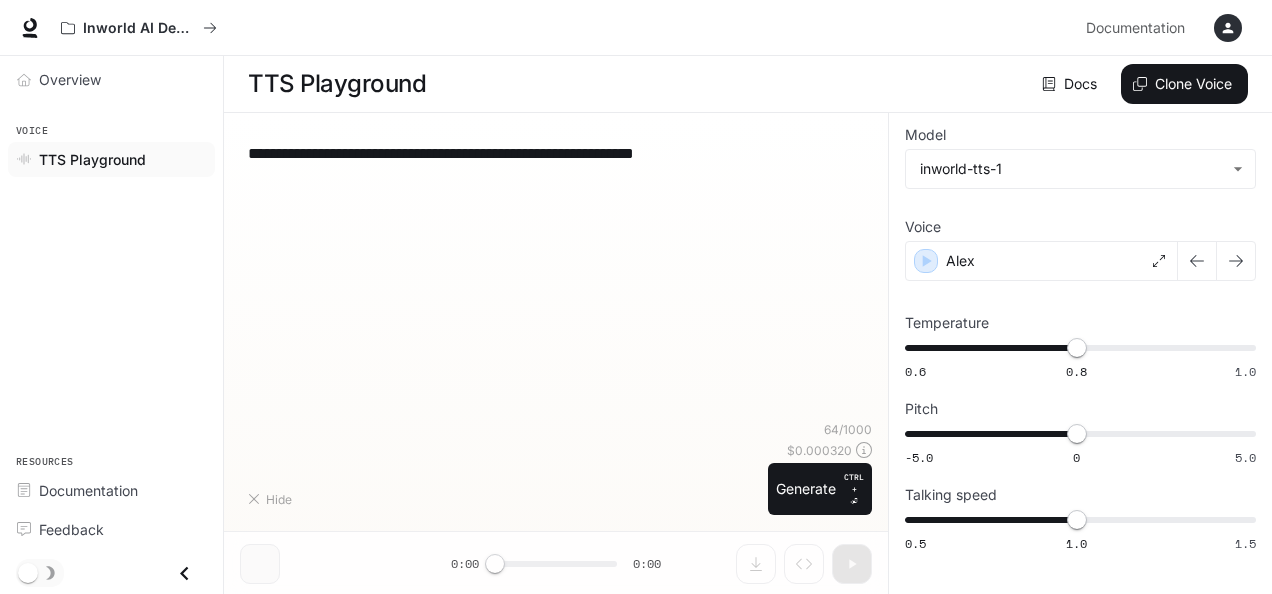 type on "**********" 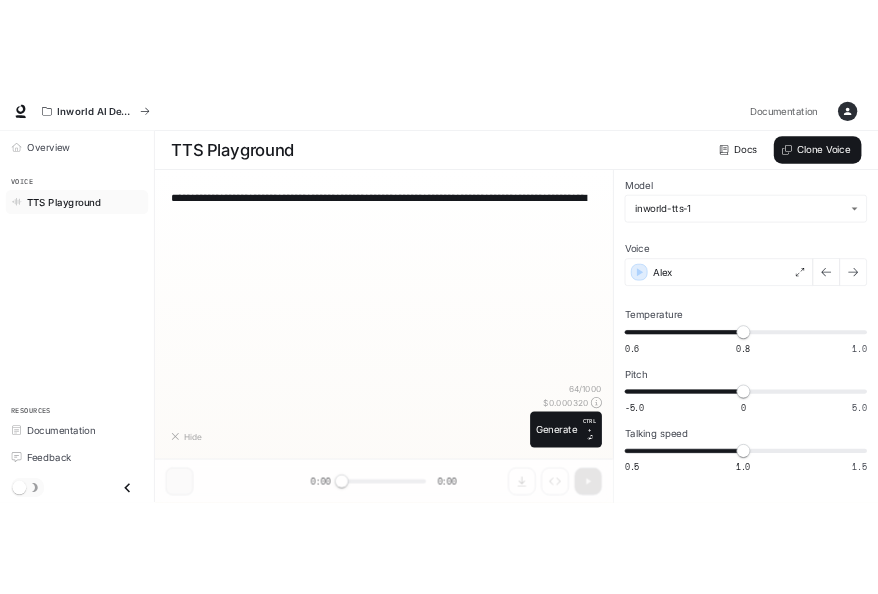 scroll, scrollTop: 0, scrollLeft: 0, axis: both 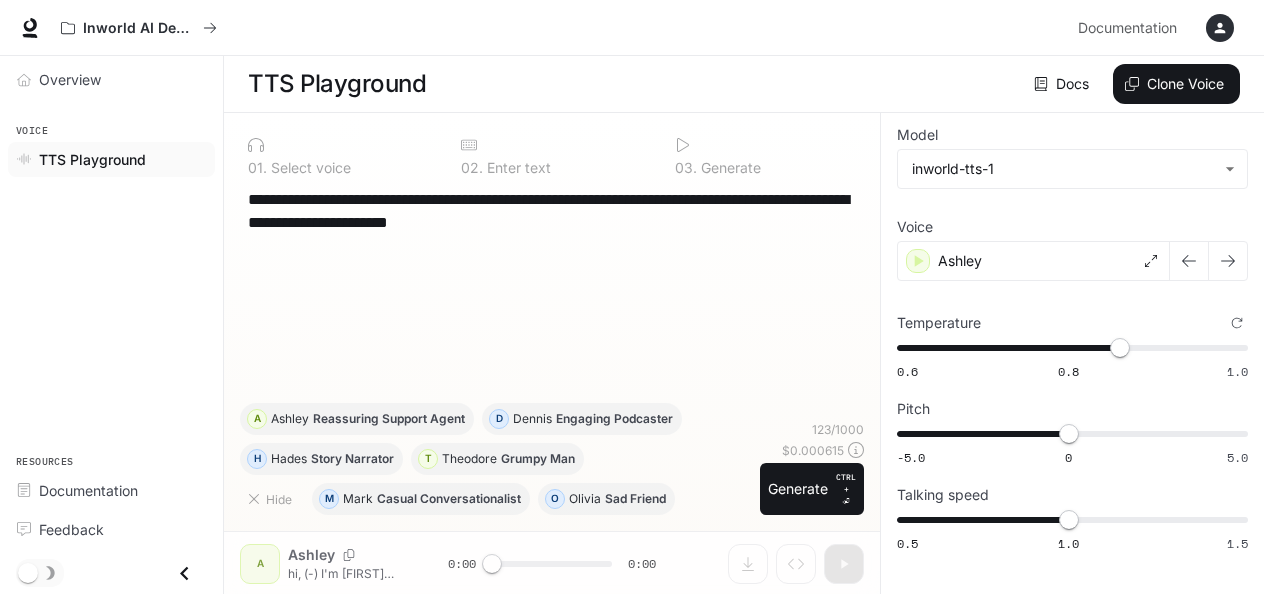 click on "**********" at bounding box center [552, 295] 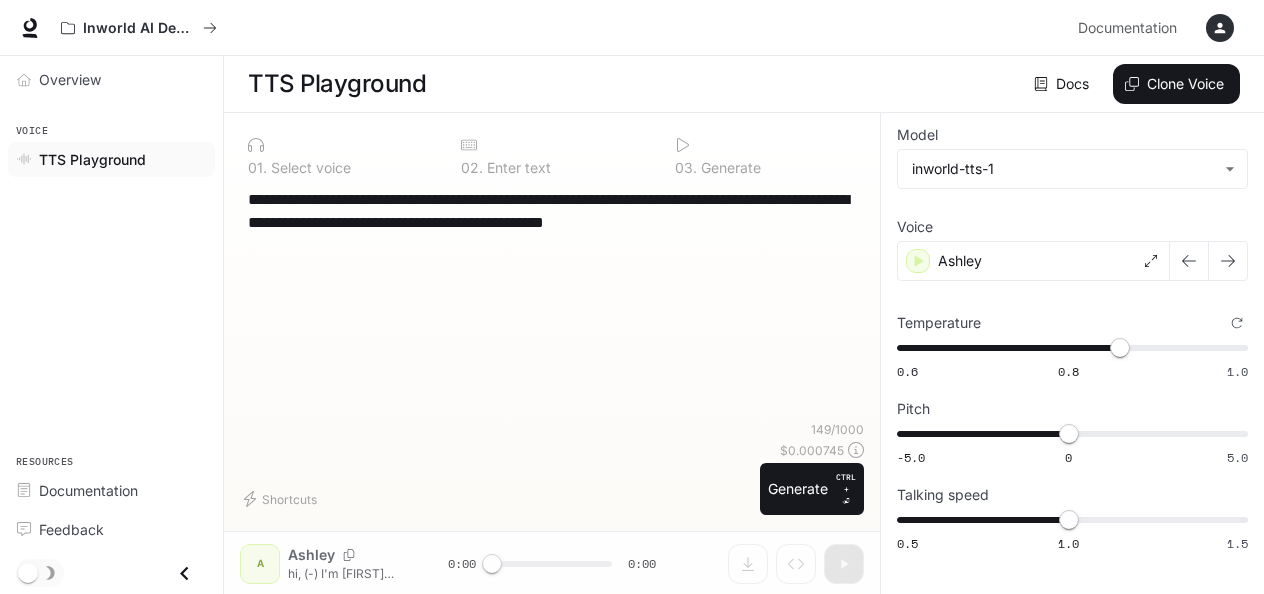 click on "**********" at bounding box center (552, 304) 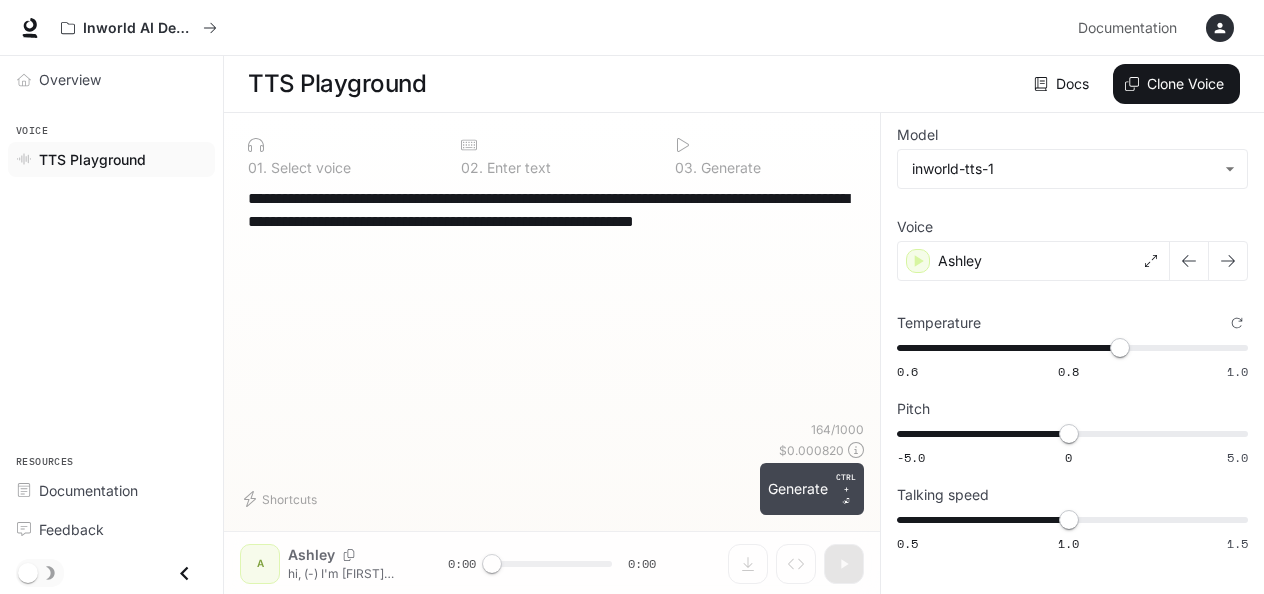 type on "**********" 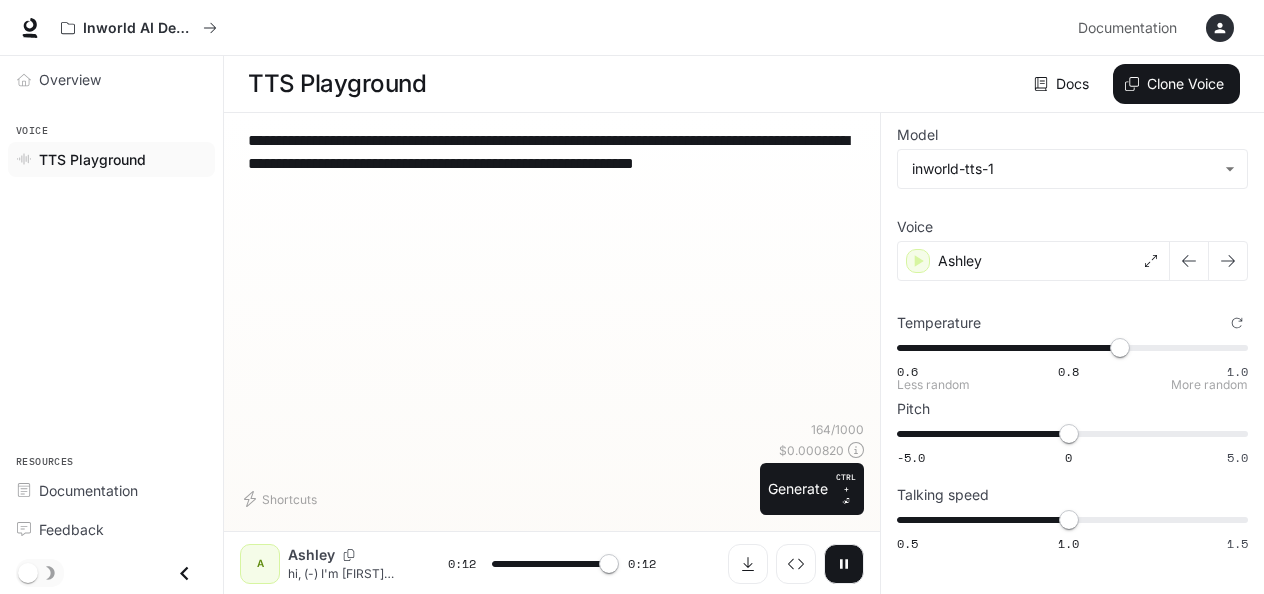type on "*" 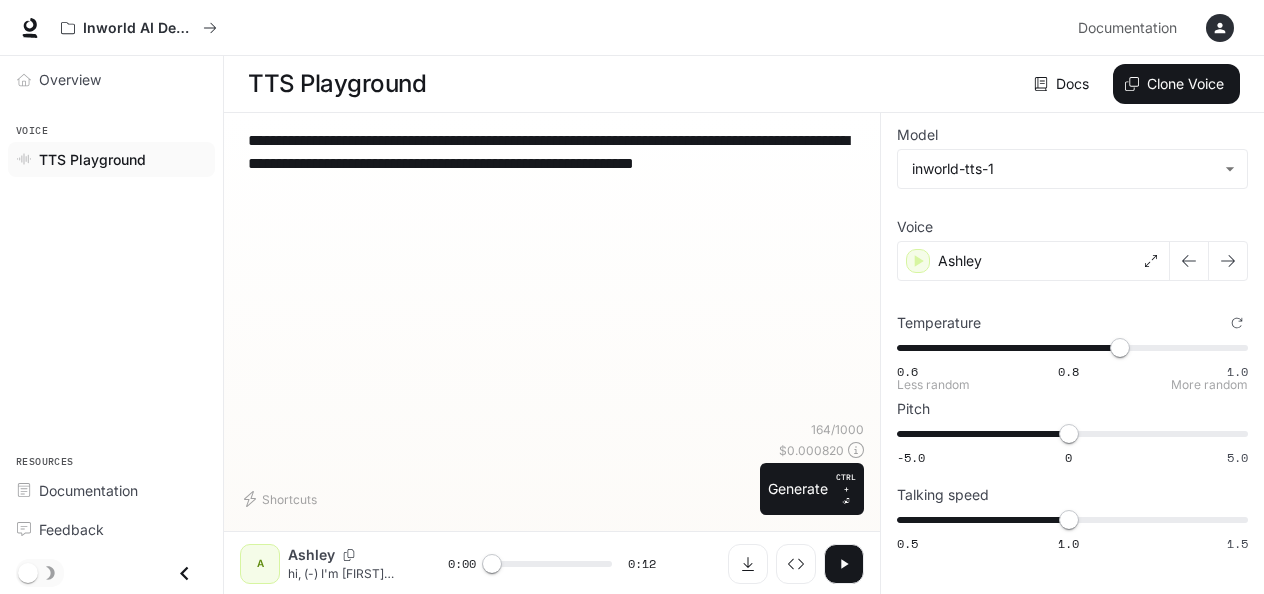 type on "***" 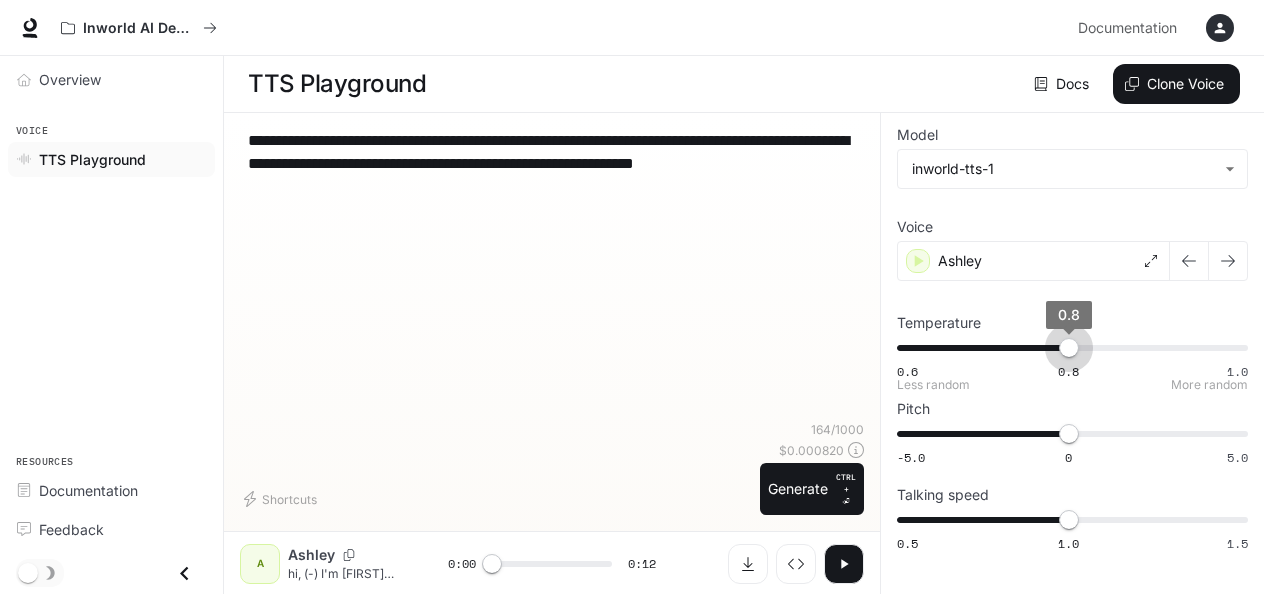 click on "0.6 0.8 1.0 0.8" at bounding box center [1068, 348] 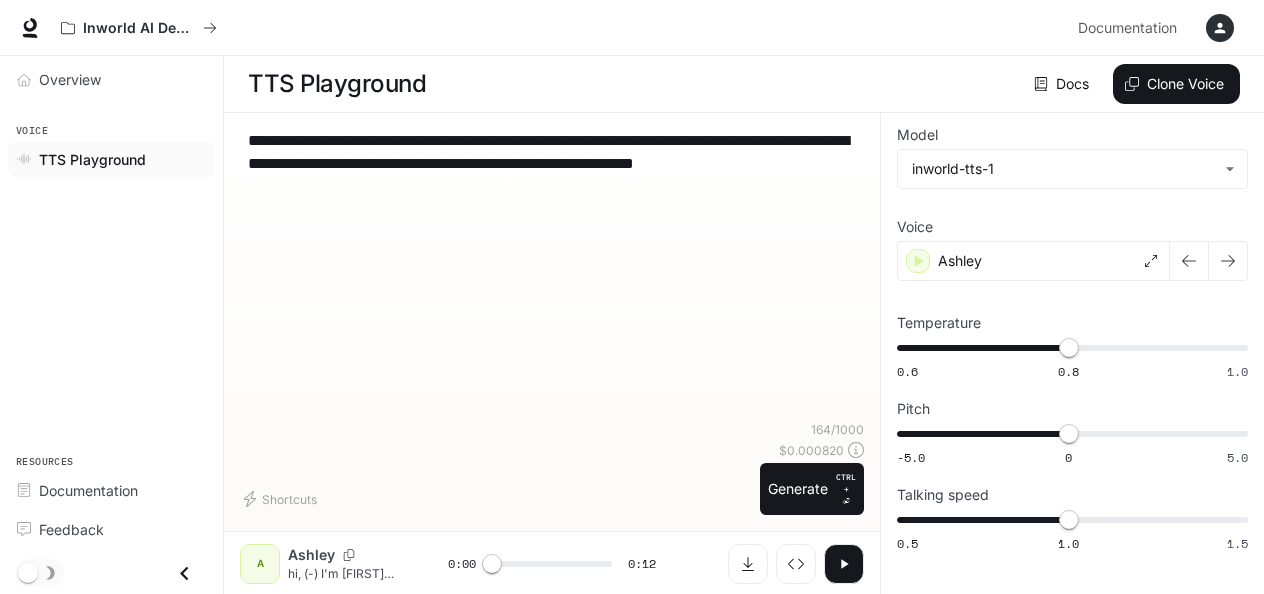 click on "**********" at bounding box center [552, 163] 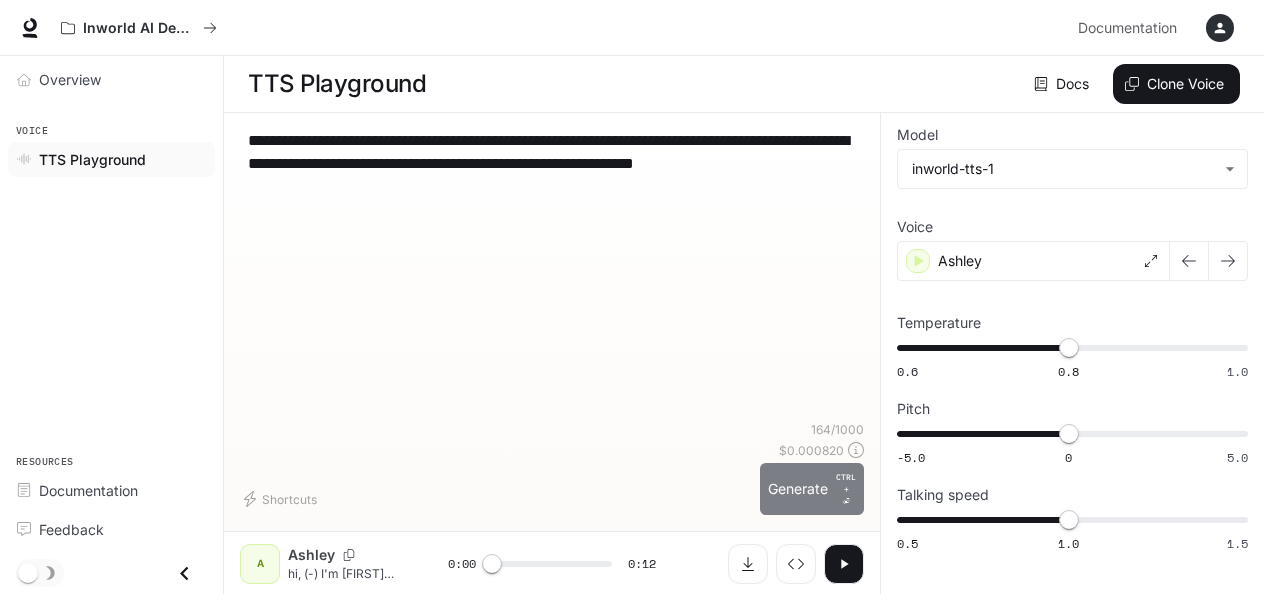 click on "Generate CTRL +  ⏎" at bounding box center (812, 489) 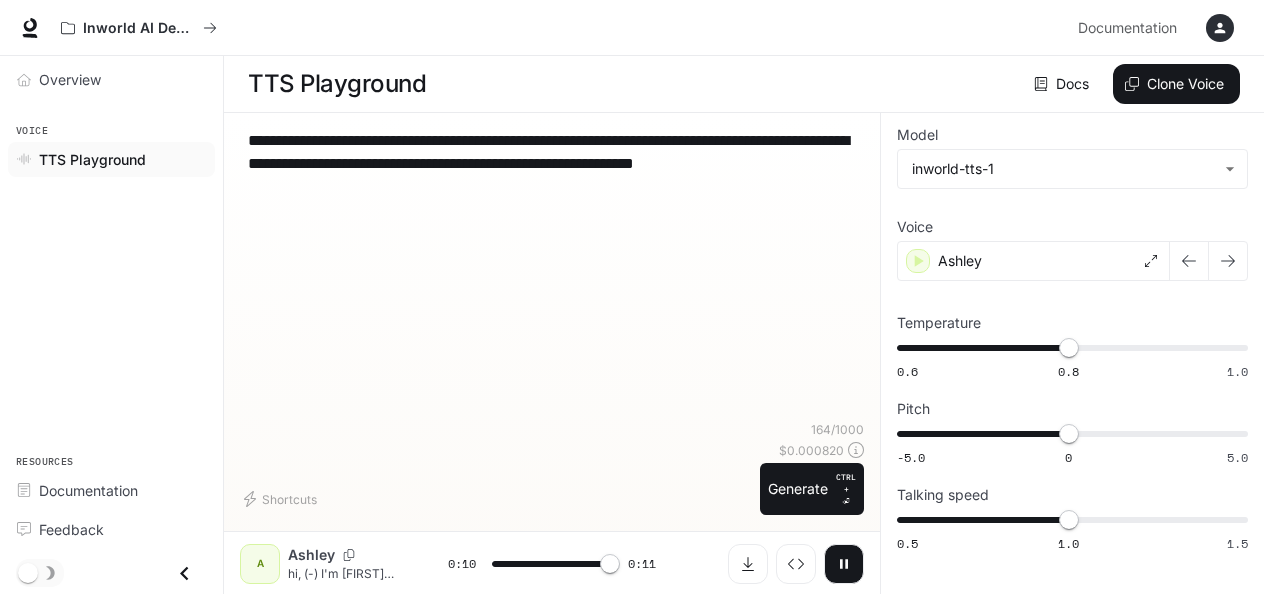 type on "*" 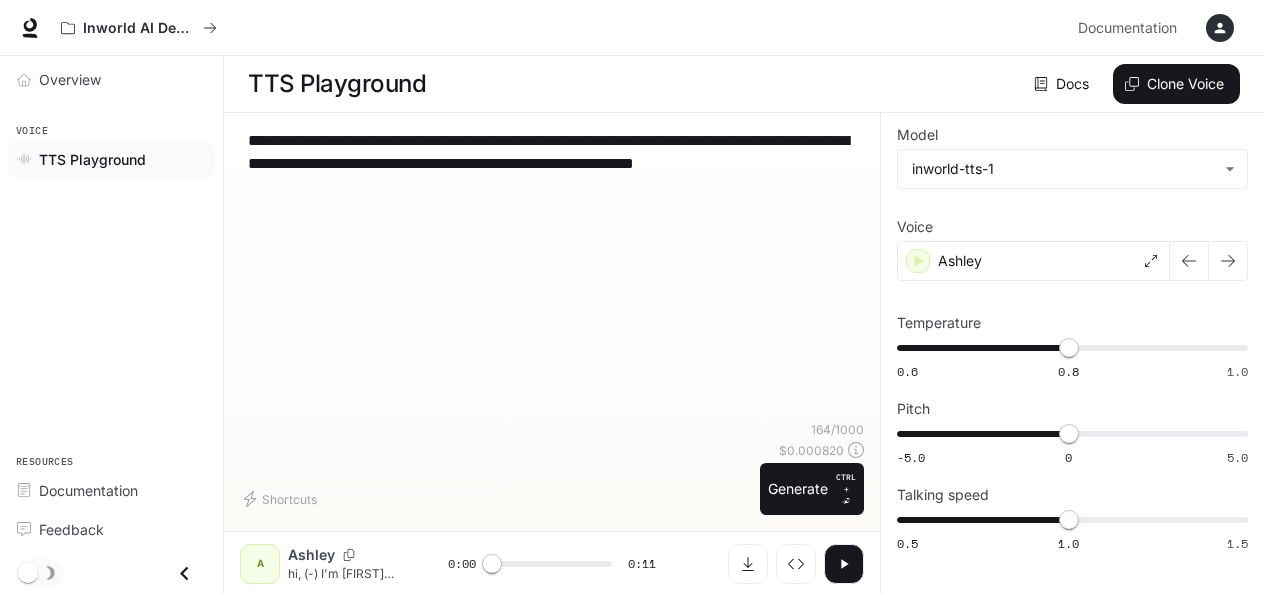 click on "**********" at bounding box center (552, 163) 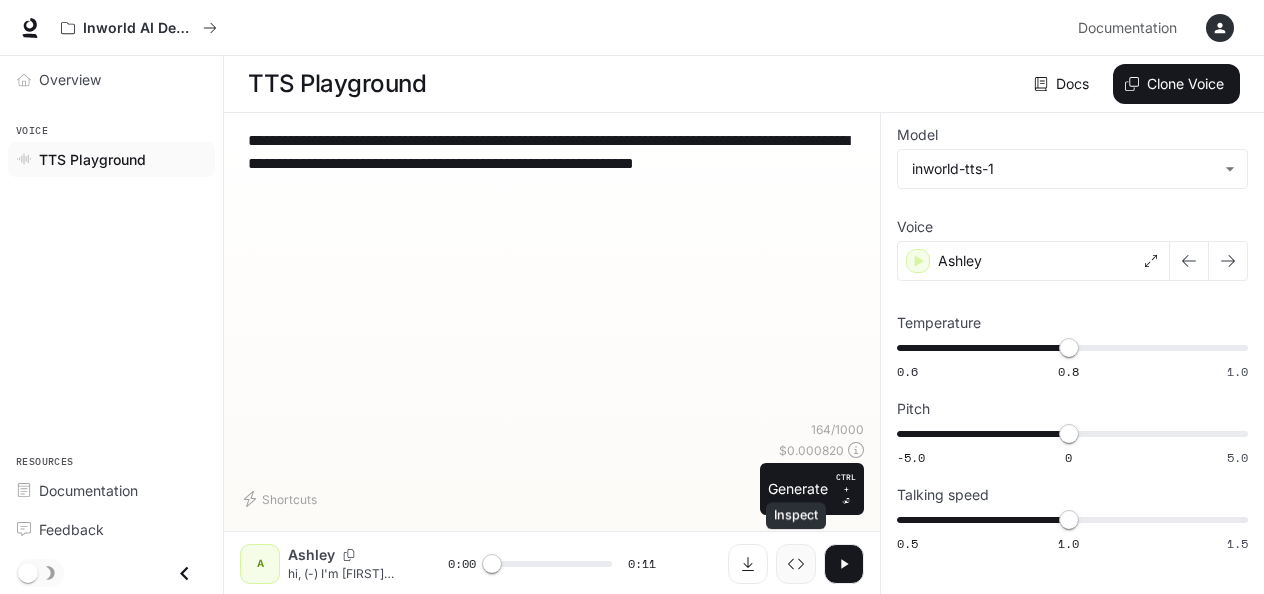 click 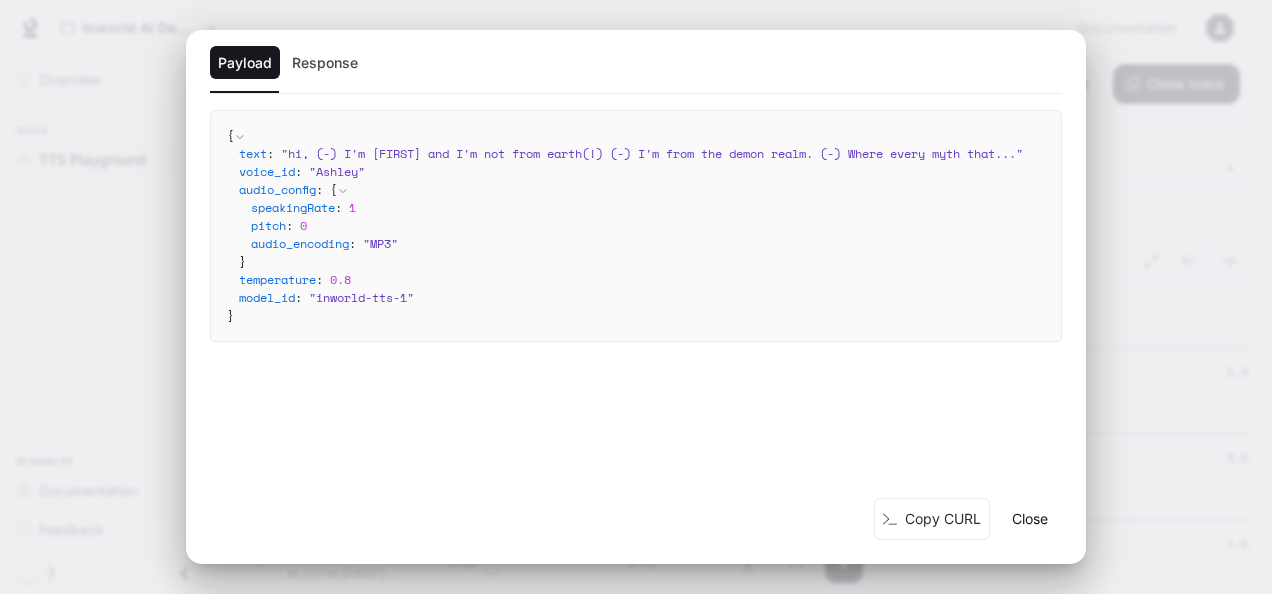 click on "" hi, (-) I'm [FIRST] and I'm not from earth(!) (-) I'm from the demon realm. (-) Where every myth that ... "" at bounding box center (652, 153) 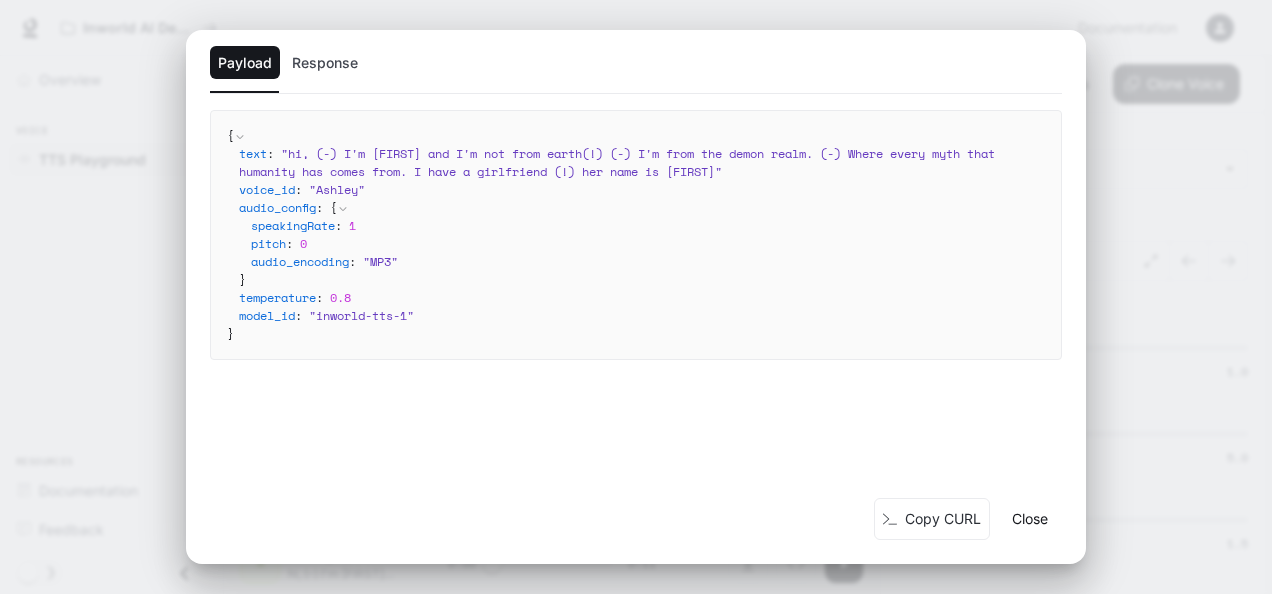 click on "" hi, (-) I'm [FIRST] and I'm not from earth(!) (-) I'm from the demon realm. (-) Where every myth that humanity has comes from. I have a girlfriend (!) her name is [FIRST] "" at bounding box center [617, 162] 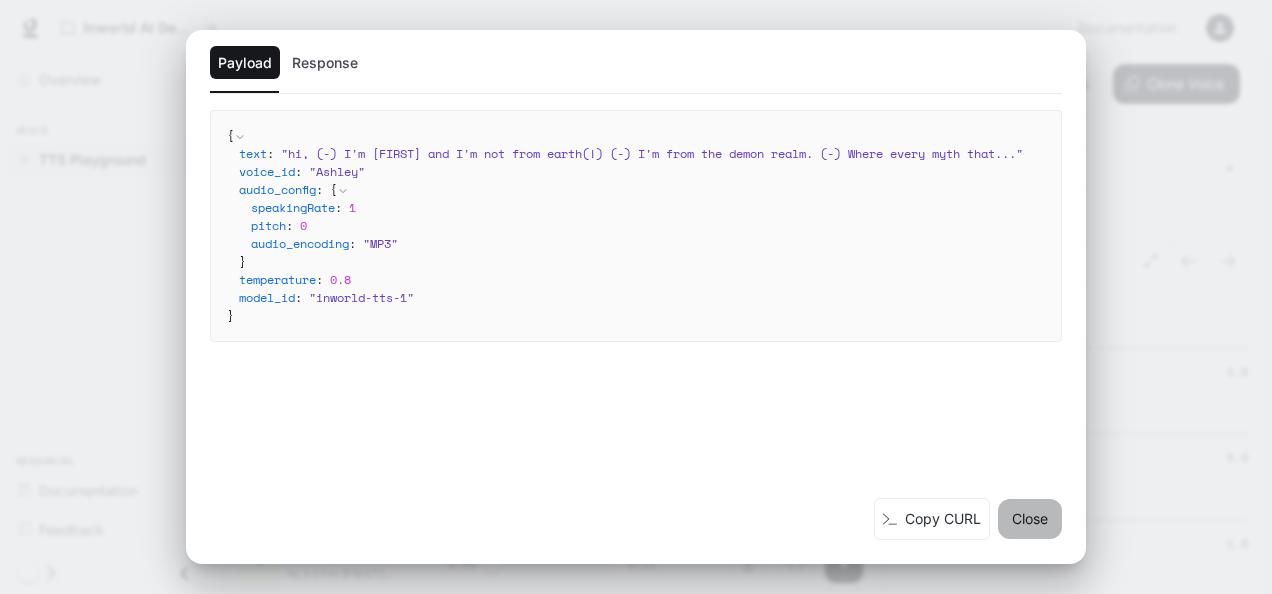 click on "Close" at bounding box center (1030, 519) 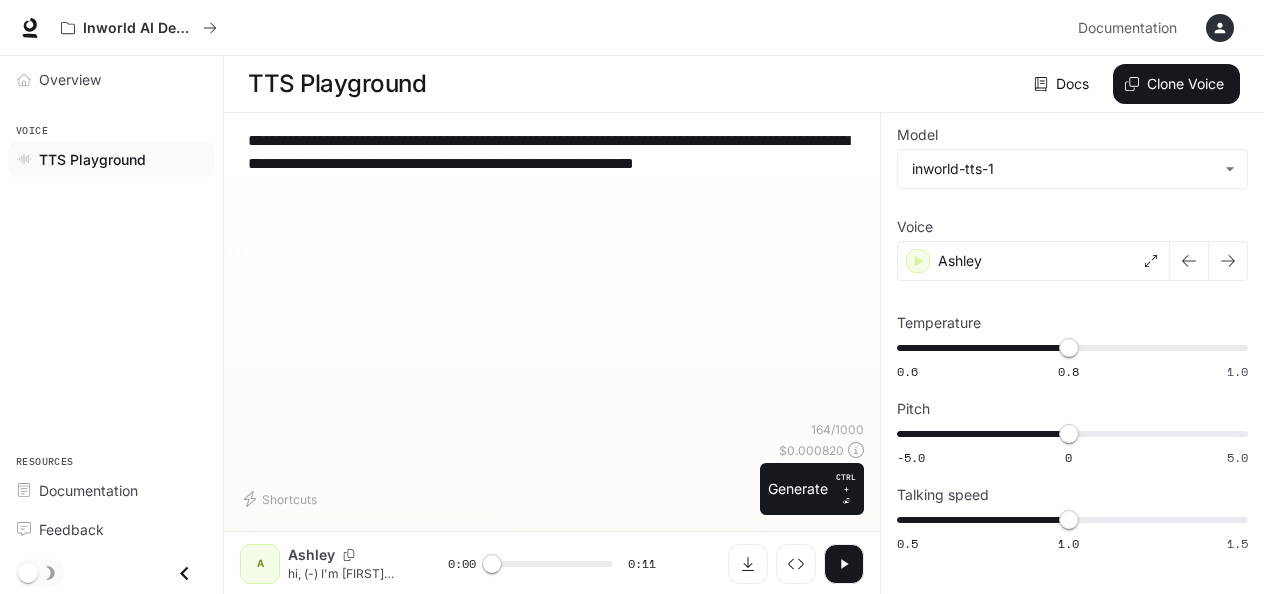 click on "**********" at bounding box center (552, 163) 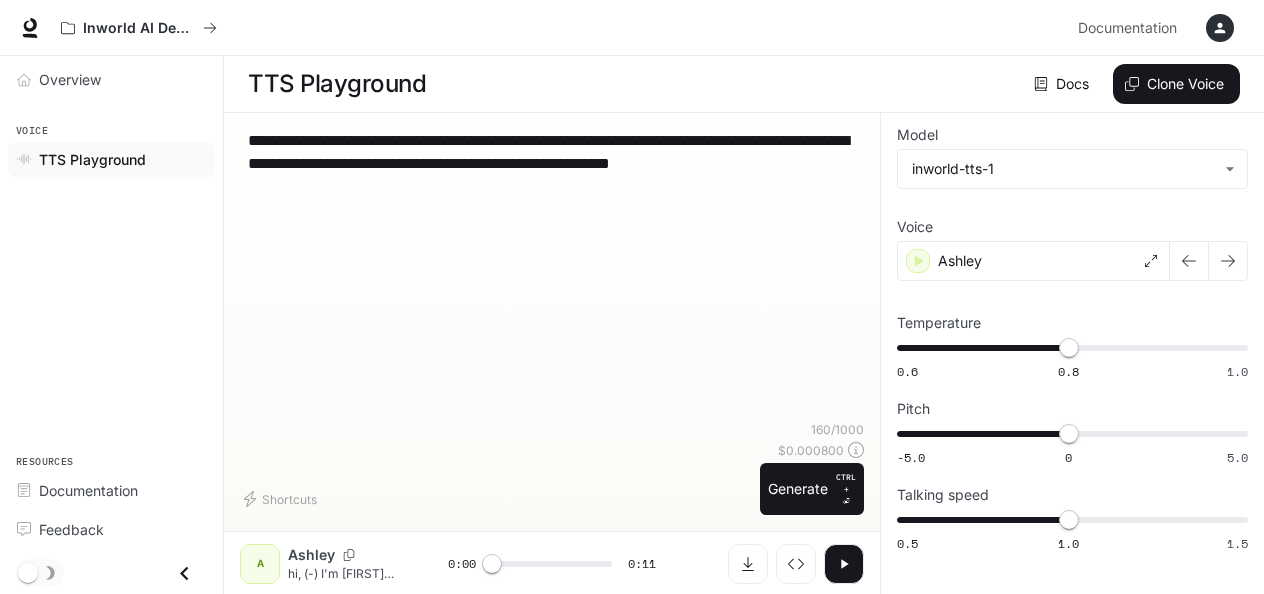 click on "**********" at bounding box center (552, 163) 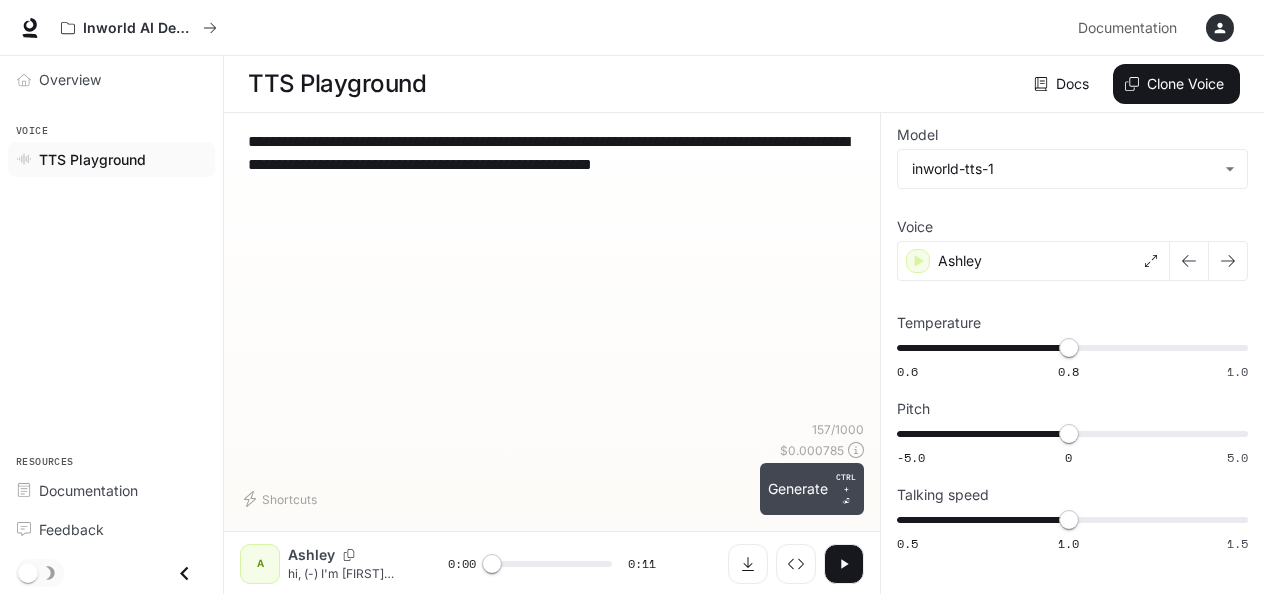 type on "**********" 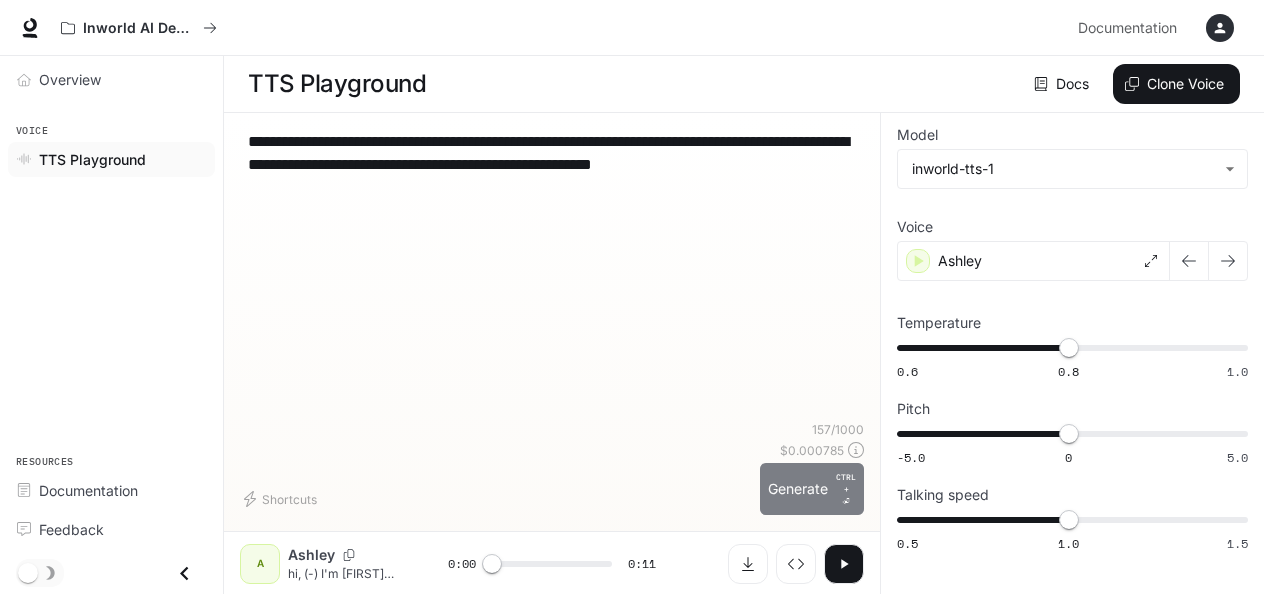 click on "CTRL +  ⏎" at bounding box center (846, 489) 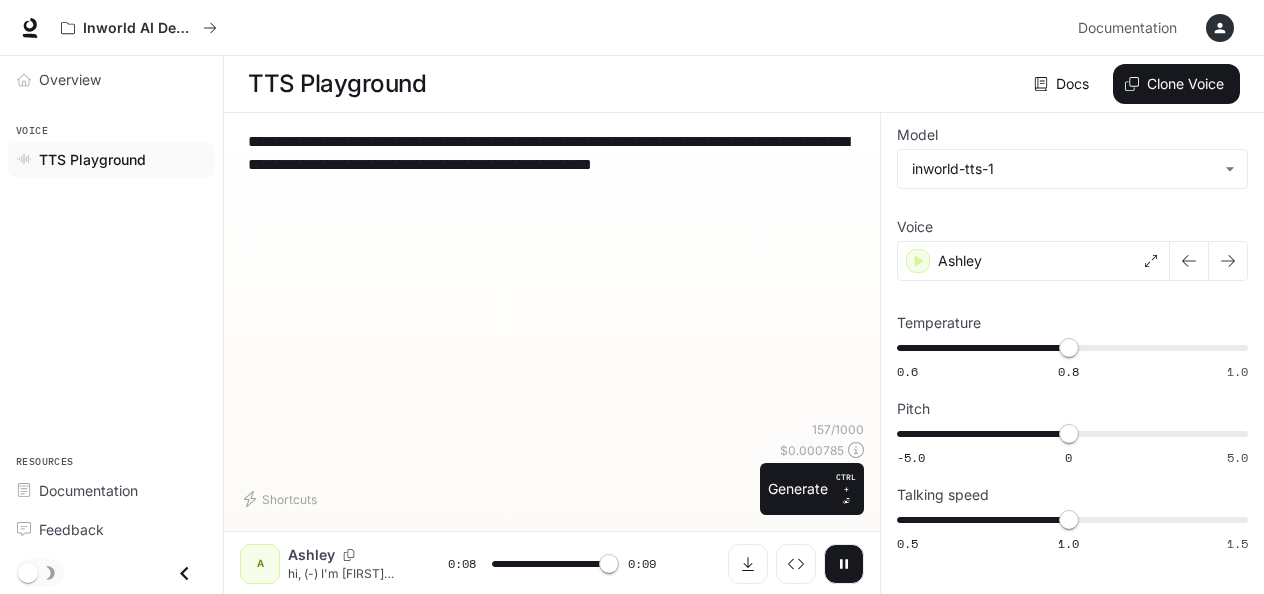 type on "*" 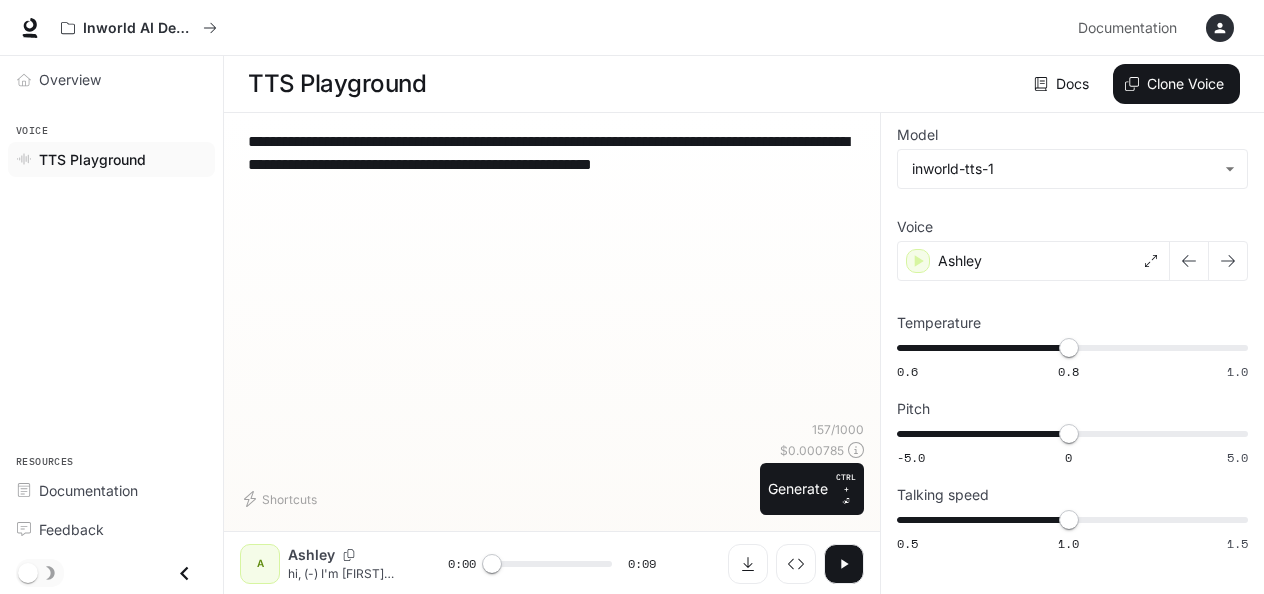 click on "**********" at bounding box center [552, 153] 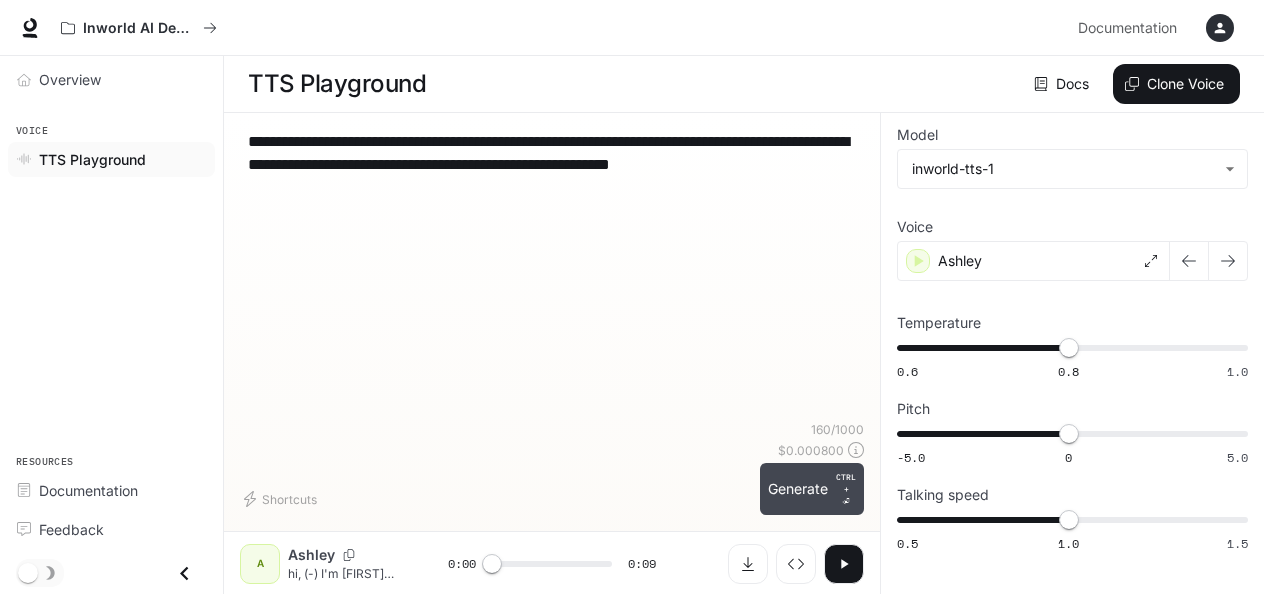 type on "**********" 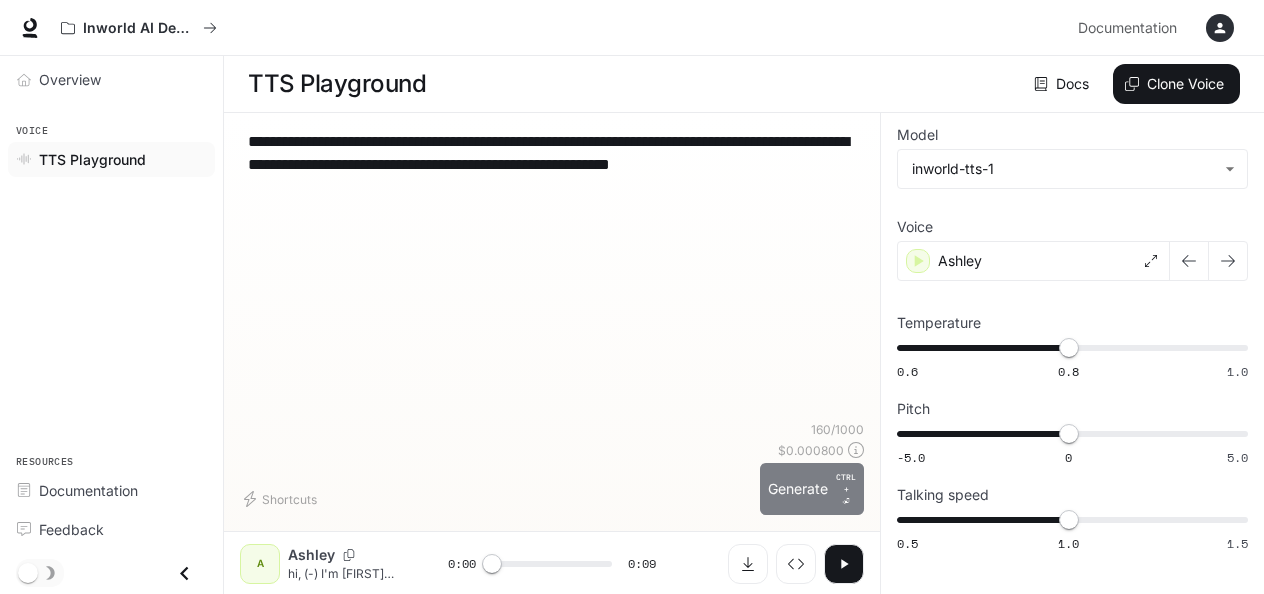 click on "CTRL +" at bounding box center (846, 483) 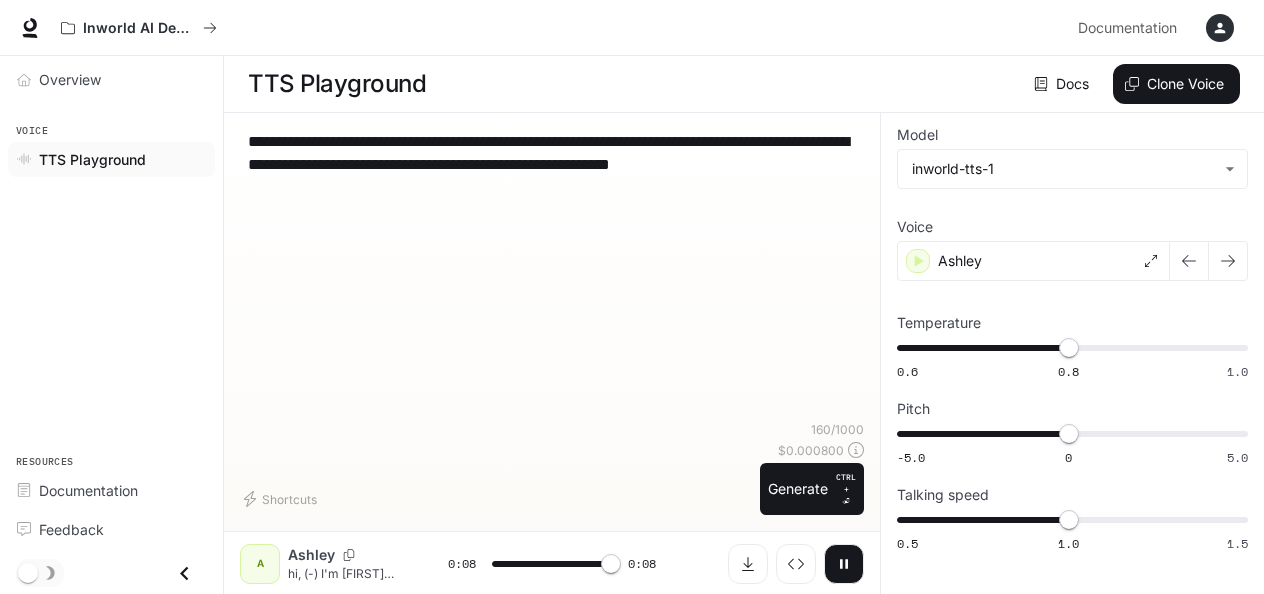 type on "*" 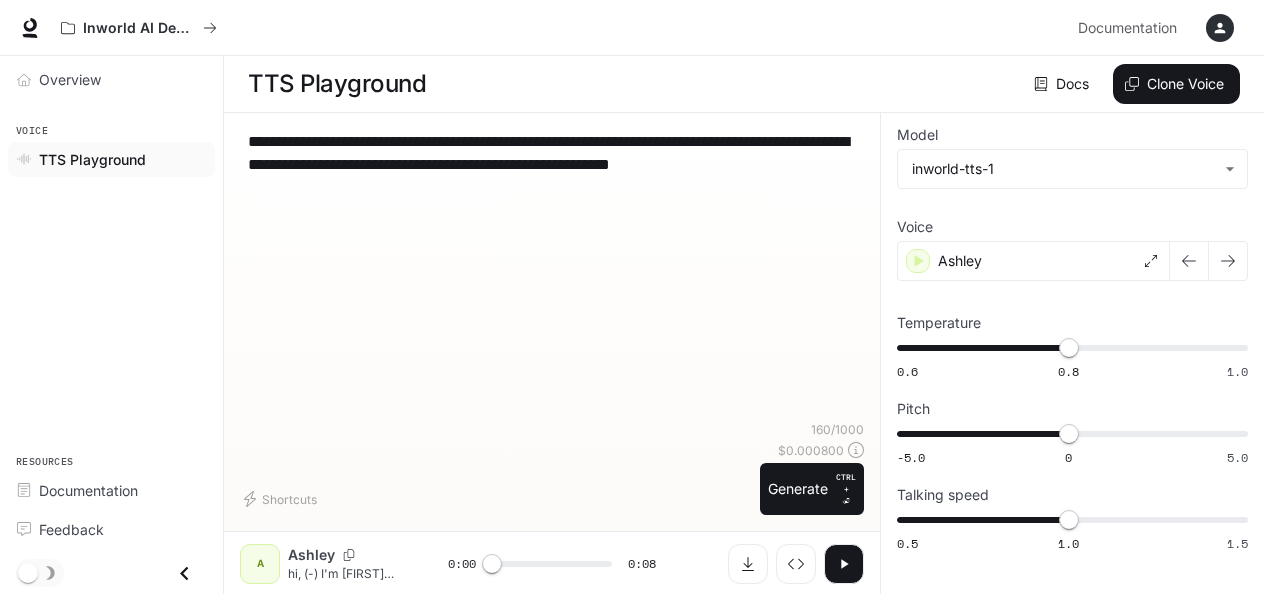 click on "**********" at bounding box center [552, 153] 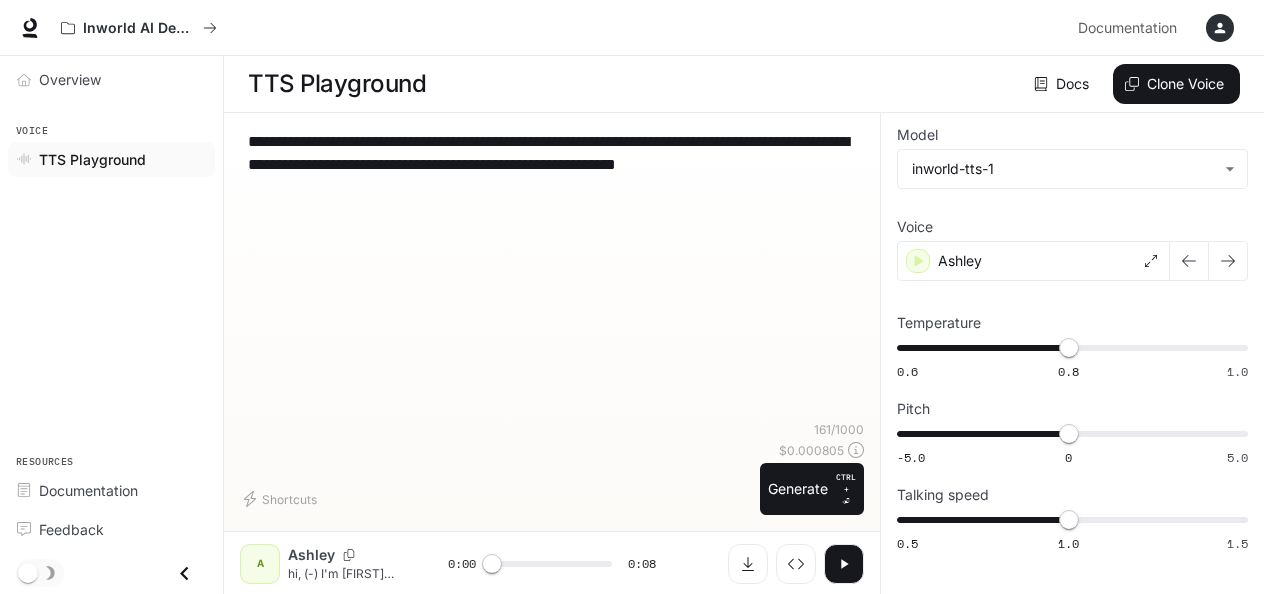 click on "**********" at bounding box center [552, 275] 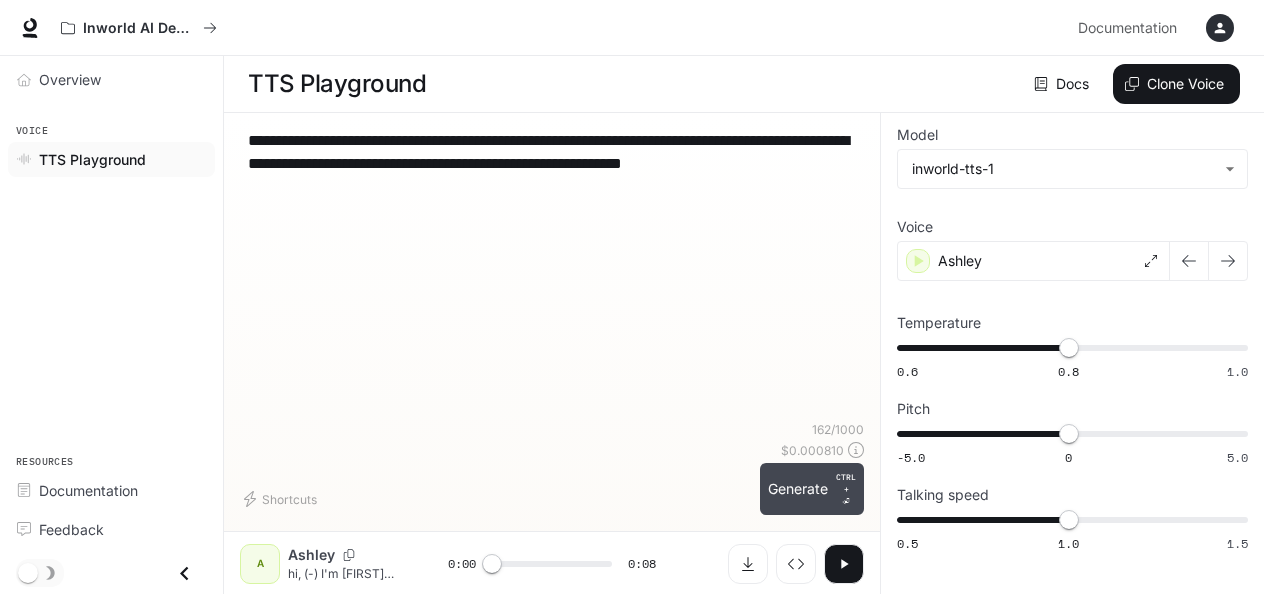 type on "**********" 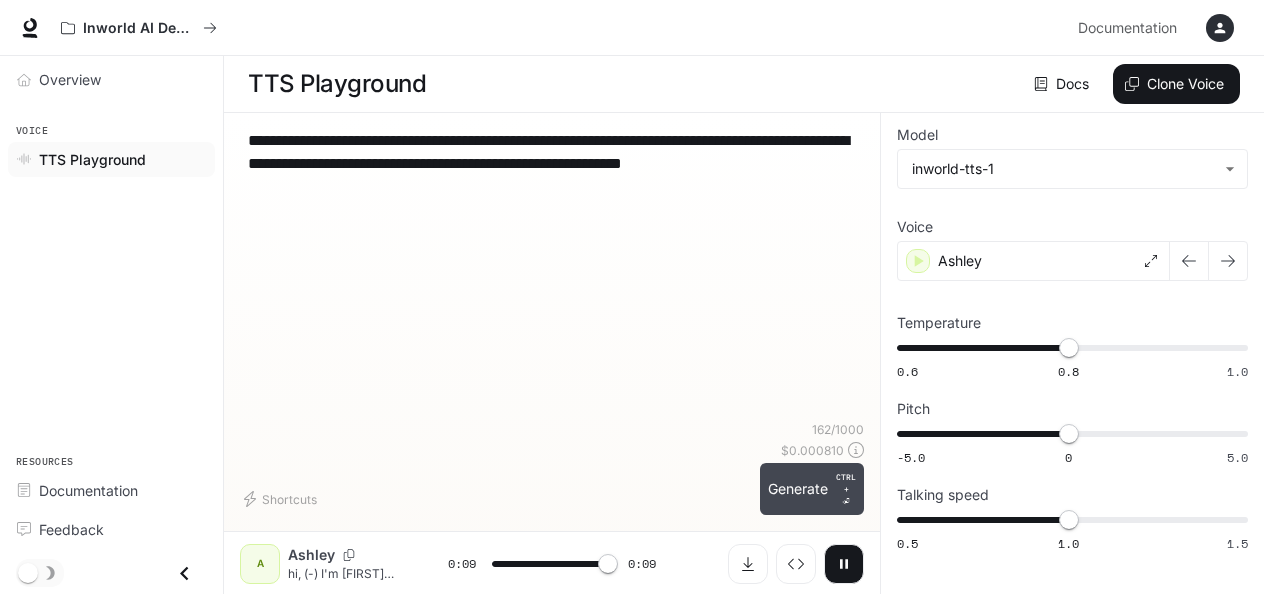 type on "*" 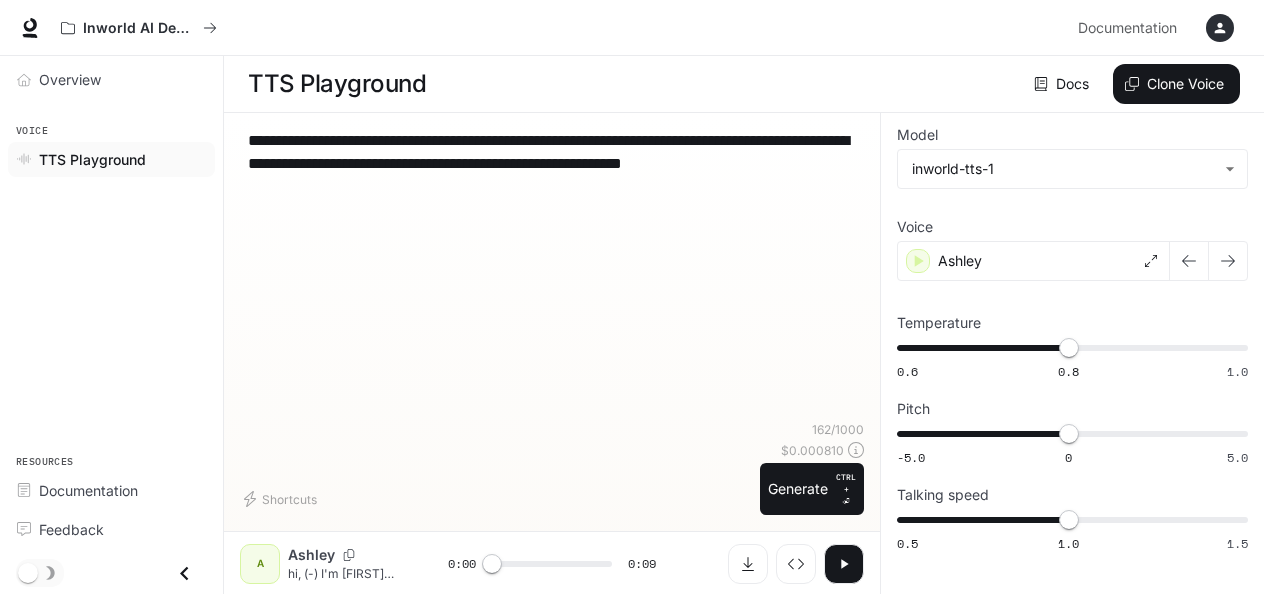 click on "**********" at bounding box center [552, 163] 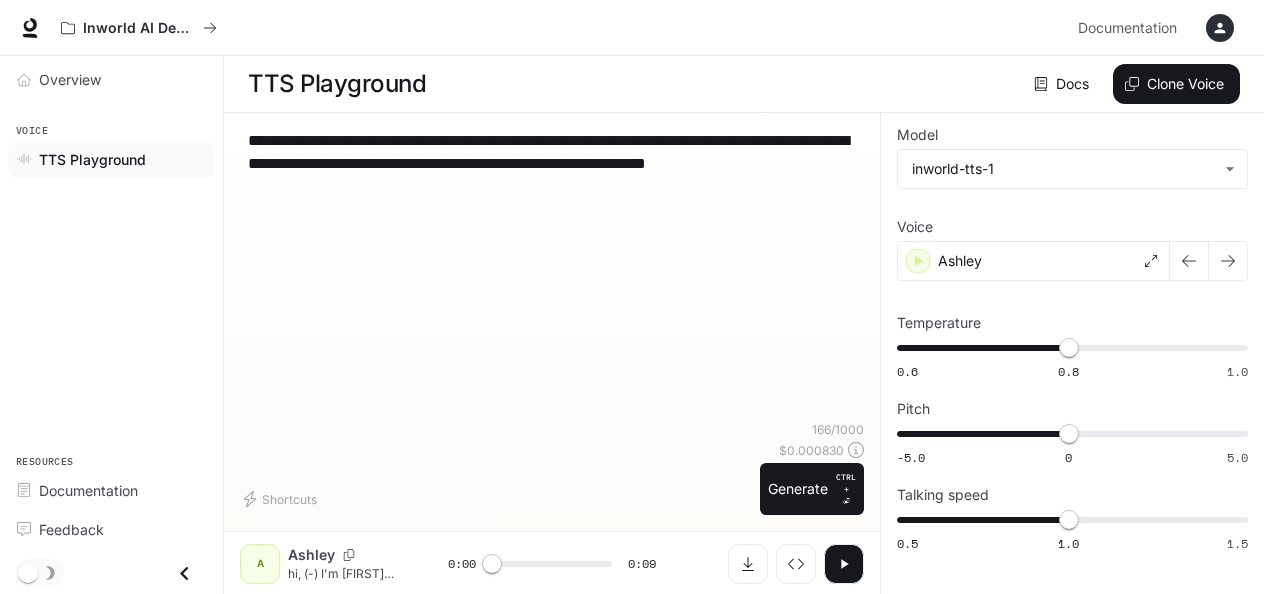 type on "**********" 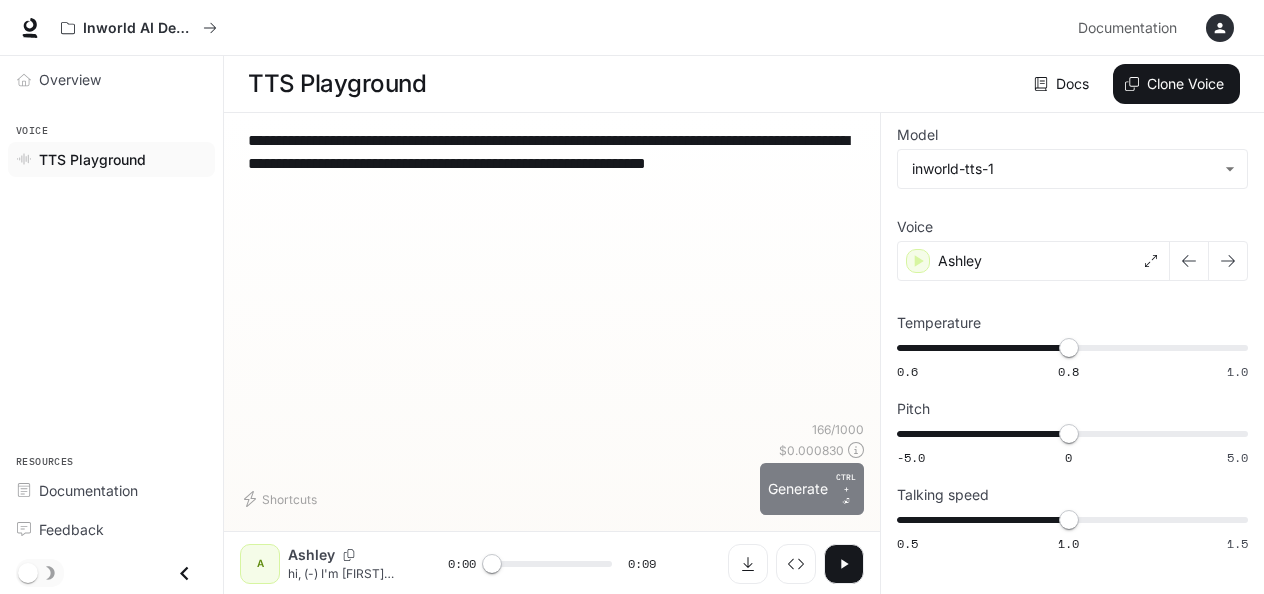 click on "Generate CTRL +  ⏎" at bounding box center (812, 489) 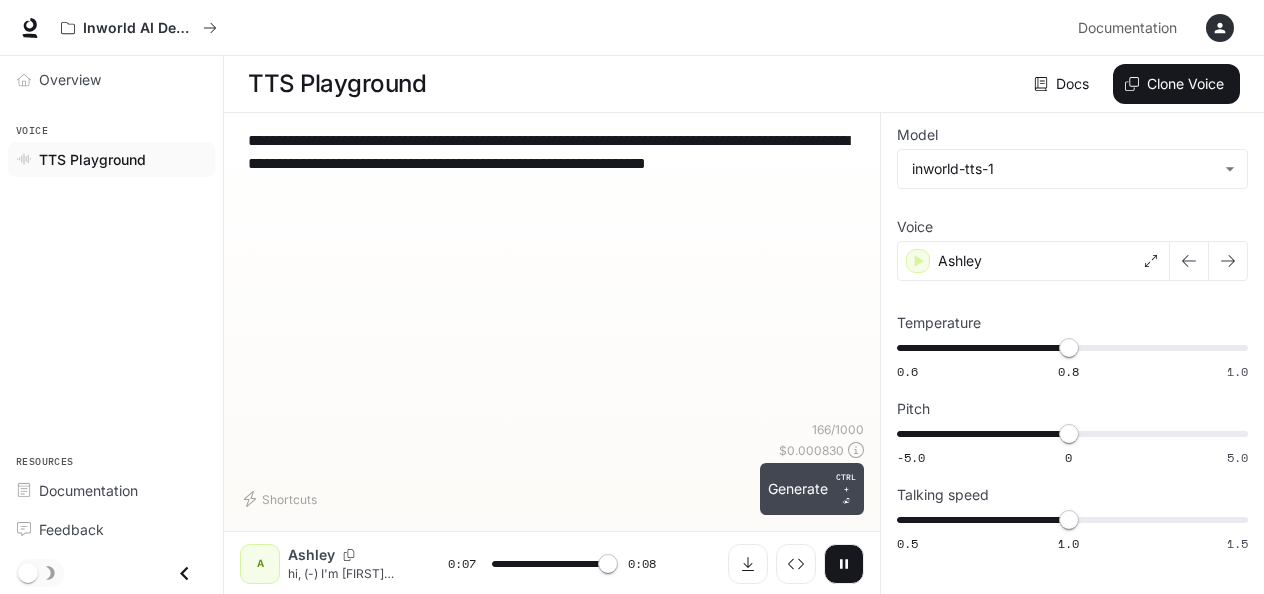 type on "*" 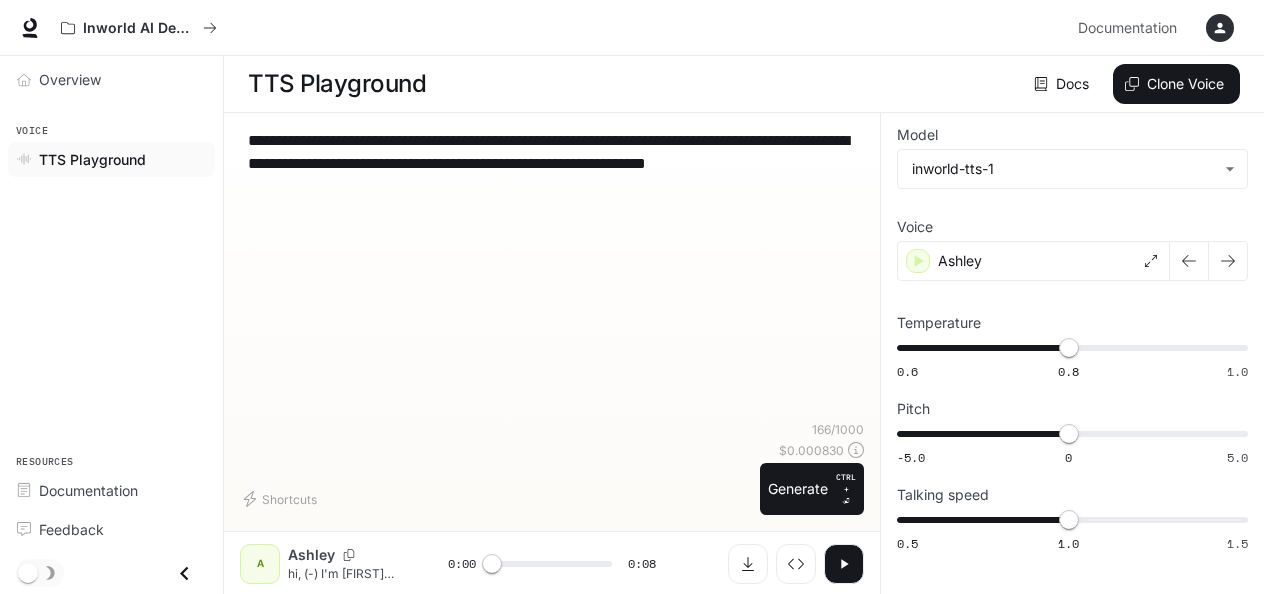 click on "**********" at bounding box center [552, 275] 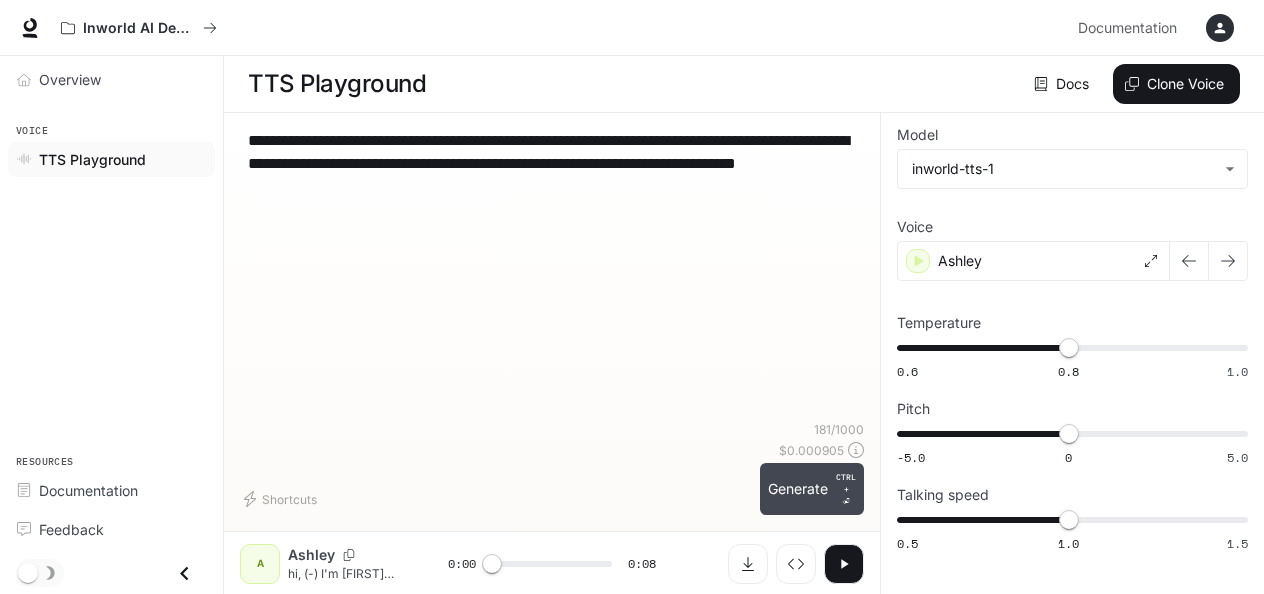 type on "**********" 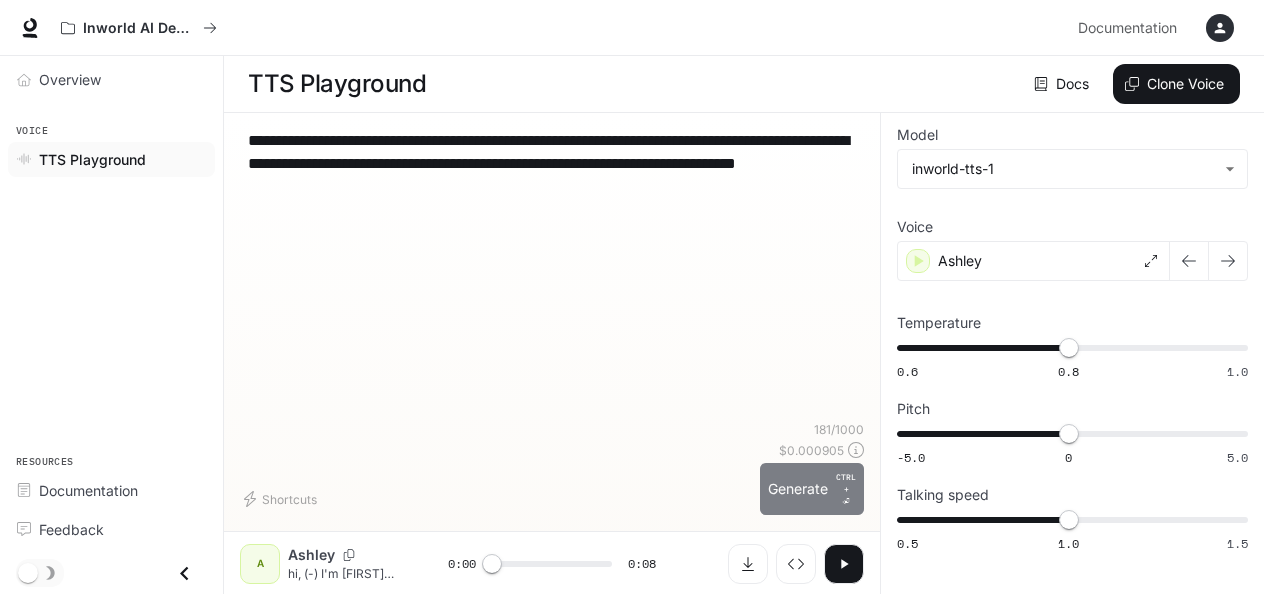 click on "Generate CTRL +  ⏎" at bounding box center [812, 489] 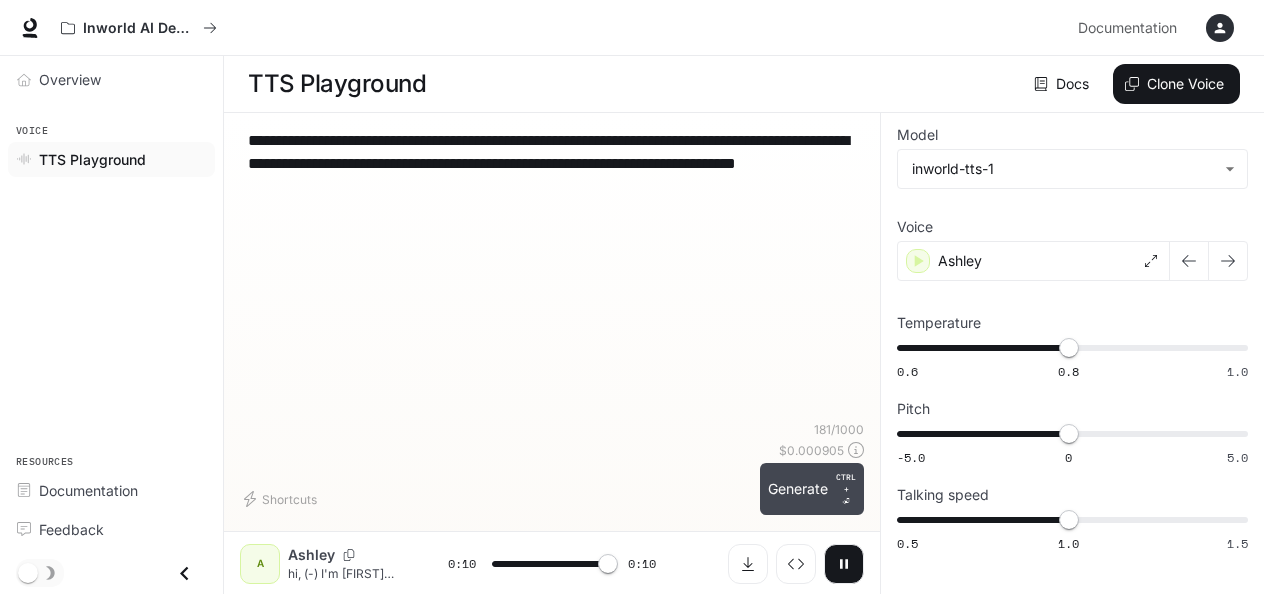 type on "*" 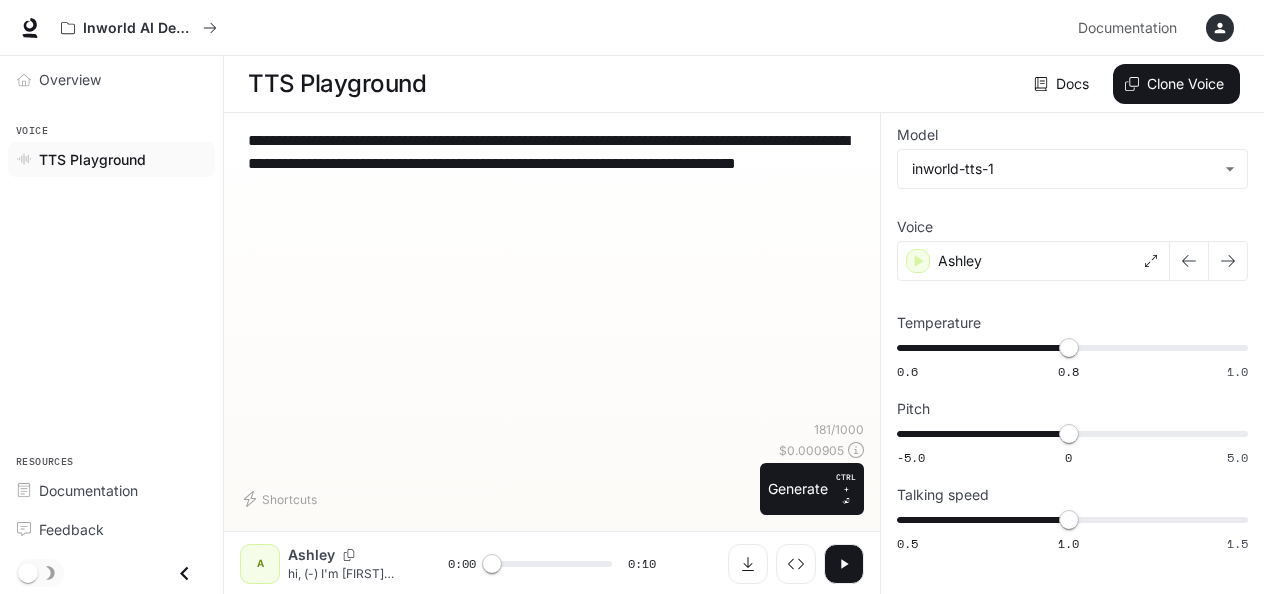 click on "**********" at bounding box center [552, 163] 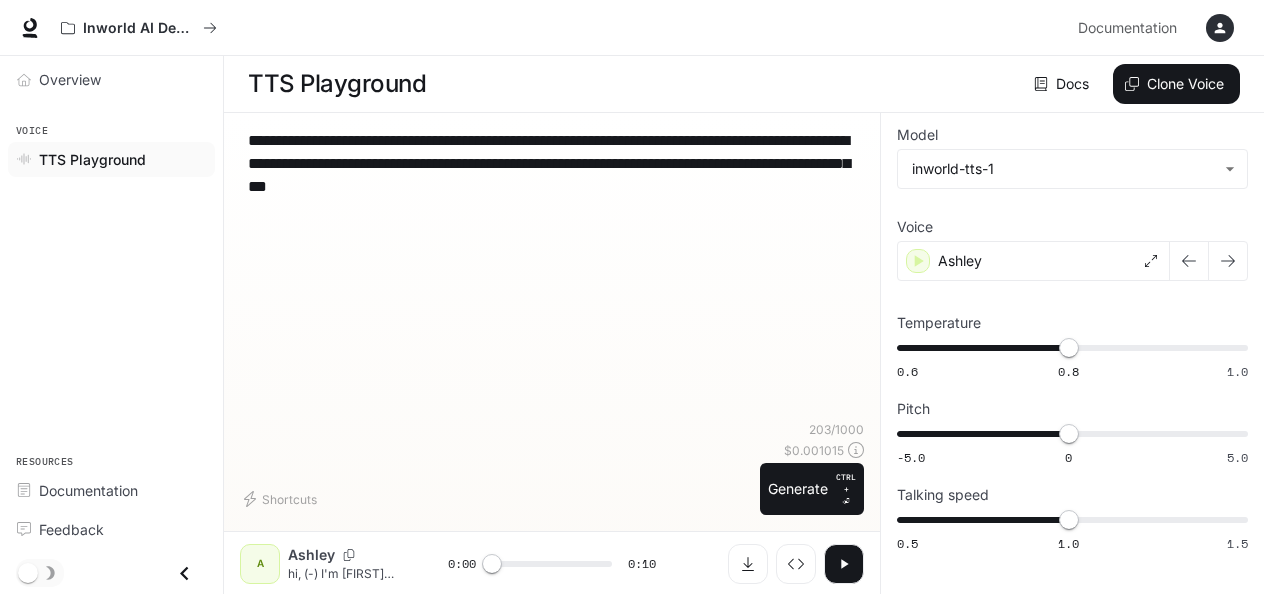 click on "**********" at bounding box center [552, 163] 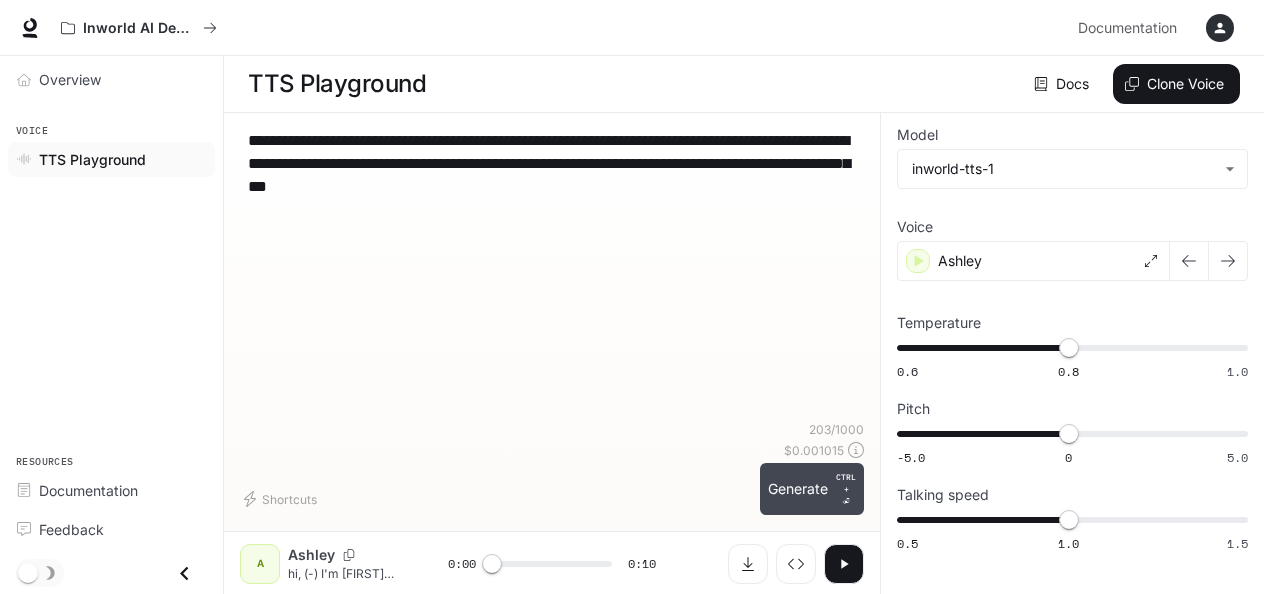 type on "**********" 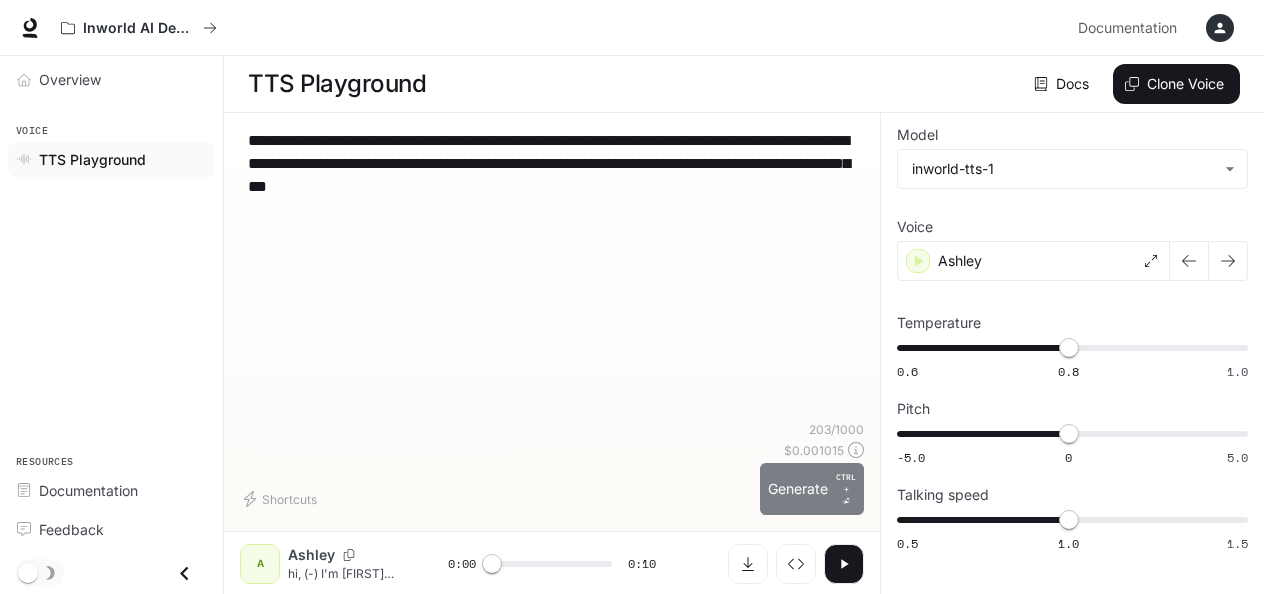 click on "CTRL +  ⏎" at bounding box center (846, 489) 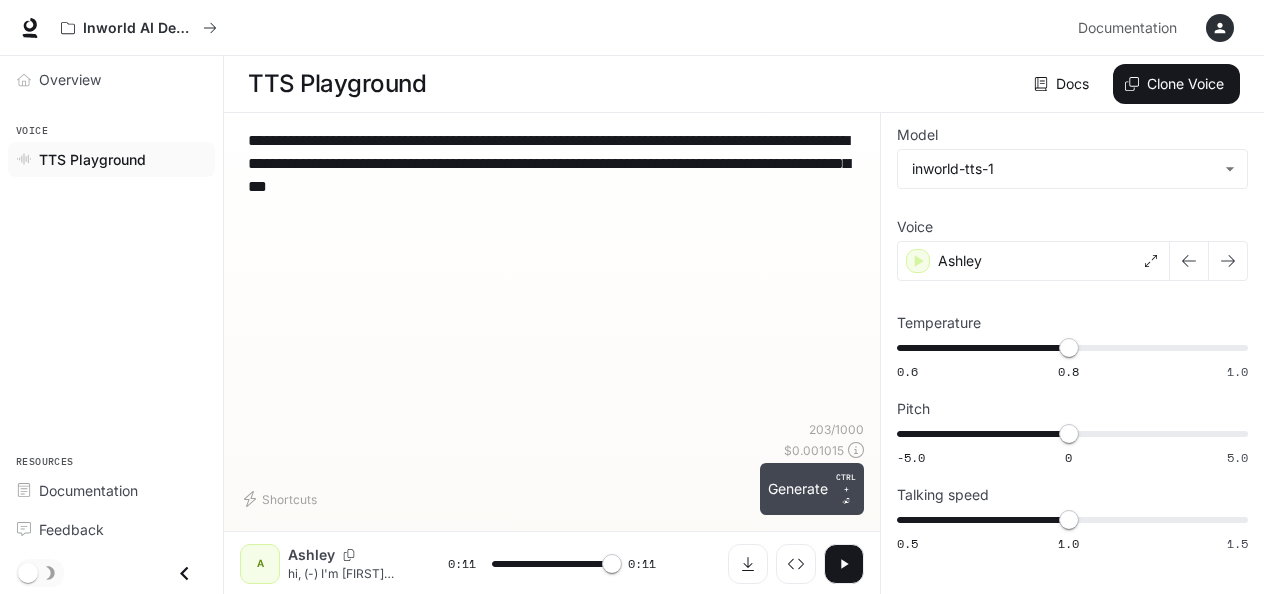 type on "*" 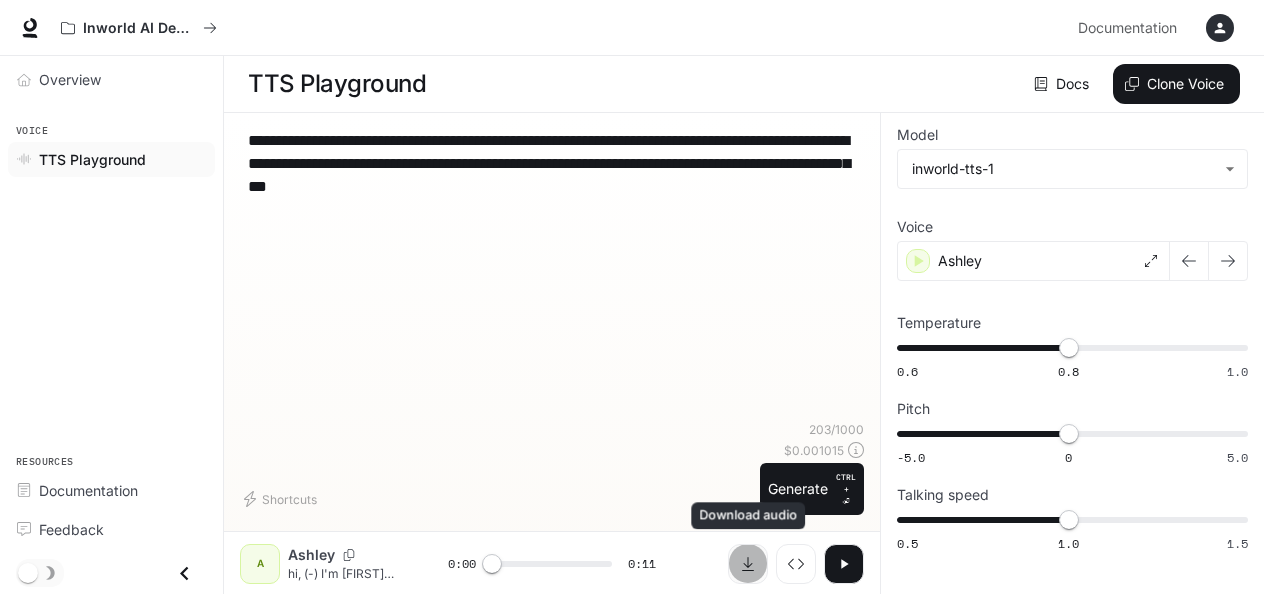 click at bounding box center (748, 564) 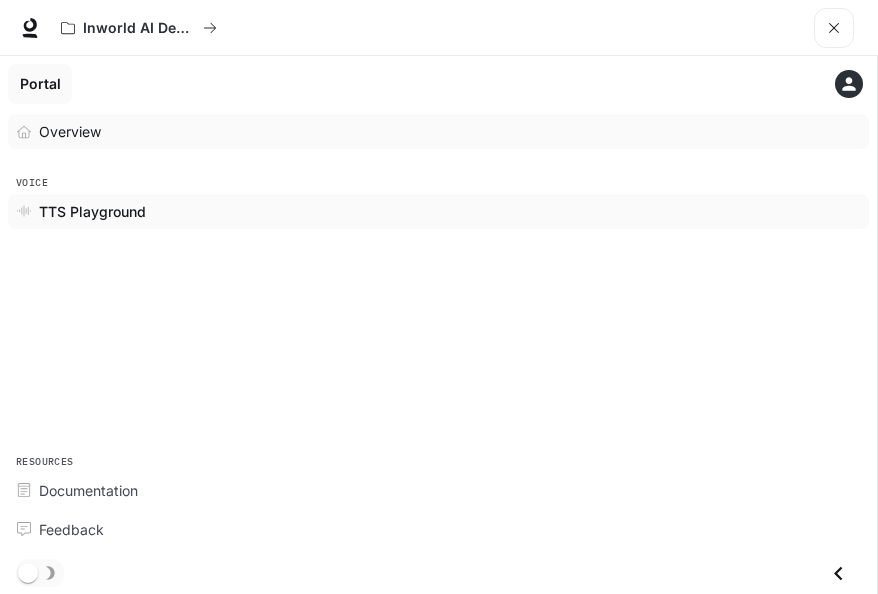 scroll, scrollTop: 0, scrollLeft: 0, axis: both 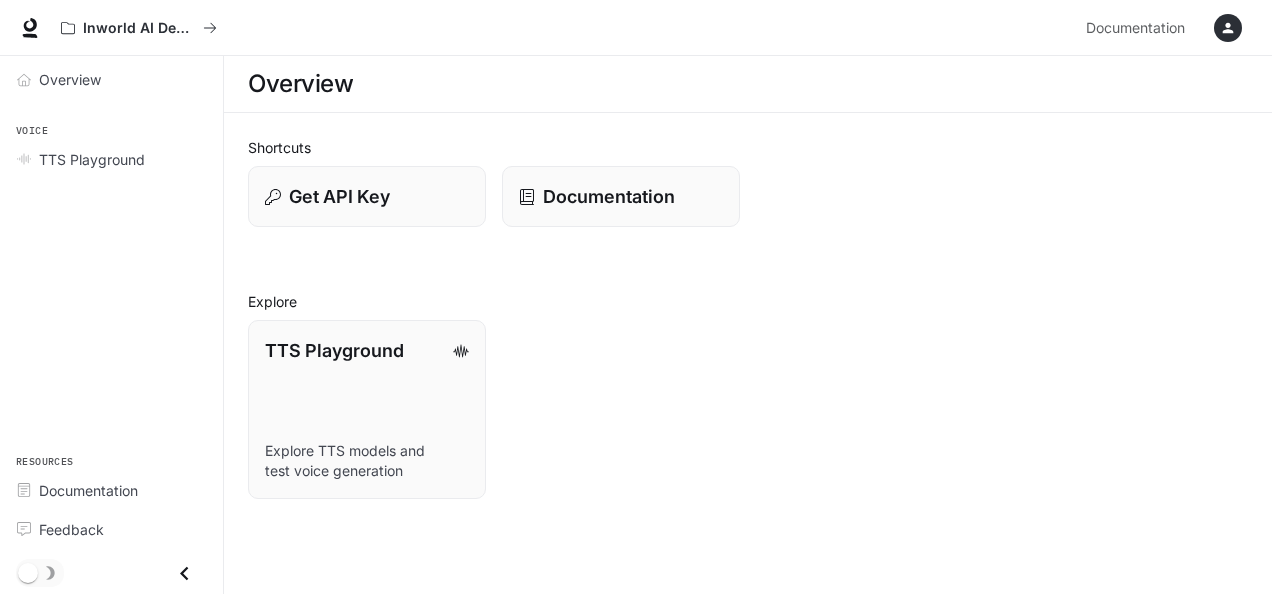 click on "TTS Playground Explore TTS models and test voice generation" at bounding box center [740, 401] 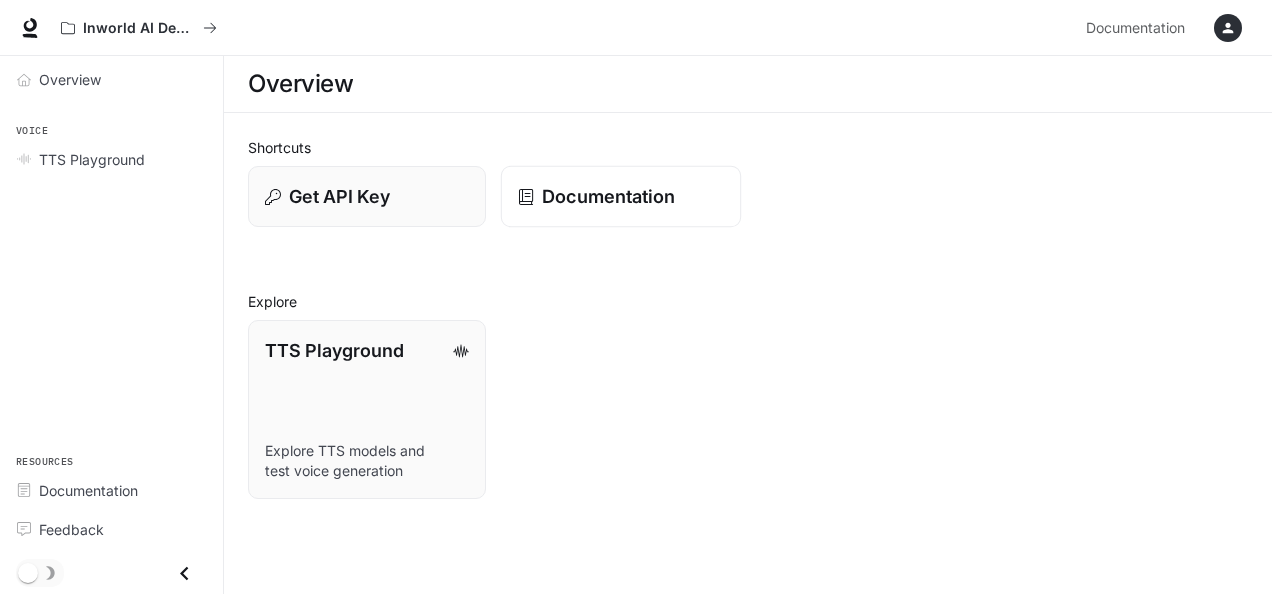 click on "Documentation" at bounding box center [608, 196] 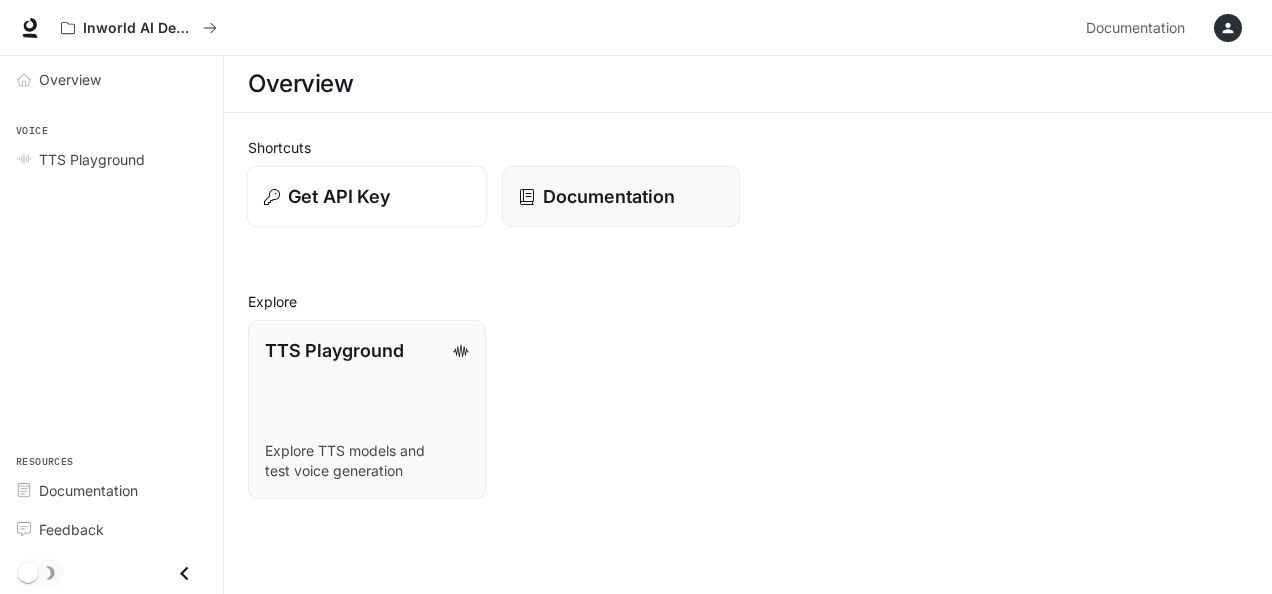 click on "Get API Key" at bounding box center (367, 197) 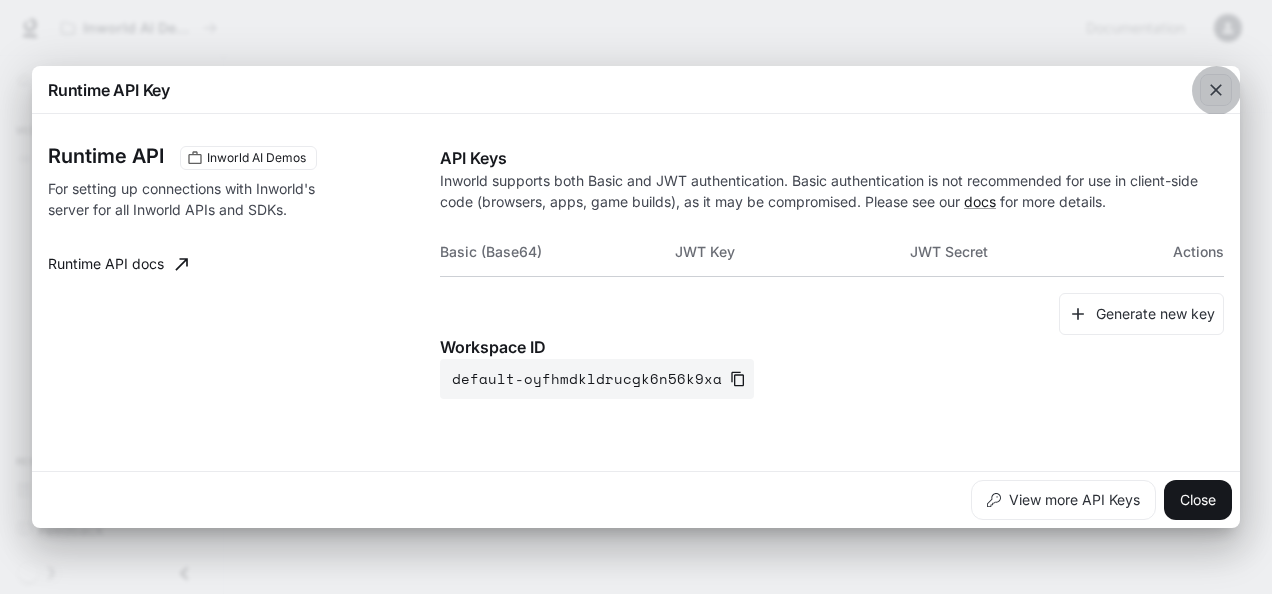 click 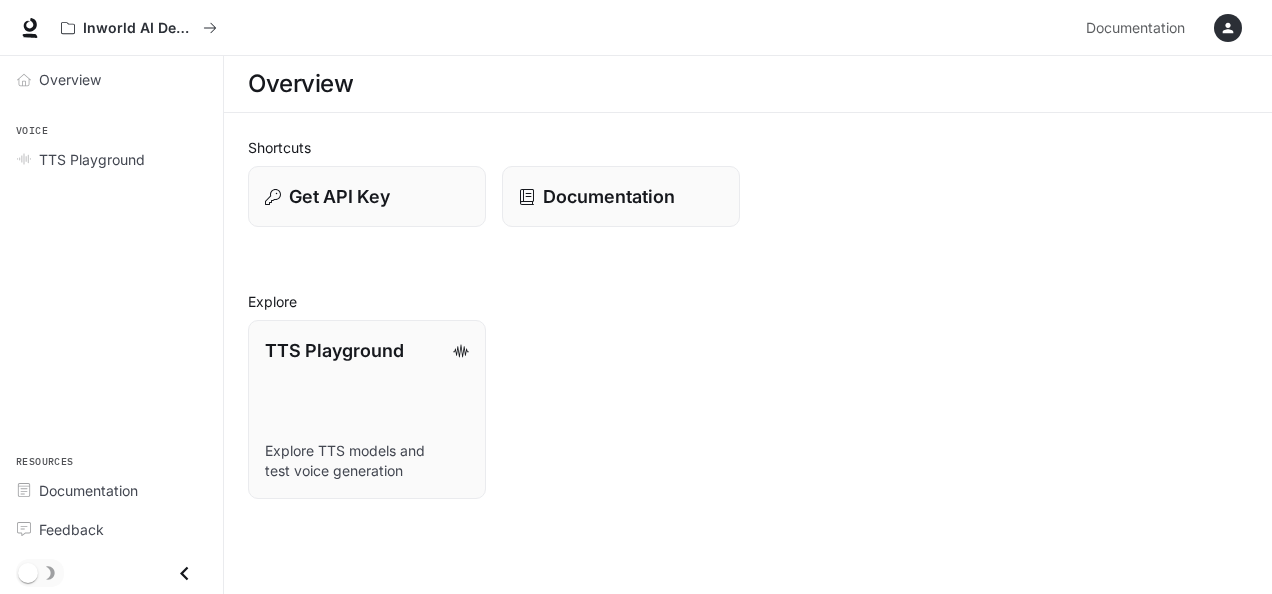 drag, startPoint x: 693, startPoint y: 358, endPoint x: 568, endPoint y: 366, distance: 125.25574 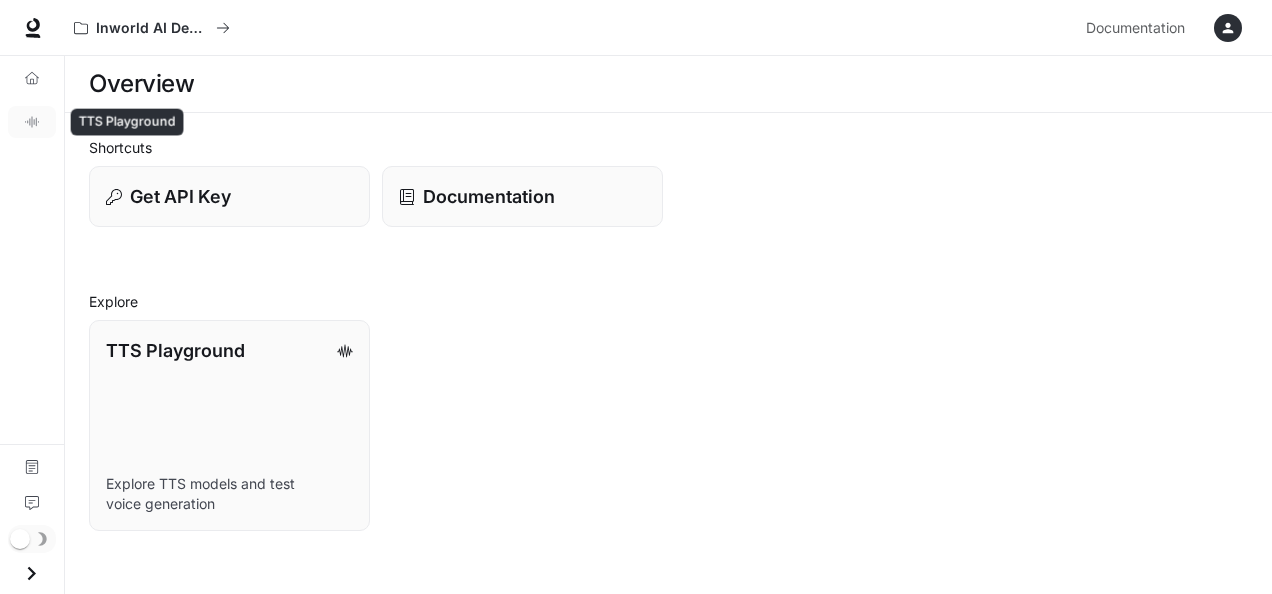 click on "TTS Playground" at bounding box center (32, 122) 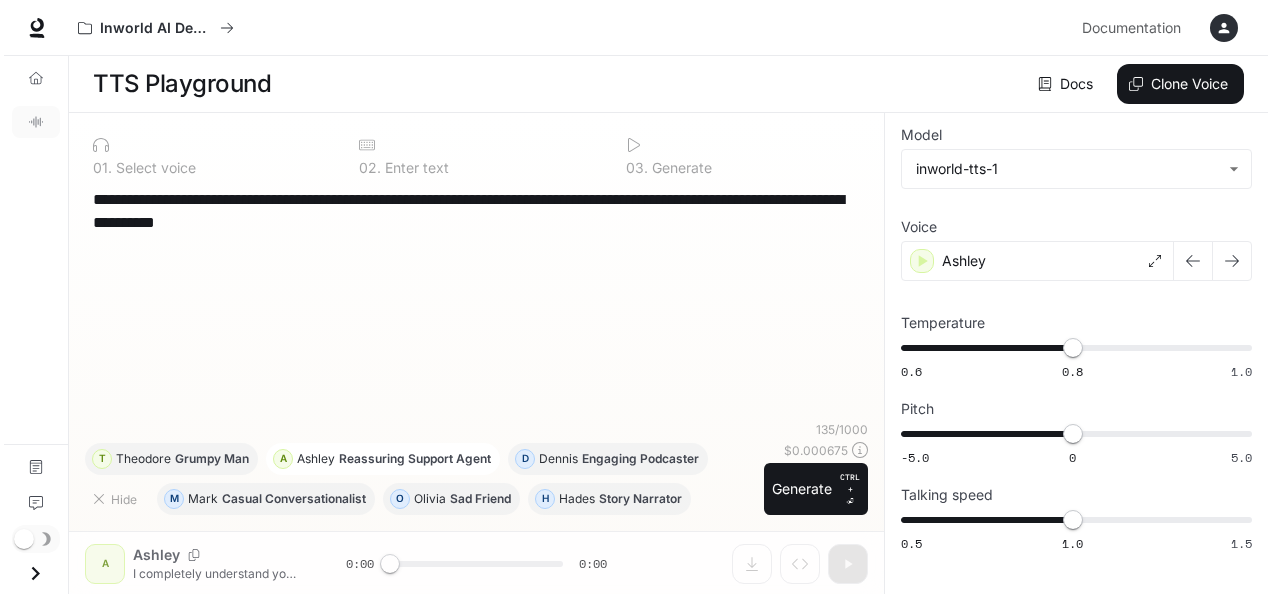 scroll, scrollTop: 0, scrollLeft: 0, axis: both 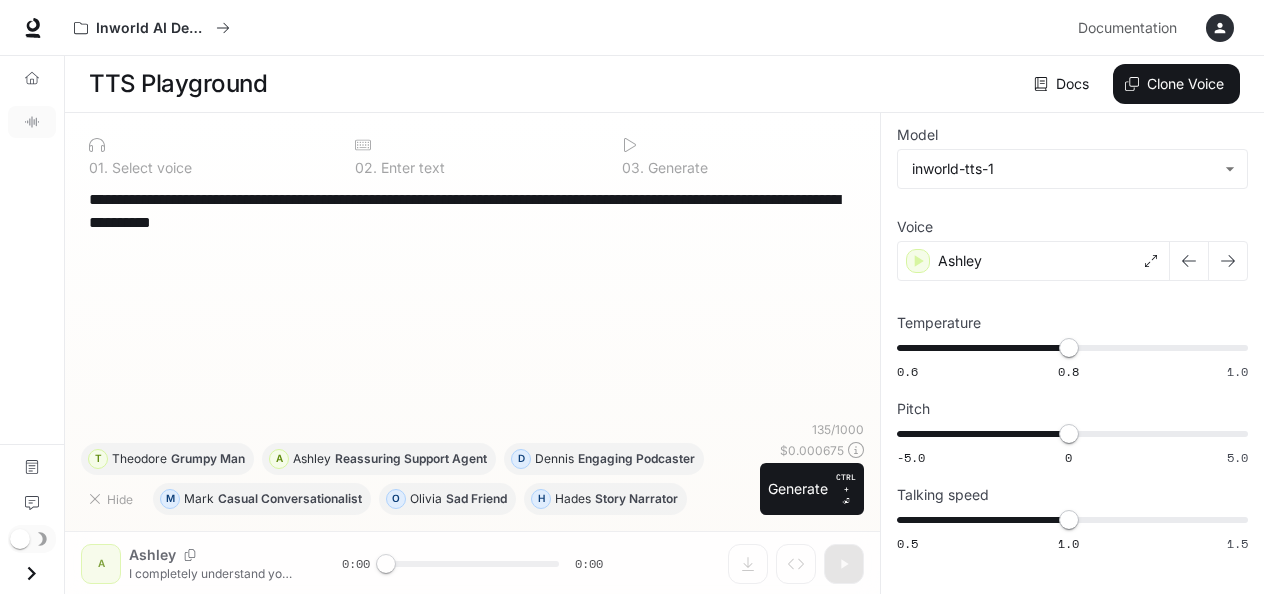 click on "**********" at bounding box center (472, 354) 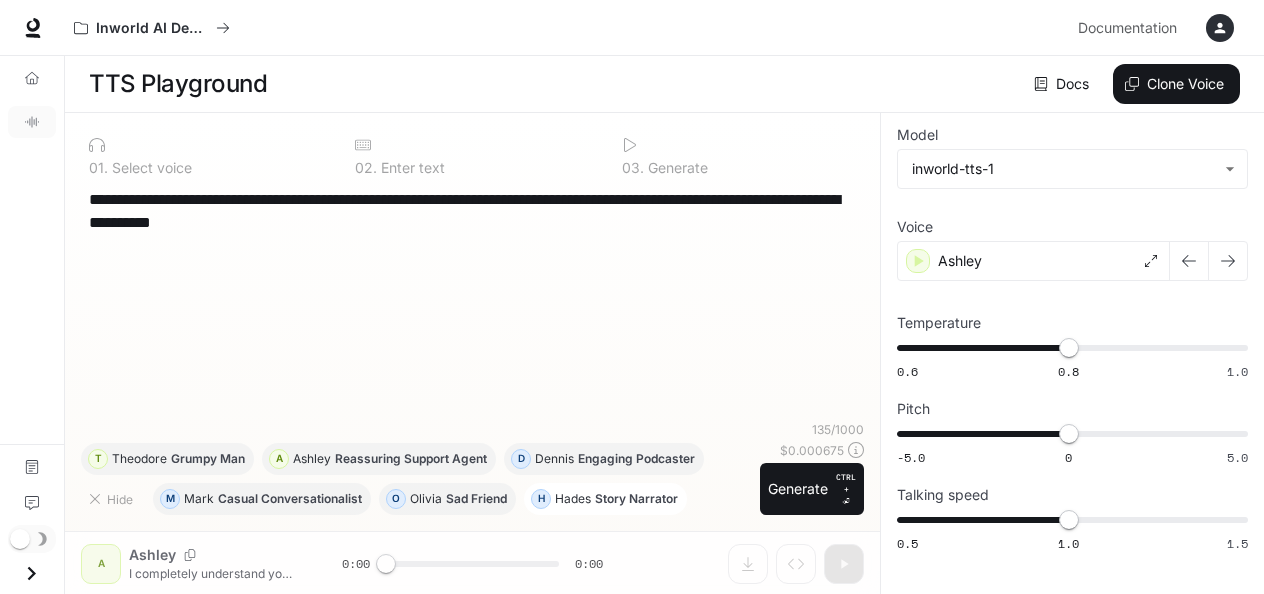 drag, startPoint x: 388, startPoint y: 562, endPoint x: 606, endPoint y: 509, distance: 224.35017 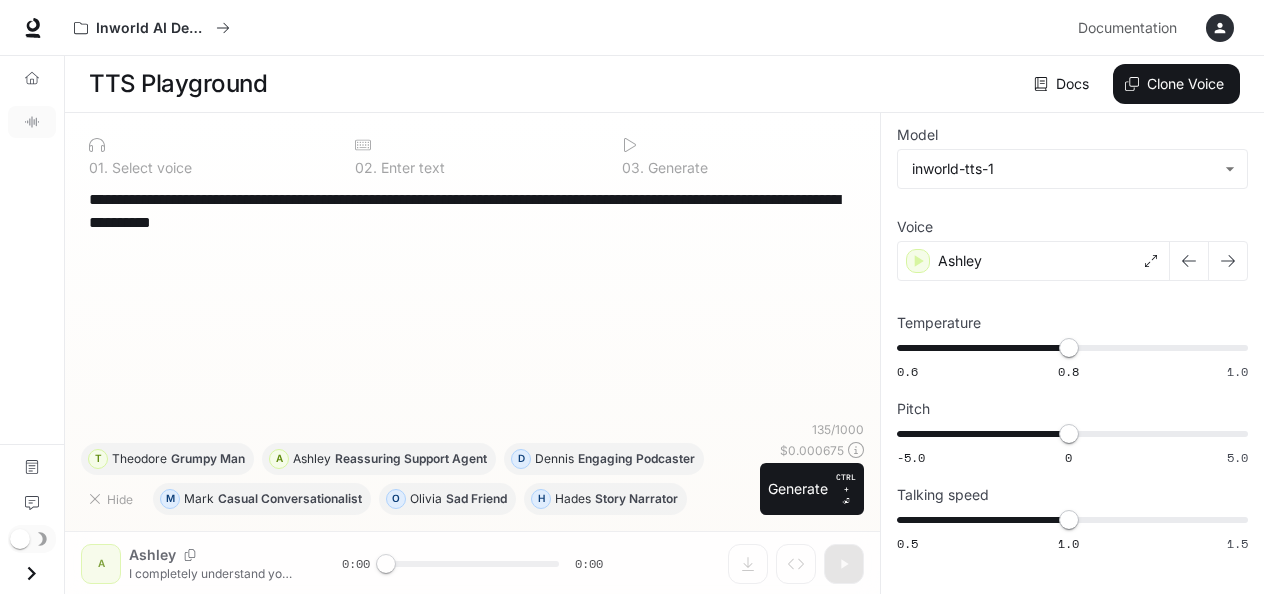 click on "**********" at bounding box center [472, 304] 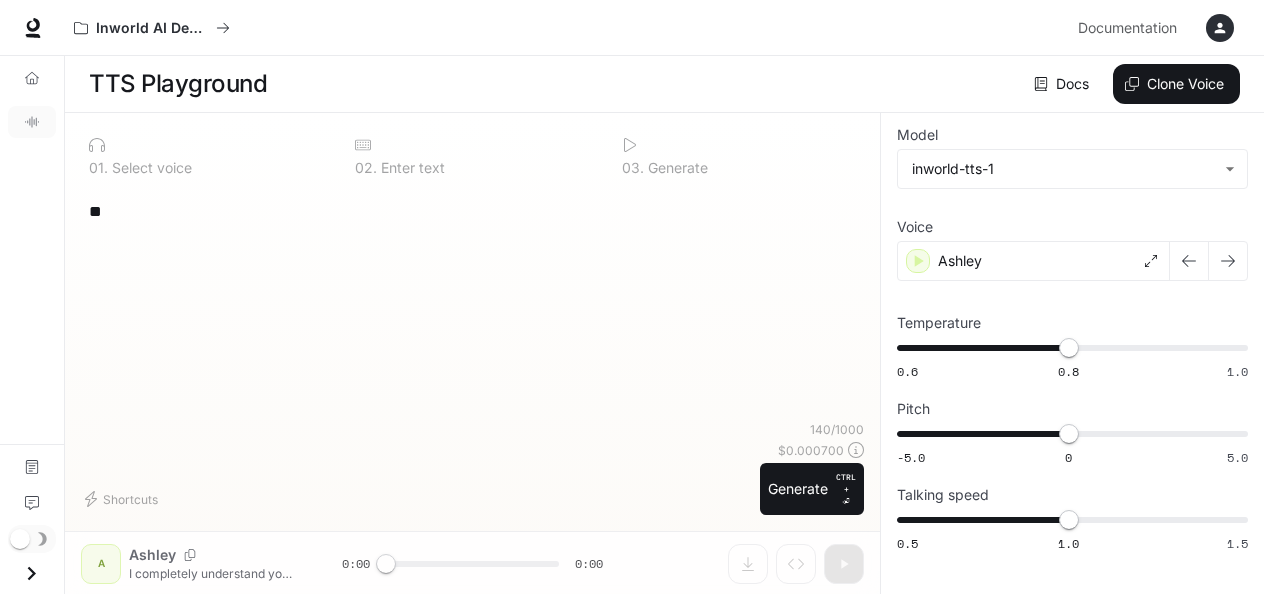 type on "*" 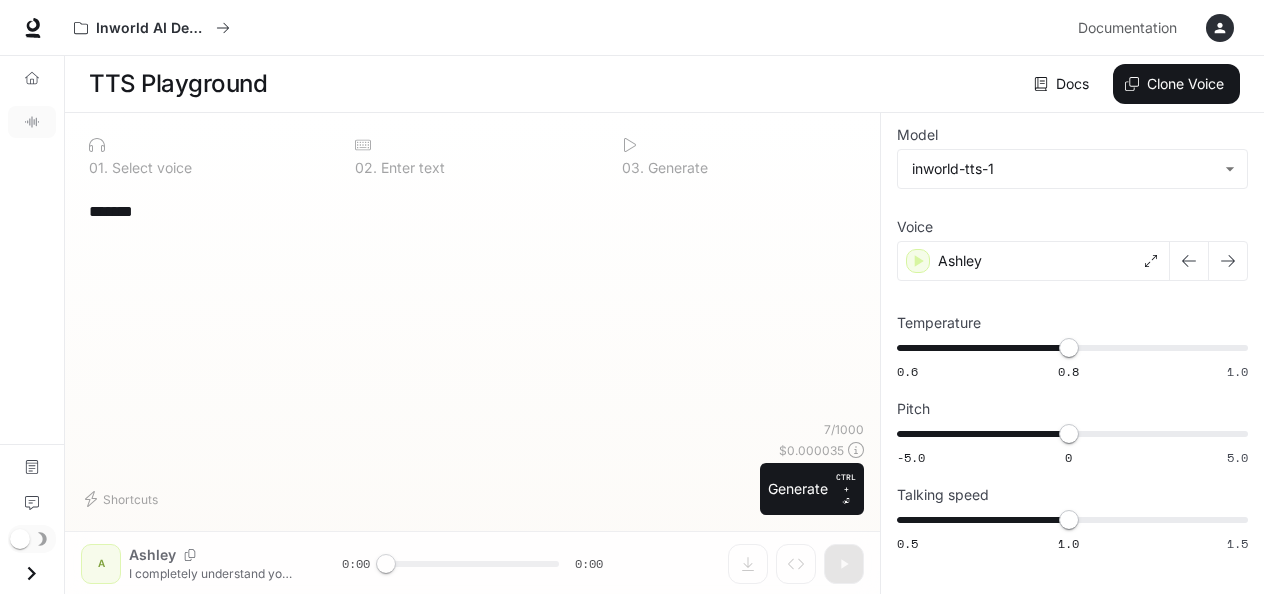 click on "******" at bounding box center [472, 211] 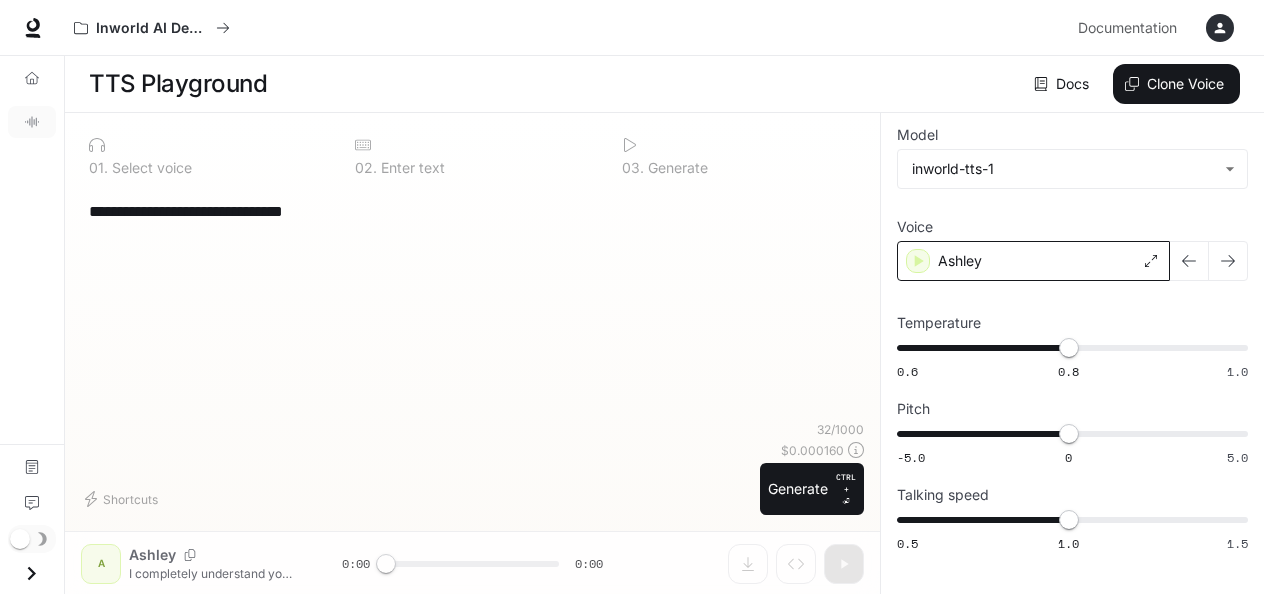 type on "**********" 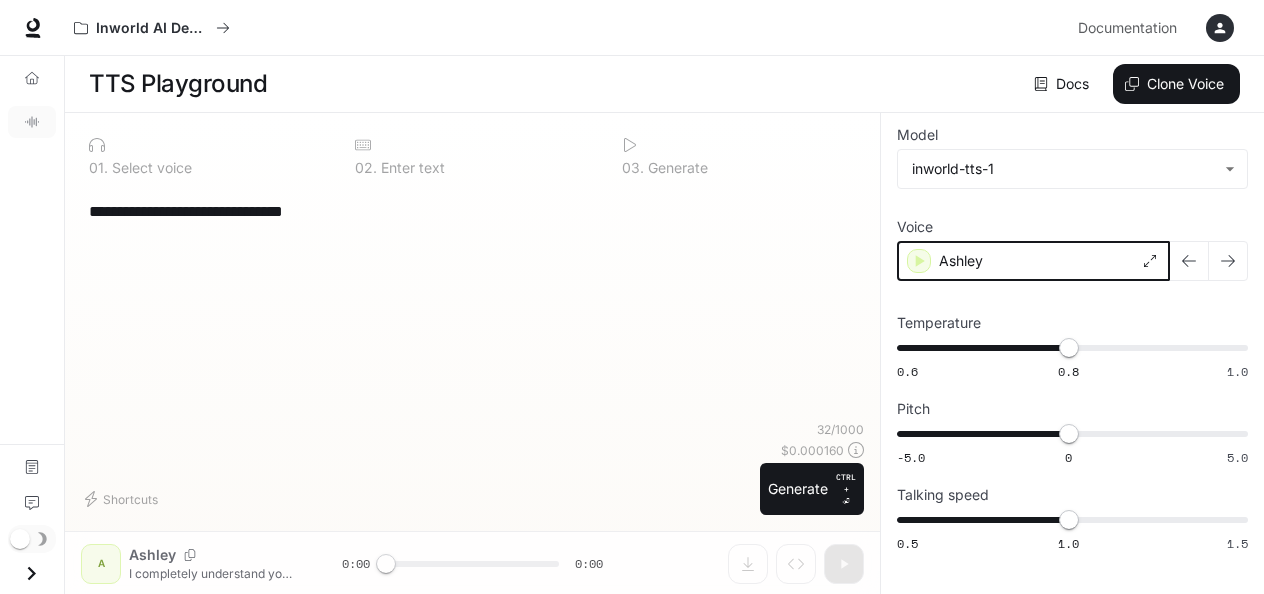 click 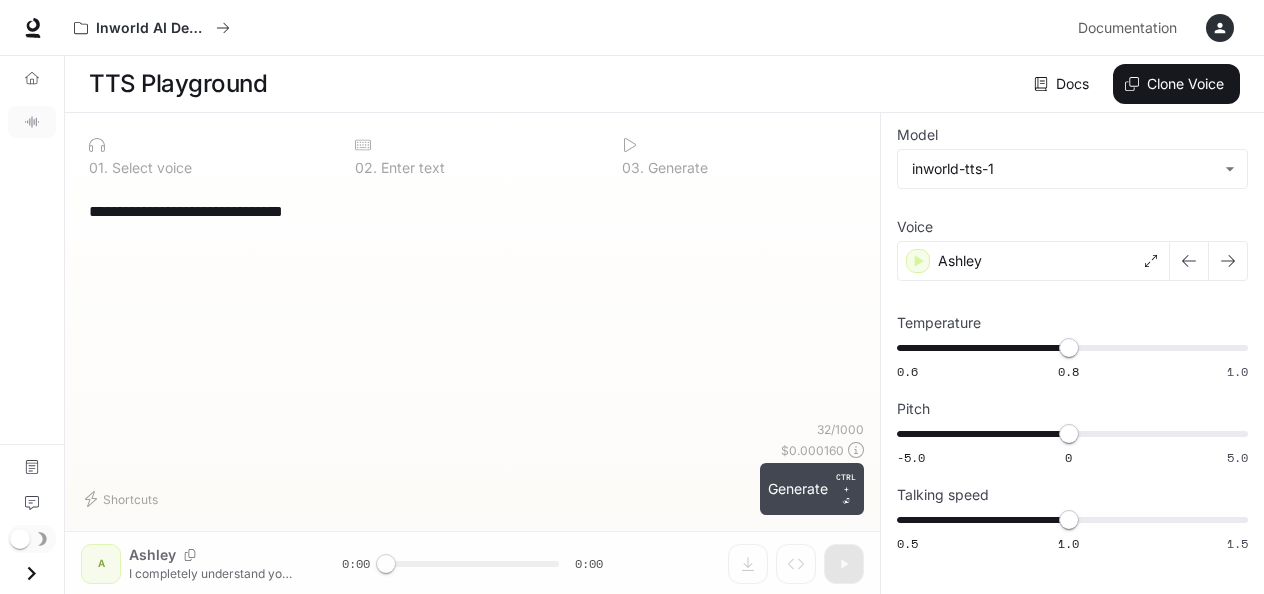 click on "Generate CTRL +  ⏎" at bounding box center [812, 489] 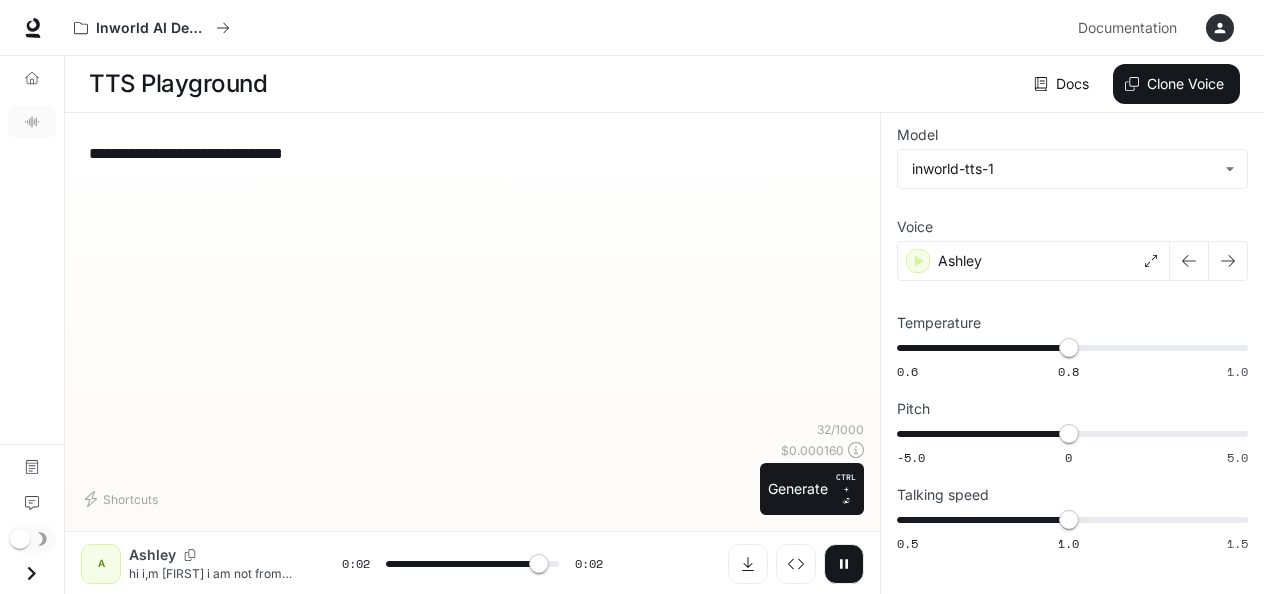 type on "*" 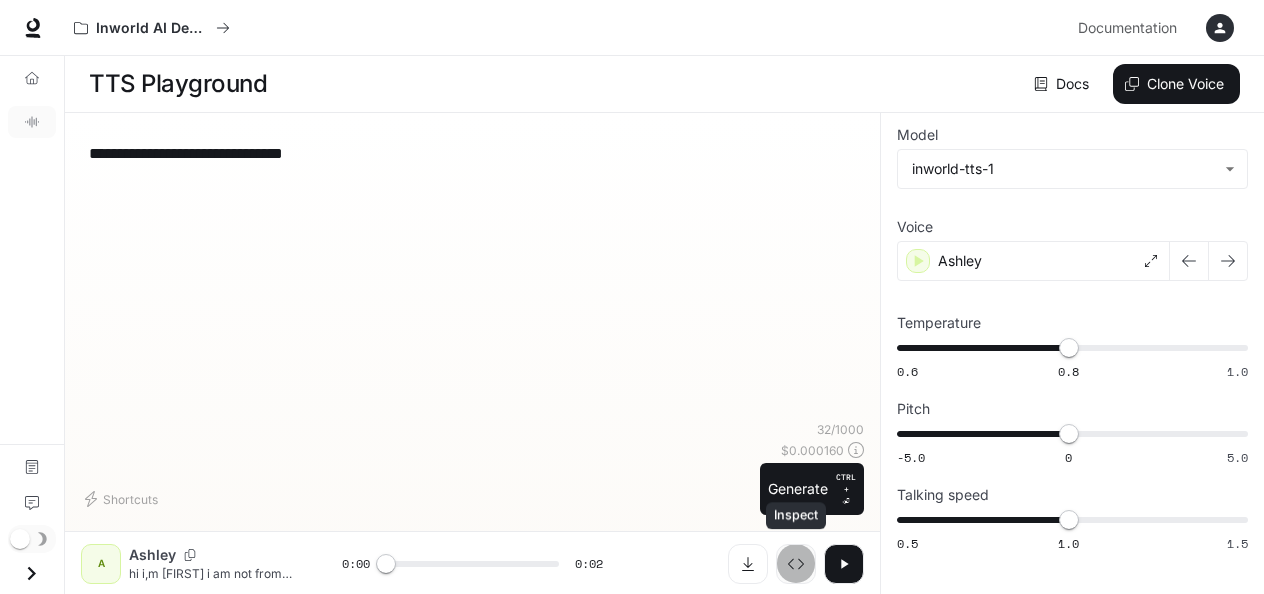 click 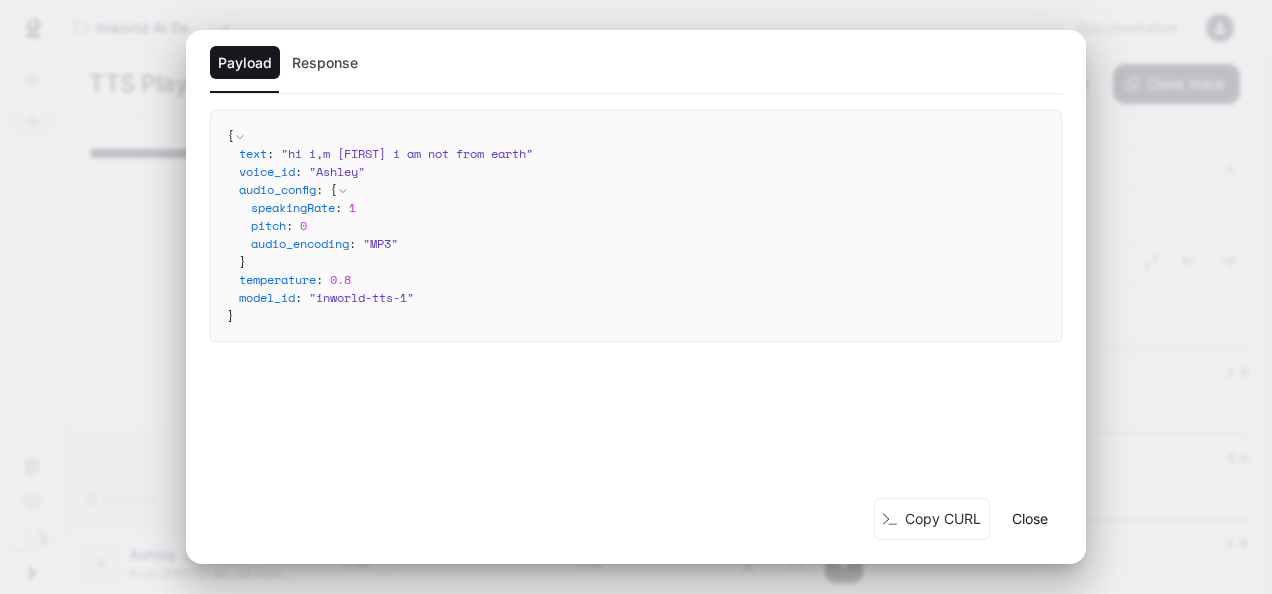 click on "Close" at bounding box center [1030, 519] 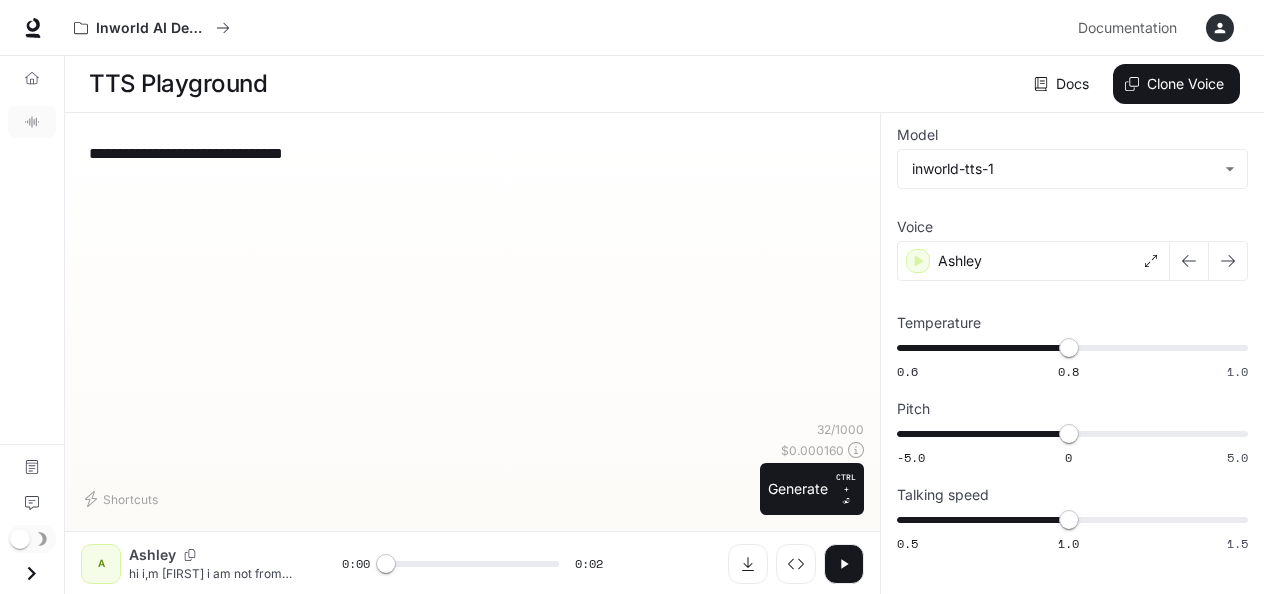 click on "**********" at bounding box center [472, 153] 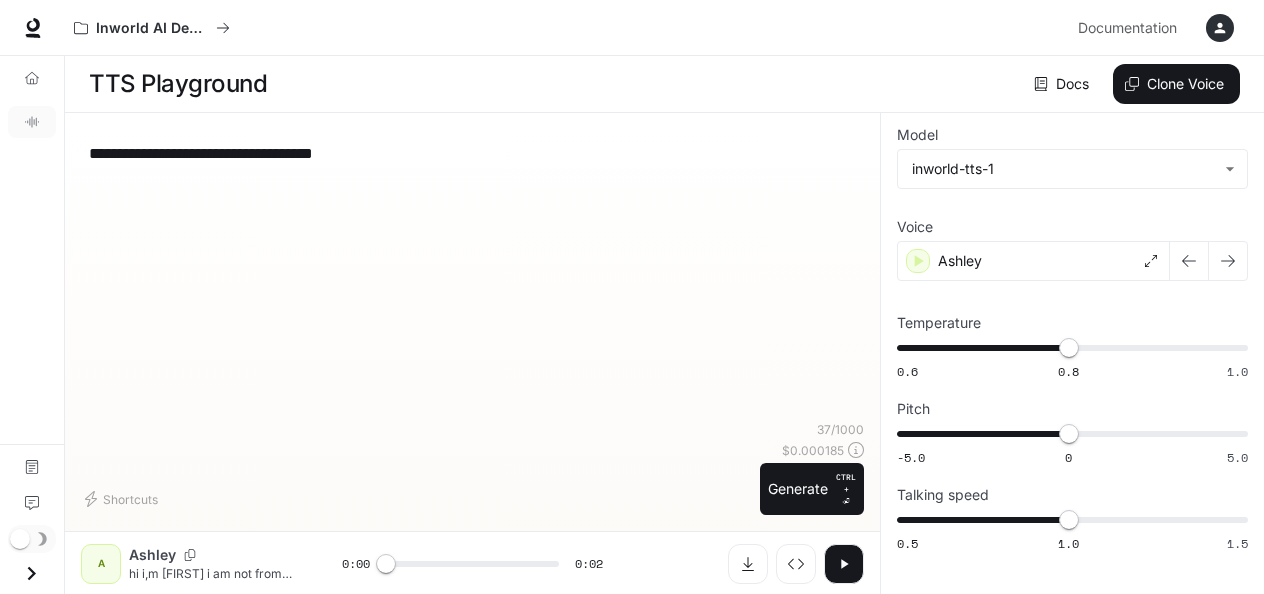 click on "**********" at bounding box center (472, 153) 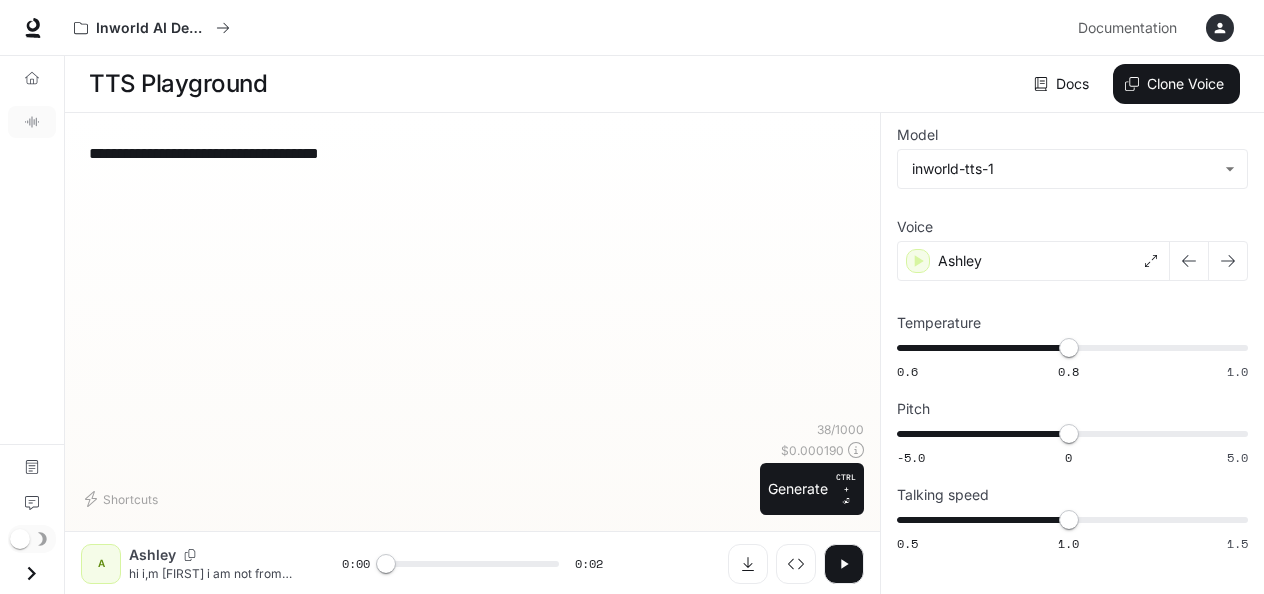 click on "**********" at bounding box center [472, 153] 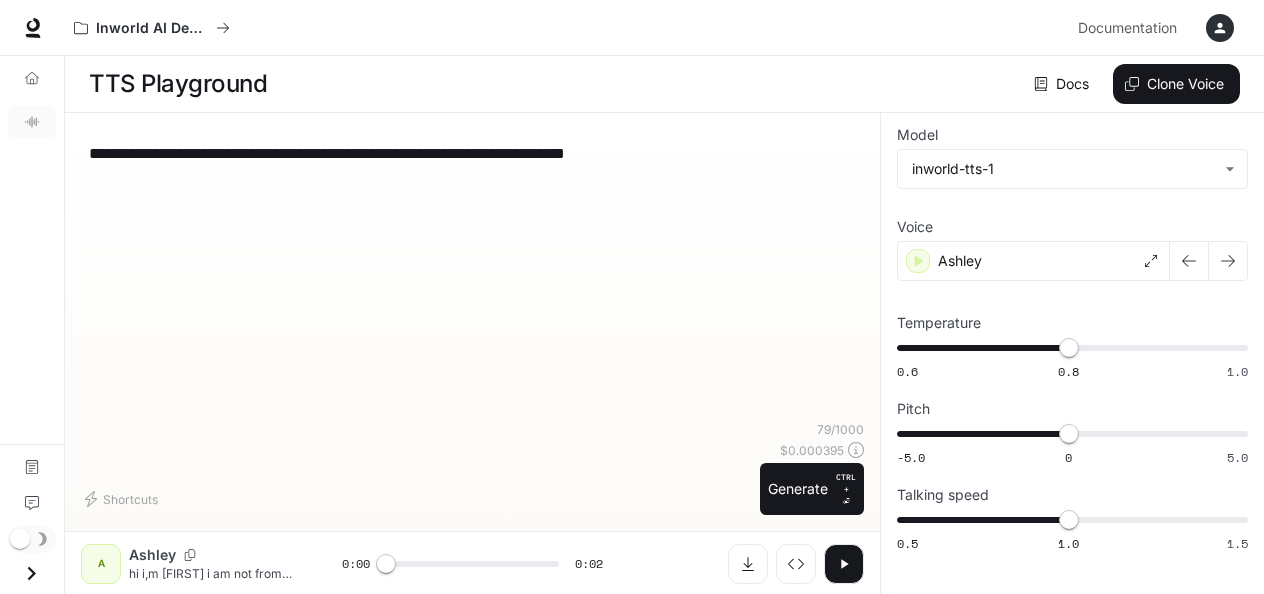 click on "**********" at bounding box center (472, 153) 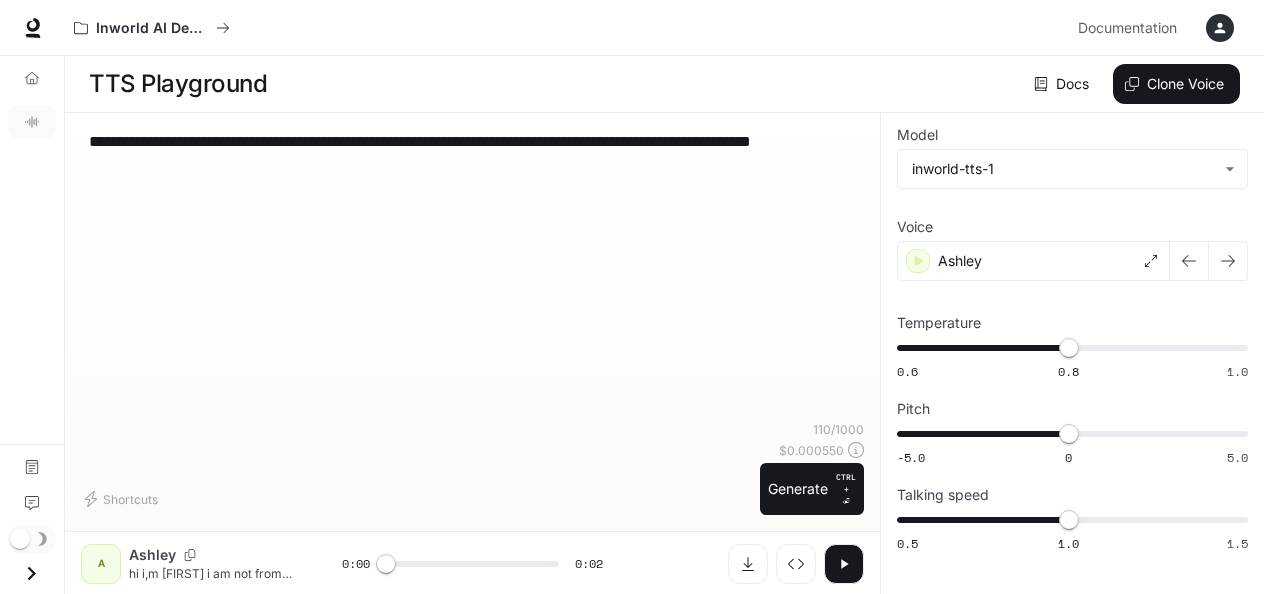 type on "**********" 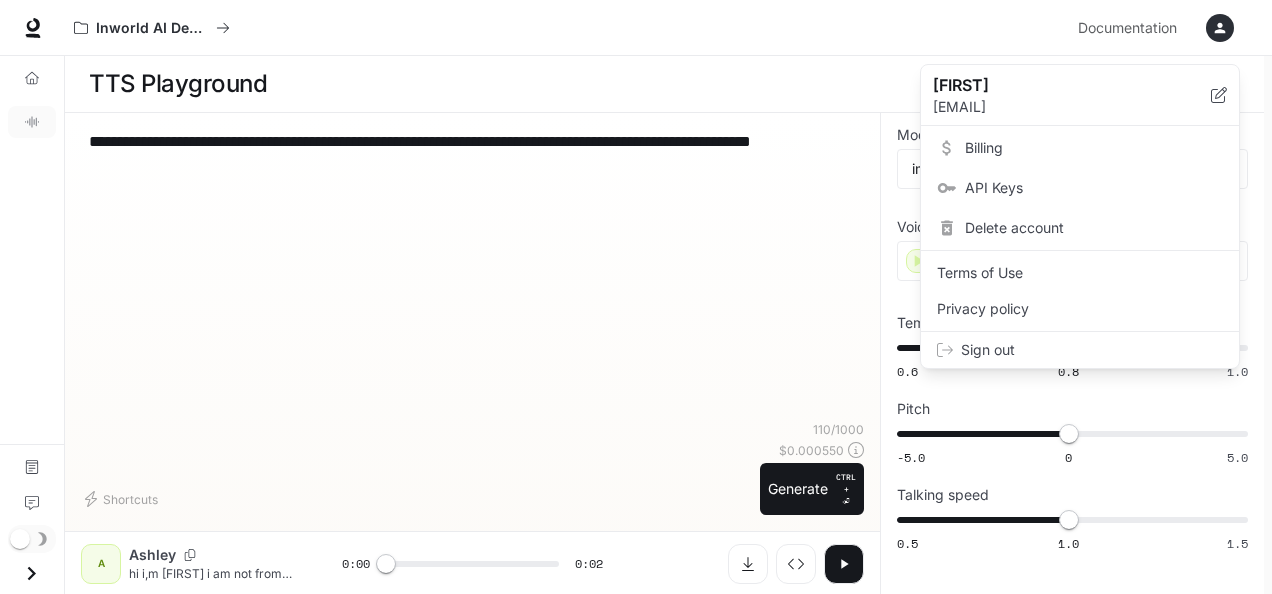 click on "Billing" at bounding box center (1094, 148) 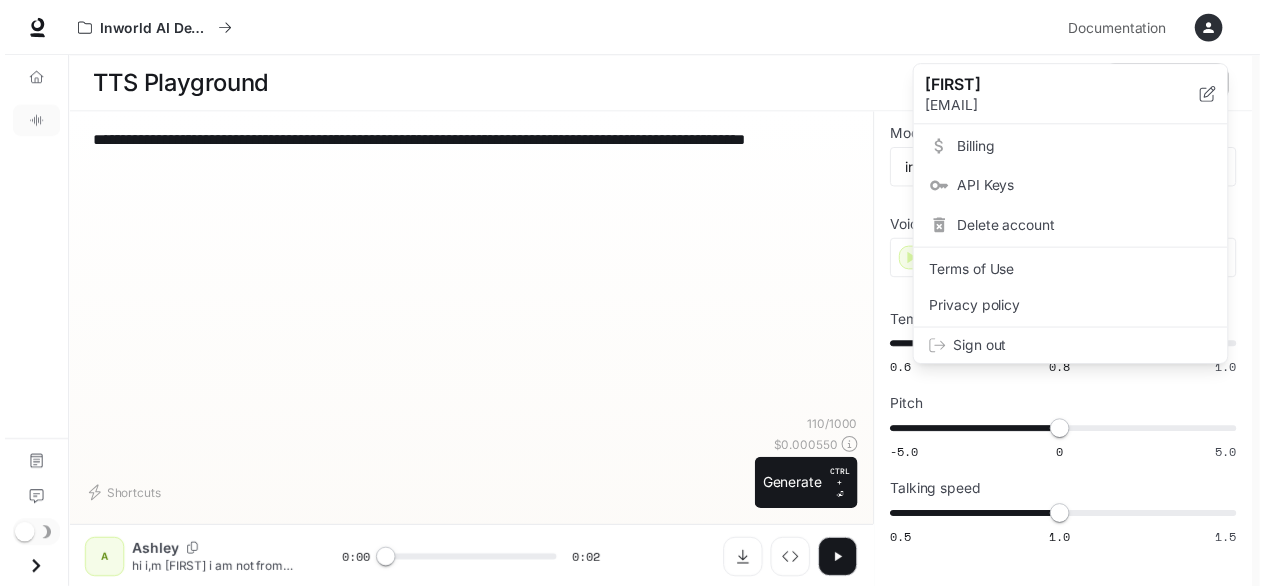 scroll, scrollTop: 0, scrollLeft: 0, axis: both 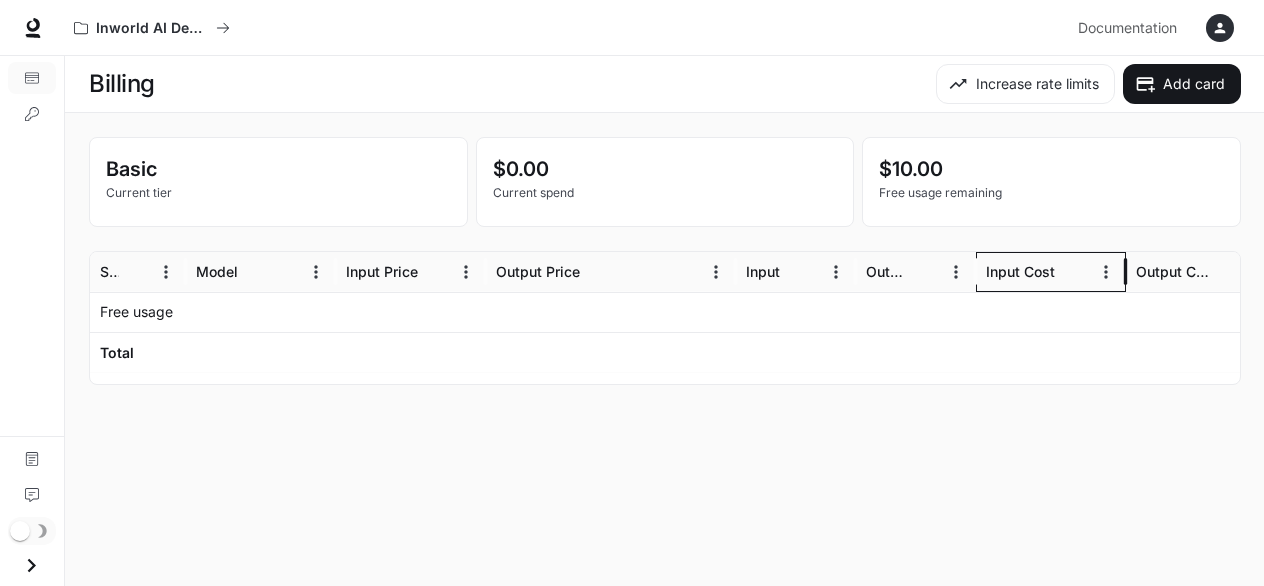 click on "Input Cost" at bounding box center [1020, 271] 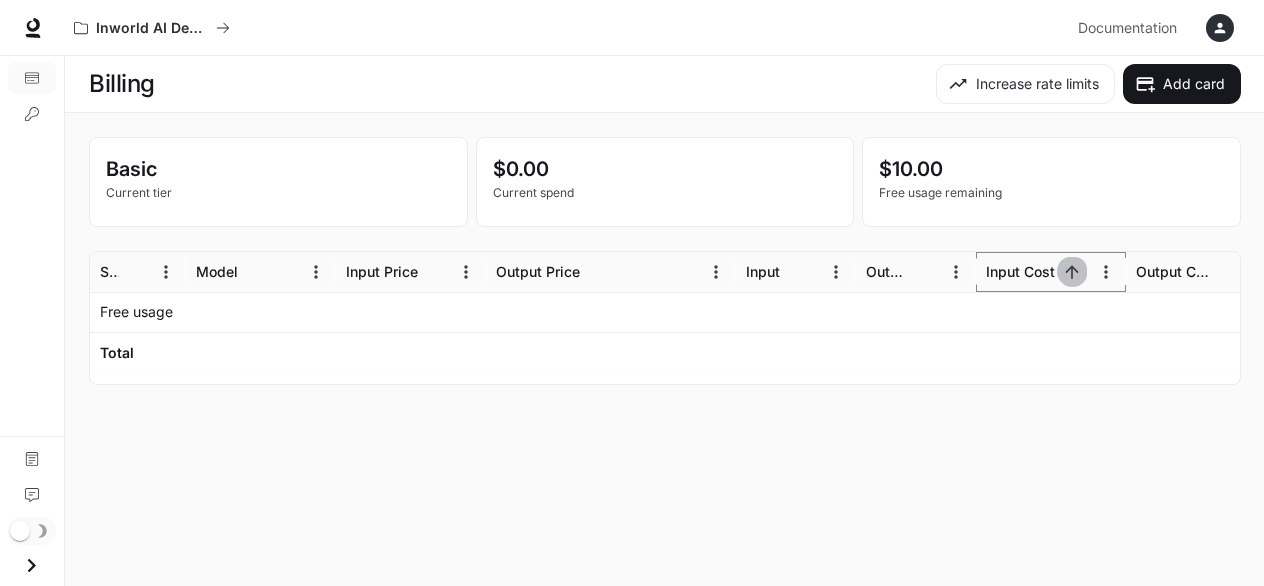 click 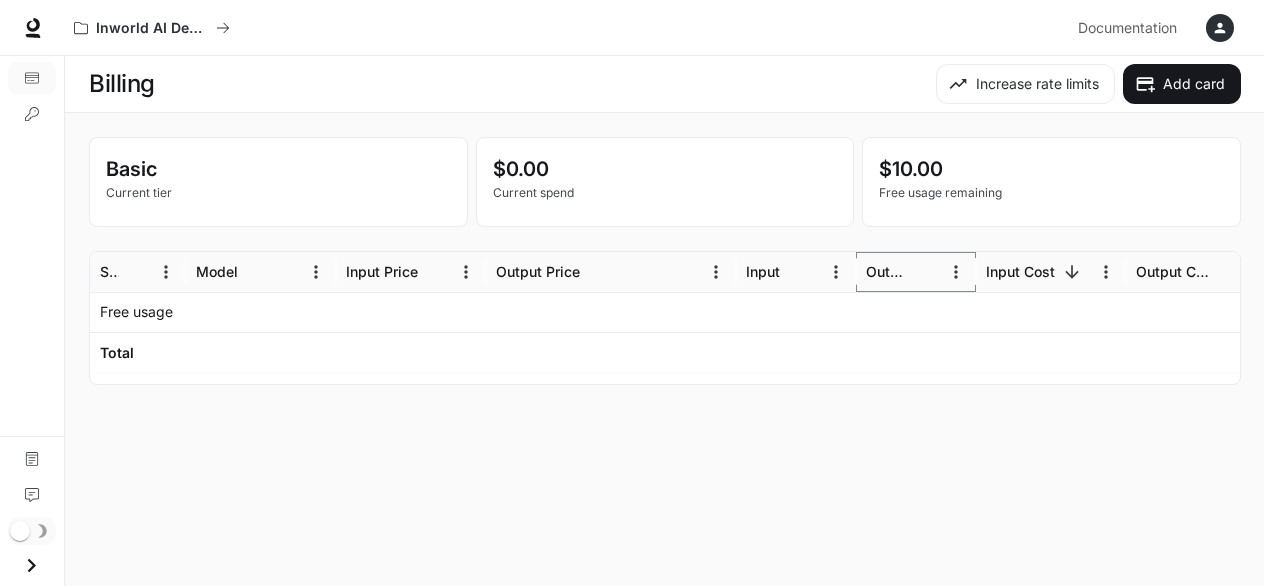 click 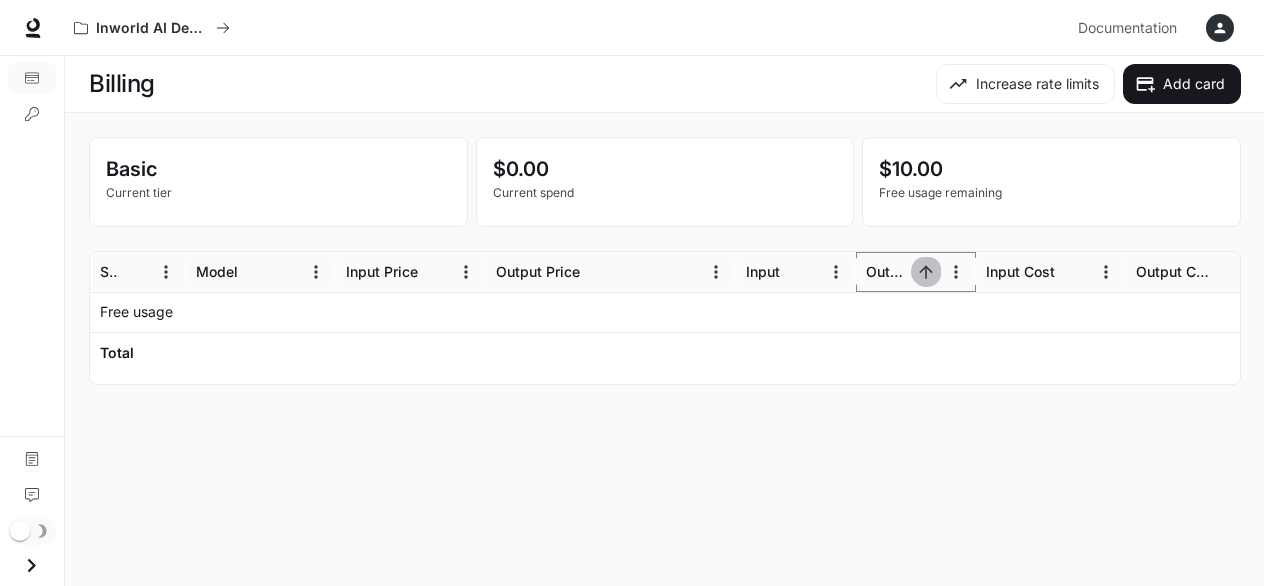 click 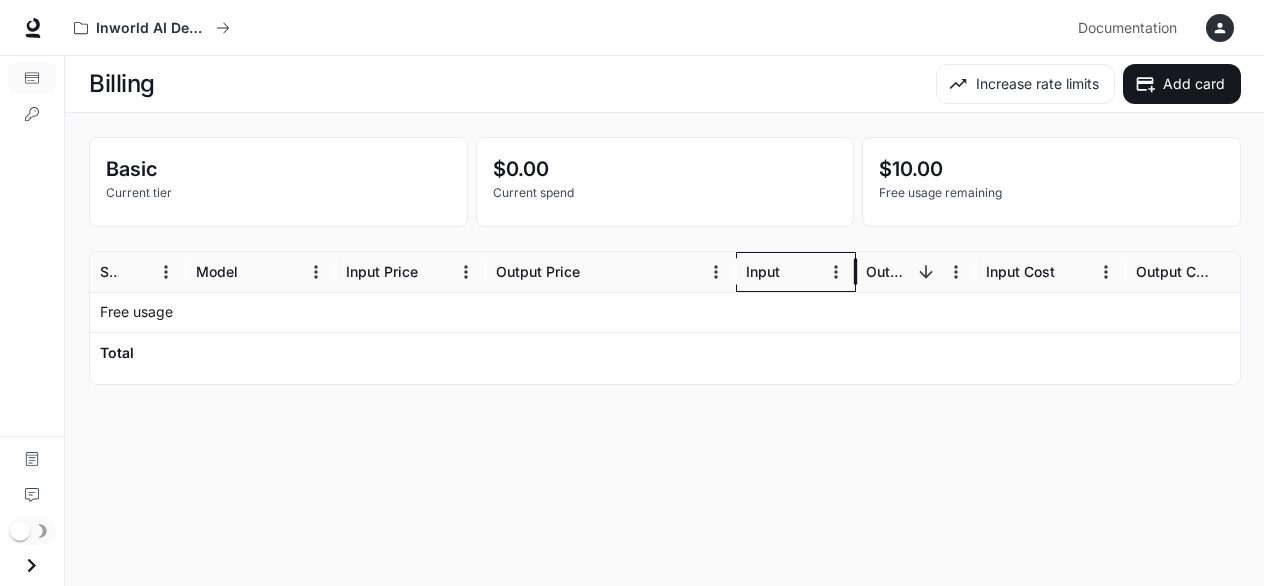 click on "Input" at bounding box center [783, 271] 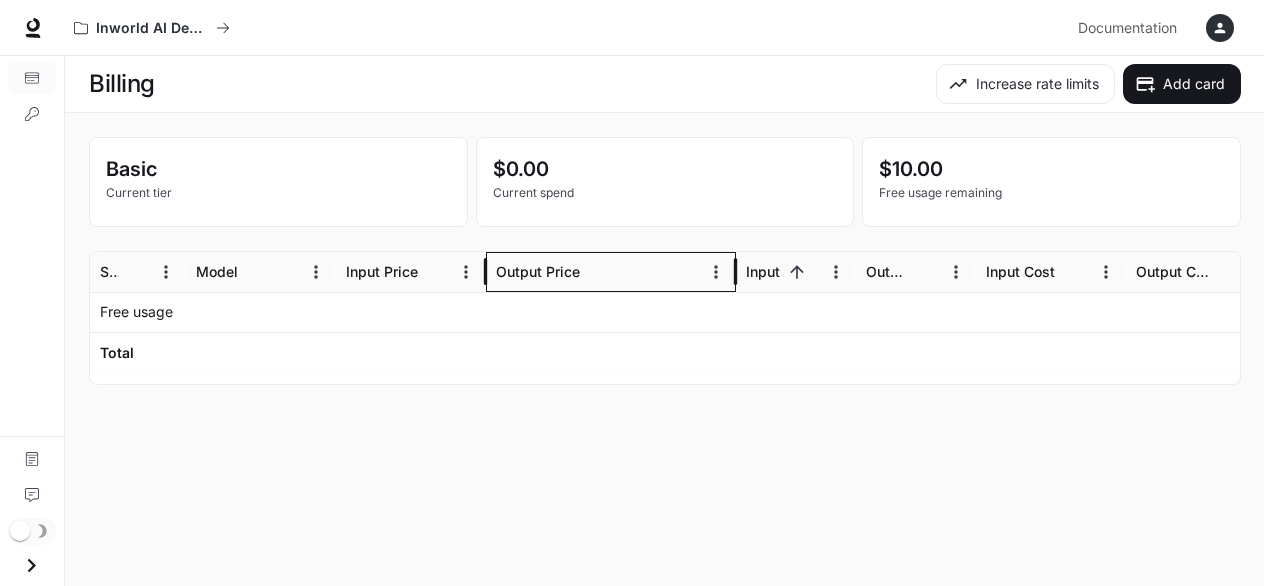 click on "Output Price" at bounding box center (538, 271) 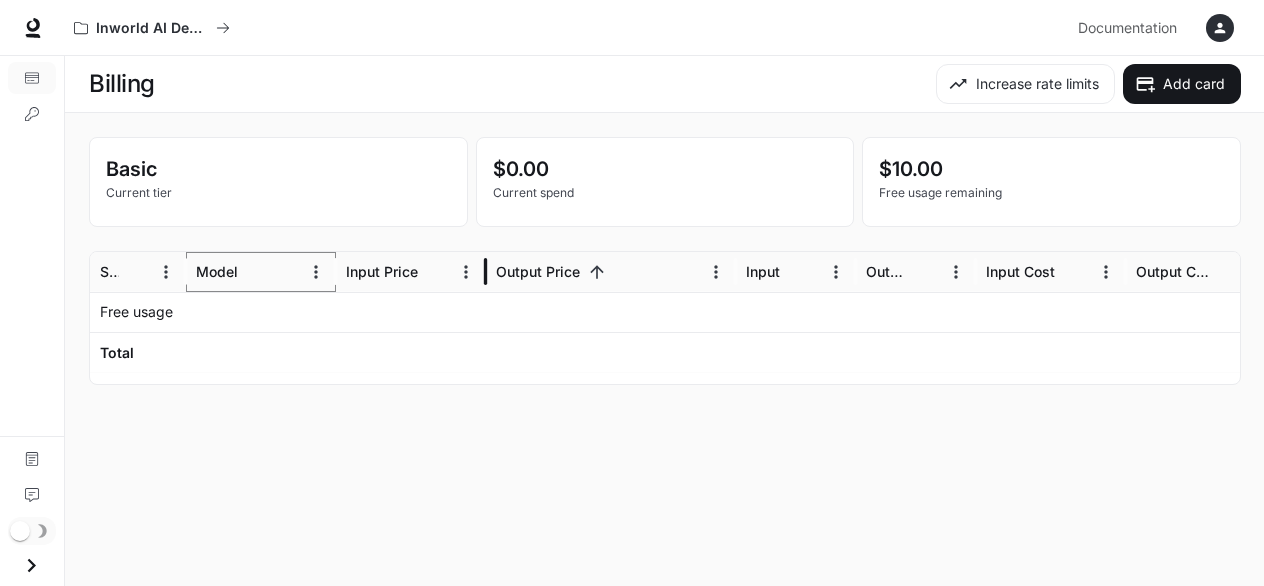 click at bounding box center (255, 272) 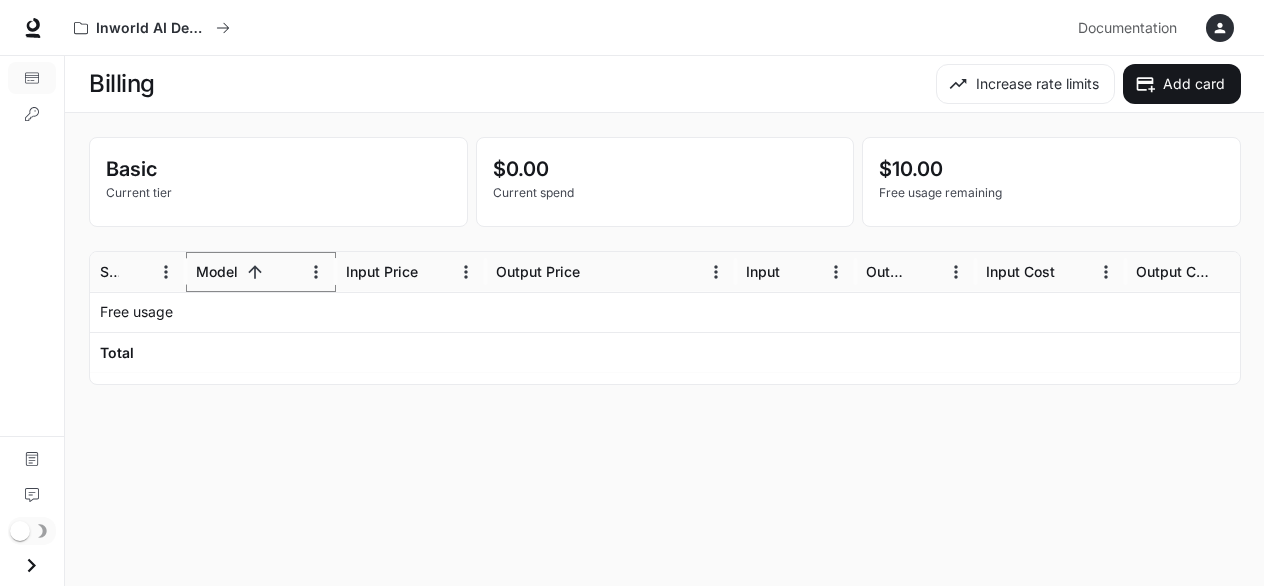 click 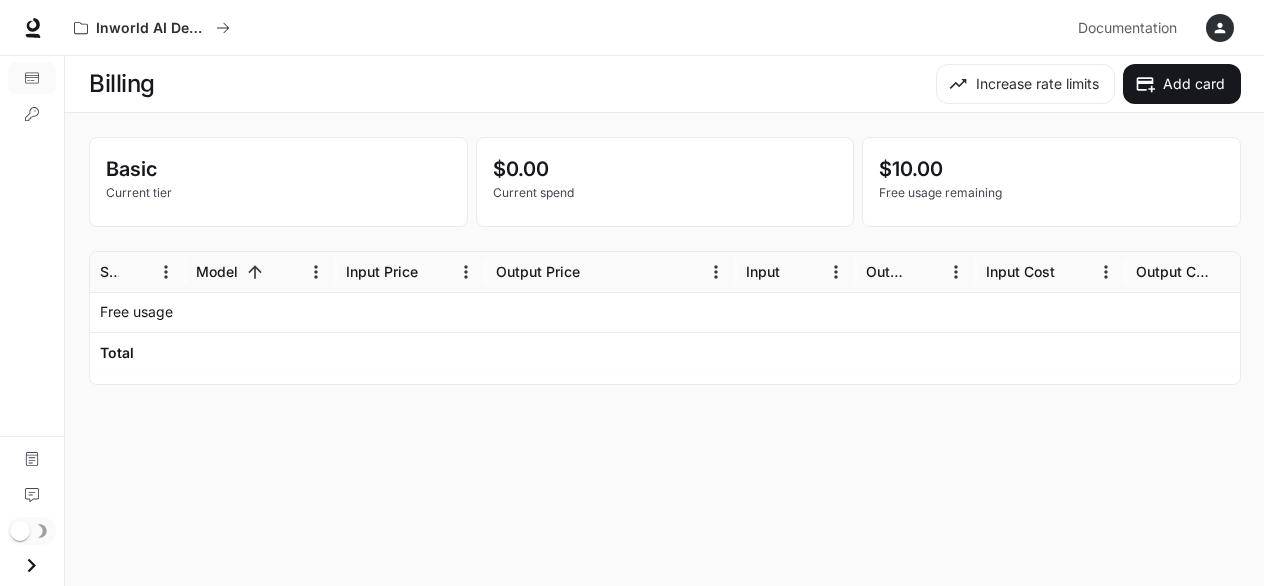 click on "Billing Increase rate limits Add card Basic Current tier $0.00 Current spend $10.00 Free usage remaining Service Model Input Price Output Price Input Output Input Cost Output Cost Total Cost Free usage -$10.00 Total $0.00 Rows per page: 100 *** 1–2 of 2" at bounding box center (665, 321) 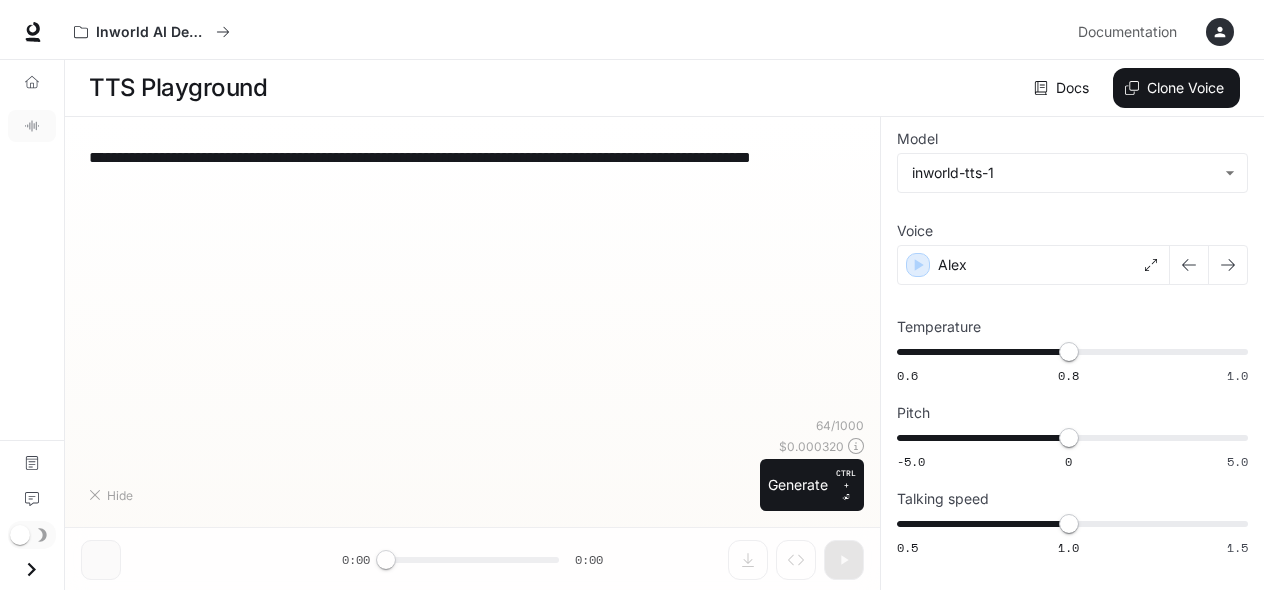 scroll, scrollTop: 0, scrollLeft: 0, axis: both 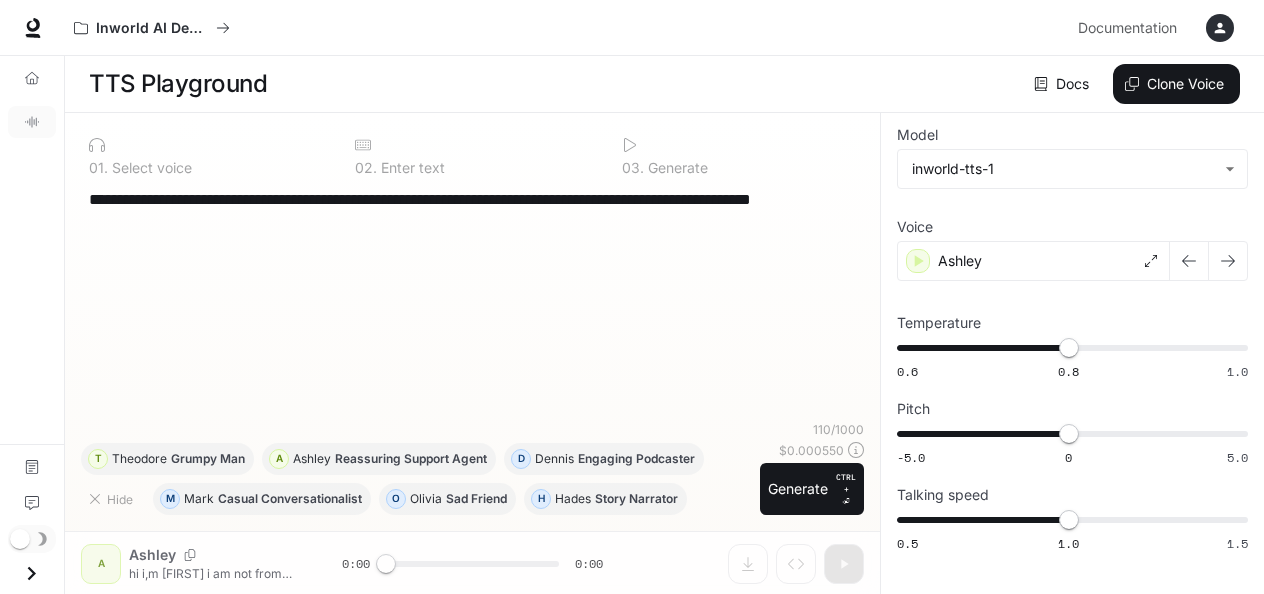 click on "**********" at bounding box center [472, 211] 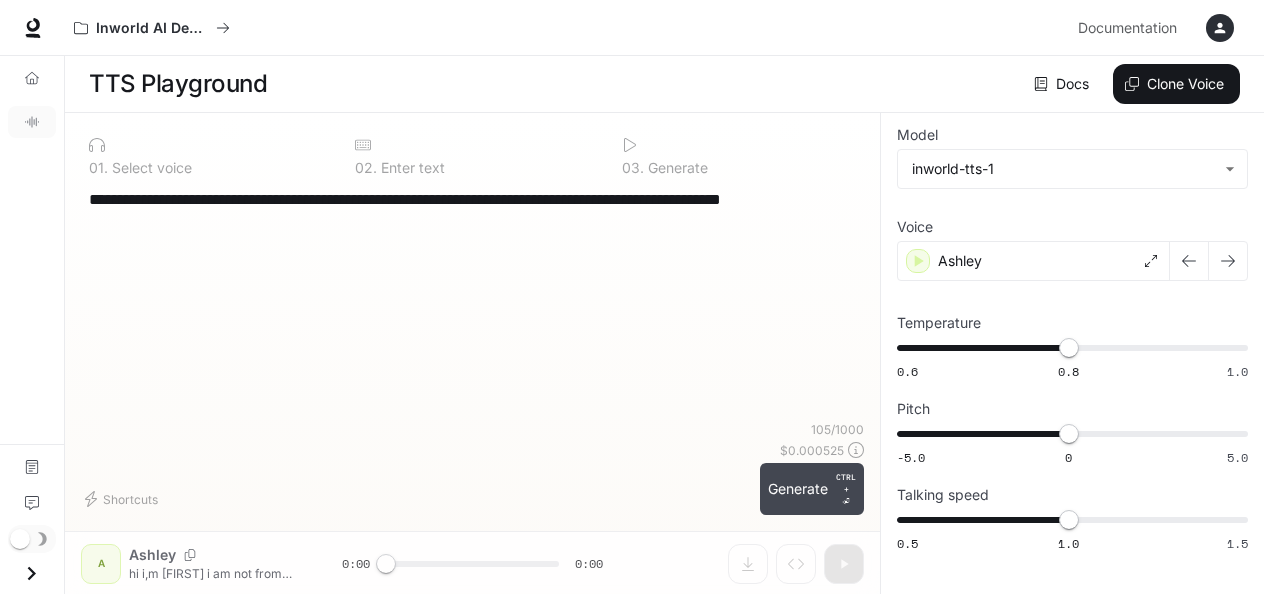 type on "**********" 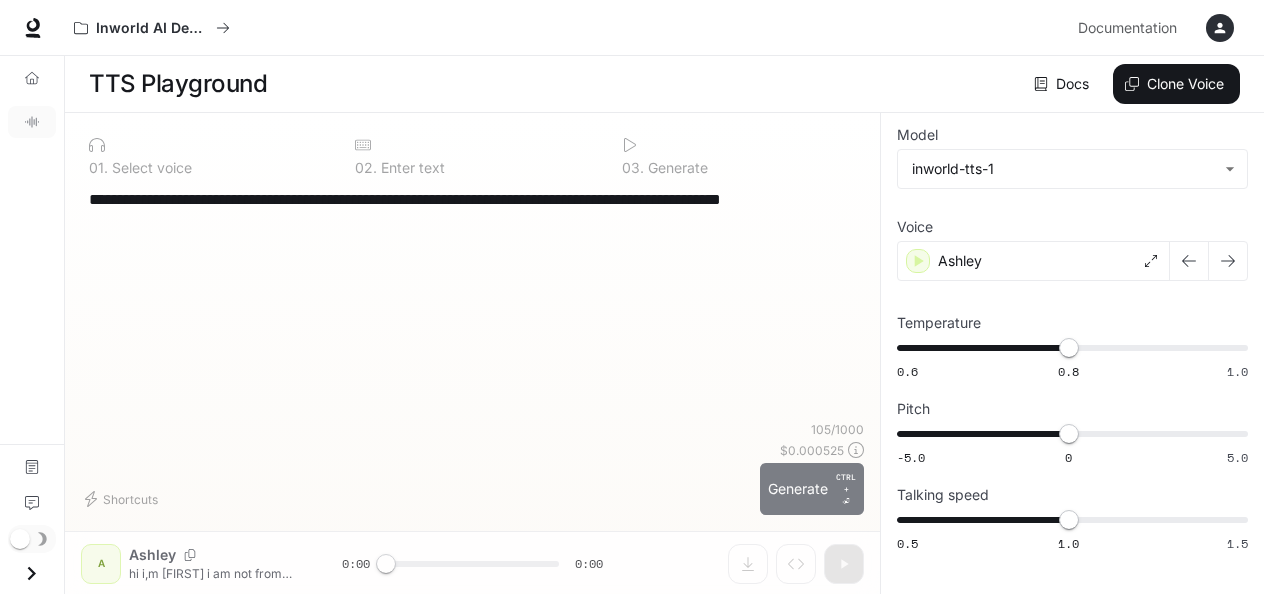 click on "CTRL +" at bounding box center [846, 483] 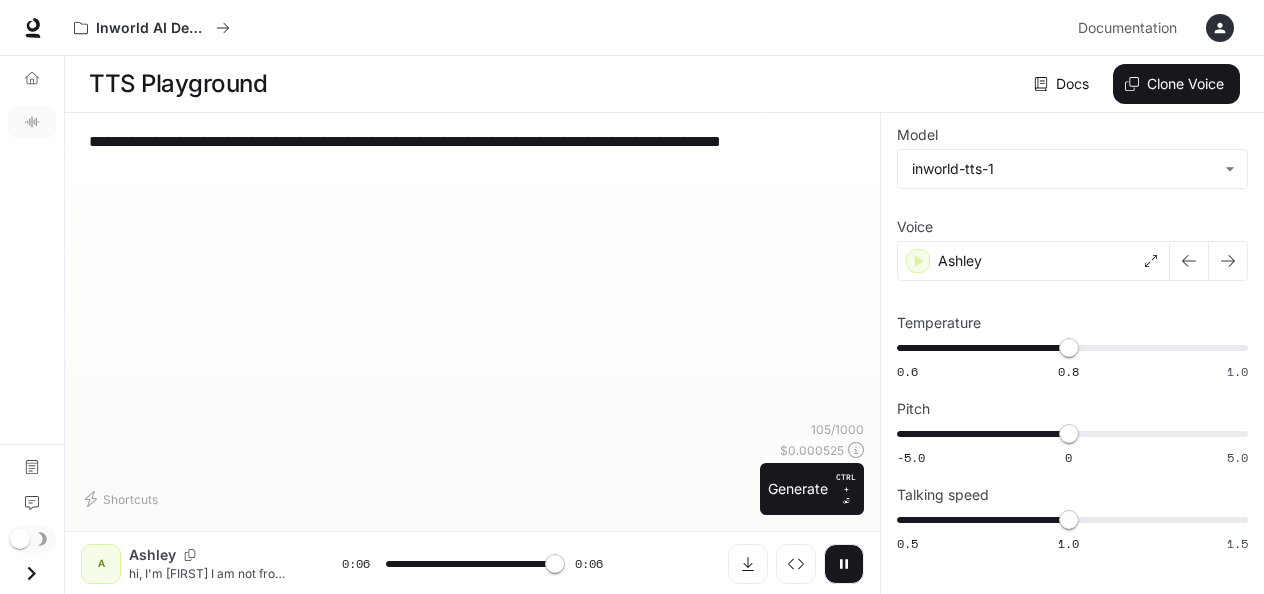 type on "*" 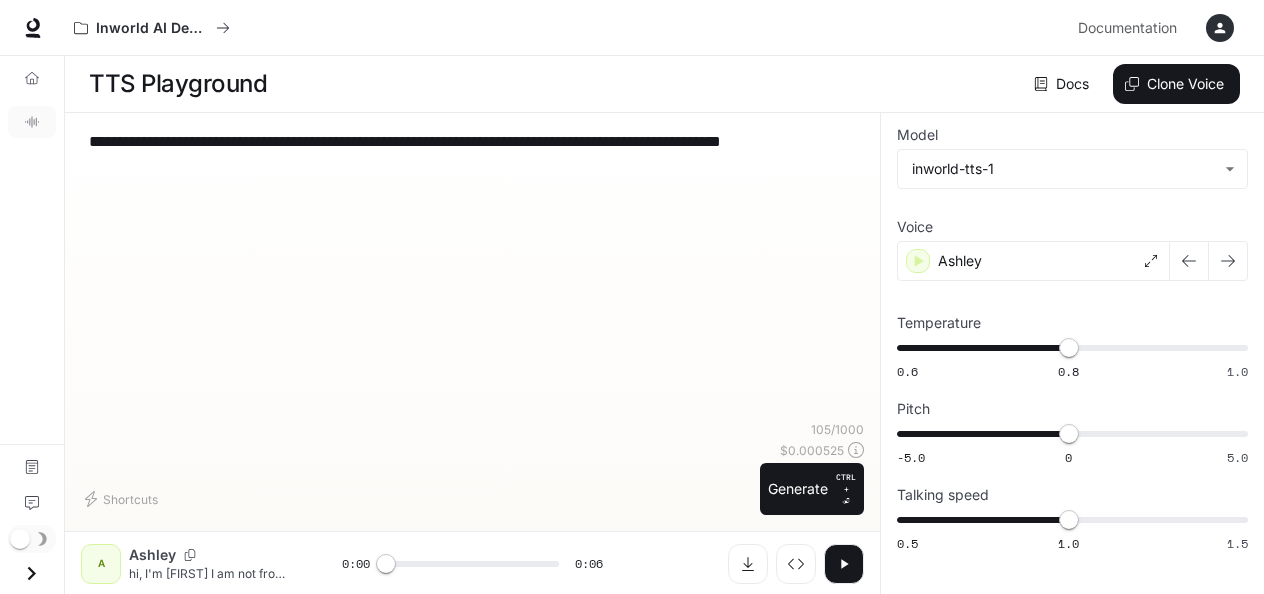 click on "**********" at bounding box center [472, 275] 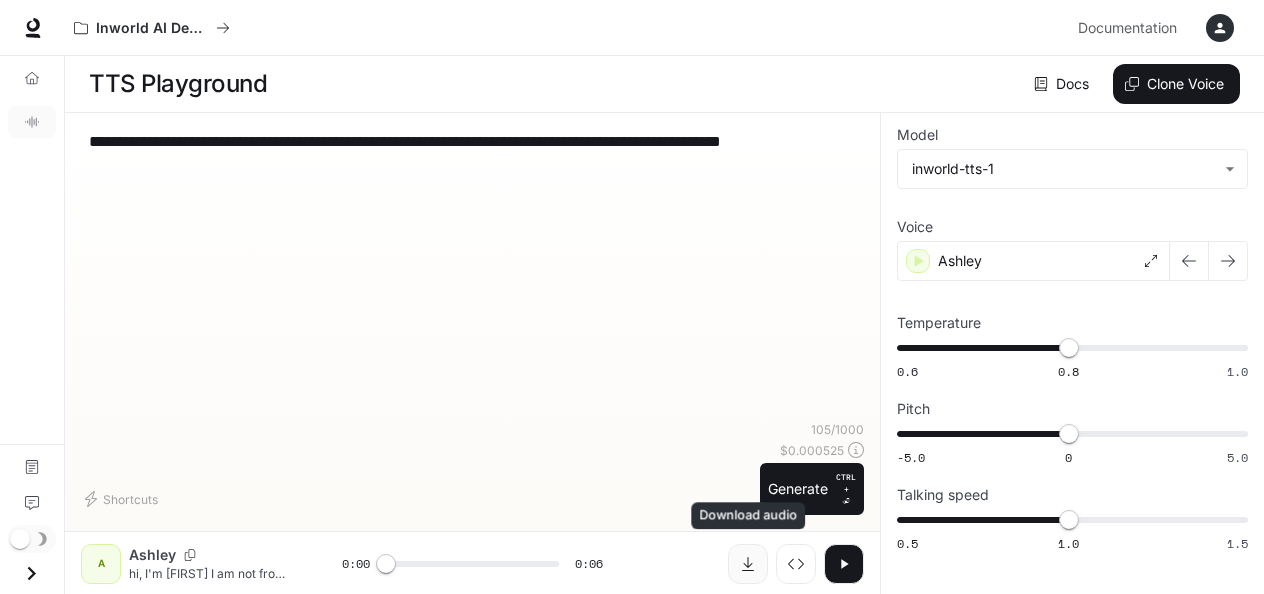 click at bounding box center (748, 564) 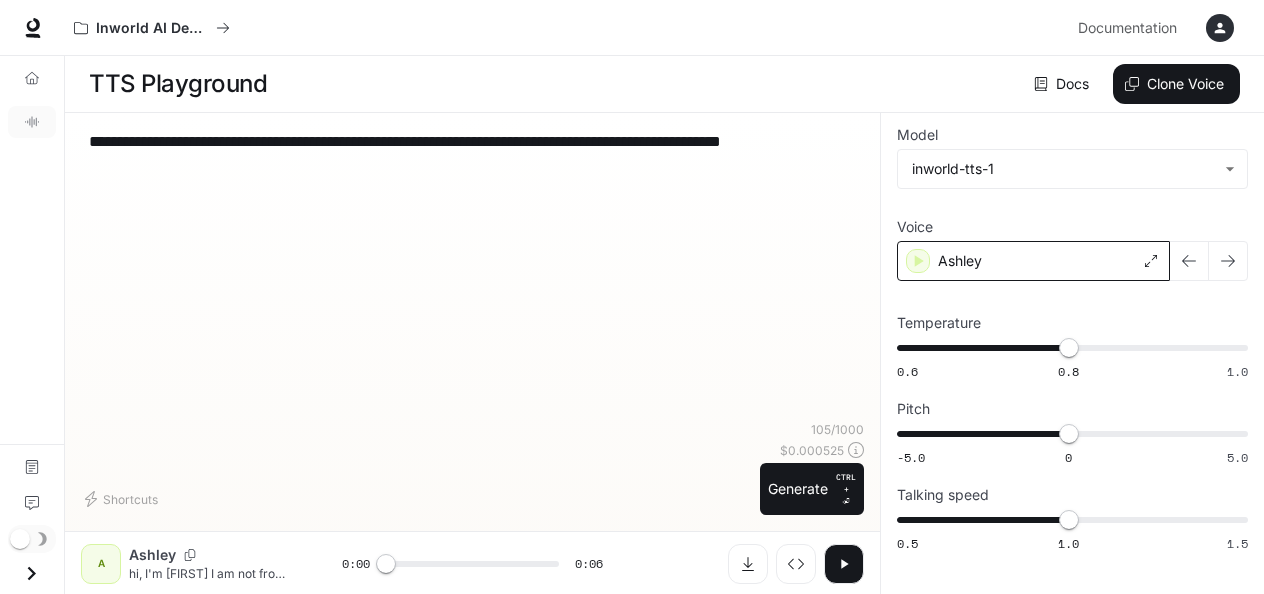 scroll, scrollTop: 0, scrollLeft: 0, axis: both 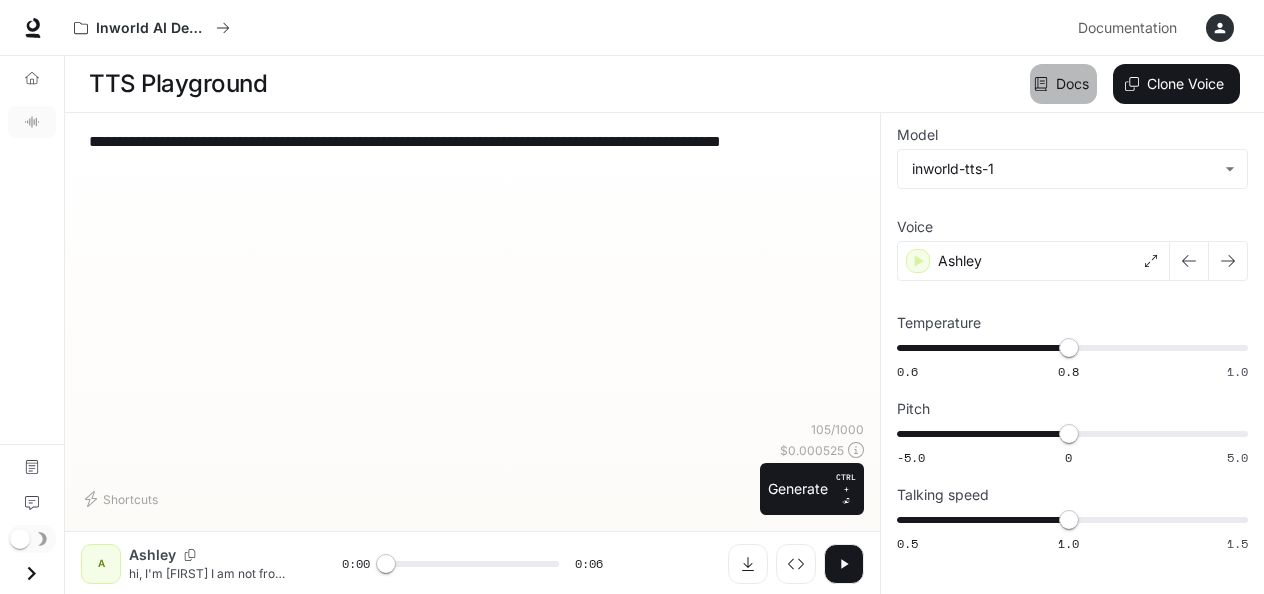 click on "Docs" at bounding box center [1063, 84] 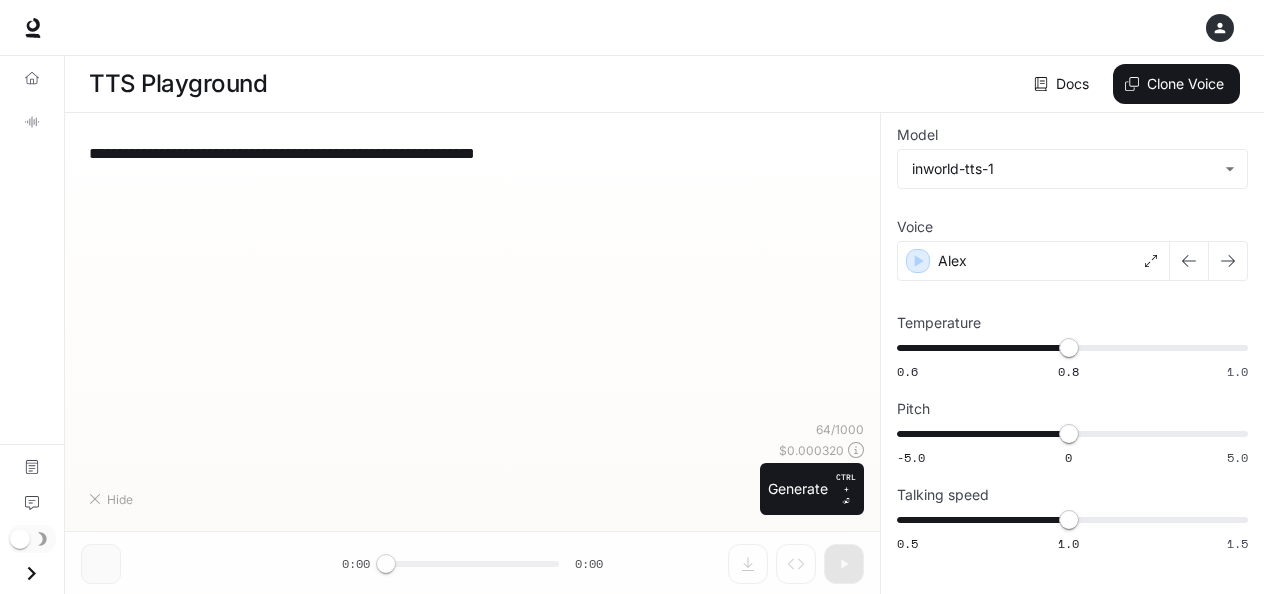 type on "**********" 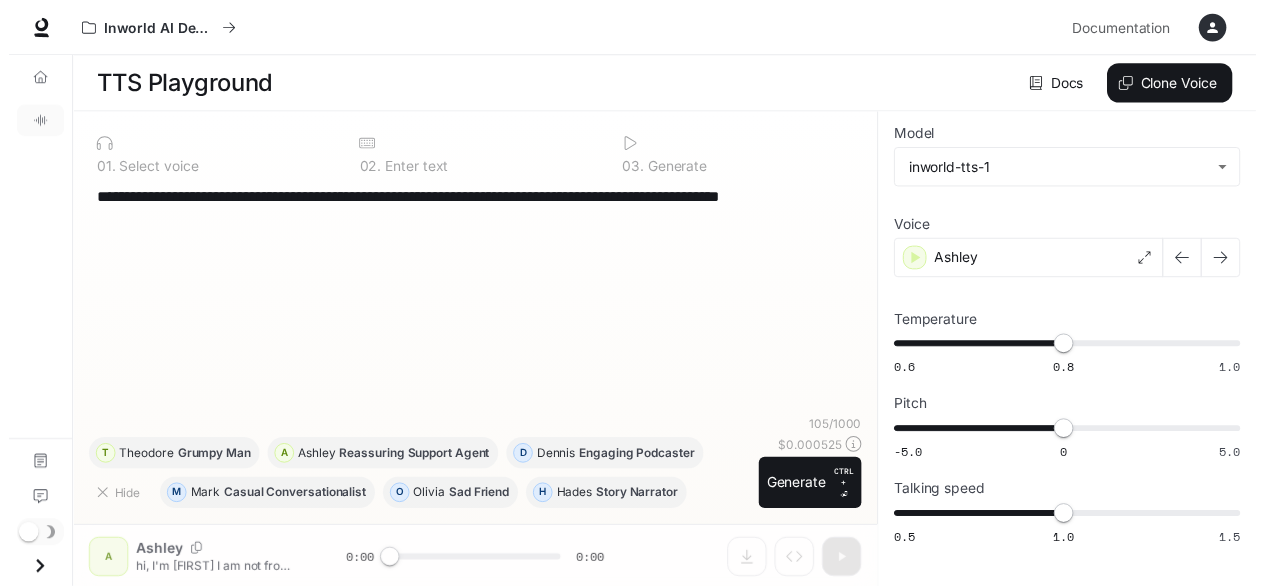 scroll, scrollTop: 0, scrollLeft: 0, axis: both 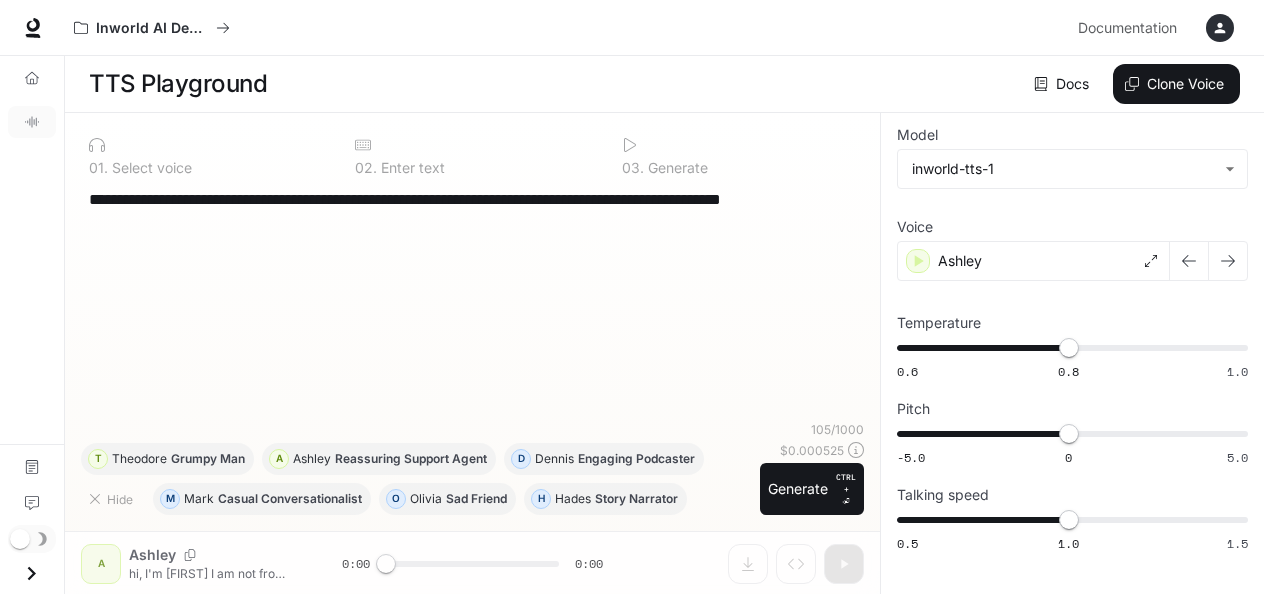 click 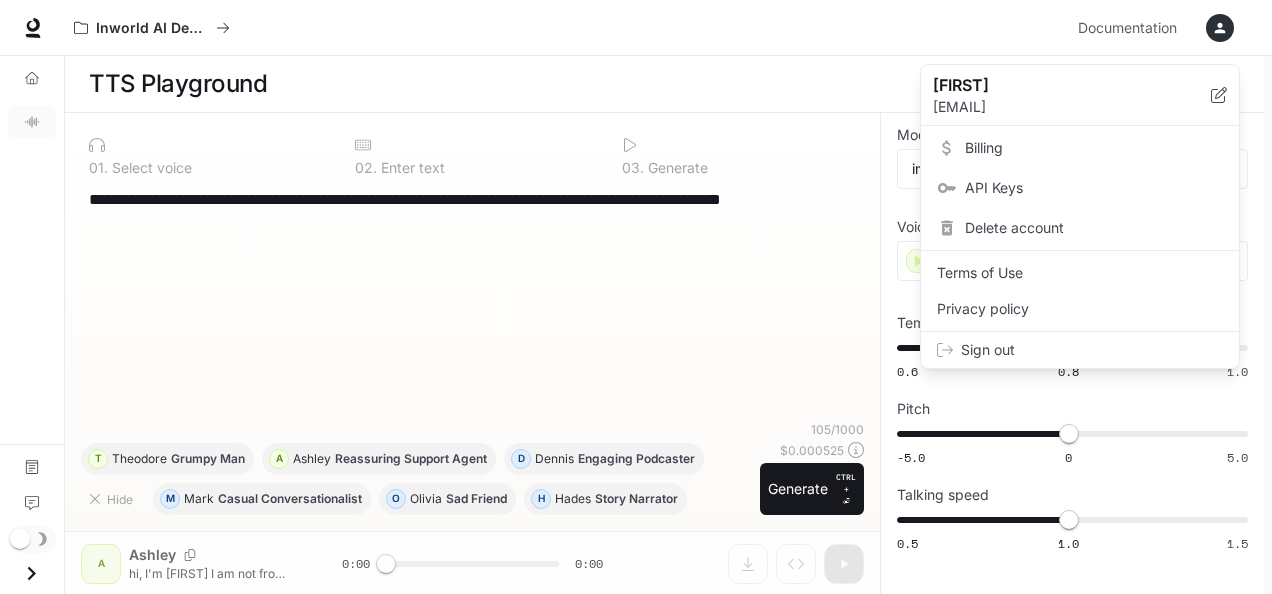 click on "API Keys" at bounding box center (1094, 188) 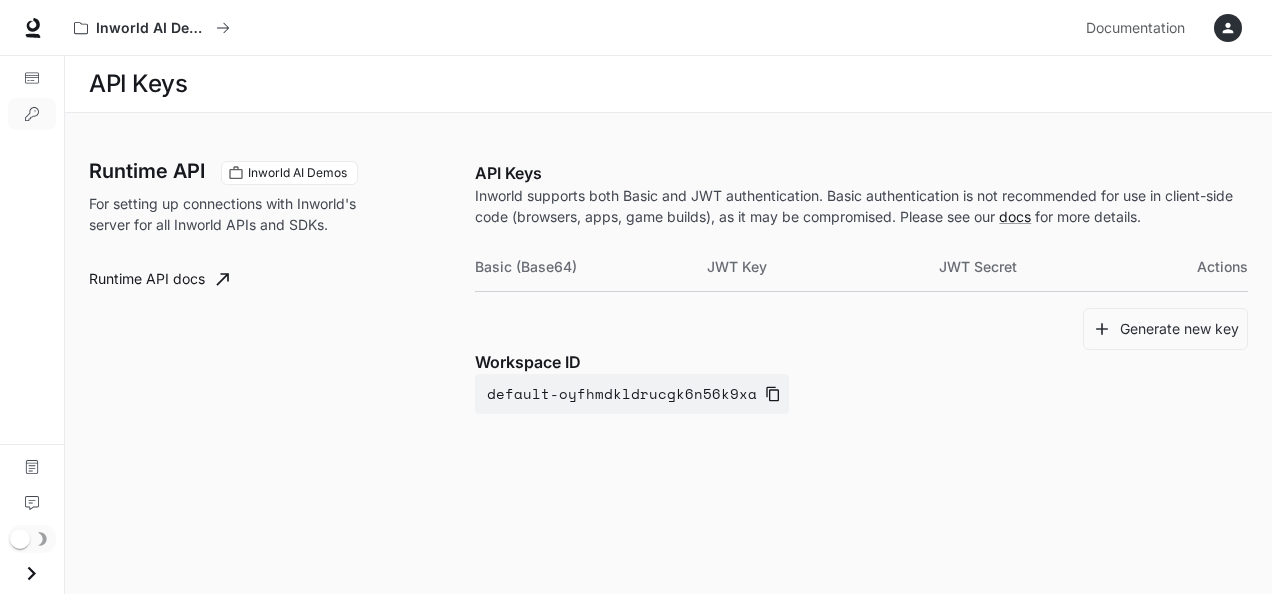 click on "JWT Key" at bounding box center [823, 267] 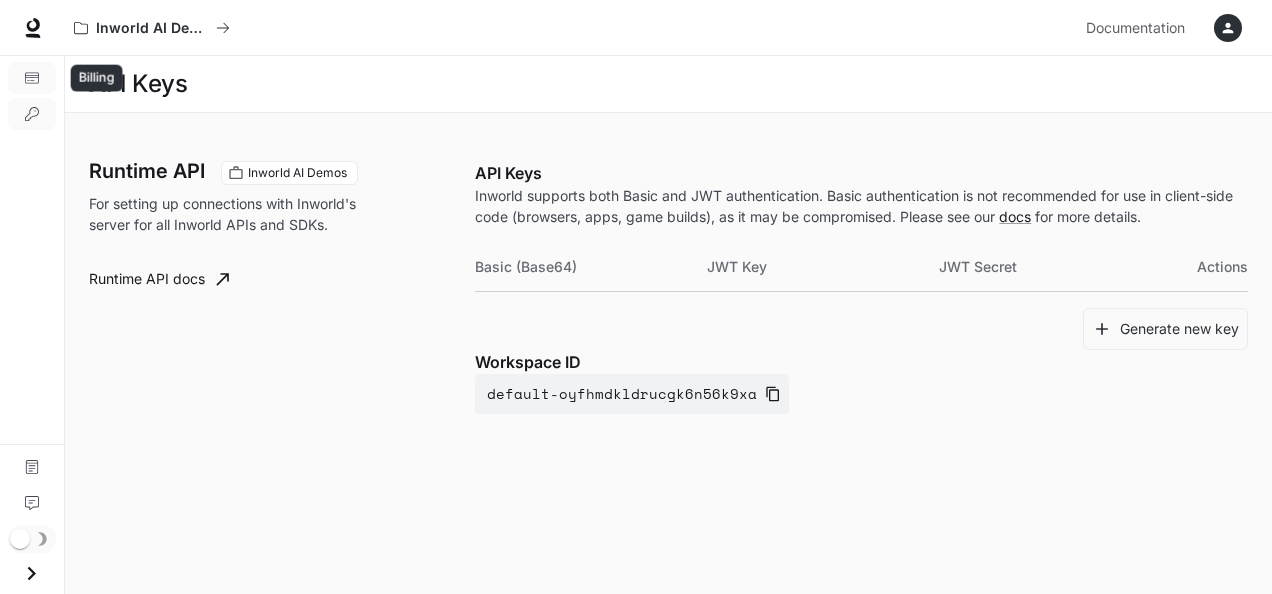 click 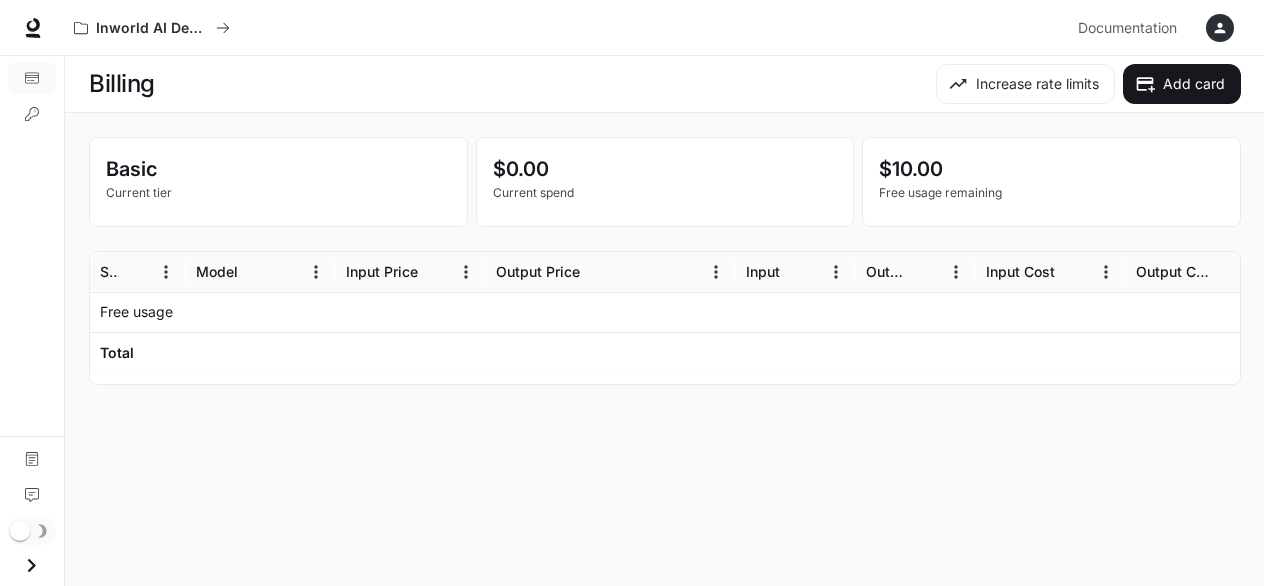 click on "Free usage remaining" at bounding box center (1051, 193) 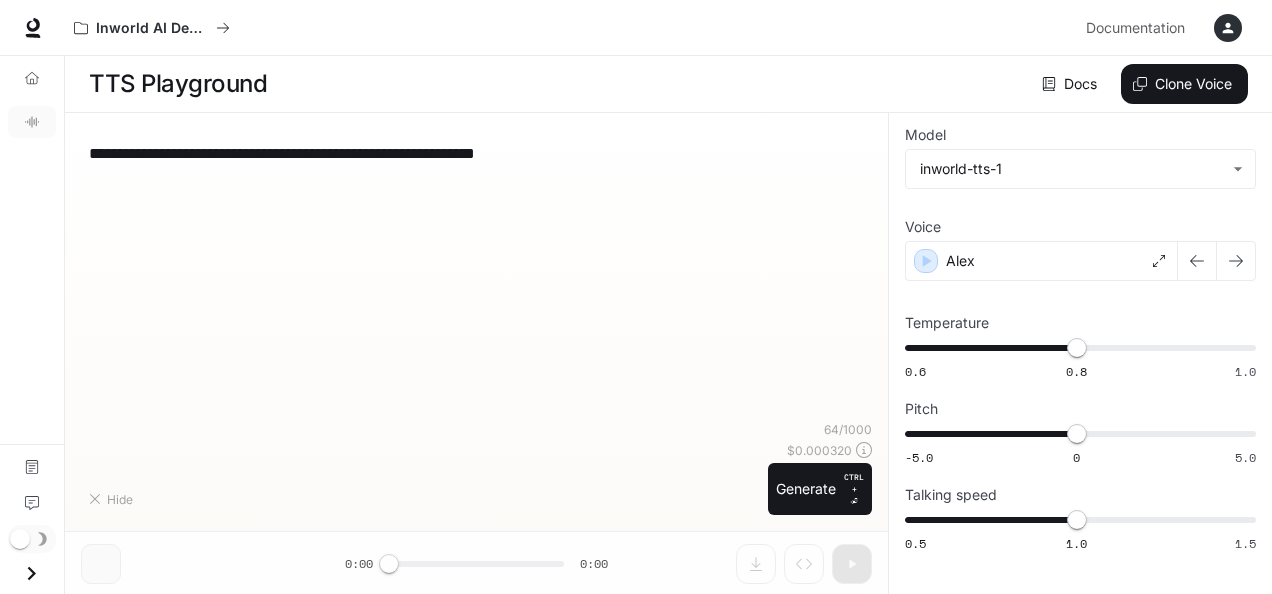 type on "**********" 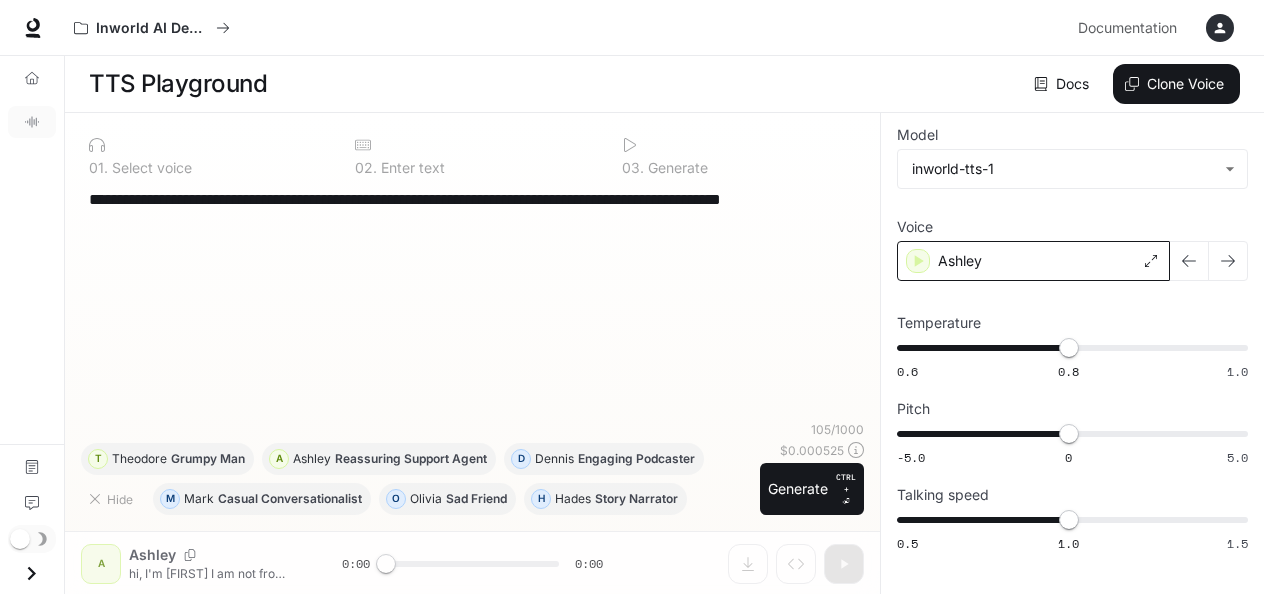 click 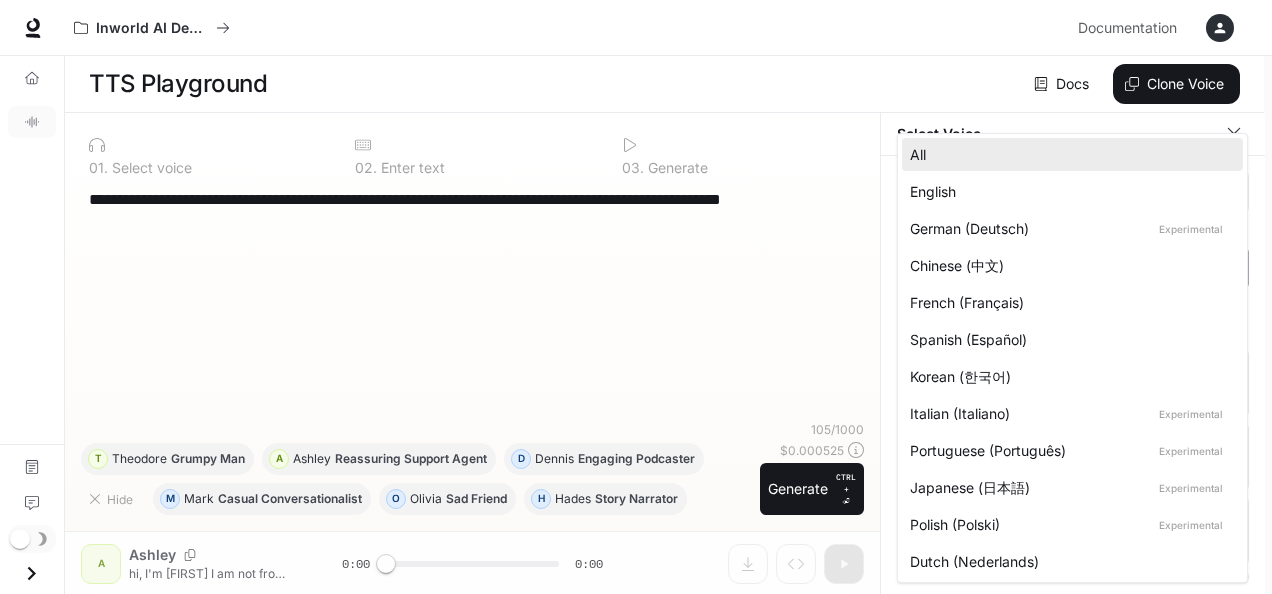 click on "**********" at bounding box center (636, 297) 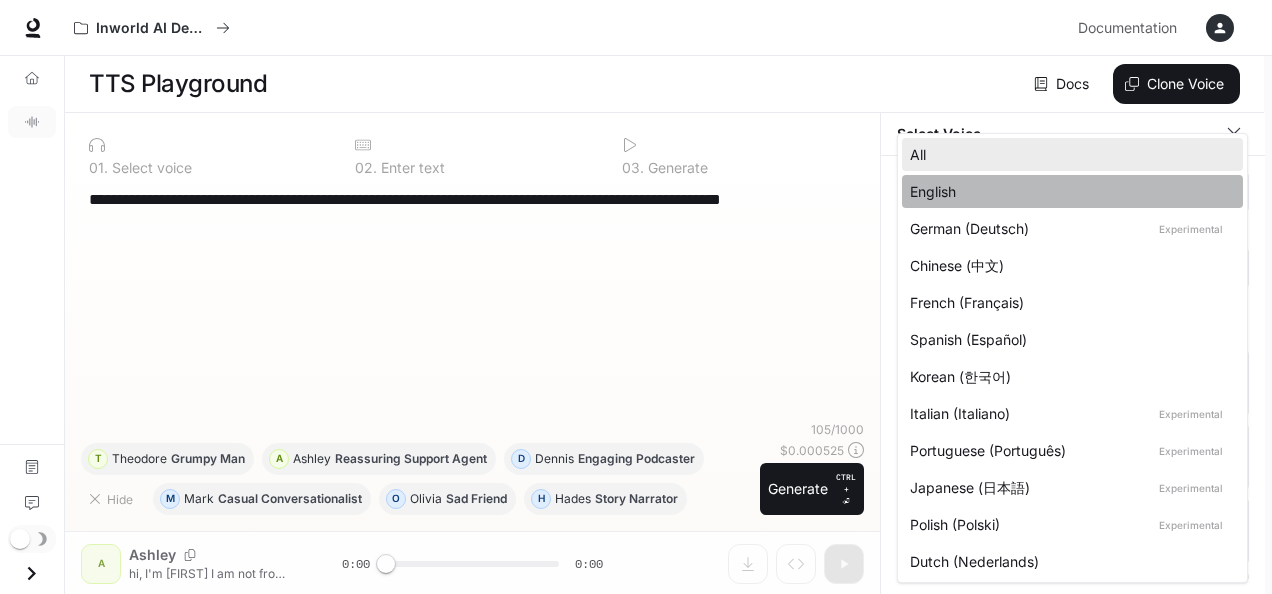 click on "English" at bounding box center [1068, 191] 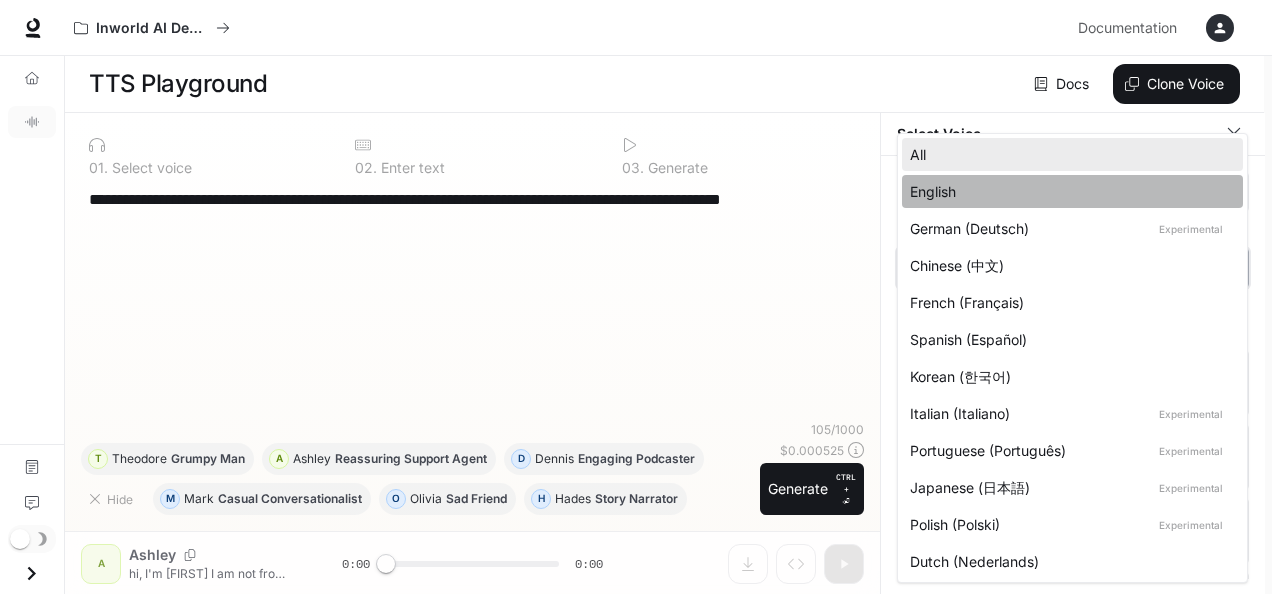type on "*****" 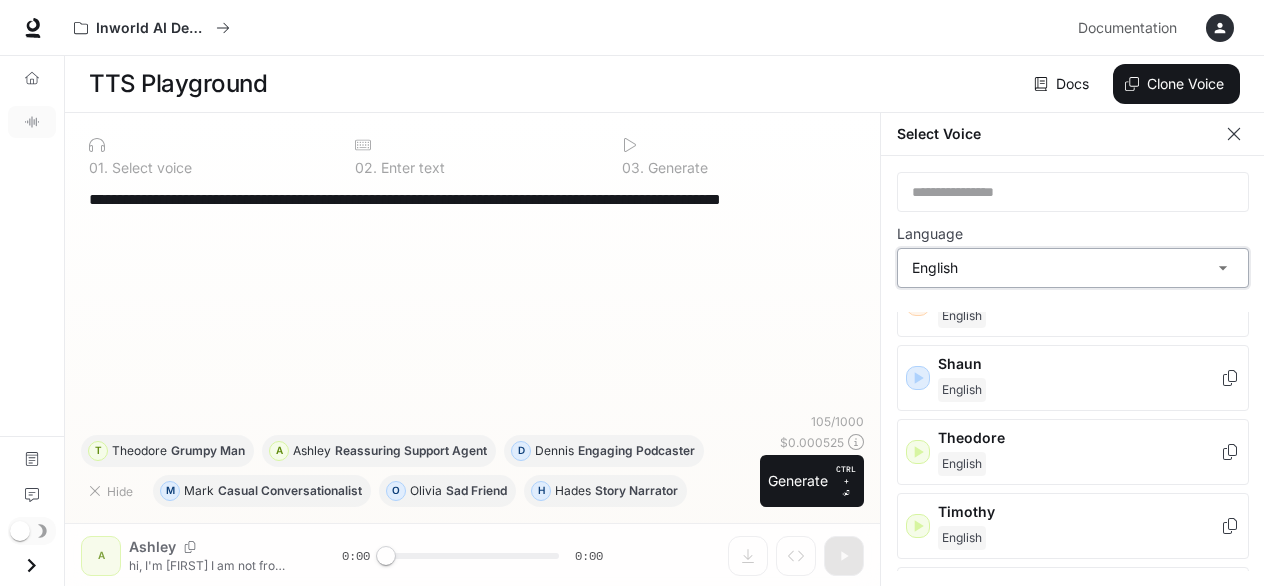 scroll, scrollTop: 1228, scrollLeft: 0, axis: vertical 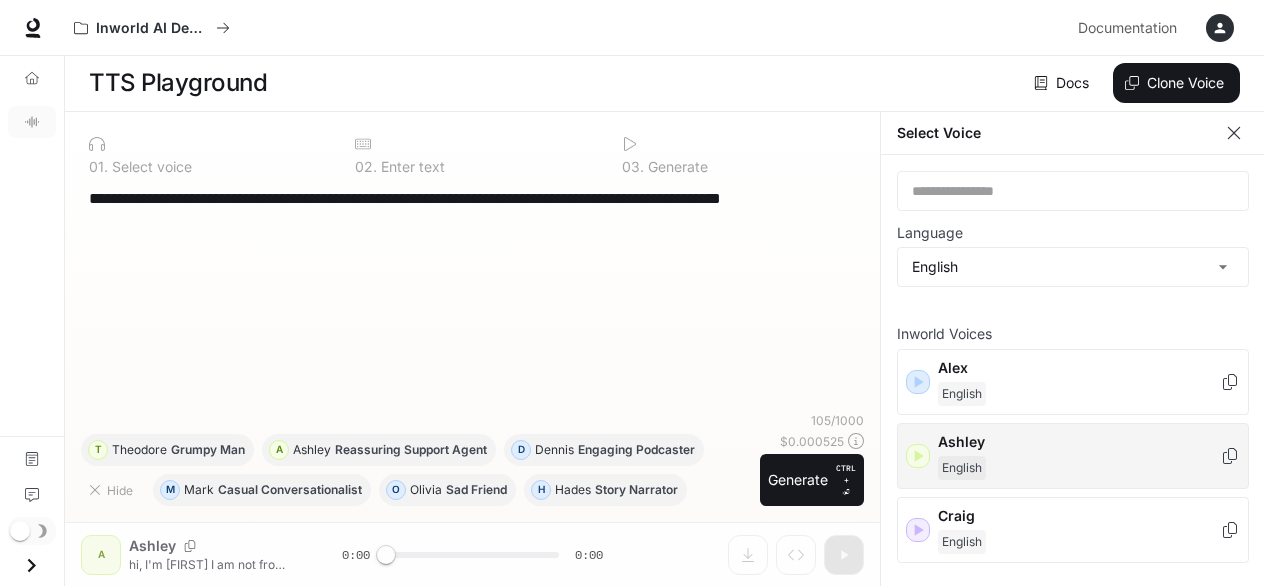 click on "English" at bounding box center [1079, 468] 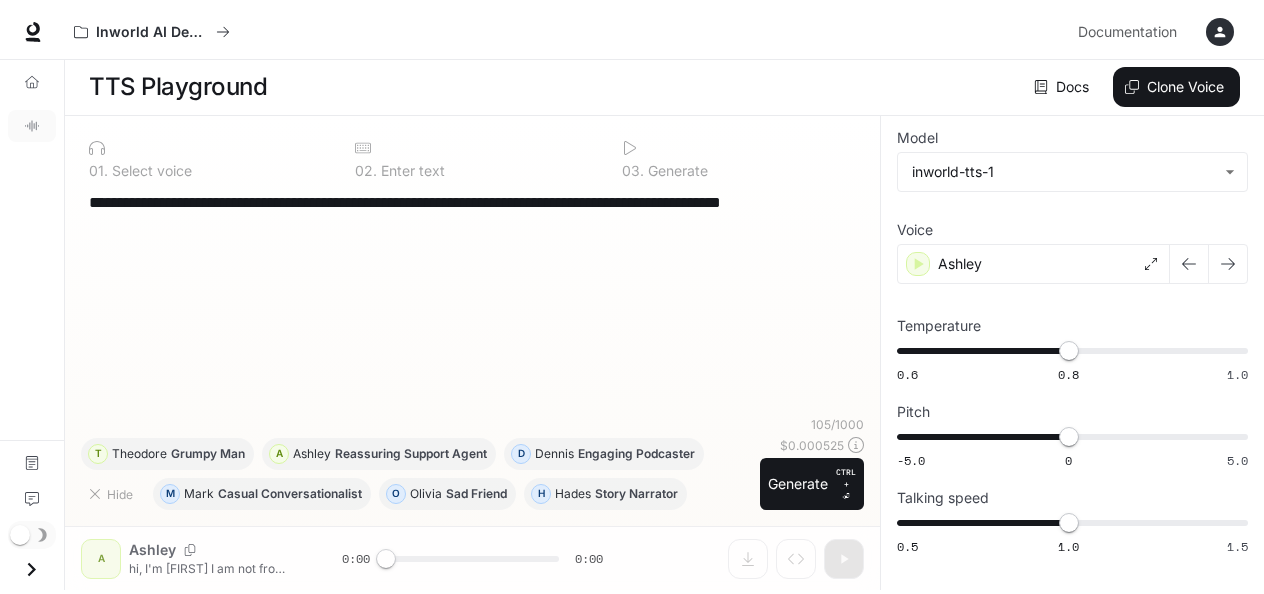 scroll, scrollTop: 0, scrollLeft: 0, axis: both 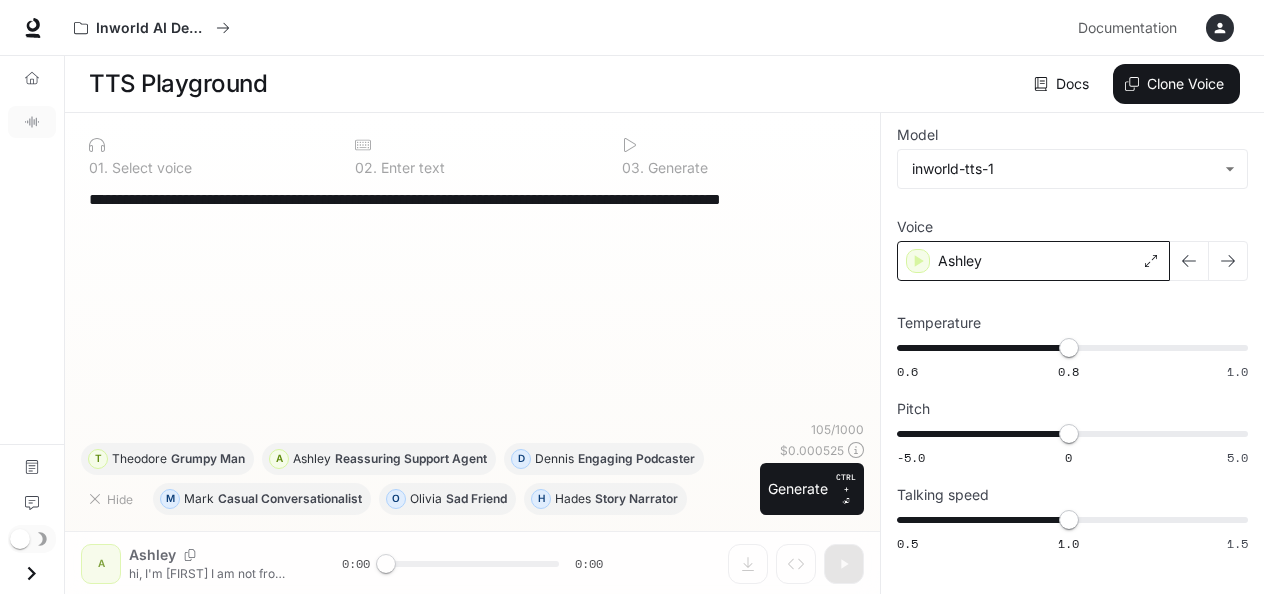 click 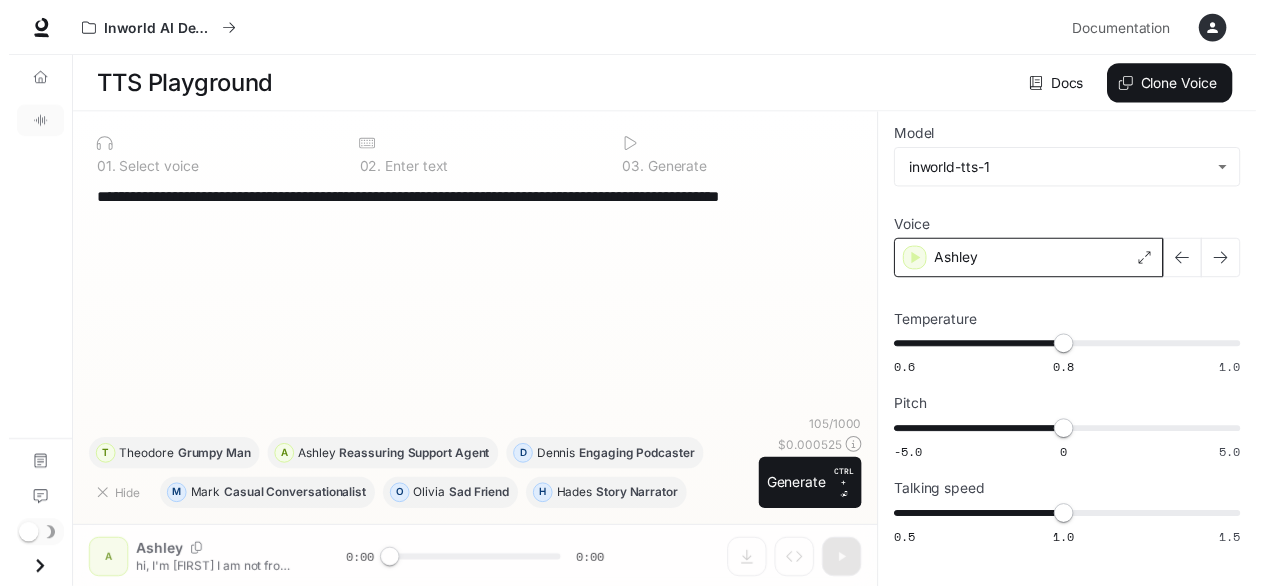 scroll, scrollTop: 8, scrollLeft: 0, axis: vertical 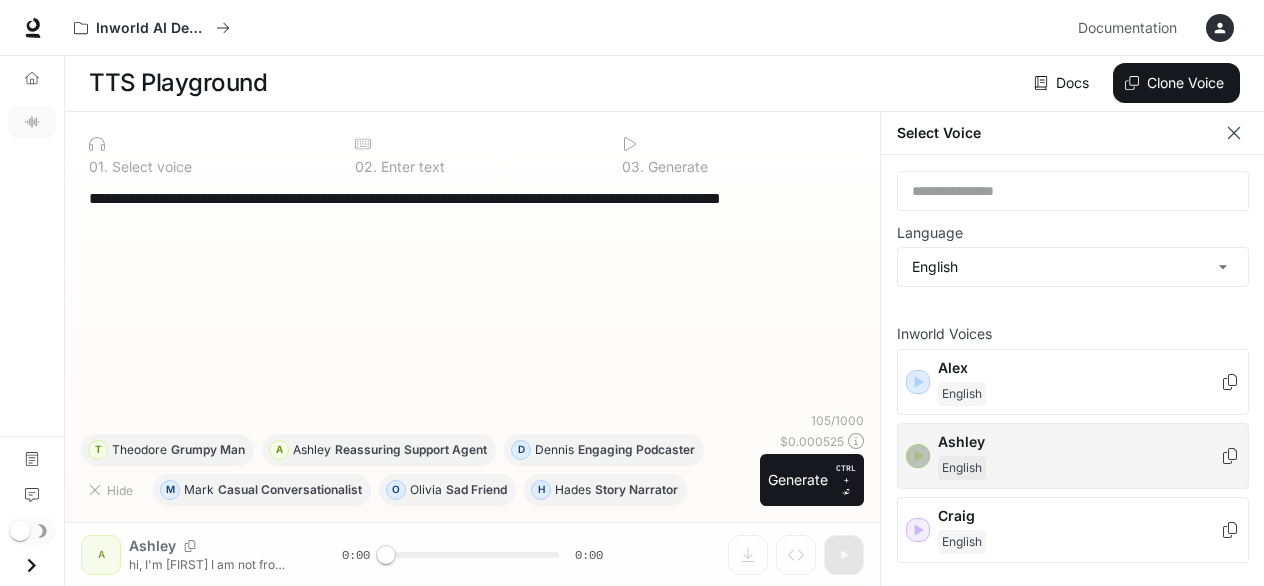 click 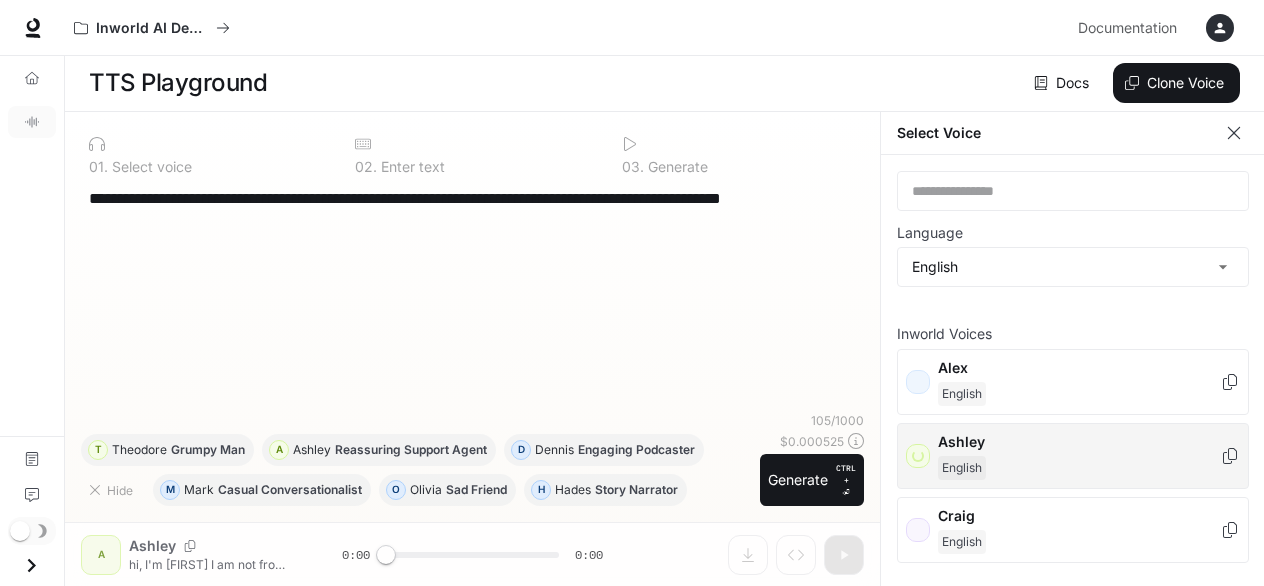 click on "Ashley English" at bounding box center (1073, 456) 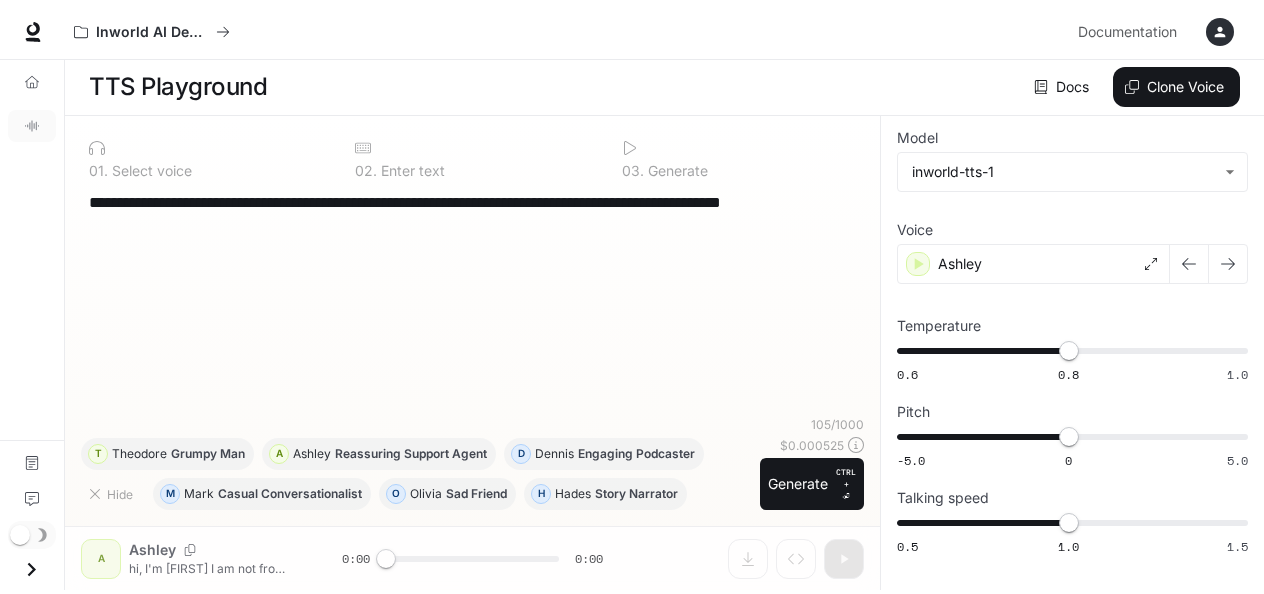 scroll, scrollTop: 0, scrollLeft: 0, axis: both 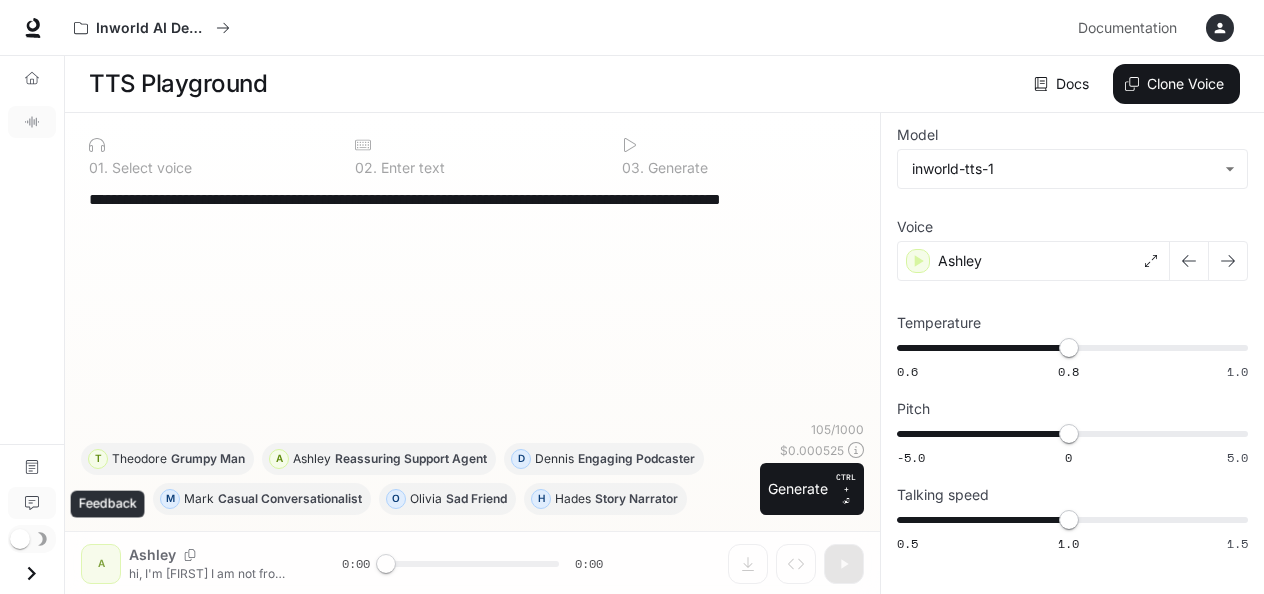 click 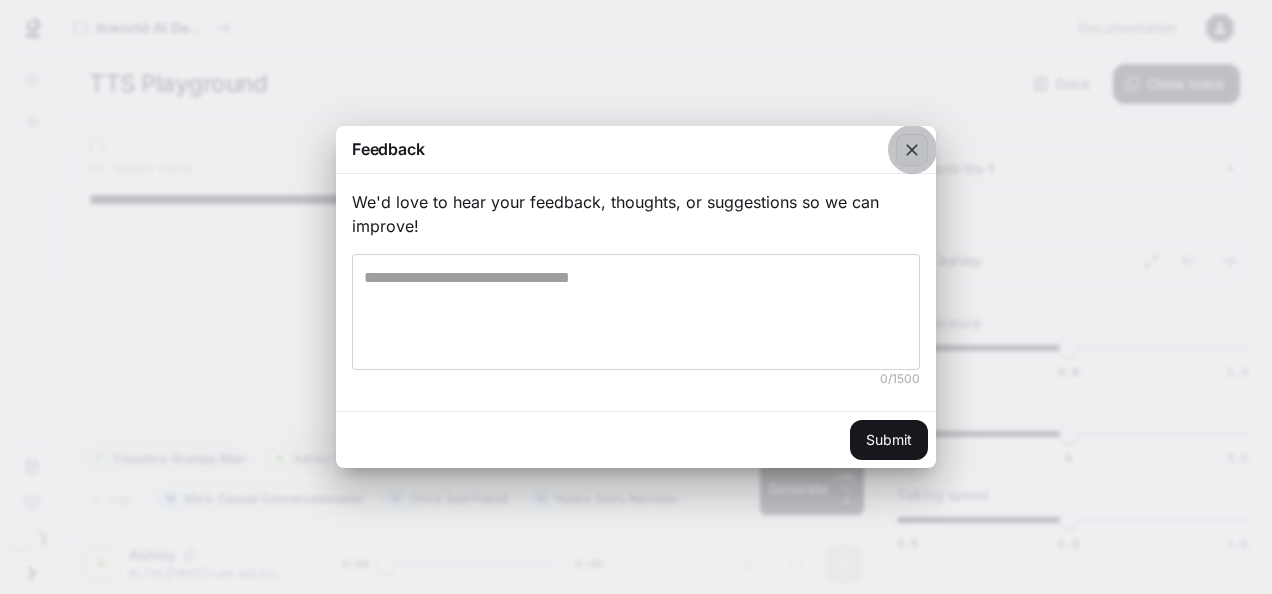 click at bounding box center (912, 150) 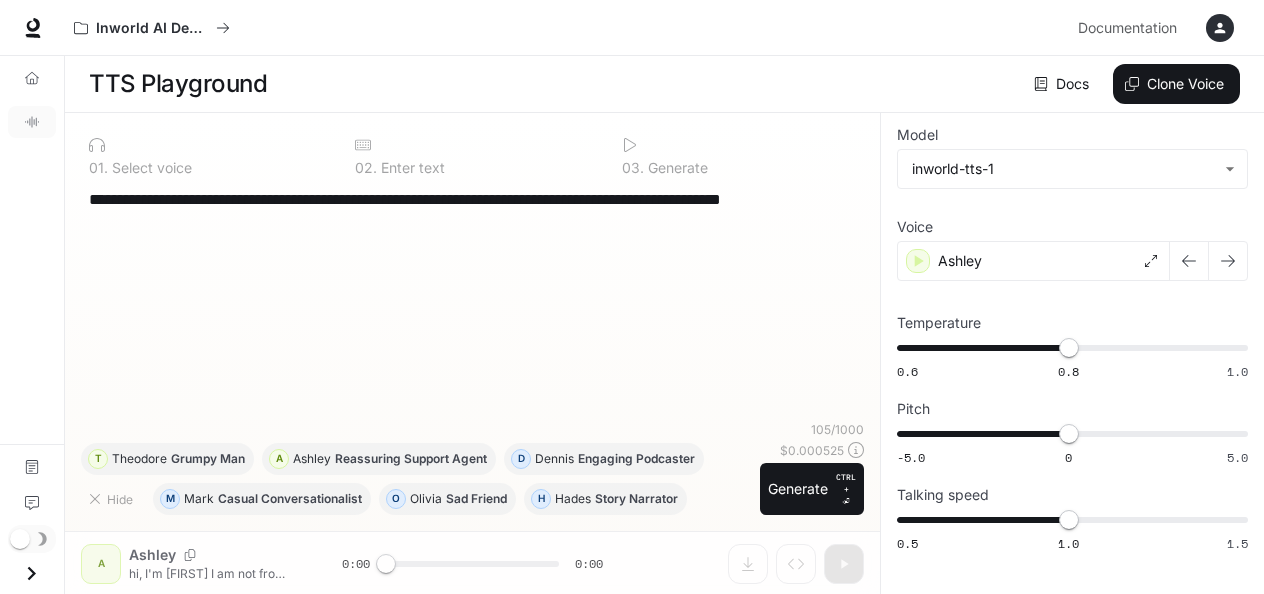 drag, startPoint x: 386, startPoint y: 562, endPoint x: 413, endPoint y: 560, distance: 27.073973 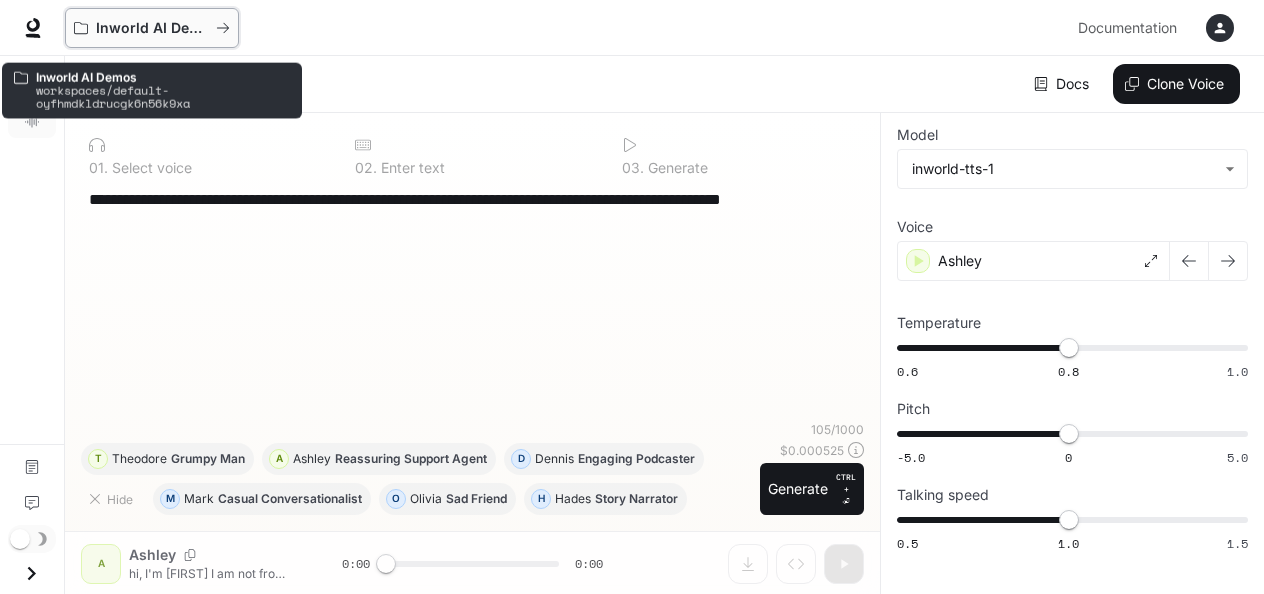 click 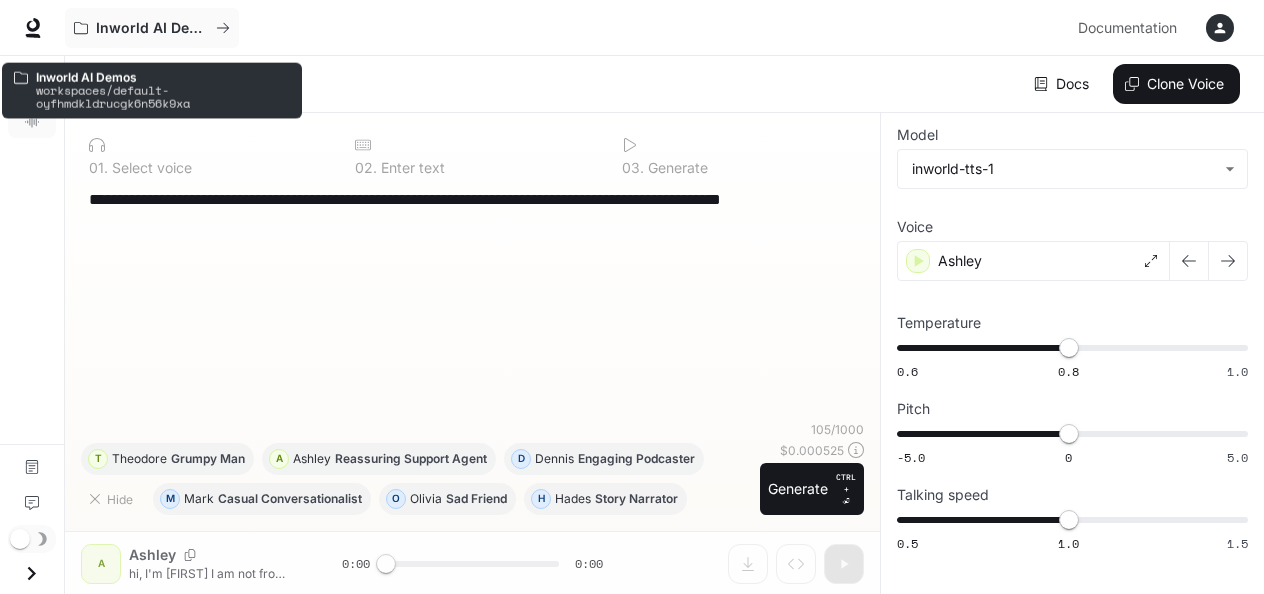 scroll, scrollTop: 0, scrollLeft: 0, axis: both 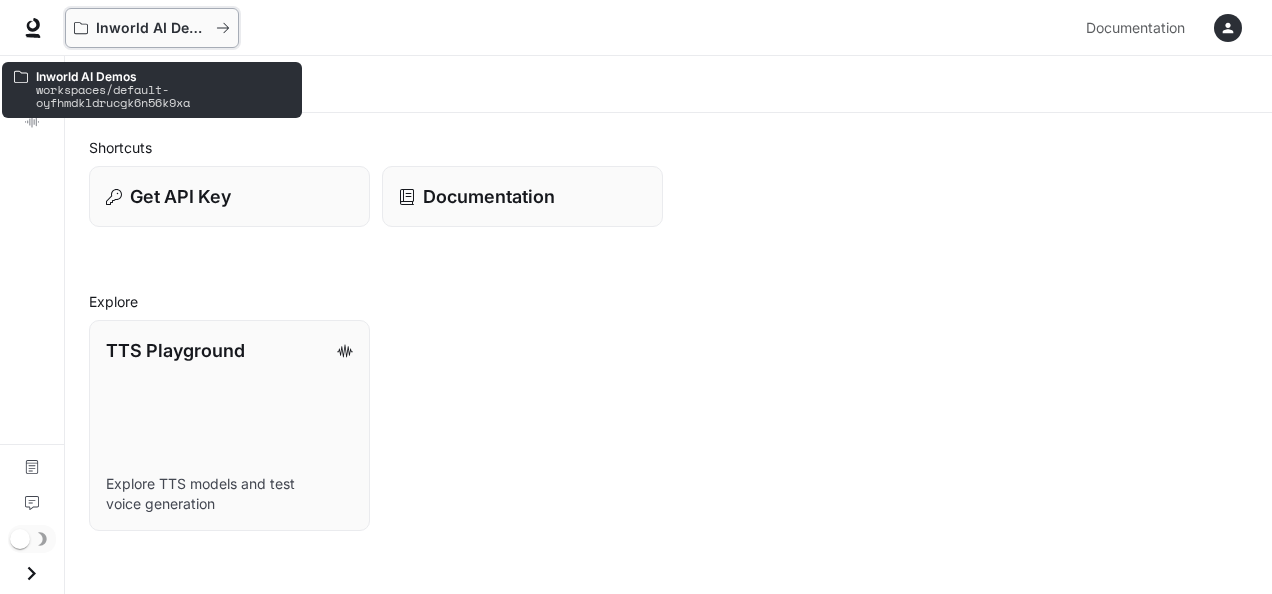 click on "Inworld AI Demos" at bounding box center (152, 28) 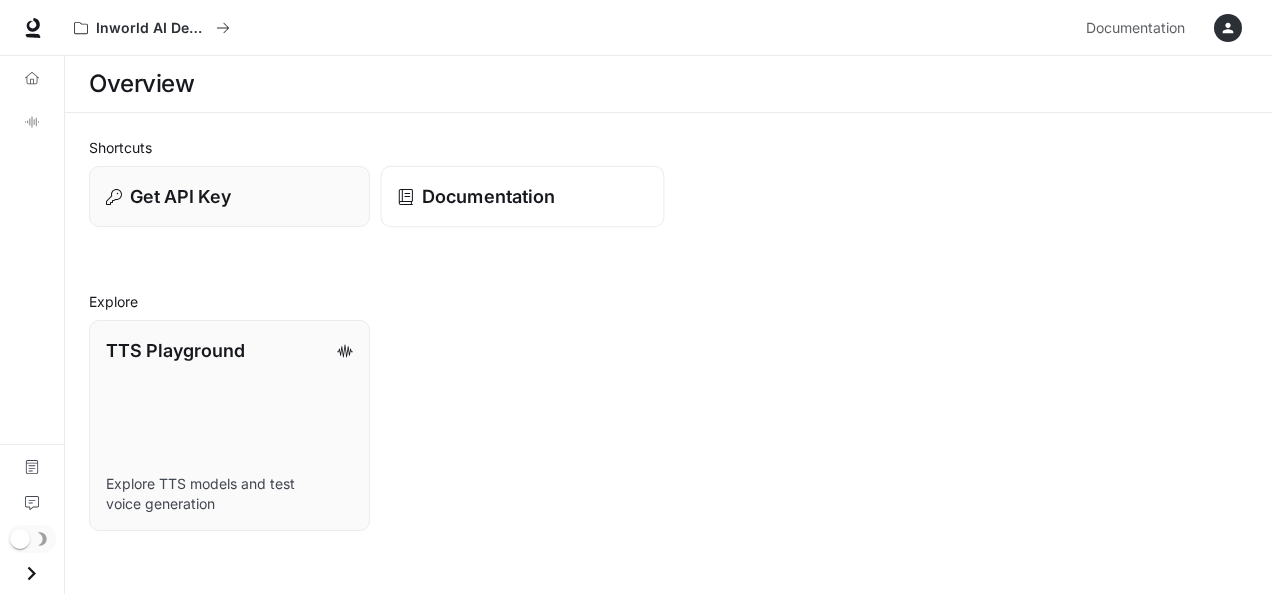 click on "Documentation" at bounding box center (488, 196) 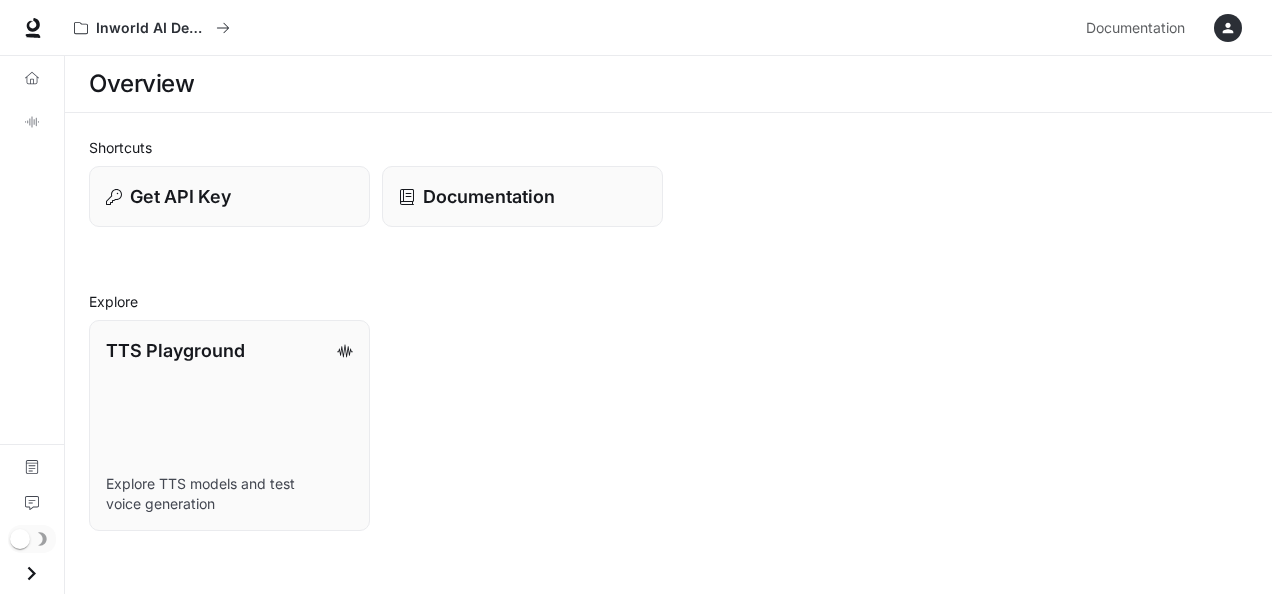 scroll, scrollTop: 0, scrollLeft: 0, axis: both 